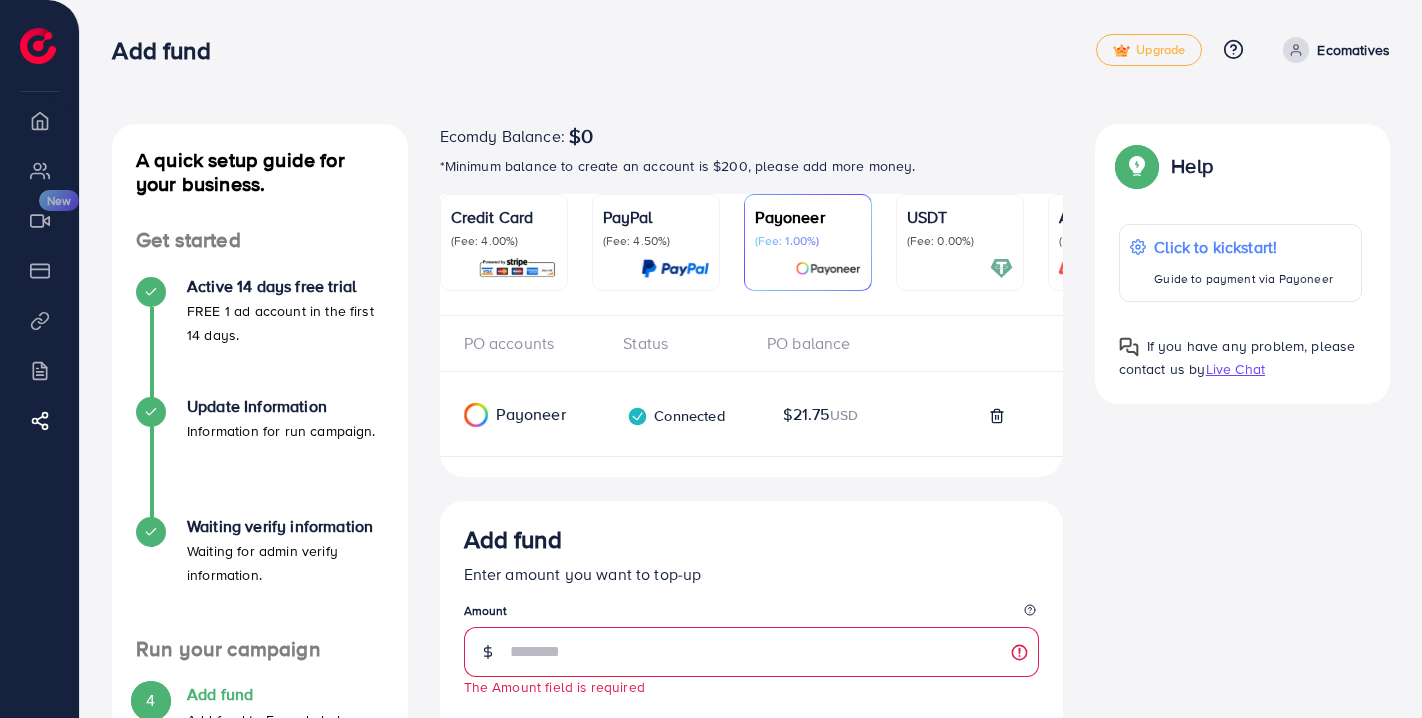 scroll, scrollTop: 0, scrollLeft: 0, axis: both 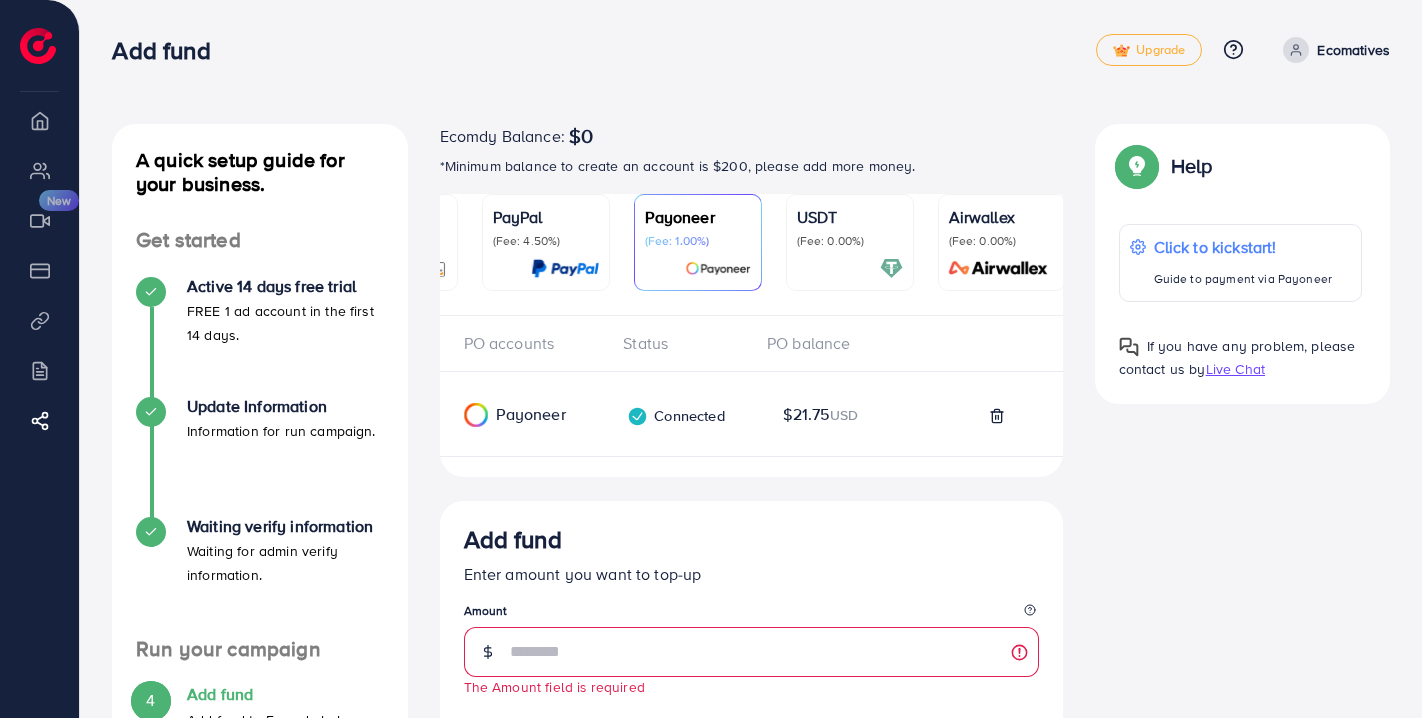 click on "A quick setup guide for your business.   Get started   Active 14 days free trial   FREE 1 ad account in the first 14 days.   Update Information   Information for run campaign.   Waiting verify information   Waiting for admin verify information.   Run your campaign   4   Add fund   Add fund to Ecomdy balance   5   Create ad account   Take a look at how your TikTok ad account works.  A quick setup guide for your business.  Add fund   Add fund to Ecomdy balance   Ecomdy Balance:   $0  *Minimum balance to create an account is $200, please add more money.   Credit Card   (Fee: 4.00%)   PayPal   (Fee: 4.50%)   Payoneer   (Fee: 1.00%)   USDT   (Fee: 0.00%)   Airwallex   (Fee: 0.00%)   Top-up Success!   Thanks you for your purchase. Please check your balance again.   Summary   Client   Ecomatives   Amount   0 USD   Payment Method      Service charge  0 USD  Credit card fee  0 USD  Tax  0 USD  Total Amount = Amount + Service charge + Tax + Credit card fee    0 USD   Recharge   Show me Ad Account   here   Guaranteed" at bounding box center (751, 764) 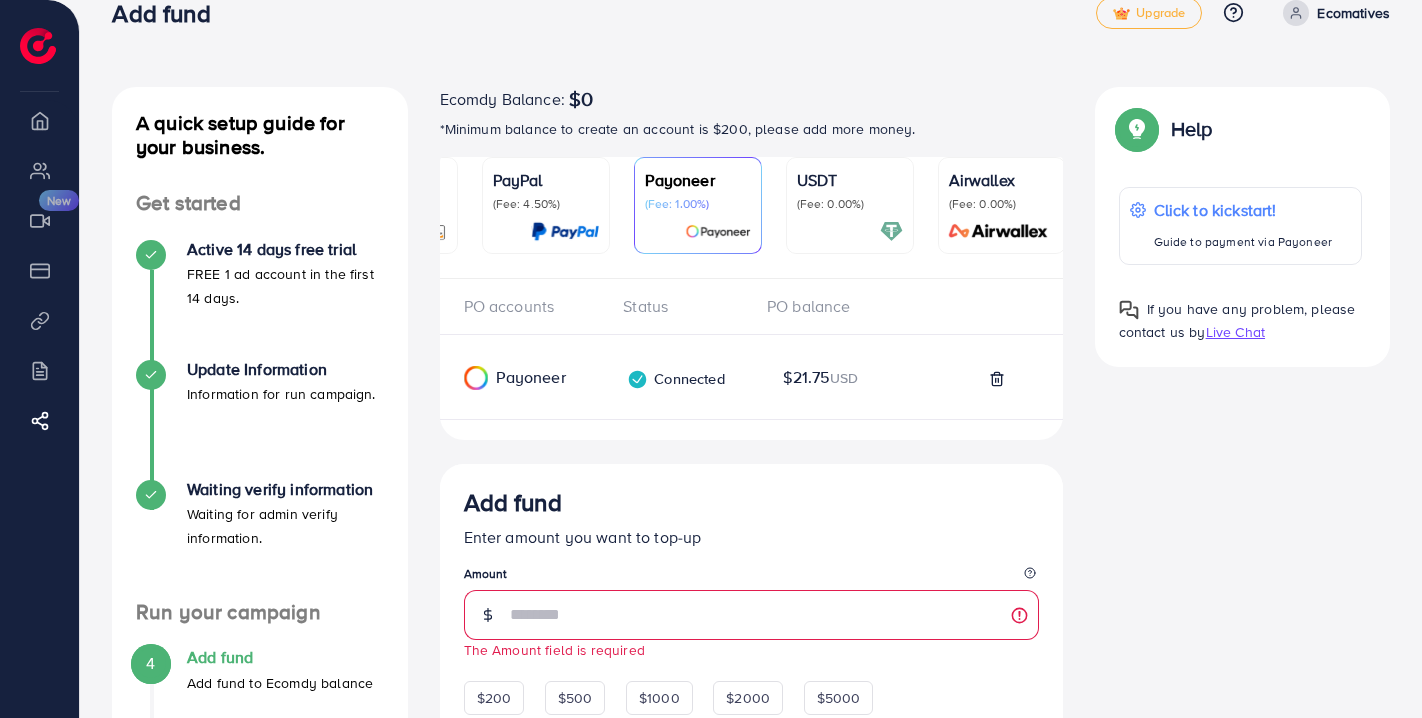 scroll, scrollTop: 0, scrollLeft: 0, axis: both 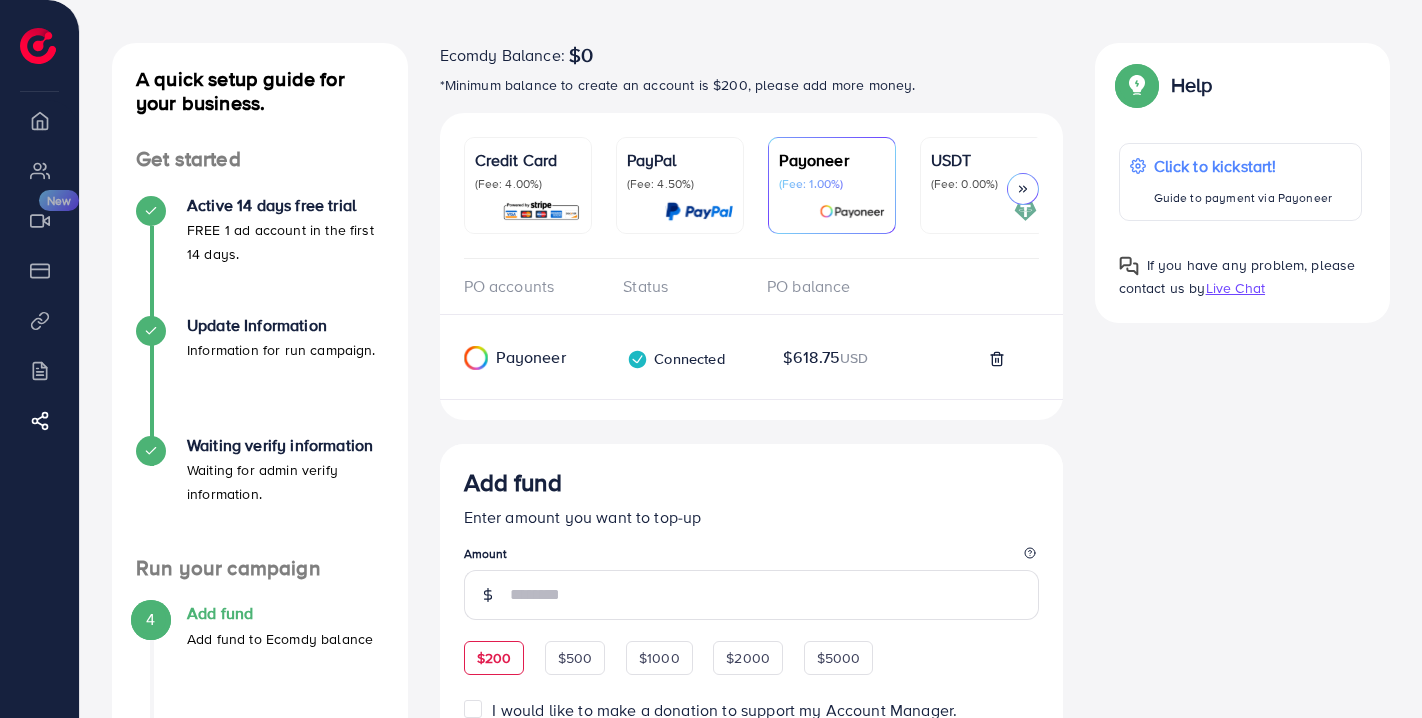 click on "$200 $500 $1000 $2000 $5000" at bounding box center (669, 655) 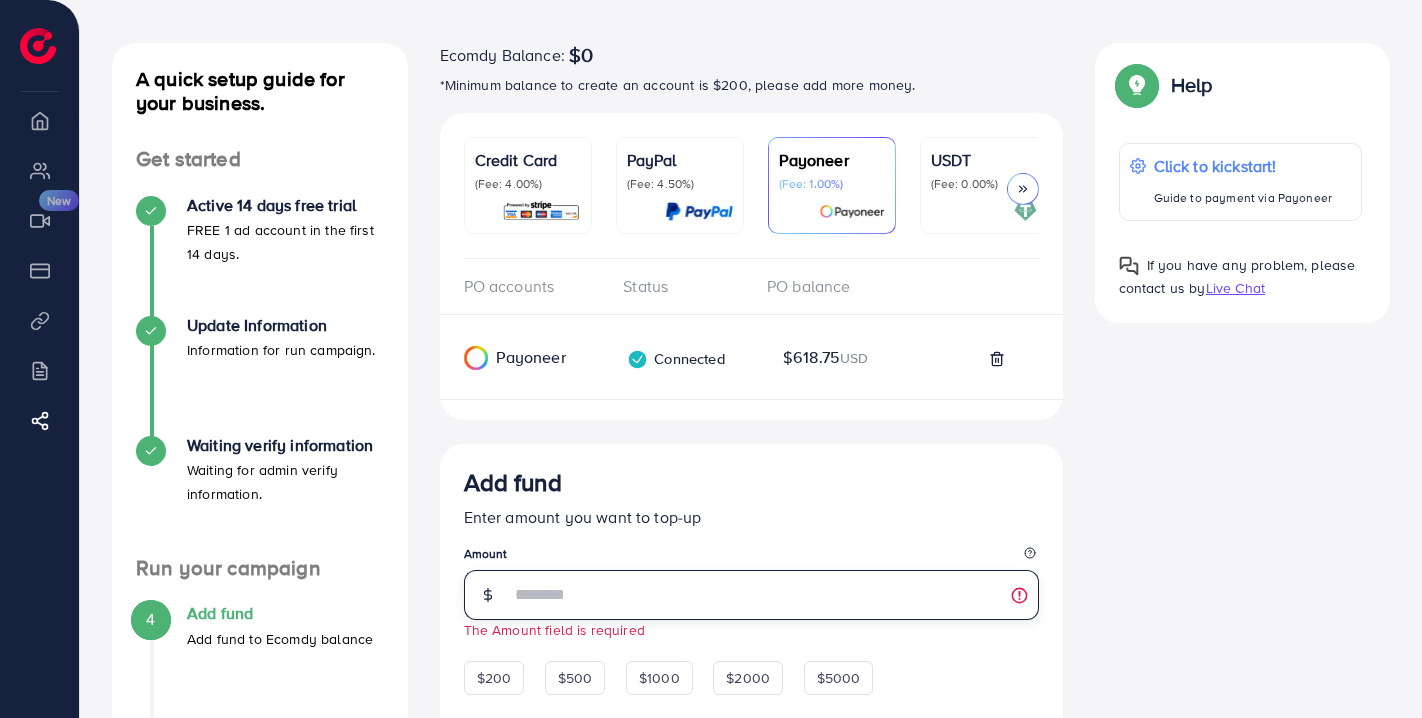 click at bounding box center [774, 595] 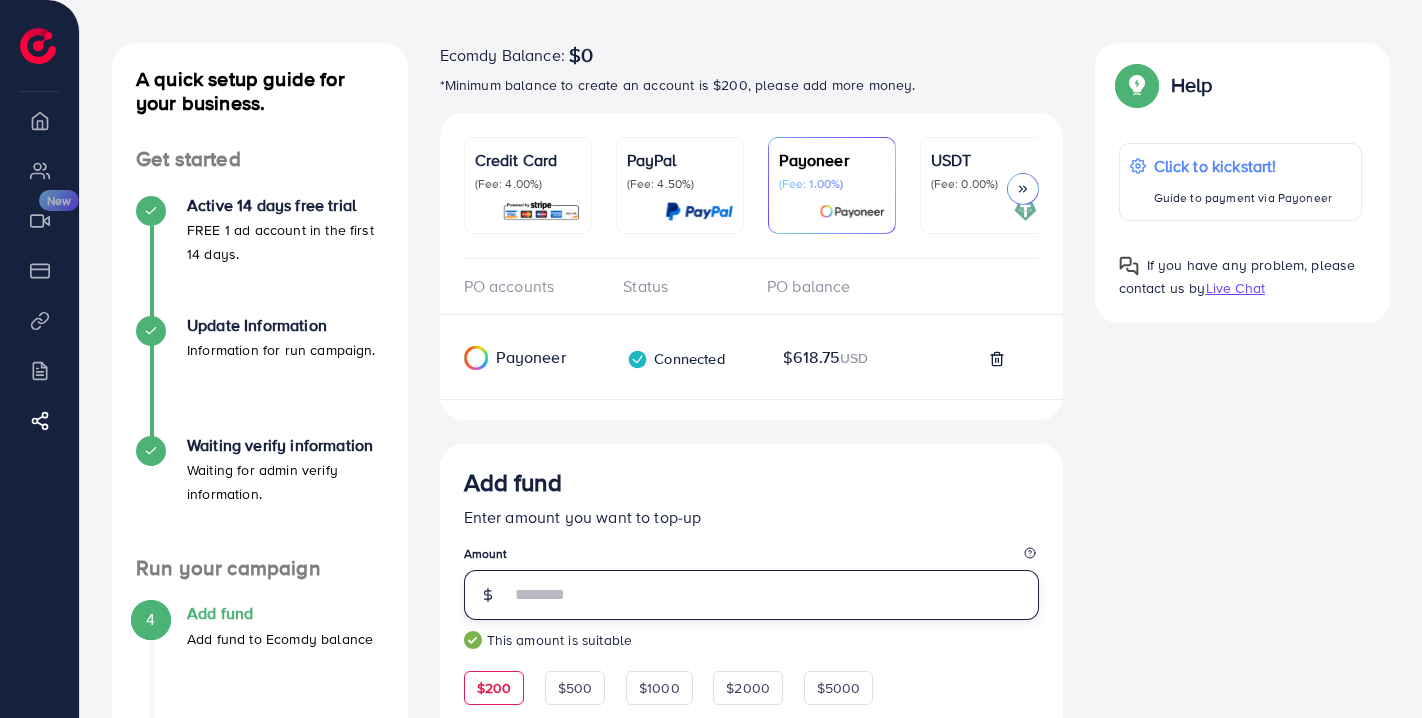type on "***" 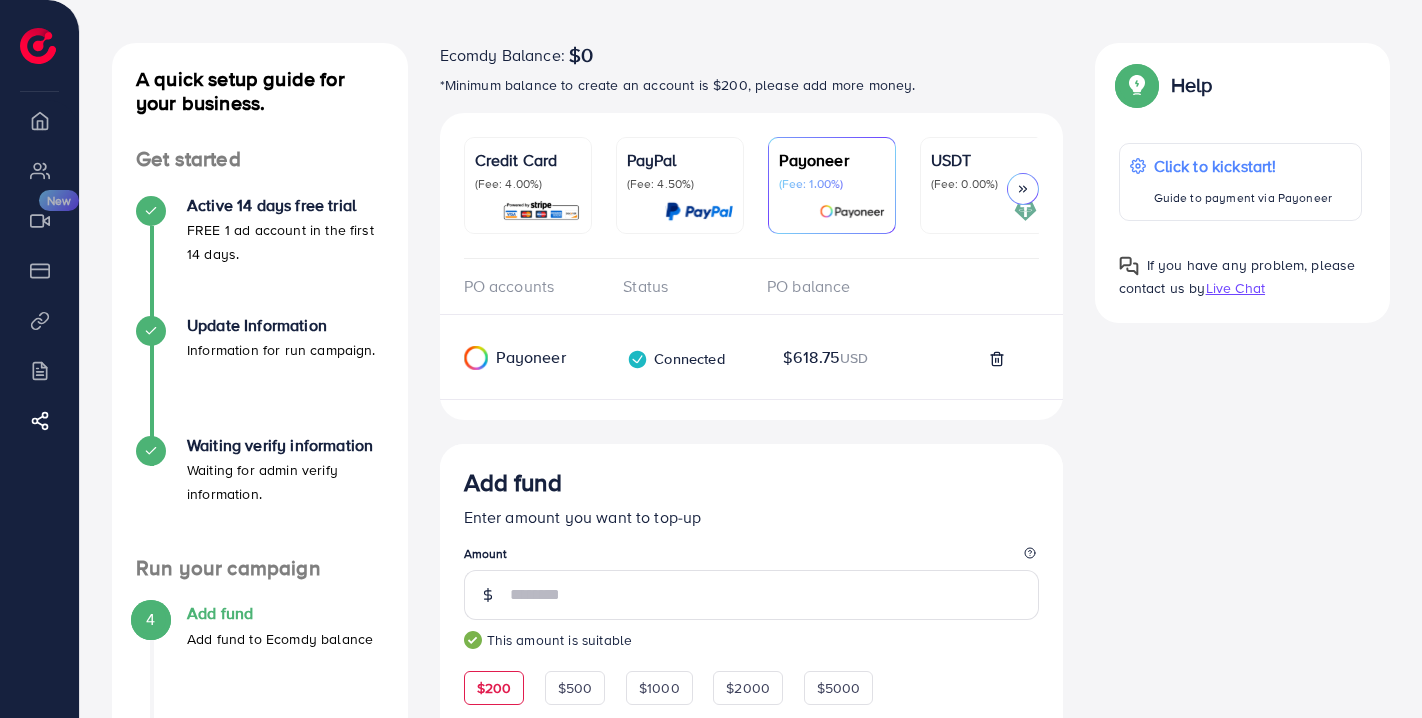 click on "A quick setup guide for your business.   Get started   Active 14 days free trial   FREE 1 ad account in the first 14 days.   Update Information   Information for run campaign.   Waiting verify information   Waiting for admin verify information.   Run your campaign   4   Add fund   Add fund to Ecomdy balance   5   Create ad account   Take a look at how your TikTok ad account works.  A quick setup guide for your business.  Add fund   Add fund to Ecomdy balance   Ecomdy Balance:   $0  *Minimum balance to create an account is $200, please add more money.   Credit Card   (Fee: 4.00%)   PayPal   (Fee: 4.50%)   Payoneer   (Fee: 1.00%)   USDT   (Fee: 0.00%)   Airwallex   (Fee: 0.00%)   Top-up Success!   Thanks you for your purchase. Please check your balance again.   Summary   Client   Ecomatives   Amount   0 USD   Payment Method      Service charge  0 USD  Credit card fee  0 USD  Tax  0 USD  Total Amount = Amount + Service charge + Tax + Credit card fee    0 USD   Recharge   Show me Ad Account   here   Guaranteed" at bounding box center [751, 700] 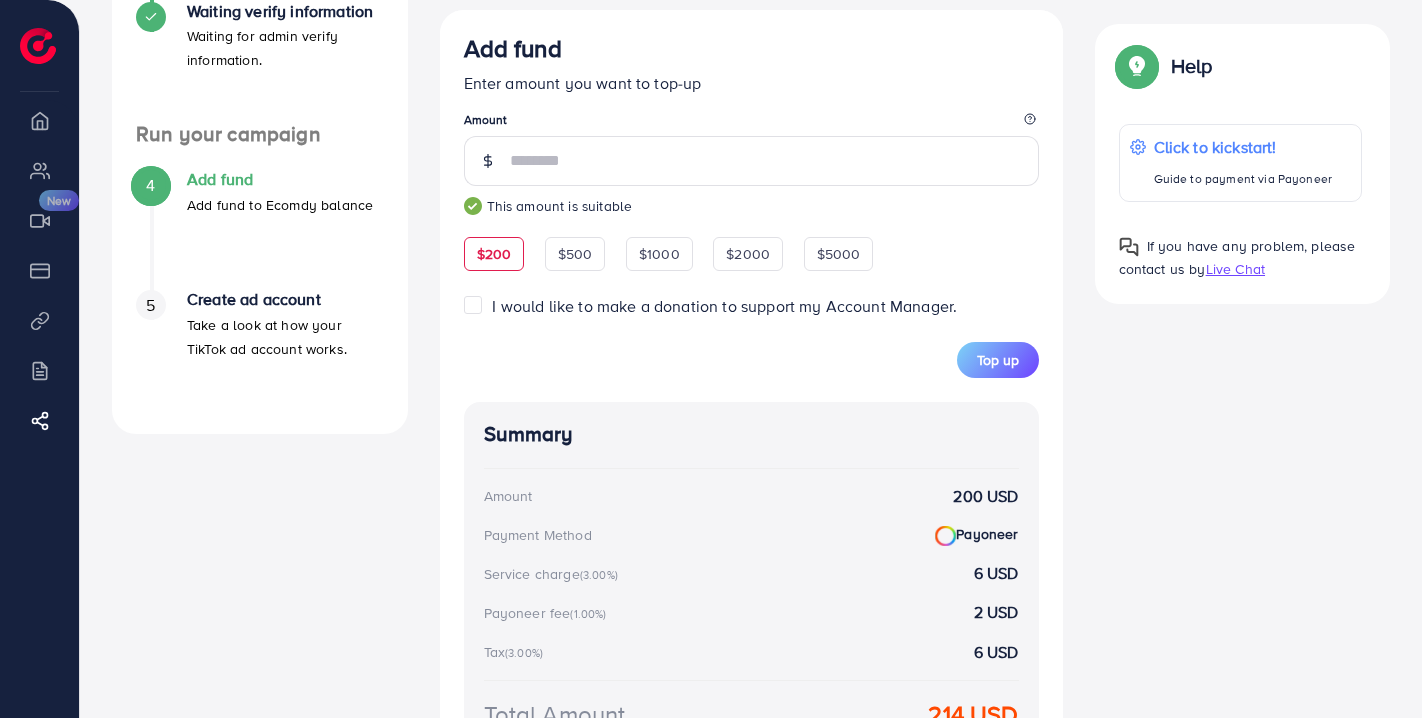 scroll, scrollTop: 469, scrollLeft: 0, axis: vertical 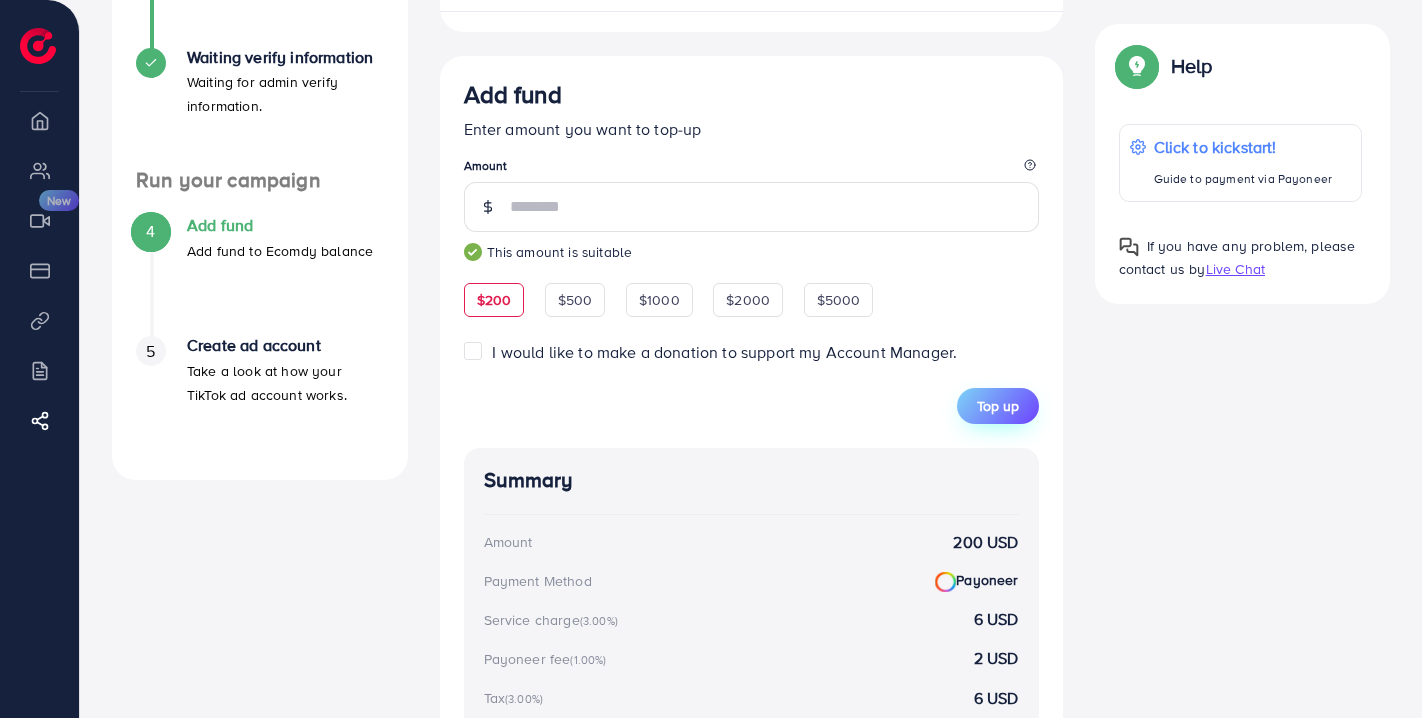 click on "Top up" at bounding box center (998, 406) 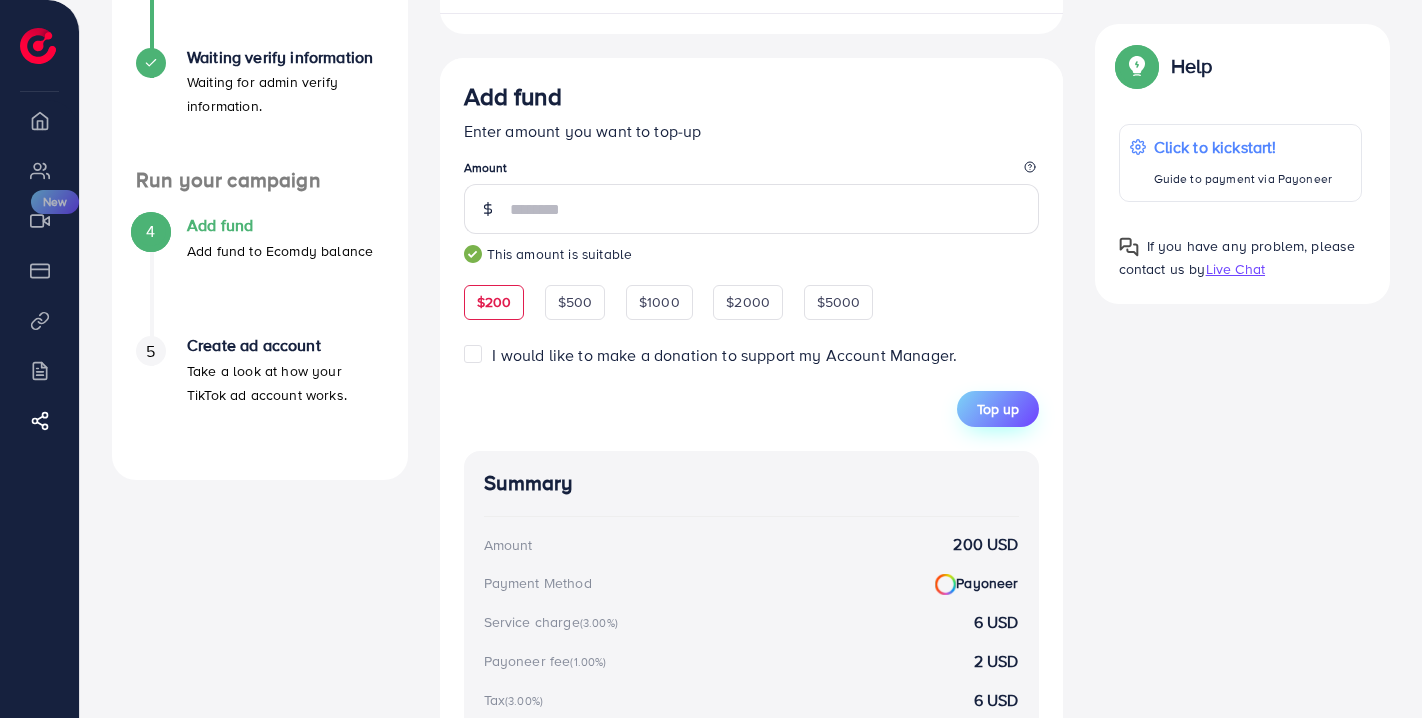 scroll, scrollTop: 0, scrollLeft: 0, axis: both 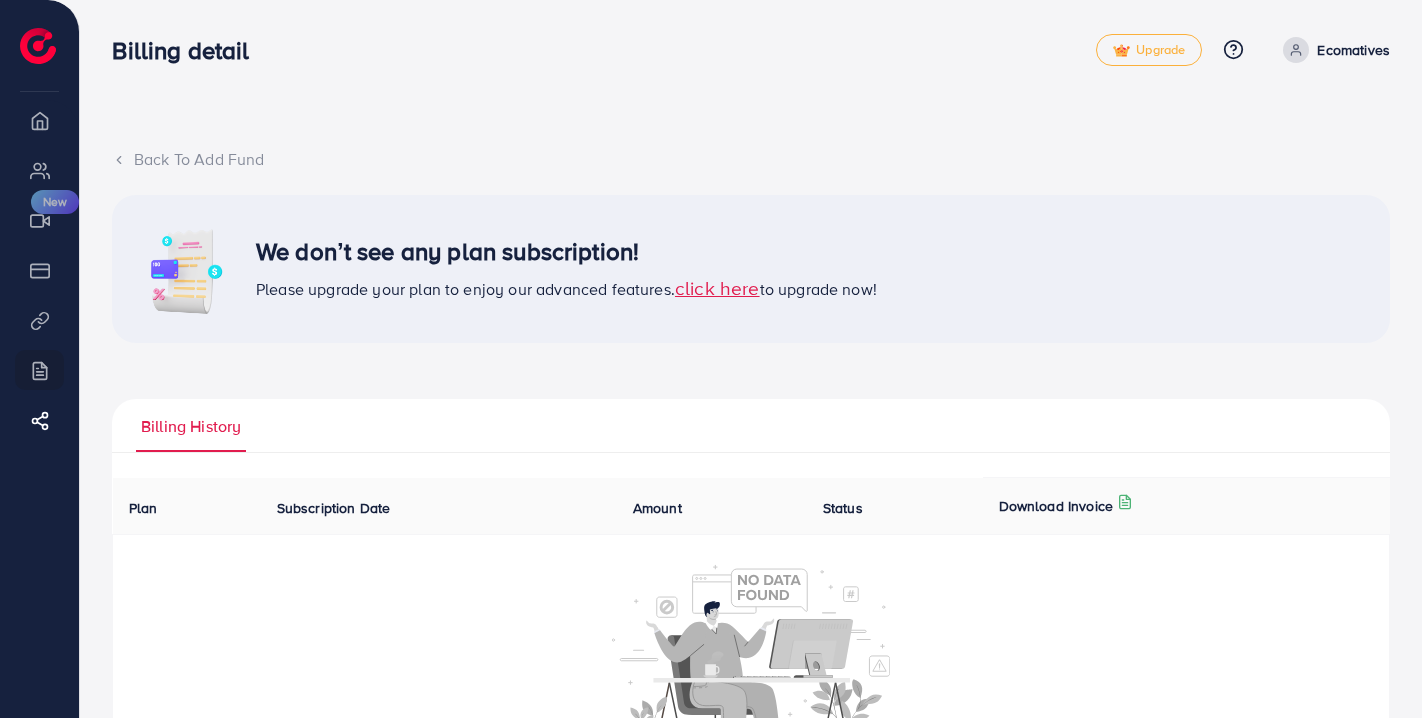 click on "click here" at bounding box center (717, 287) 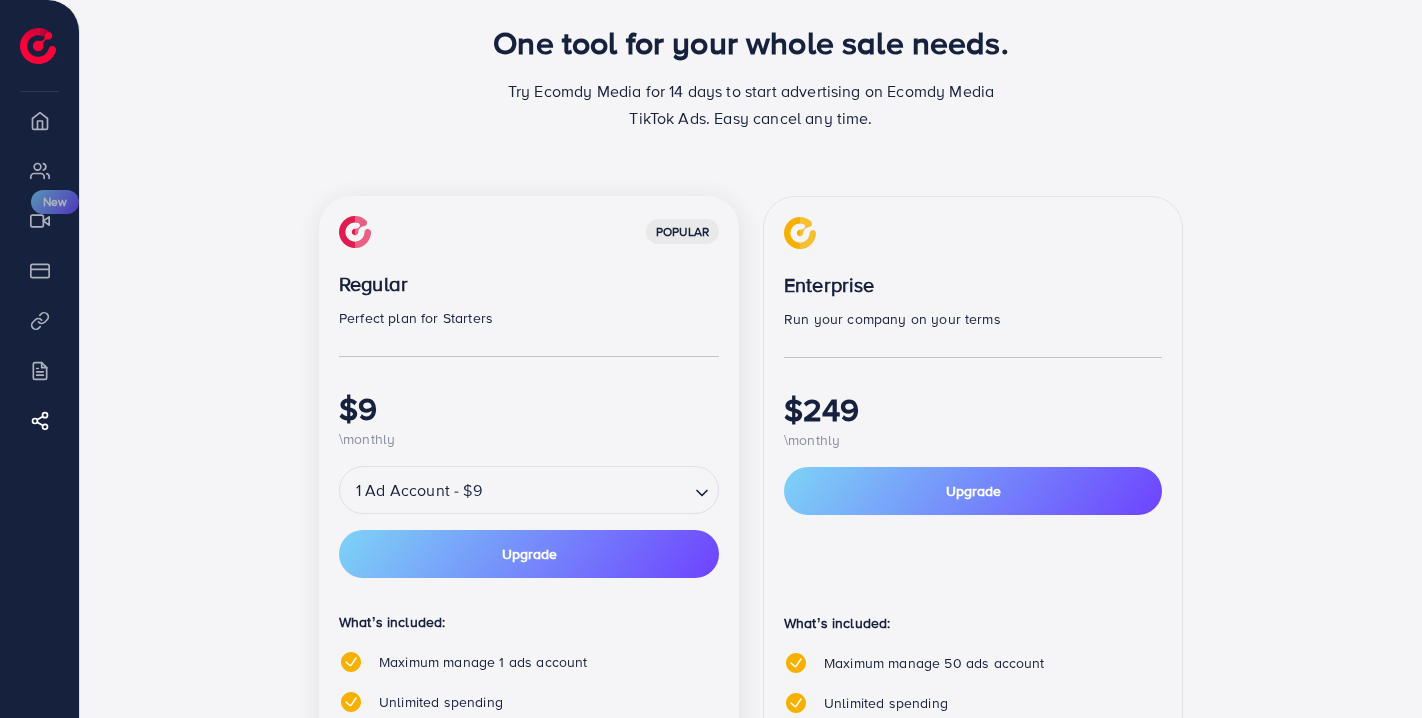 scroll, scrollTop: 218, scrollLeft: 0, axis: vertical 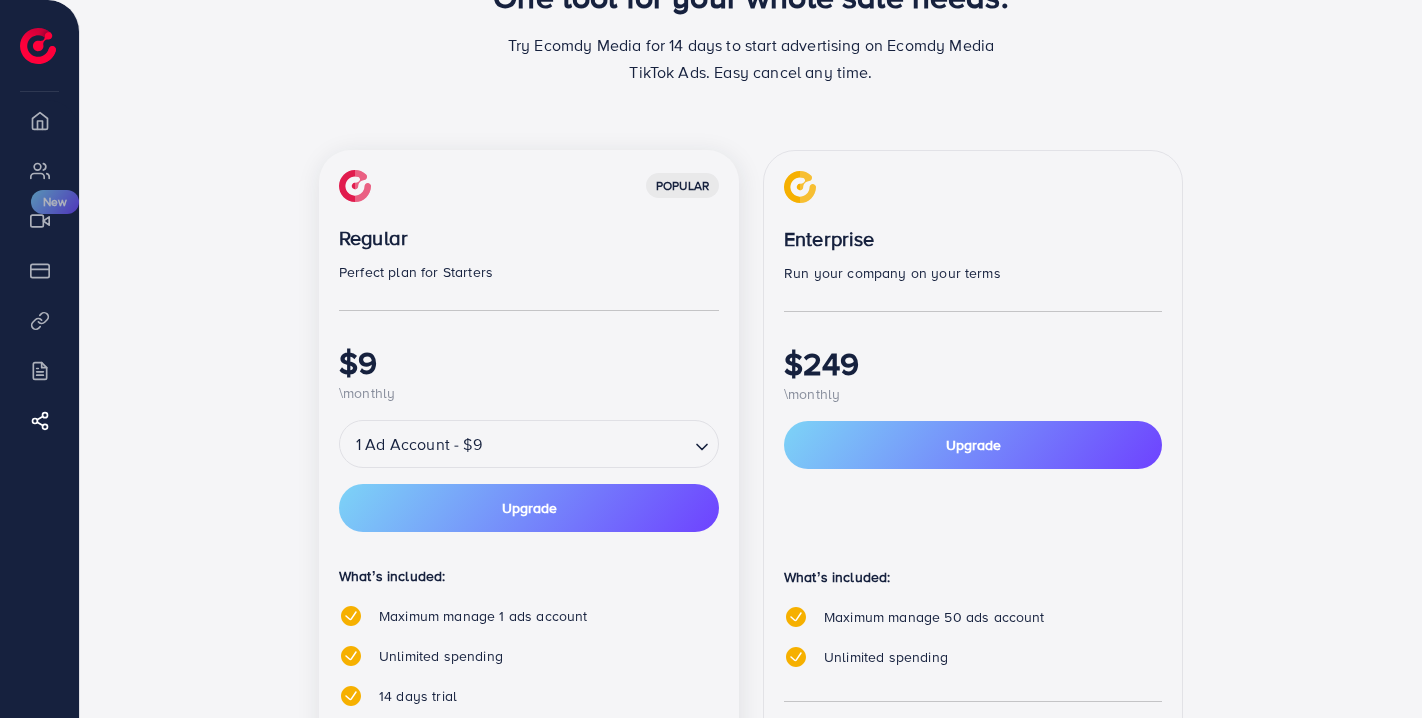 click at bounding box center [587, 444] 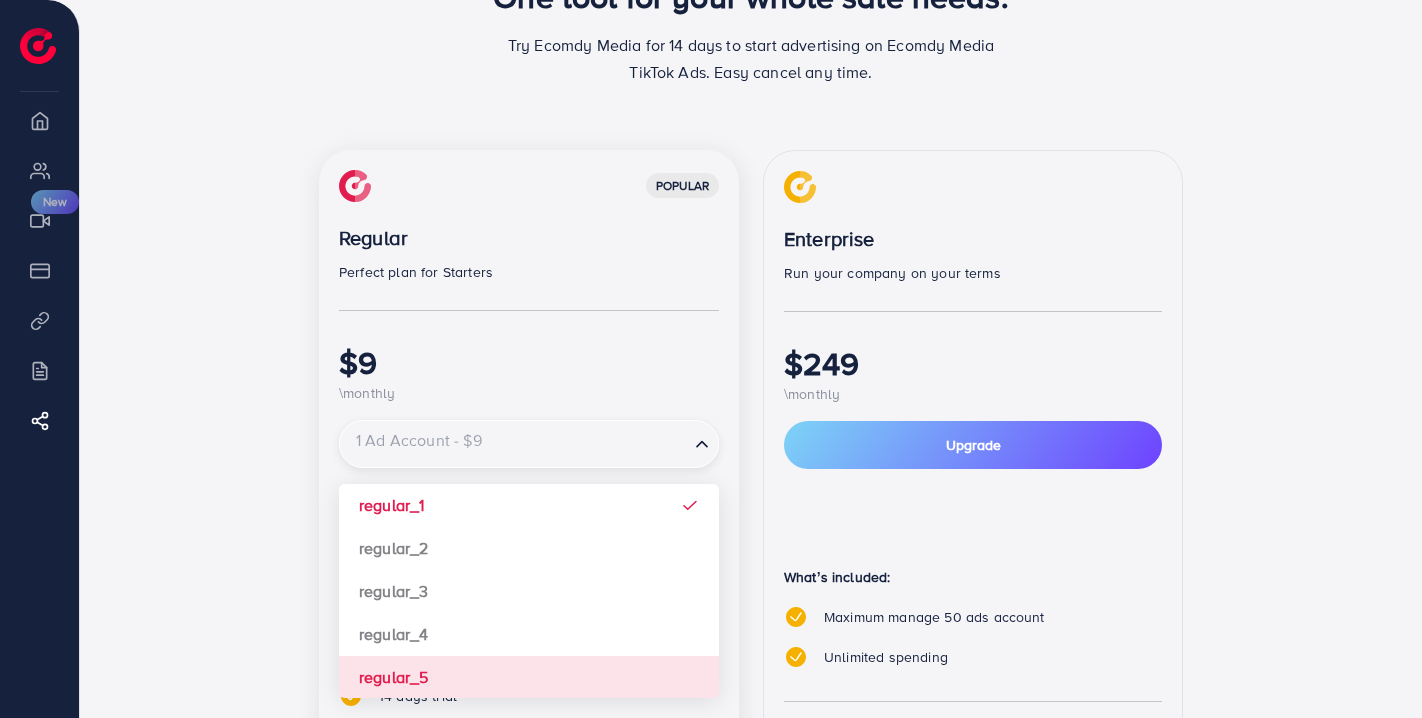 click on "popular   Regular   Perfect plan for Starters   $9   \monthly
1 Ad Account - $9
Loading...     regular_1 regular_2 regular_3 regular_4 regular_5        Upgrade   What’s included:   Maximum manage 1 ads account   Unlimited spending   14 days trial   Payment method   Credit Card   PayPal   Payoneer   USDT   Airwallex" at bounding box center (529, 552) 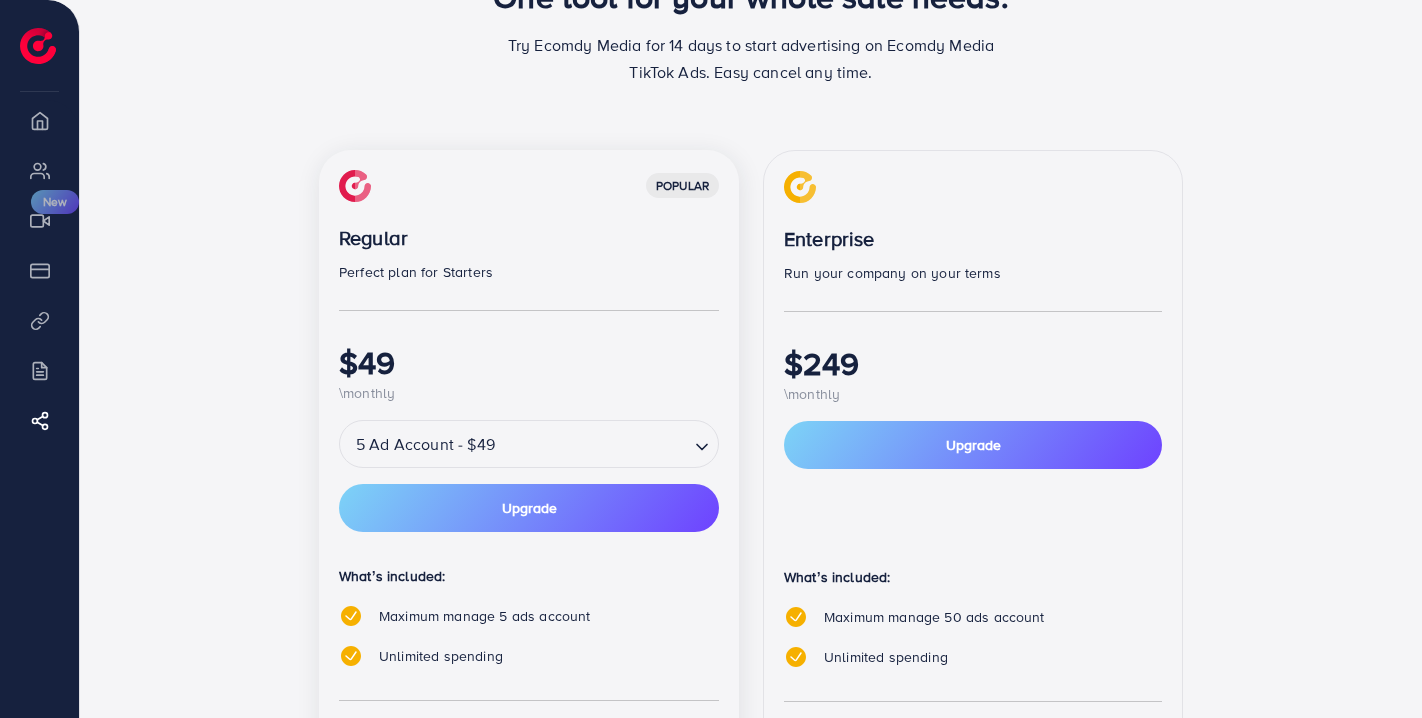 click on "5 Ad Account - $49" at bounding box center (514, 444) 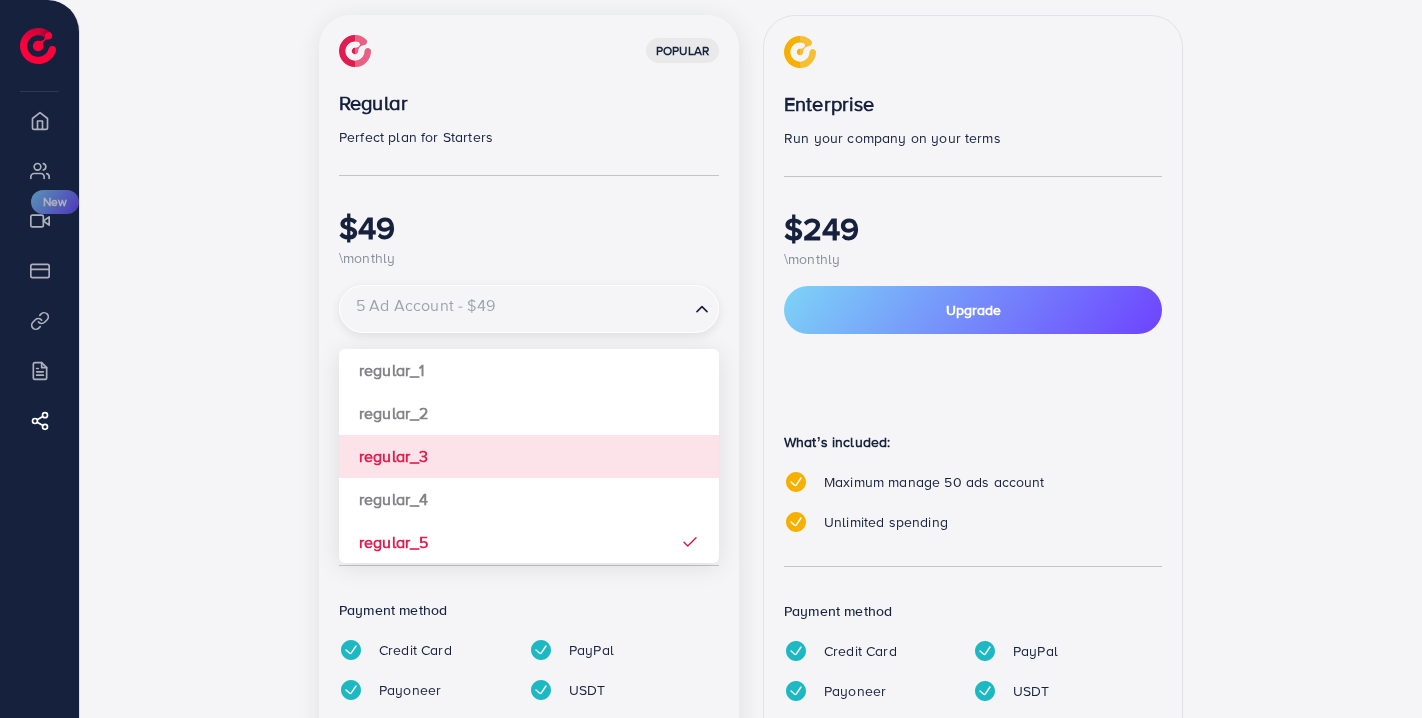 scroll, scrollTop: 368, scrollLeft: 0, axis: vertical 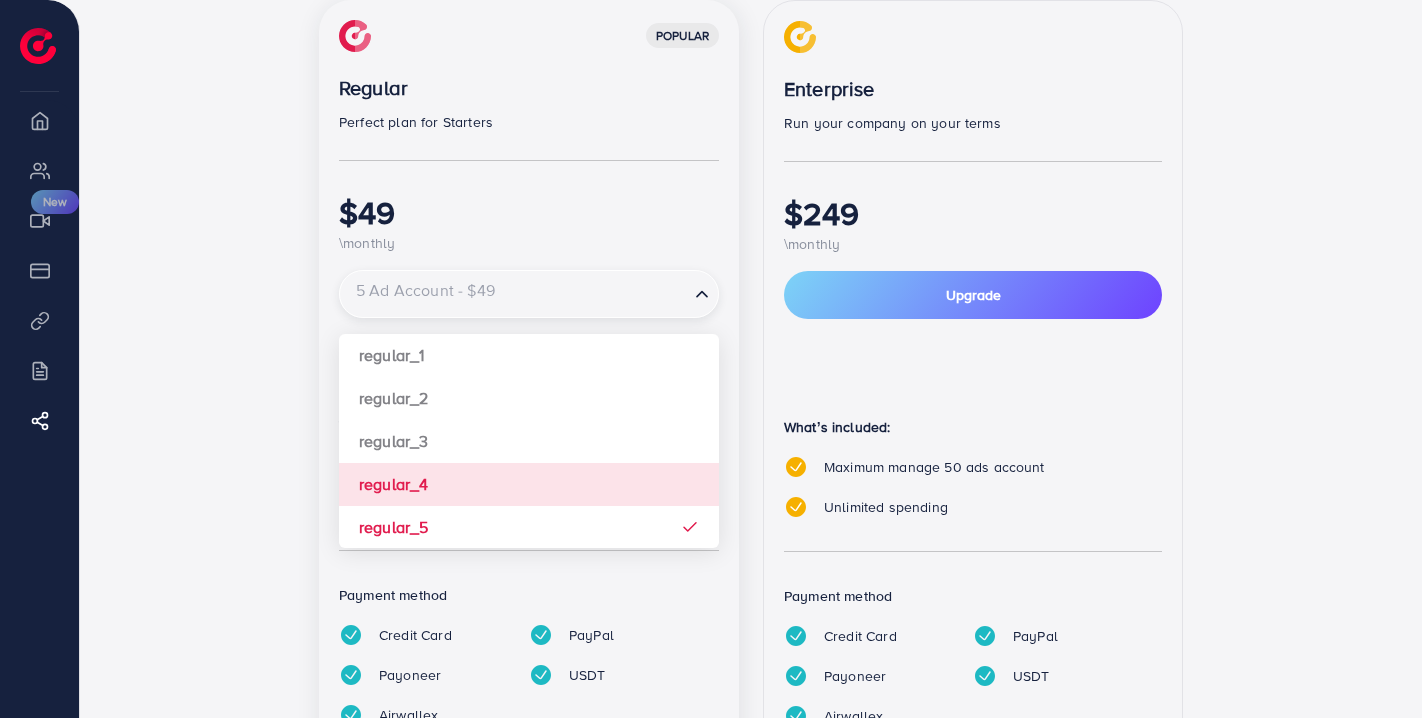 click on "popular   Regular   Perfect plan for Starters   $49   \monthly
5 Ad Account - $49
Loading...     regular_1 regular_2 regular_3 regular_4 regular_5        Upgrade   What’s included:   Maximum manage 5 ads account   Unlimited spending   Payment method   Credit Card   PayPal   Payoneer   USDT   Airwallex" at bounding box center [529, 383] 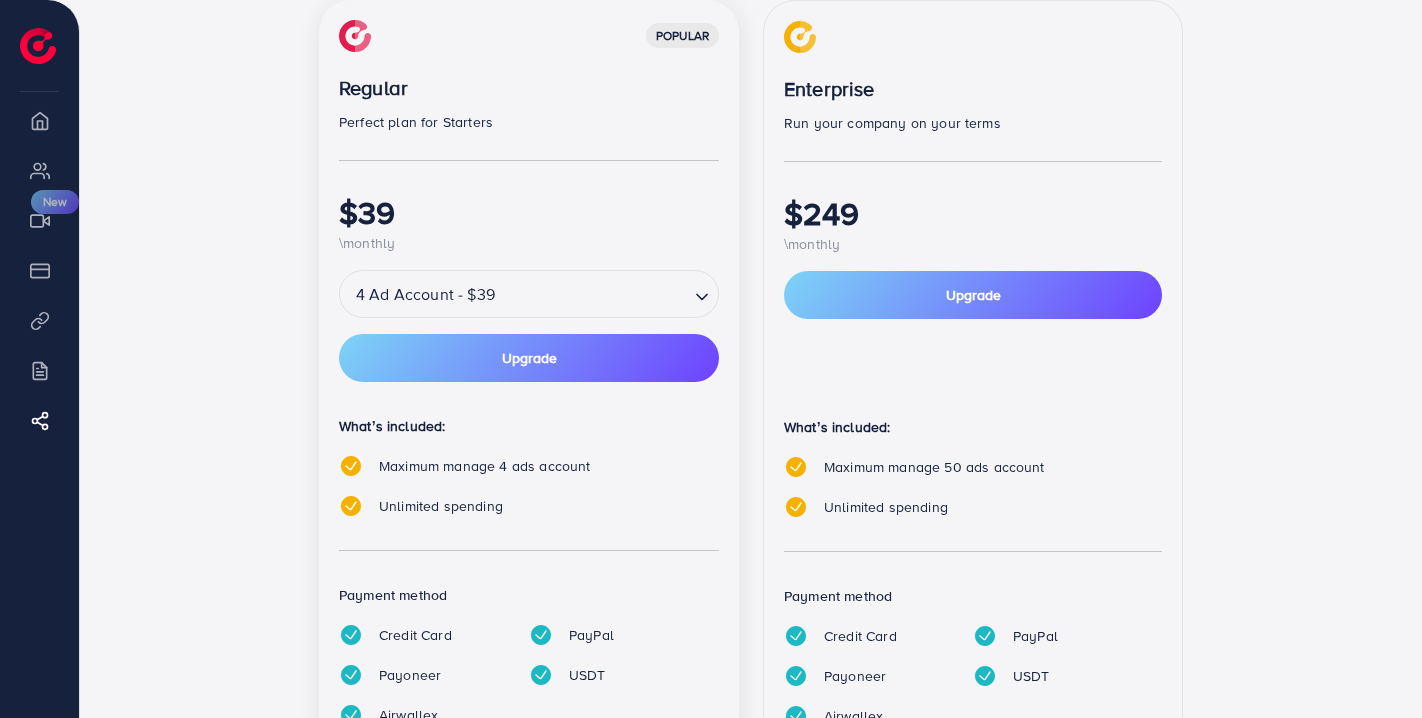 click on "4 Ad Account - $39" at bounding box center [514, 294] 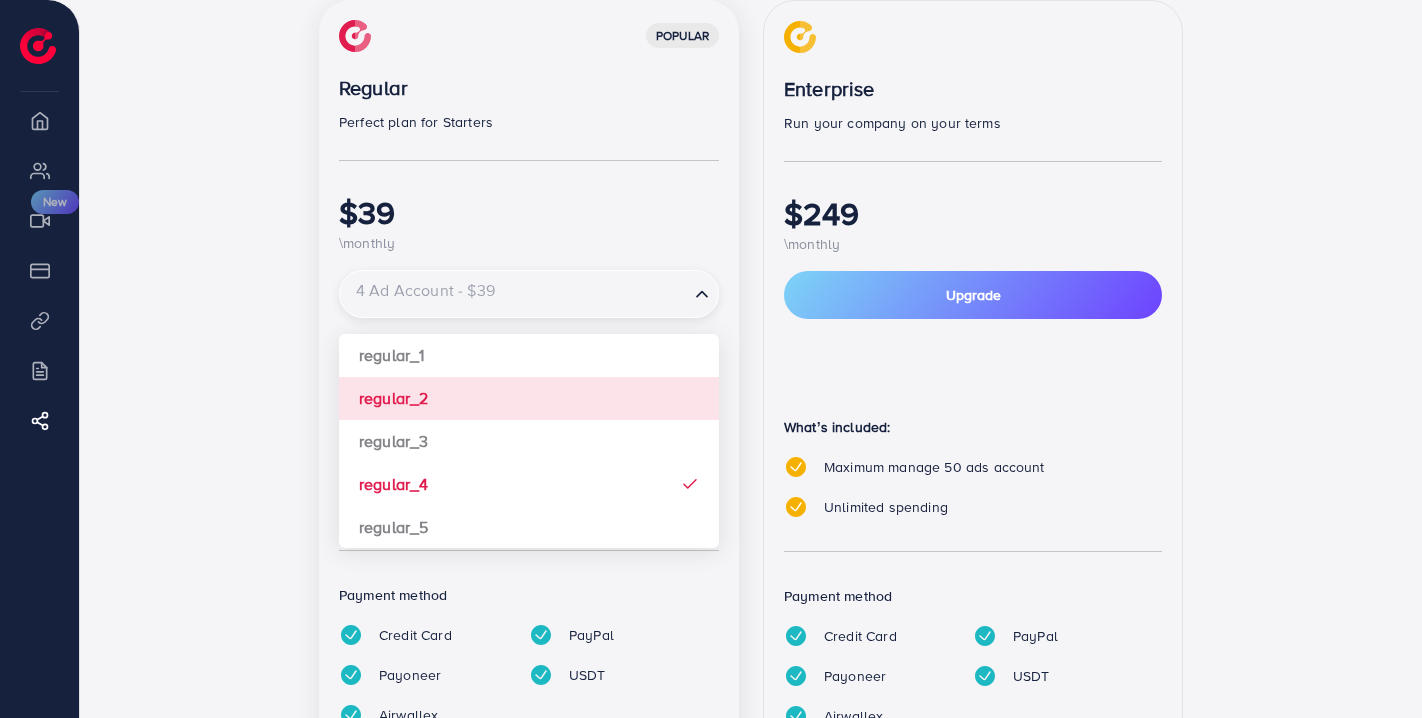 click on "popular   Regular   Perfect plan for Starters   $39   \monthly
4 Ad Account - $39
Loading...     regular_1 regular_2 regular_3 regular_4 regular_5        Upgrade   What’s included:   Maximum manage 4 ads account   Unlimited spending   Payment method   Credit Card   PayPal   Payoneer   USDT   Airwallex" at bounding box center (529, 383) 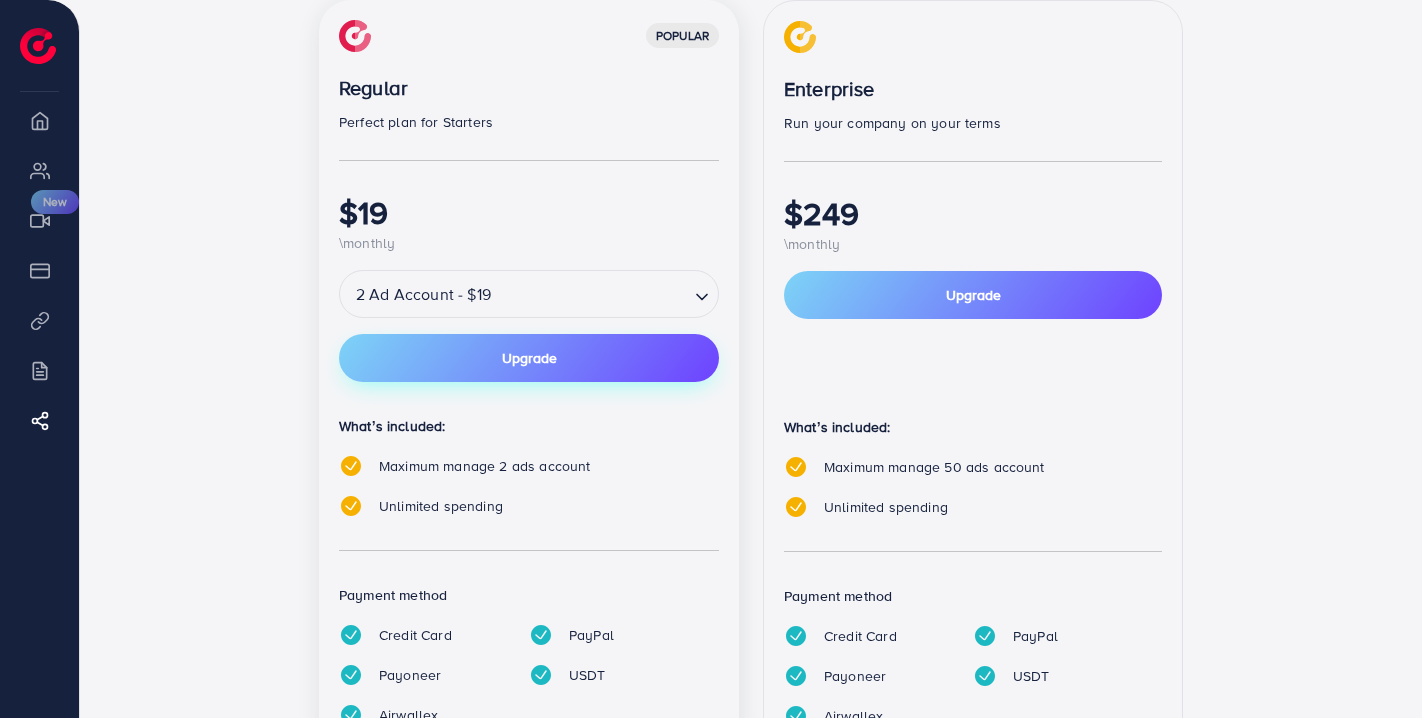 click on "Upgrade" at bounding box center (529, 358) 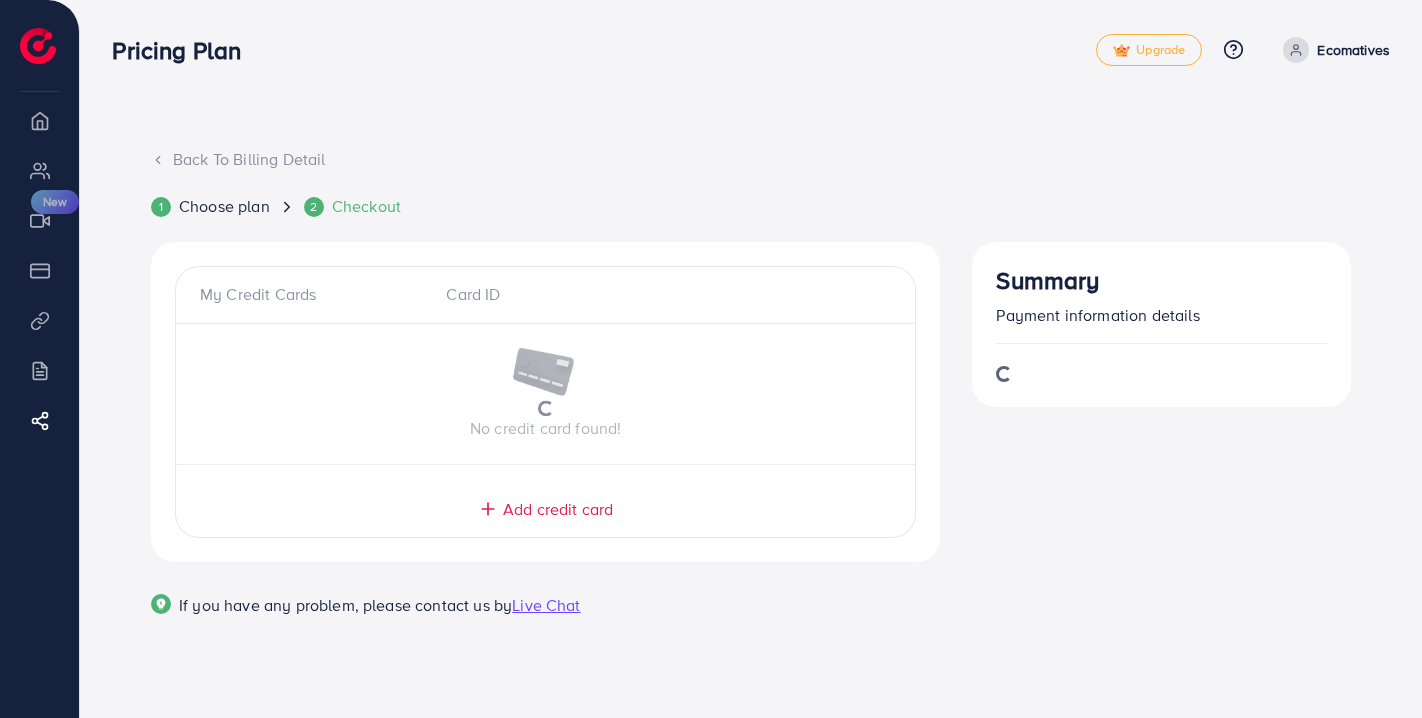 scroll, scrollTop: 0, scrollLeft: 0, axis: both 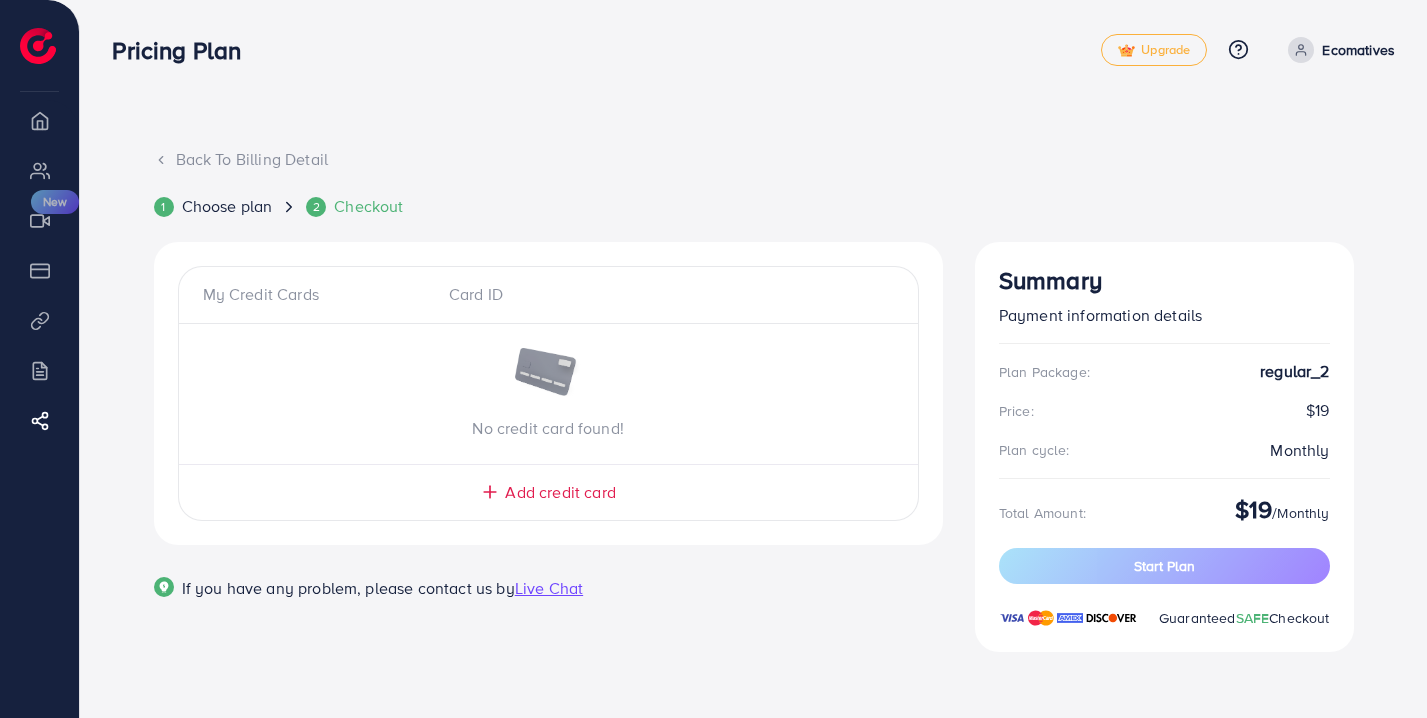click on "Add credit card" at bounding box center (560, 492) 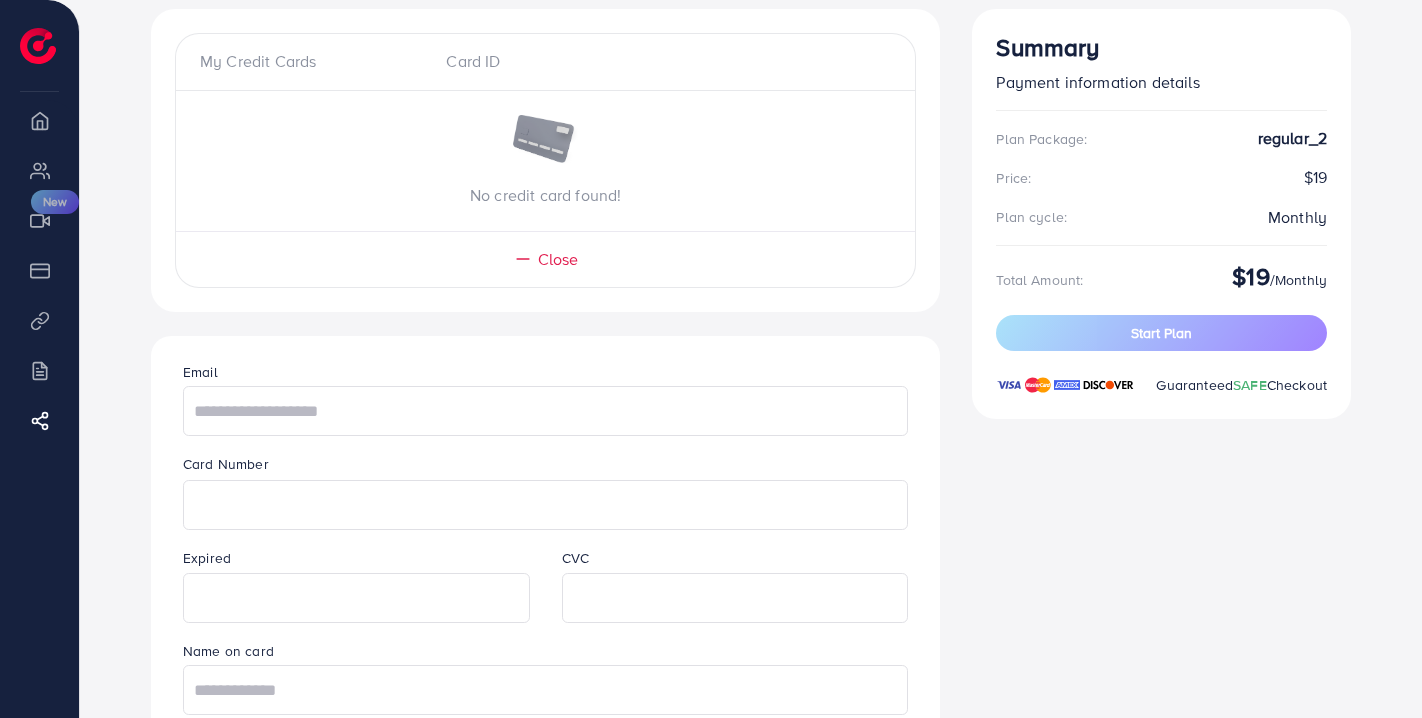 scroll, scrollTop: 242, scrollLeft: 0, axis: vertical 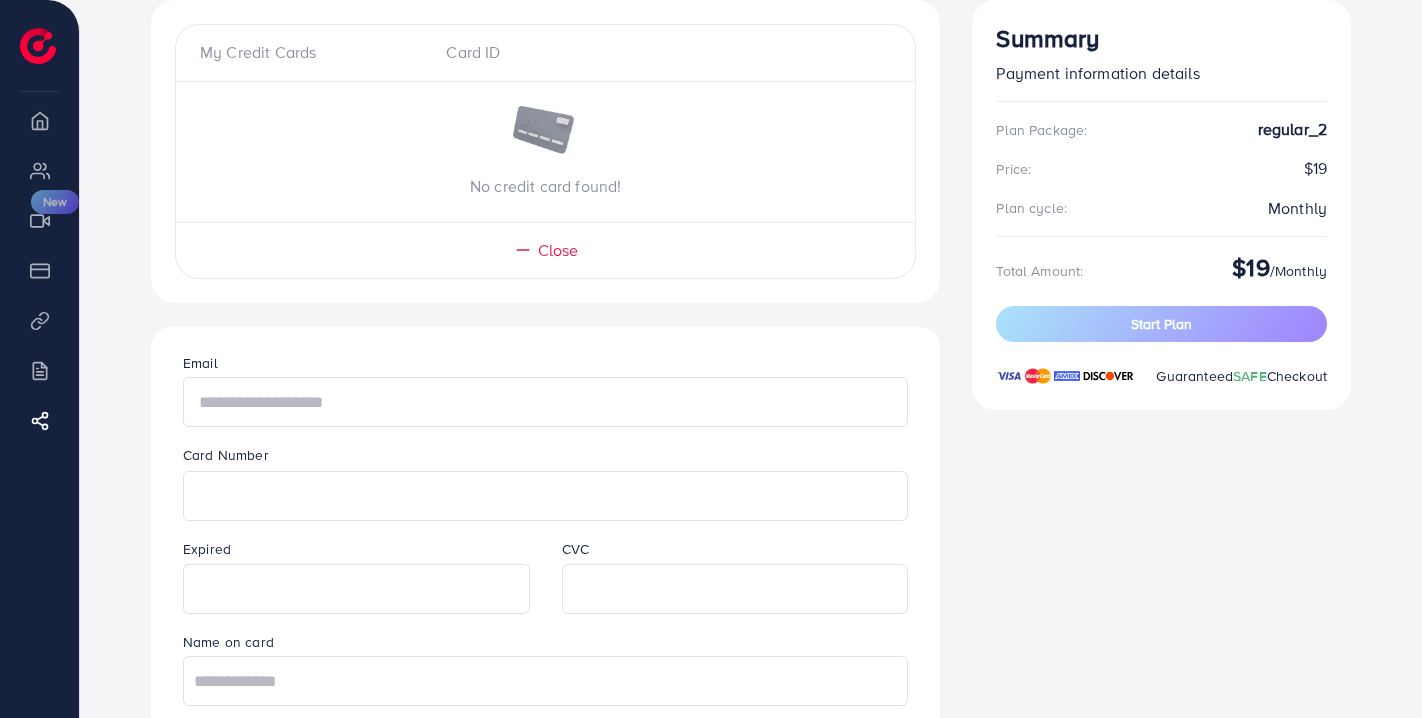 click at bounding box center [545, 402] 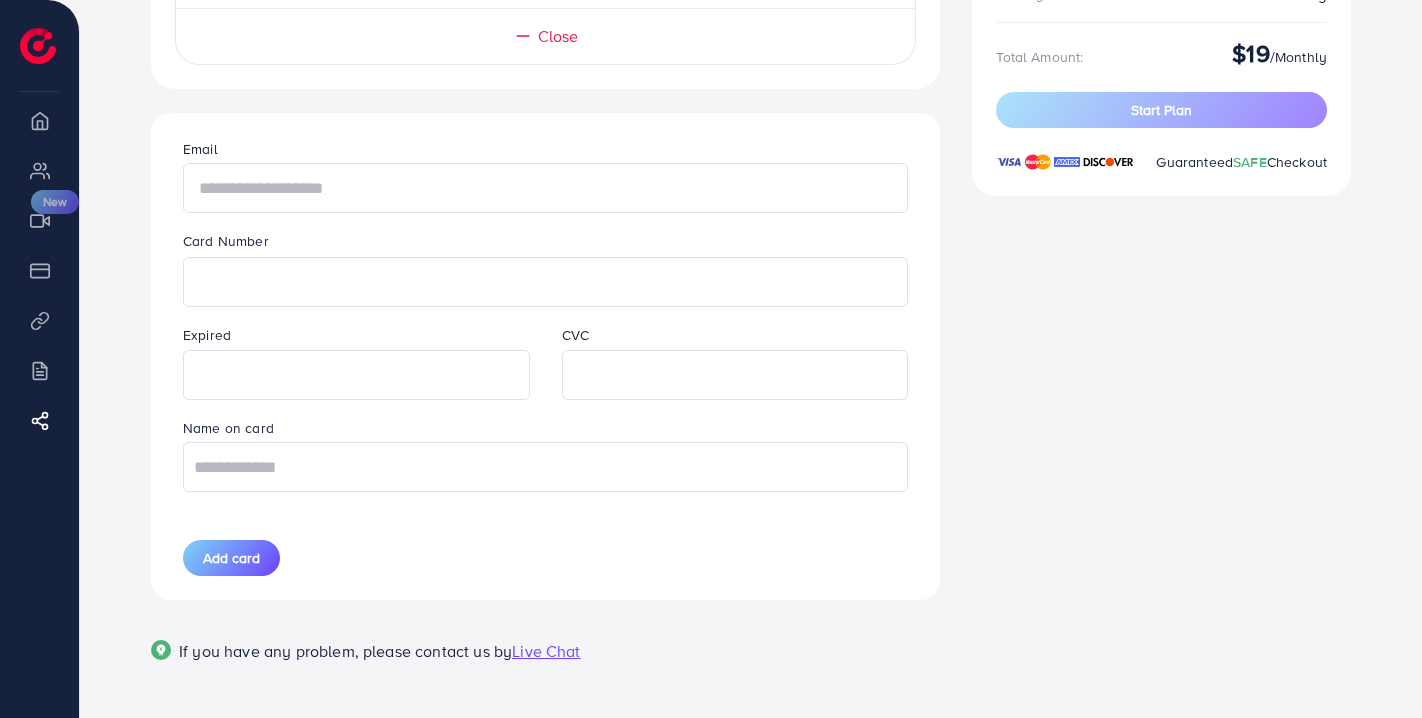 scroll, scrollTop: 384, scrollLeft: 0, axis: vertical 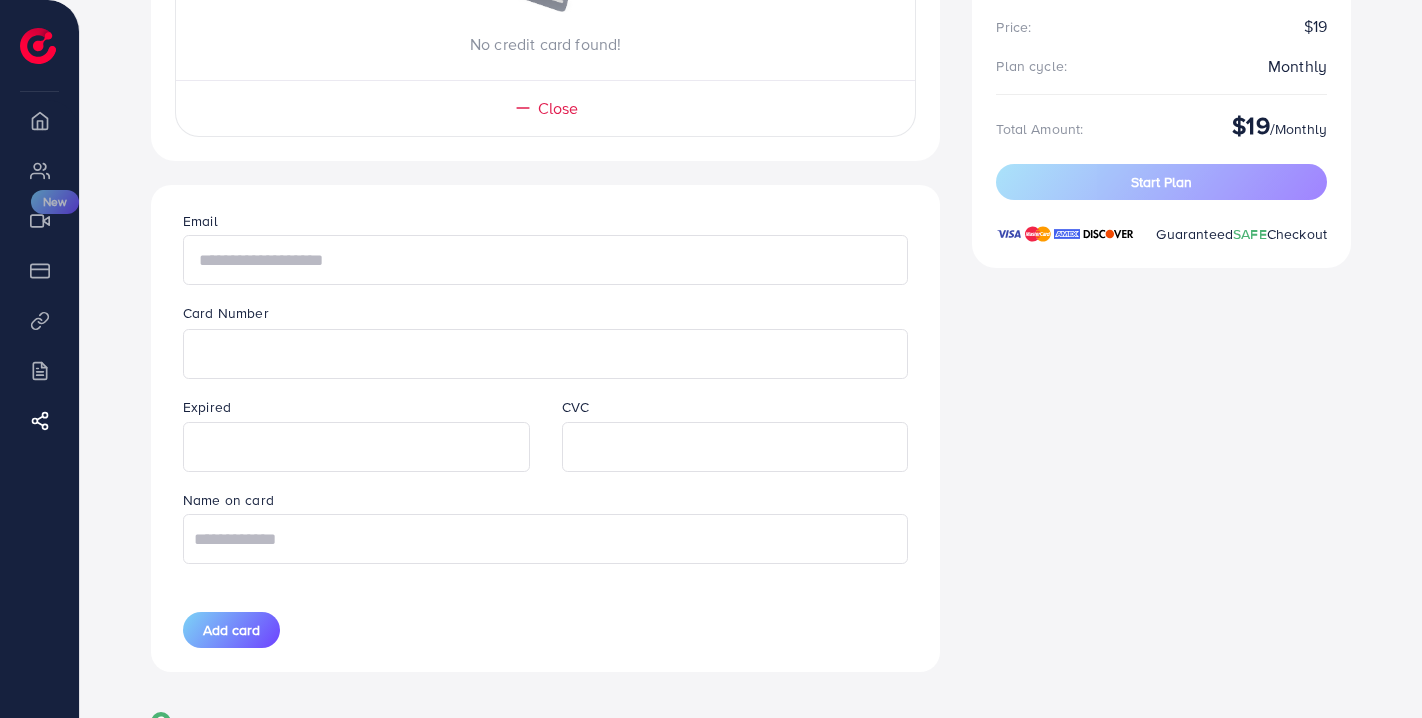 click at bounding box center [545, 260] 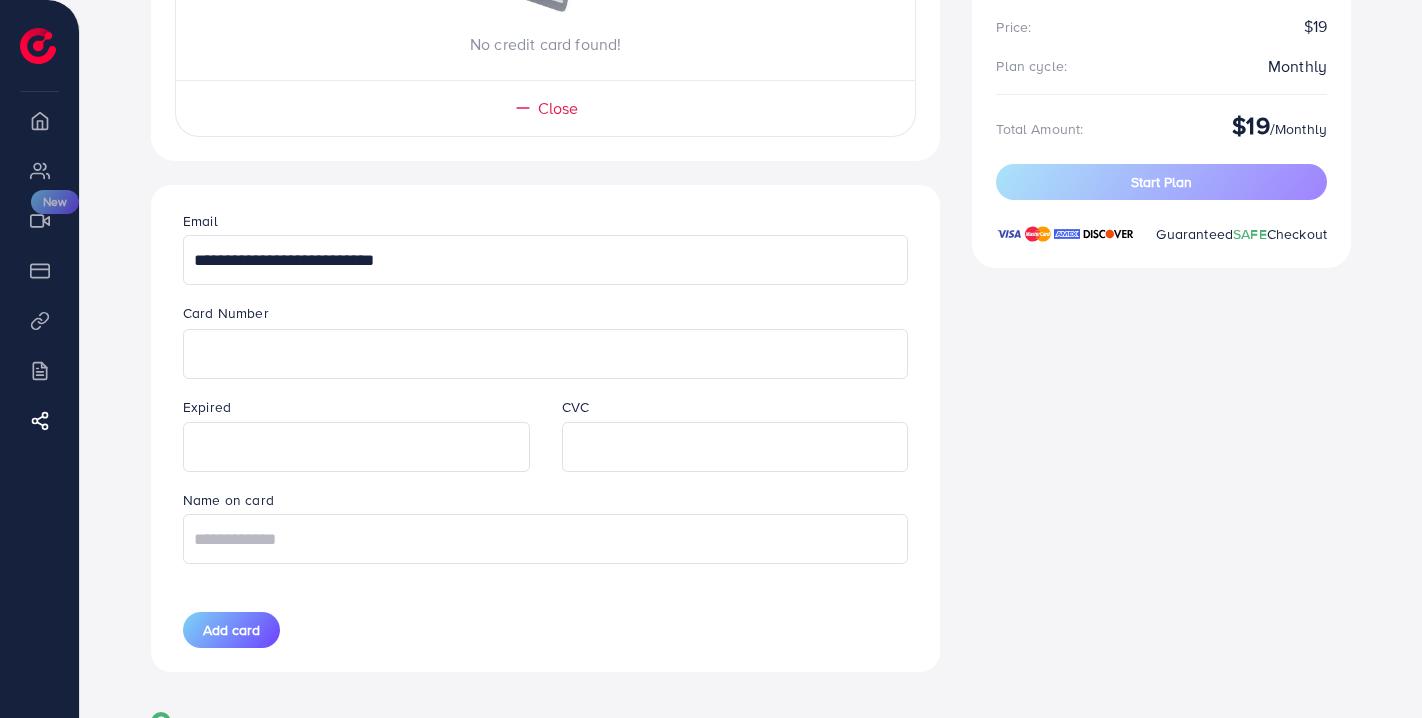 type on "**********" 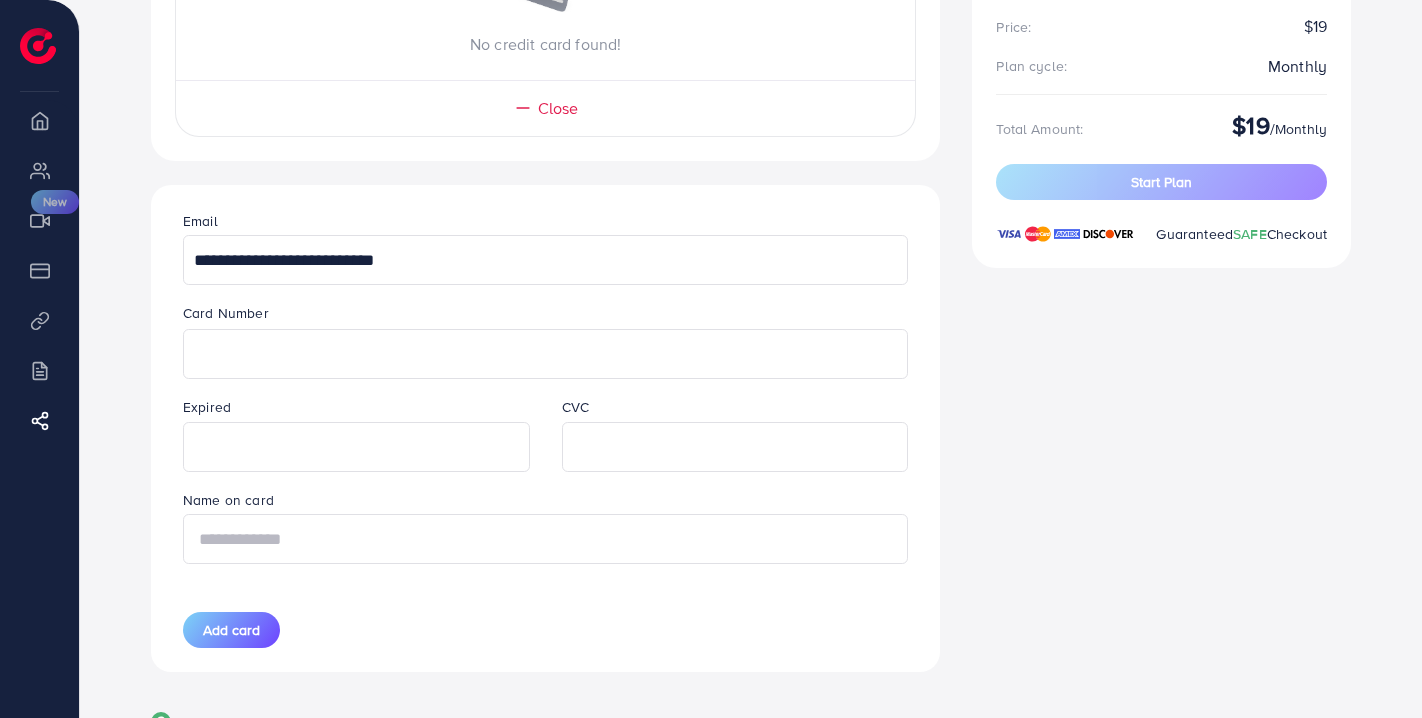 click at bounding box center (545, 539) 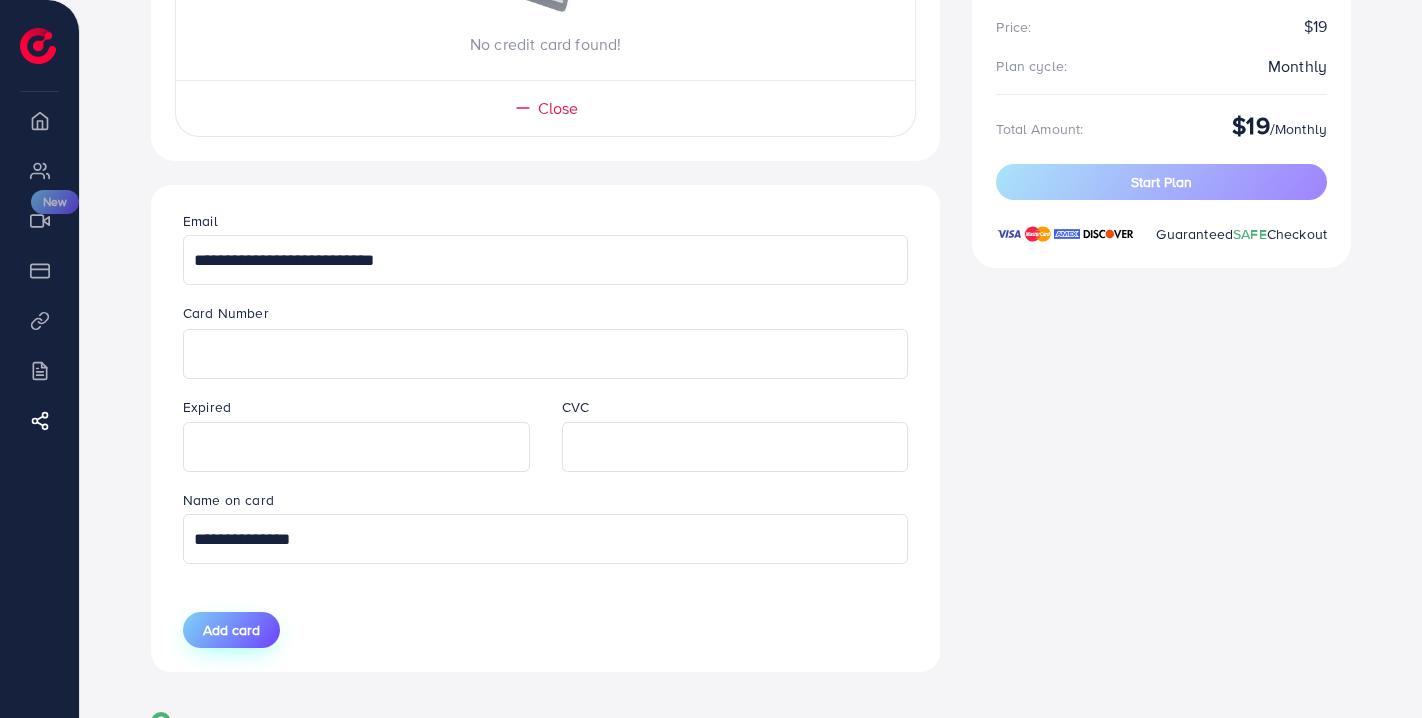 type on "**********" 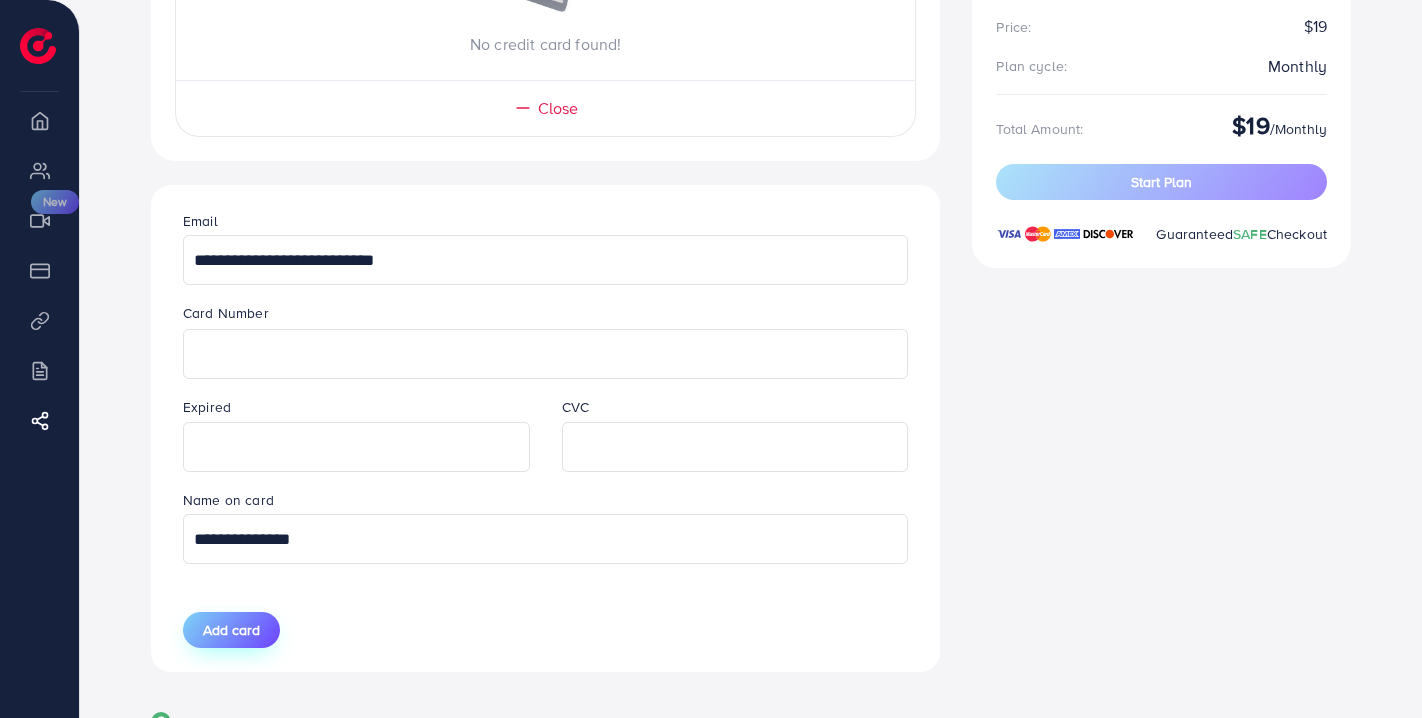 click on "Add card" at bounding box center [231, 630] 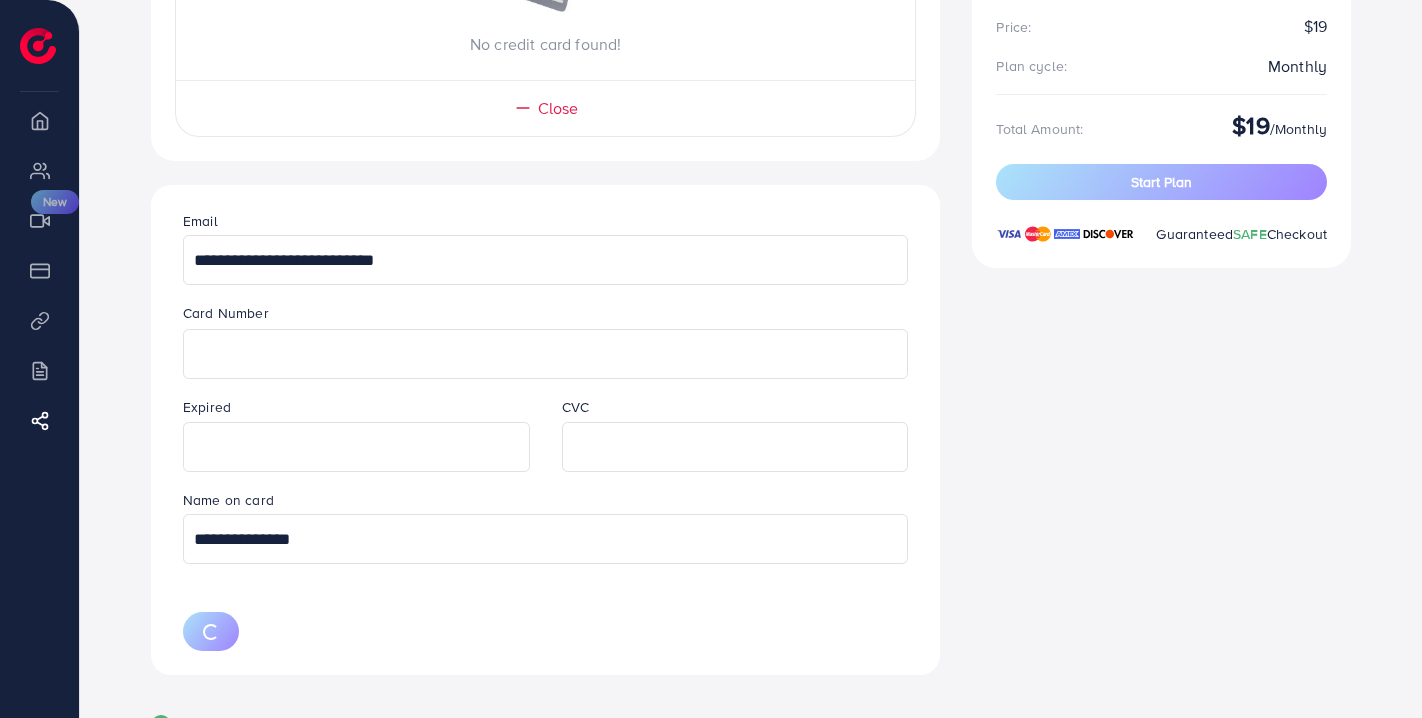 type 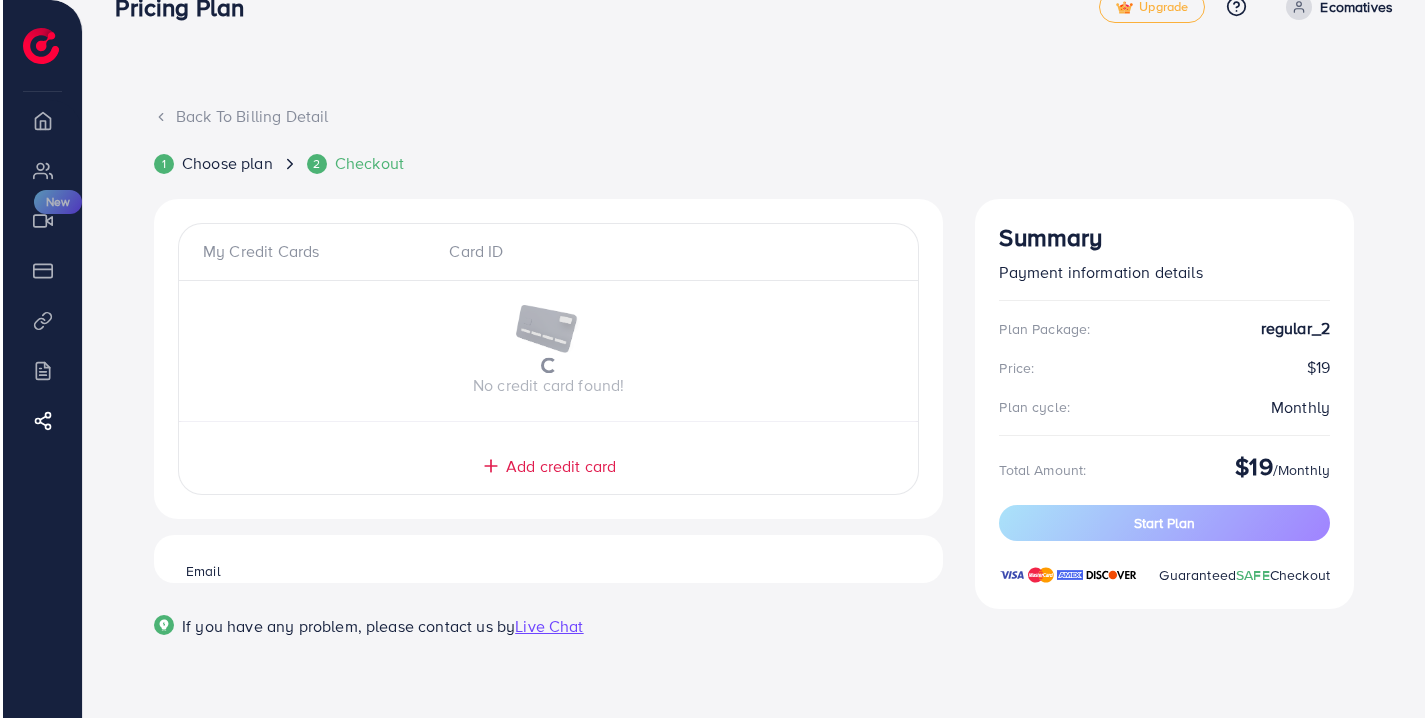 scroll, scrollTop: 0, scrollLeft: 0, axis: both 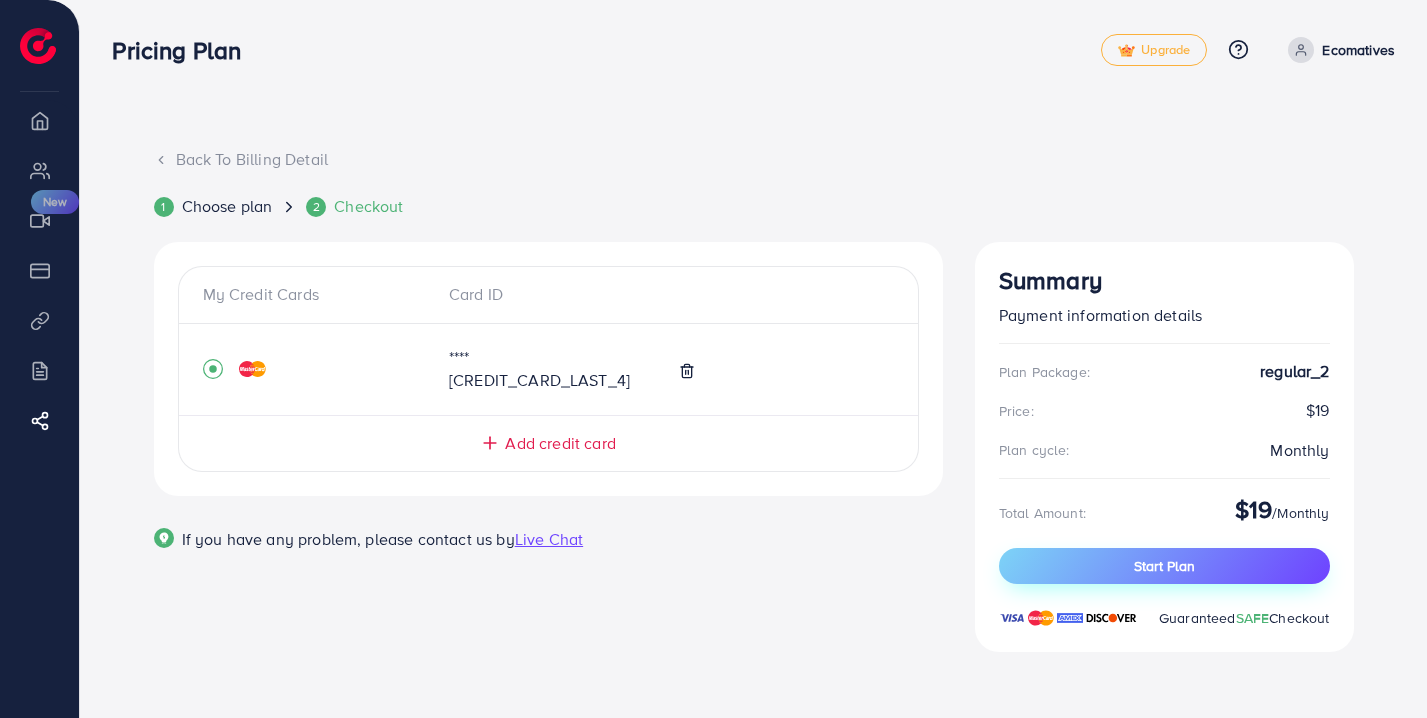 click on "Start Plan" at bounding box center (1164, 566) 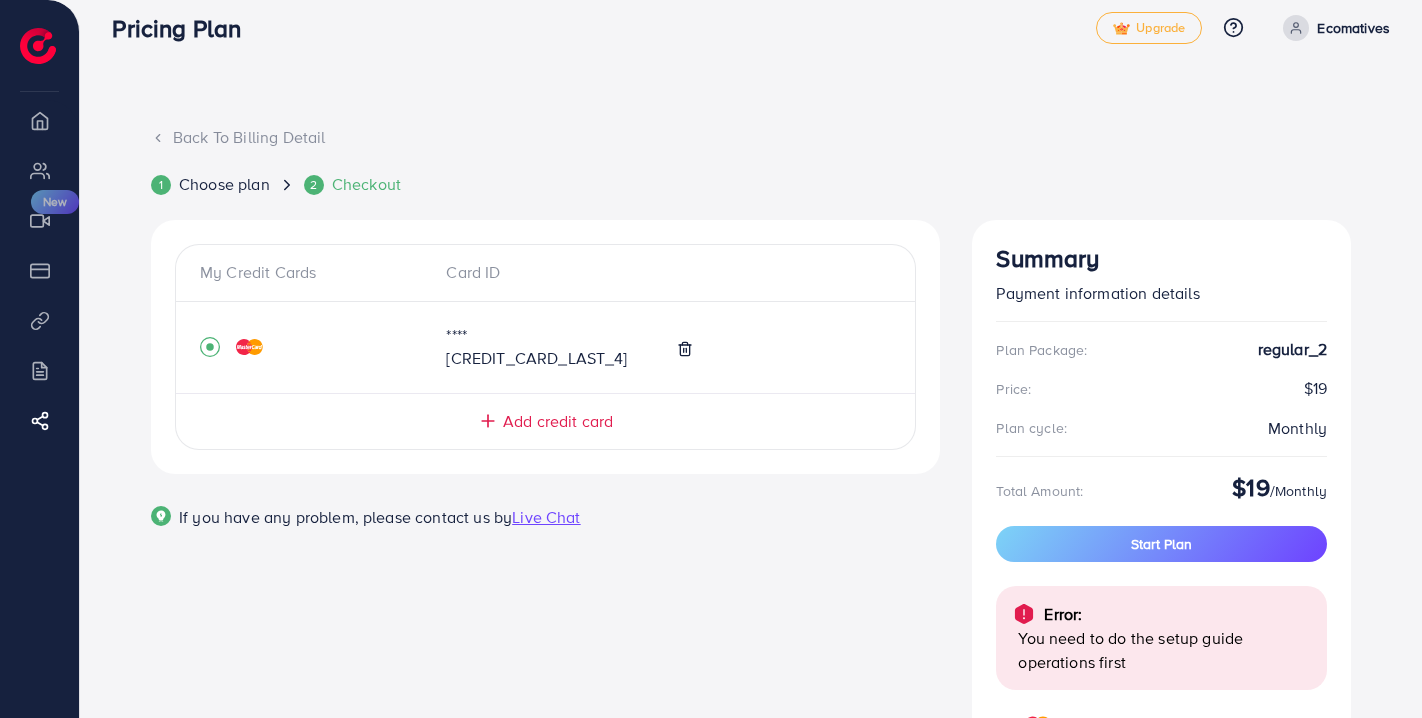 scroll, scrollTop: 0, scrollLeft: 0, axis: both 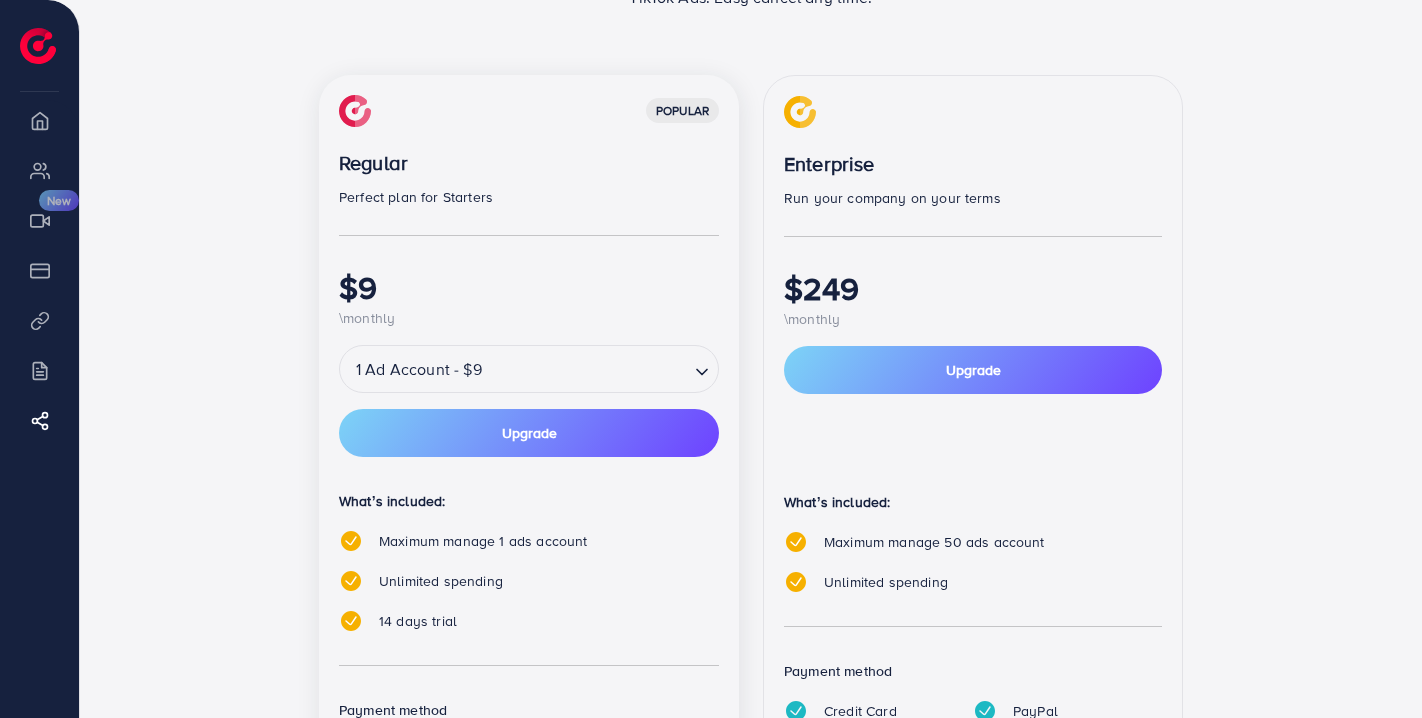 click at bounding box center [587, 369] 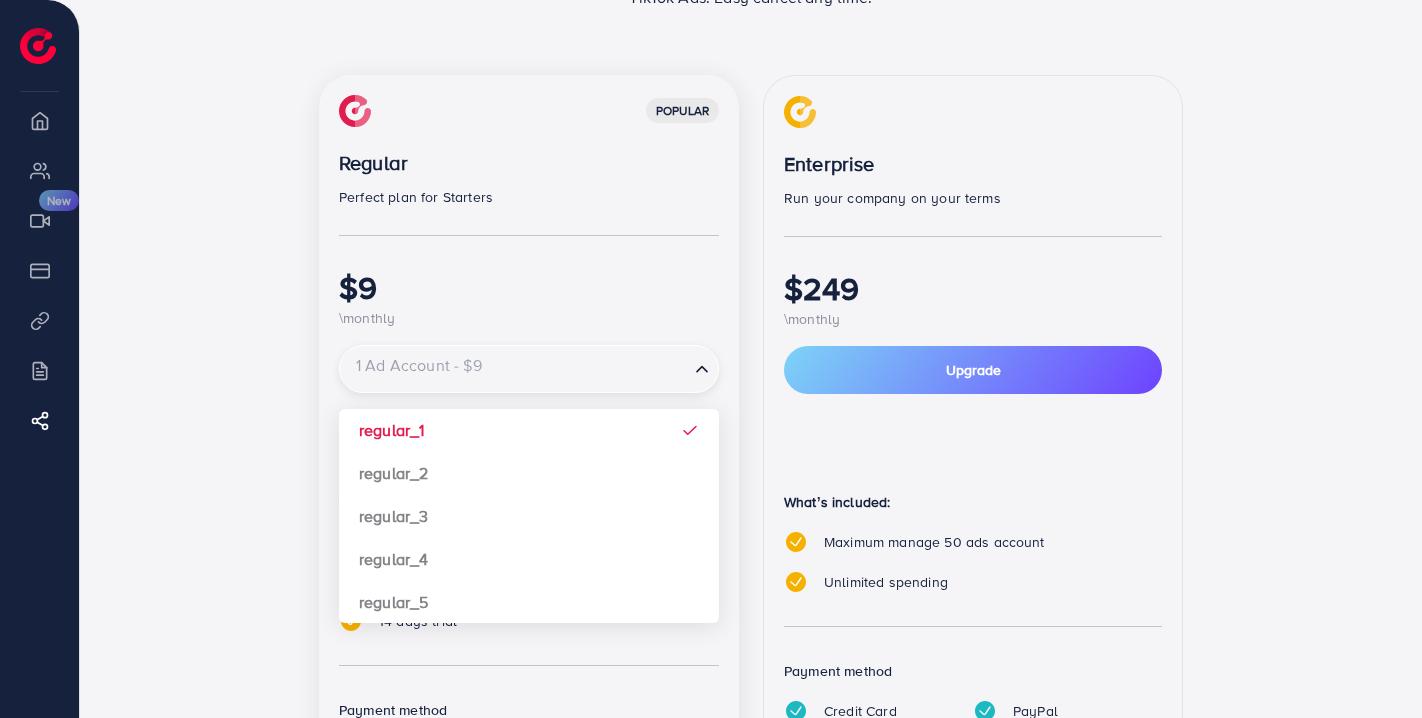 click on "popular   Regular   Perfect plan for Starters   $9   \monthly
1 Ad Account - $9
Loading...     regular_1 regular_2 regular_3 regular_4 regular_5        Upgrade   What’s included:   Maximum manage 1 ads account   Unlimited spending   14 days trial   Payment method   Credit Card   PayPal   Payoneer   USDT   Airwallex" at bounding box center (529, 477) 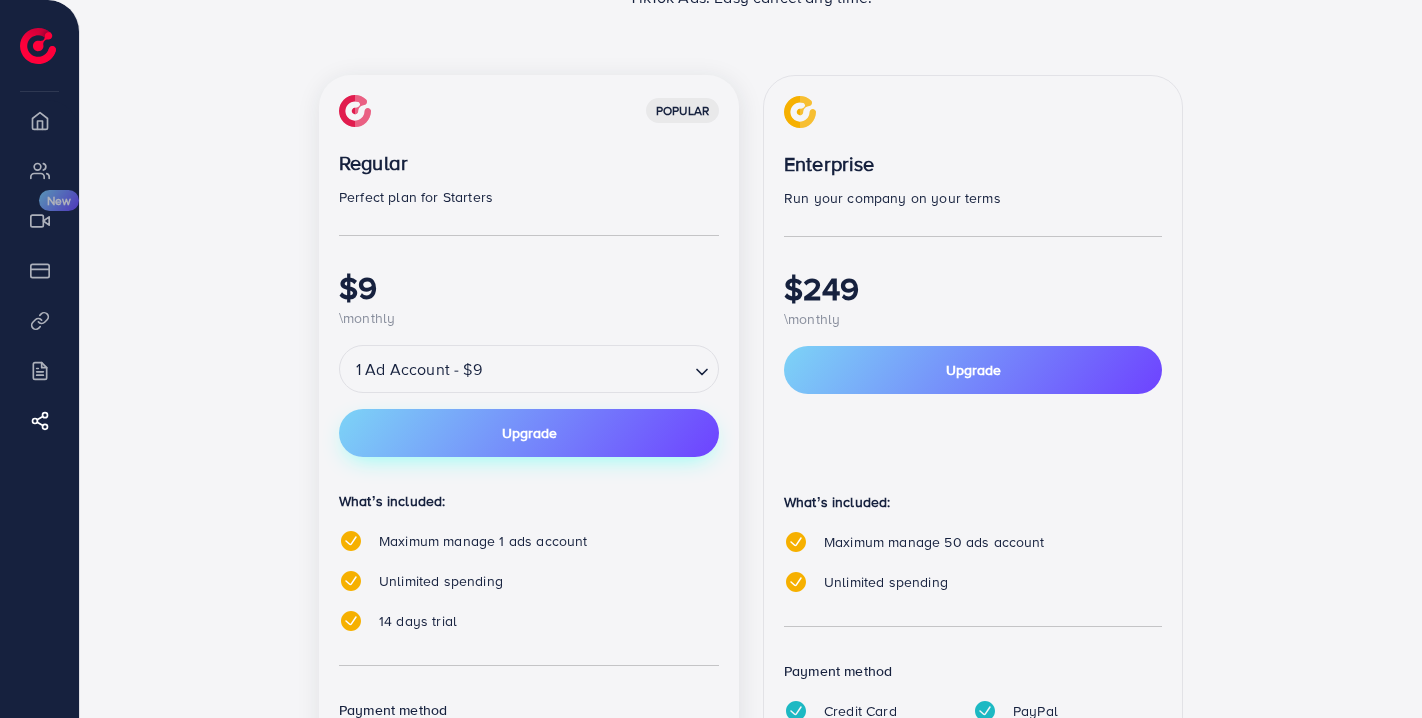 click on "Upgrade" at bounding box center [529, 433] 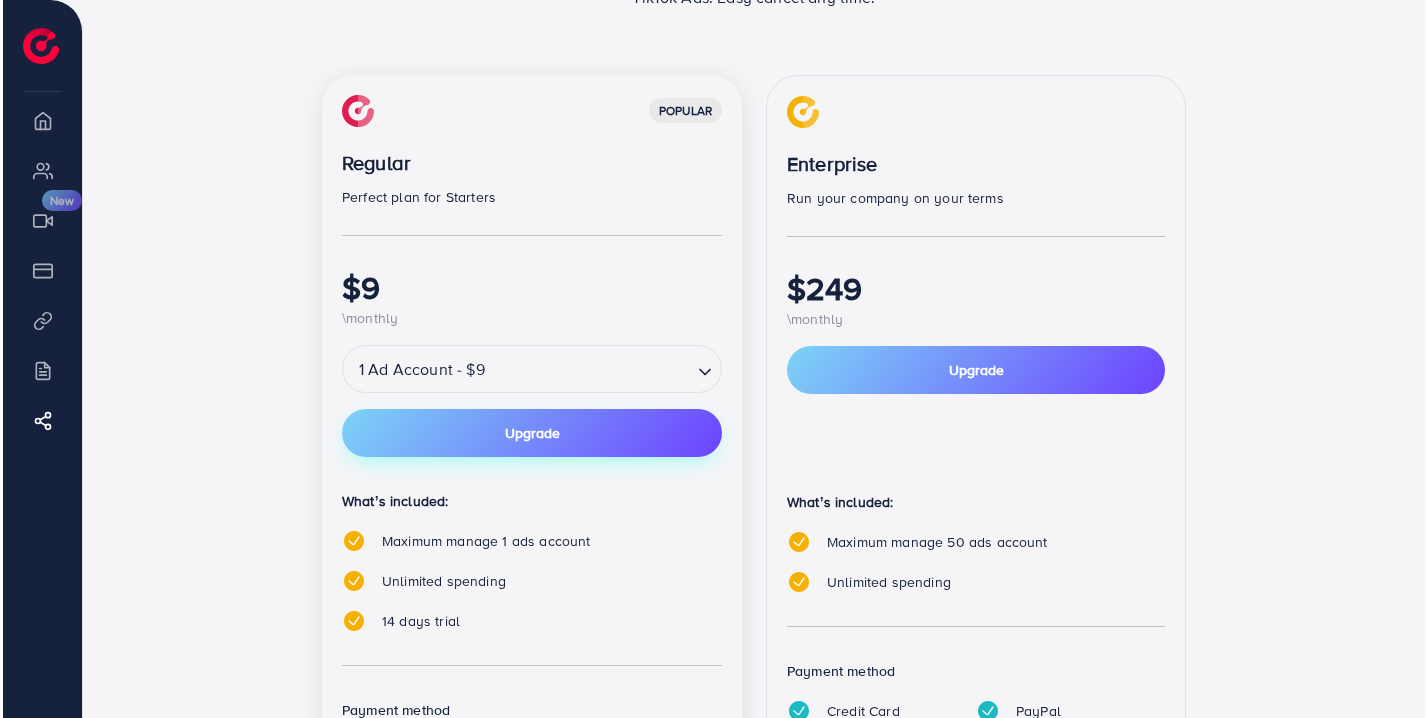 scroll, scrollTop: 0, scrollLeft: 0, axis: both 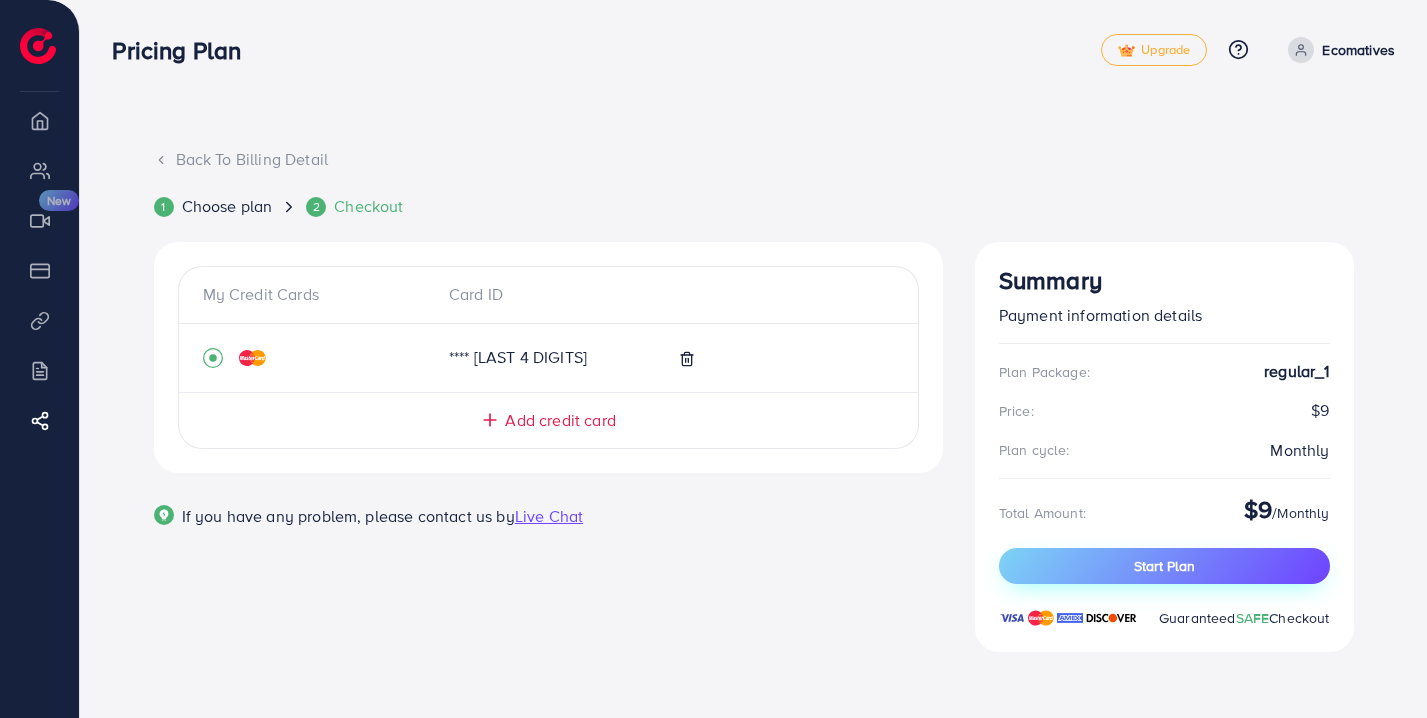 click on "Start Plan" at bounding box center (1164, 566) 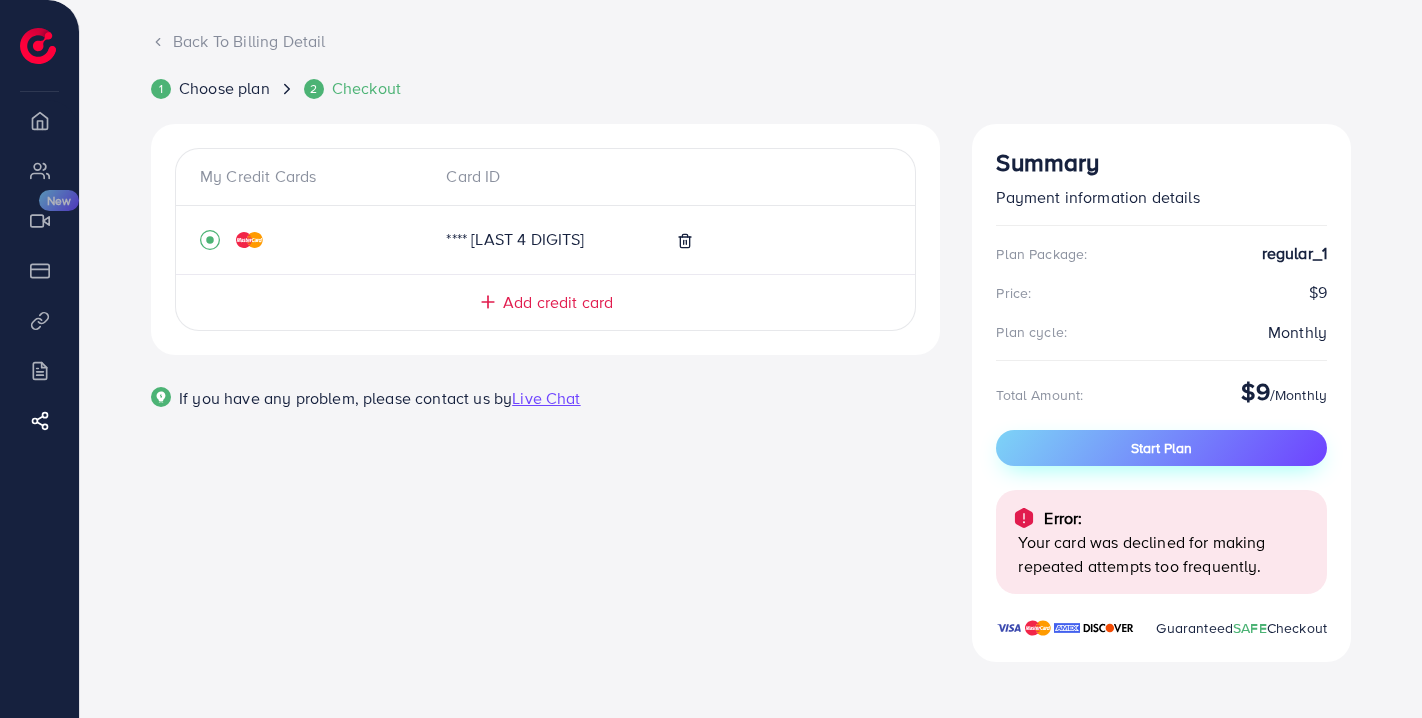 scroll, scrollTop: 70, scrollLeft: 0, axis: vertical 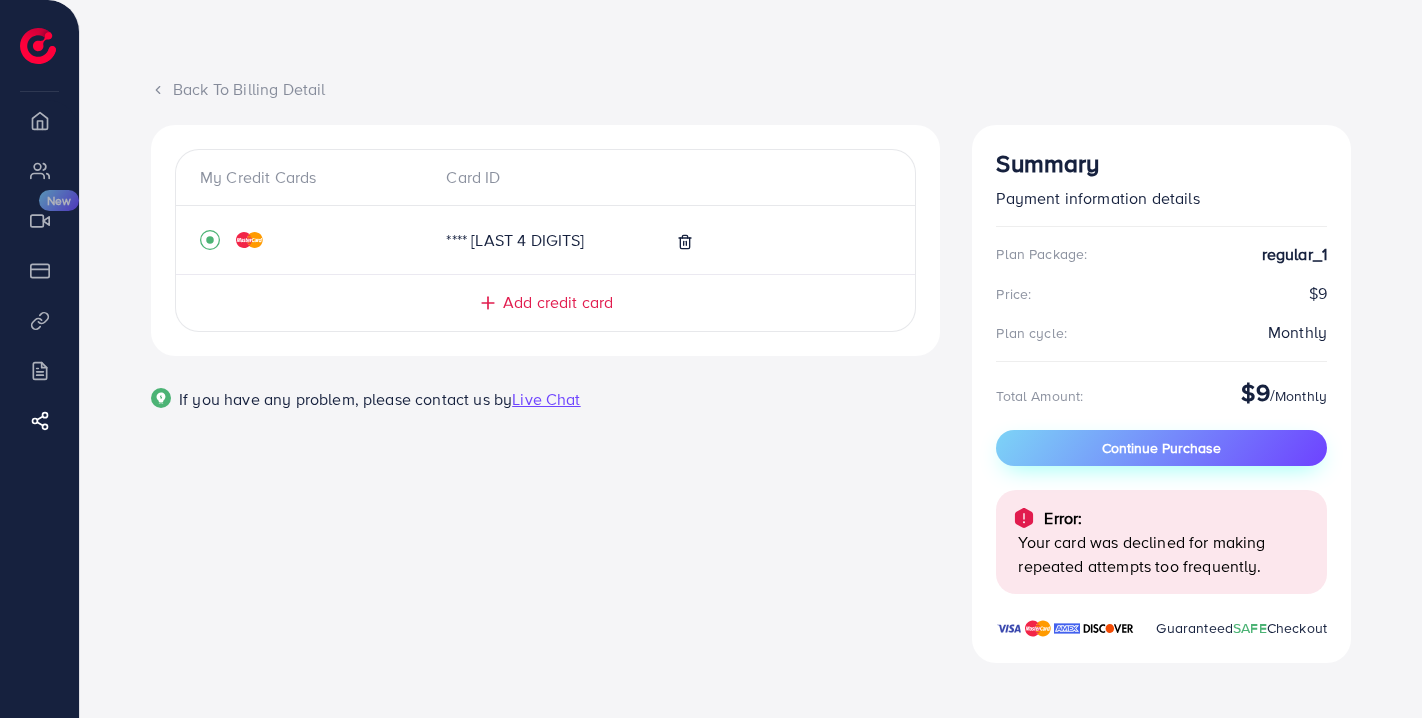 click on "Continue Purchase" at bounding box center (1161, 448) 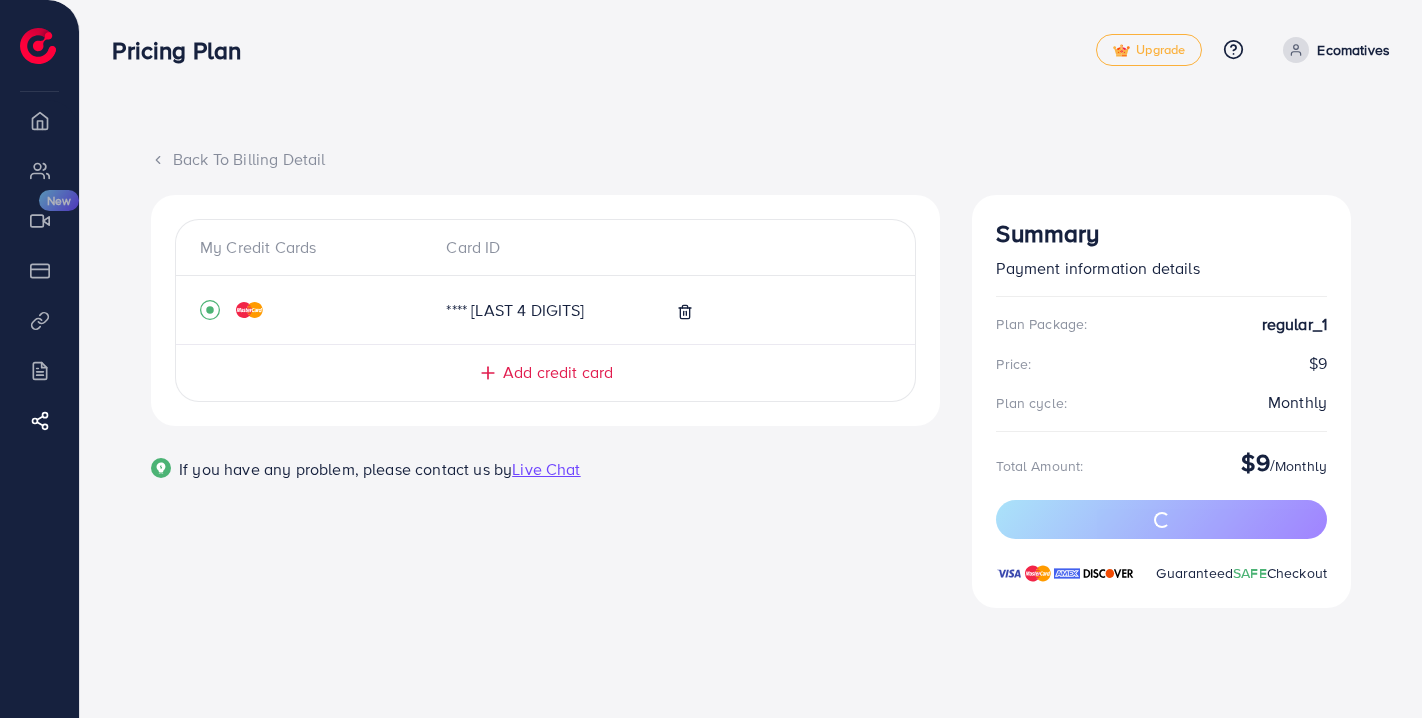 scroll, scrollTop: 70, scrollLeft: 0, axis: vertical 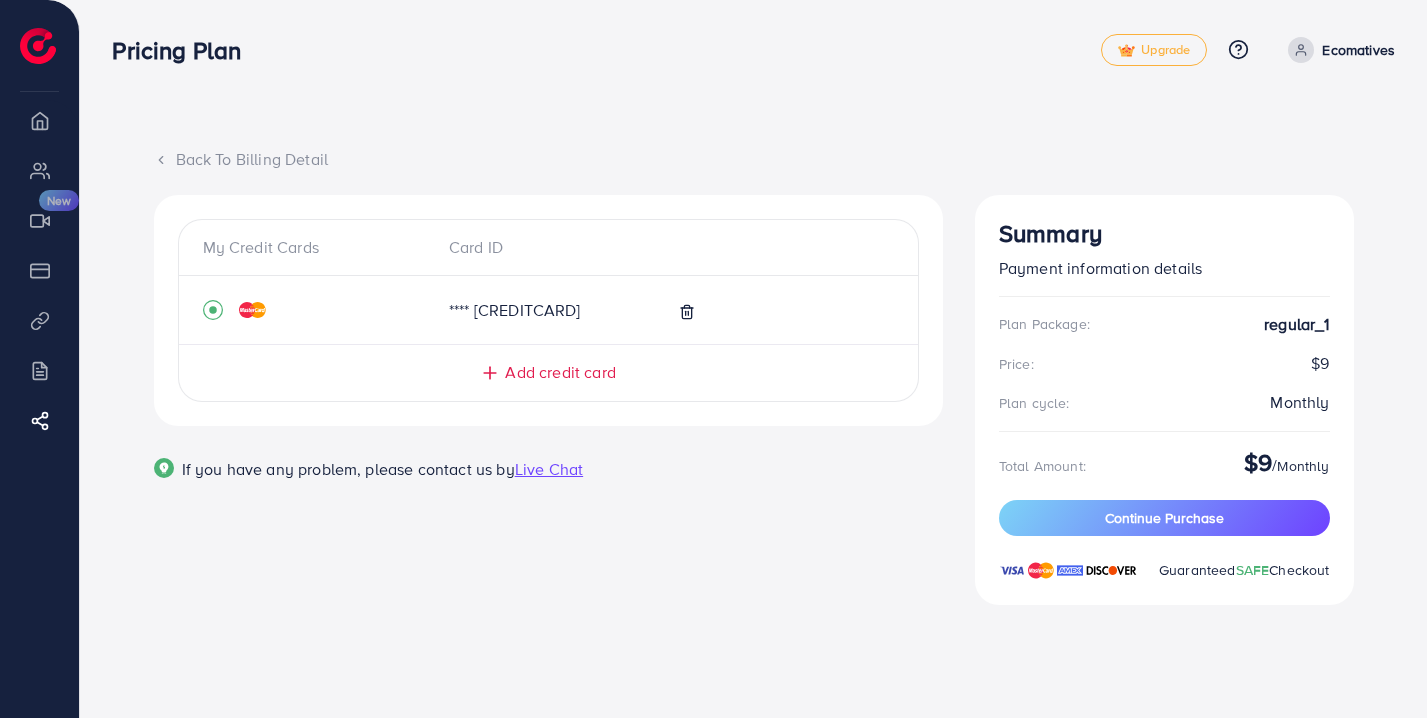 click 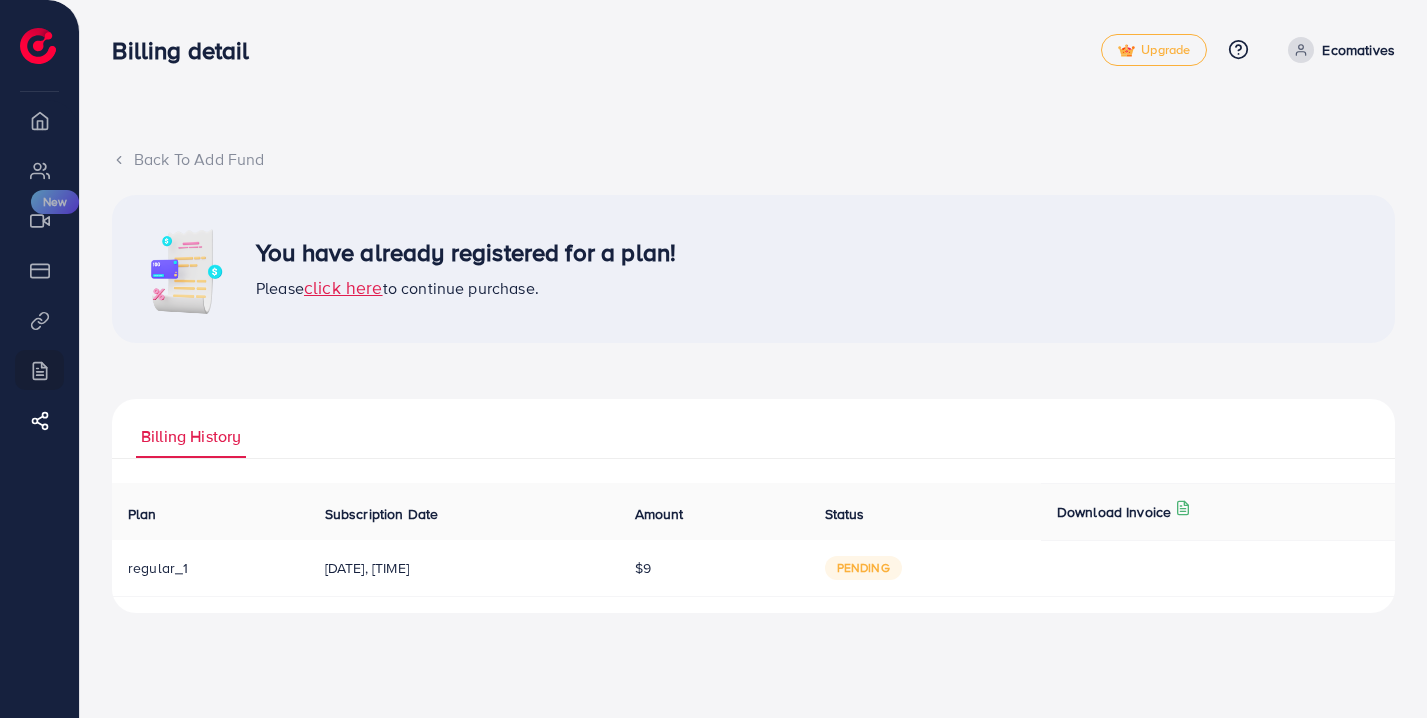 click on "Back To Add Fund" at bounding box center (753, 159) 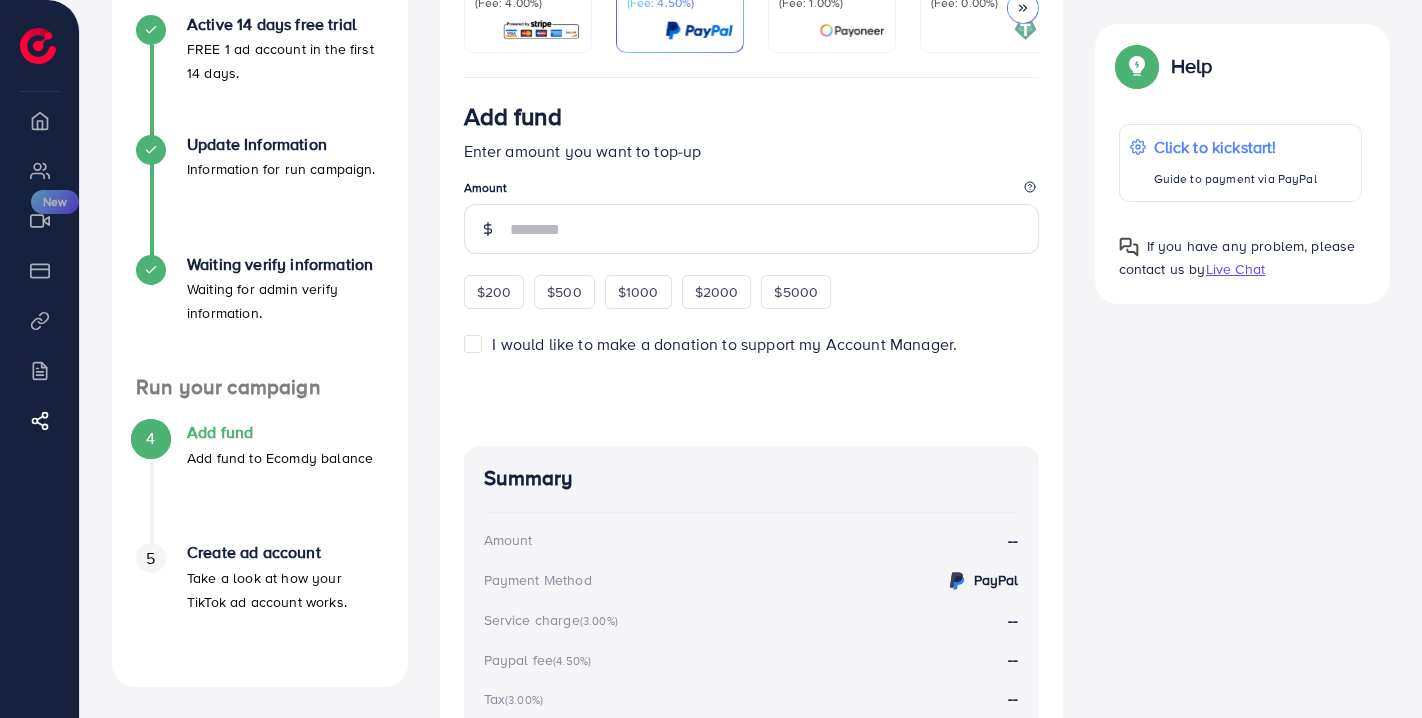 scroll, scrollTop: 255, scrollLeft: 0, axis: vertical 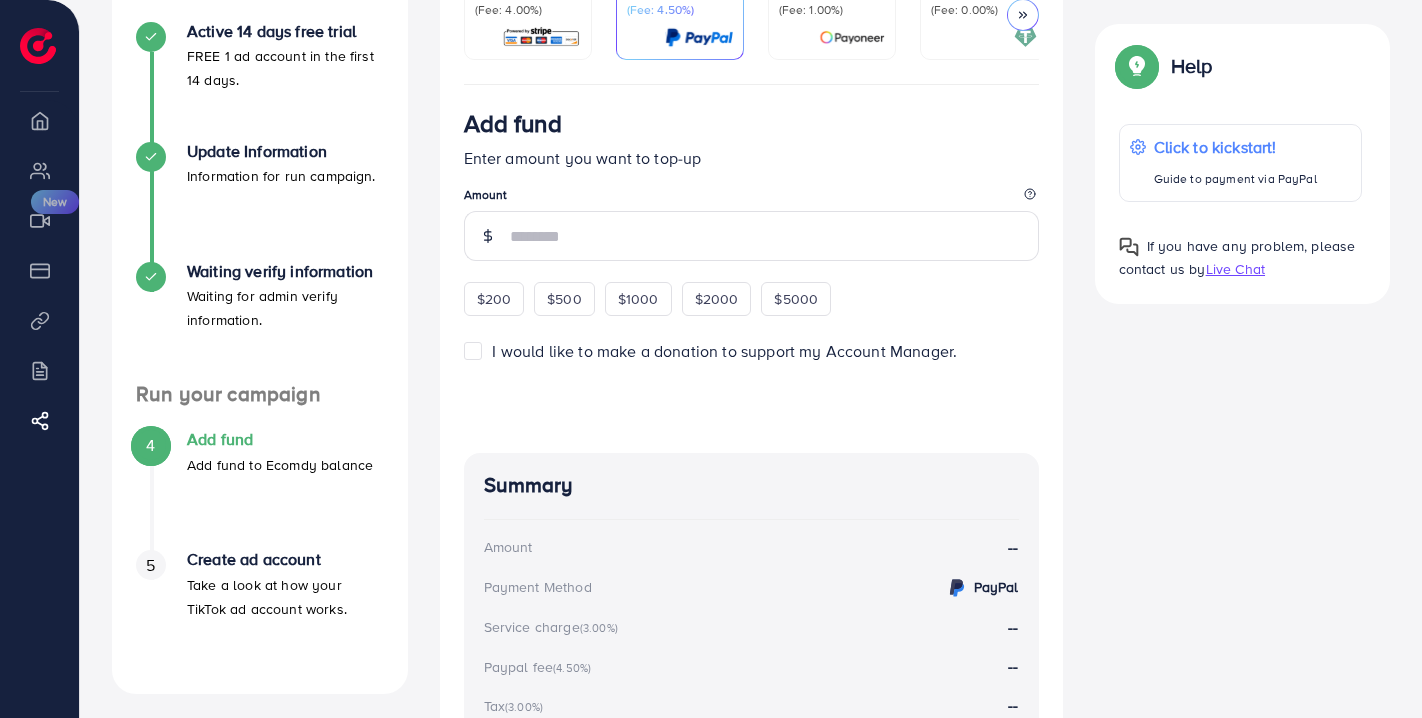 click at bounding box center (38, 46) 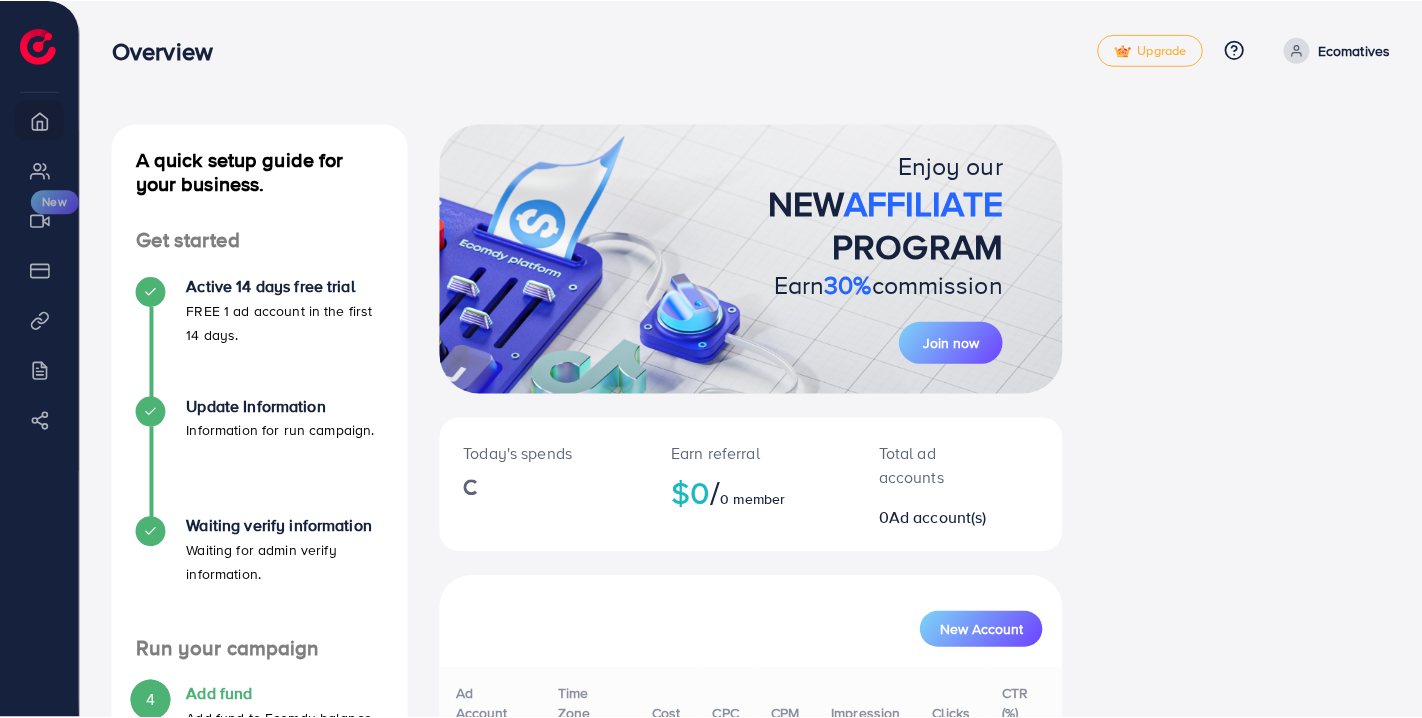 scroll, scrollTop: 0, scrollLeft: 0, axis: both 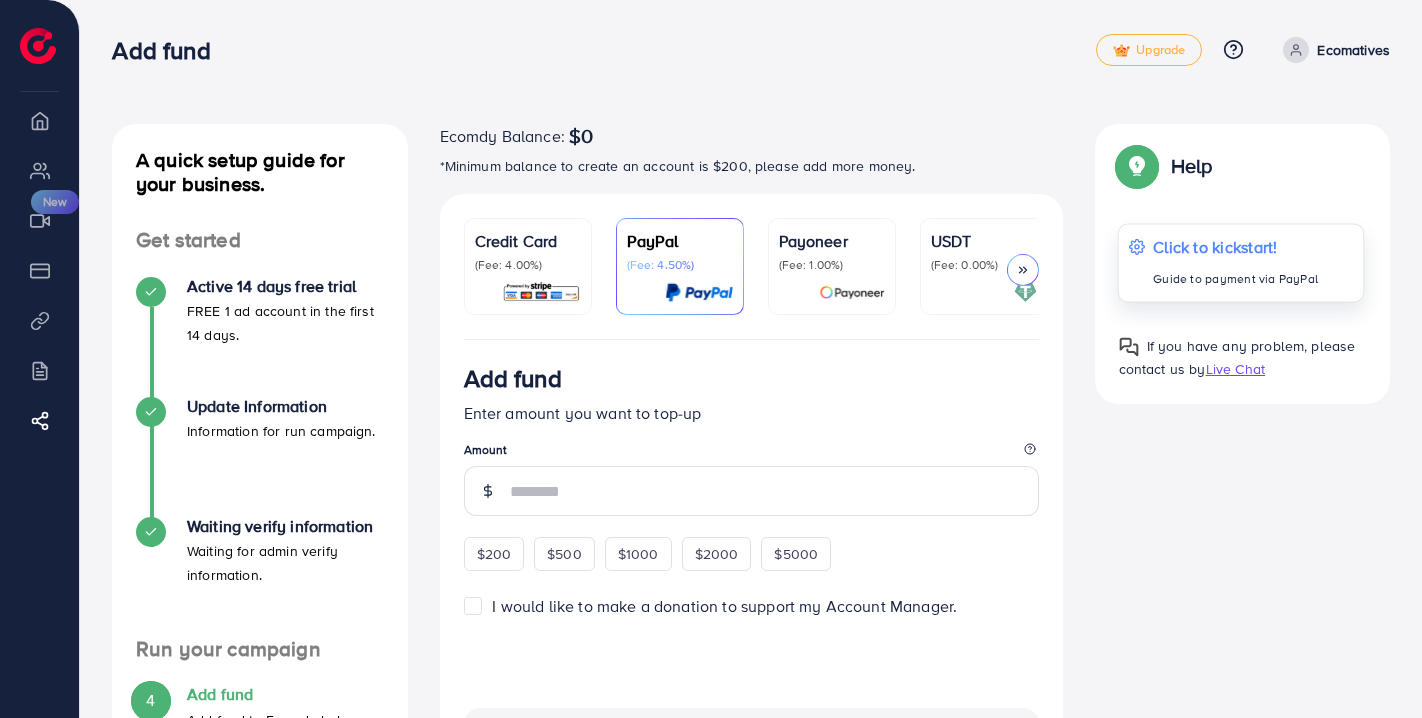 click on "Guide to payment via PayPal" at bounding box center (1235, 279) 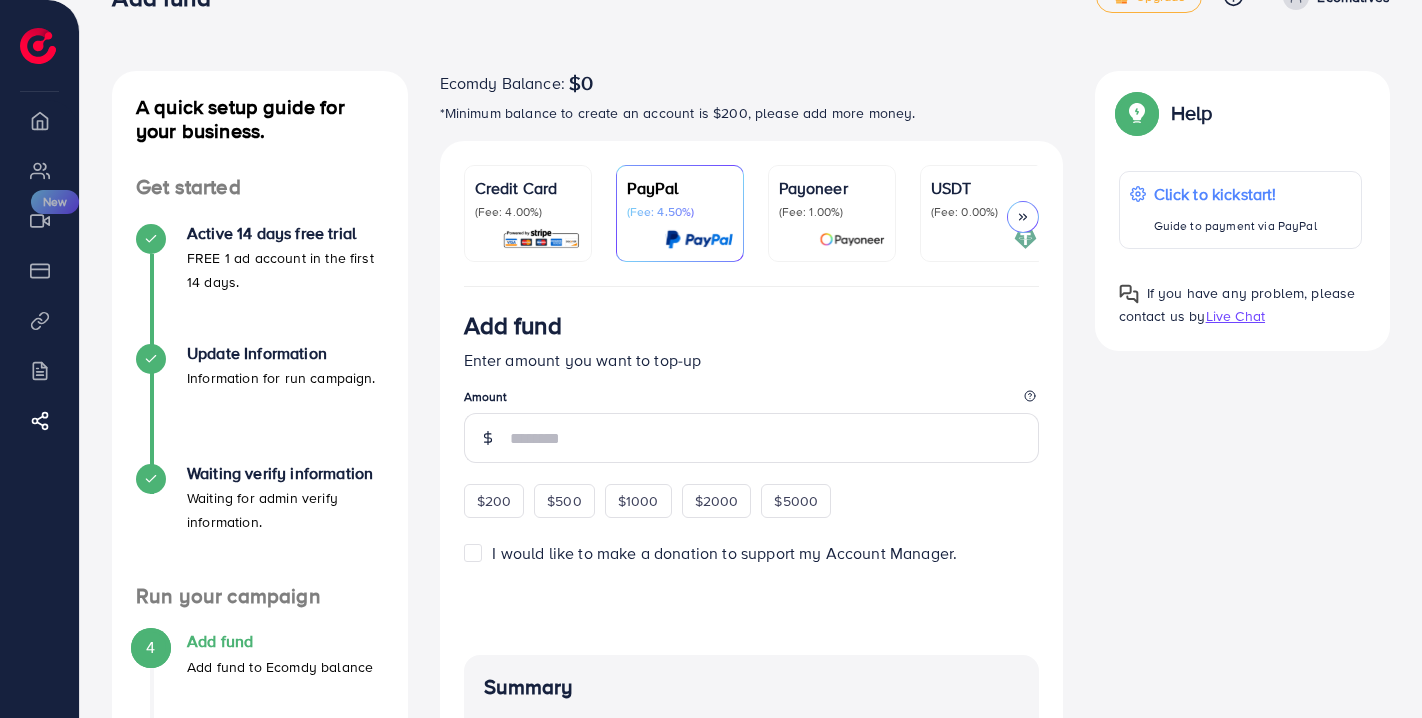 scroll, scrollTop: 124, scrollLeft: 0, axis: vertical 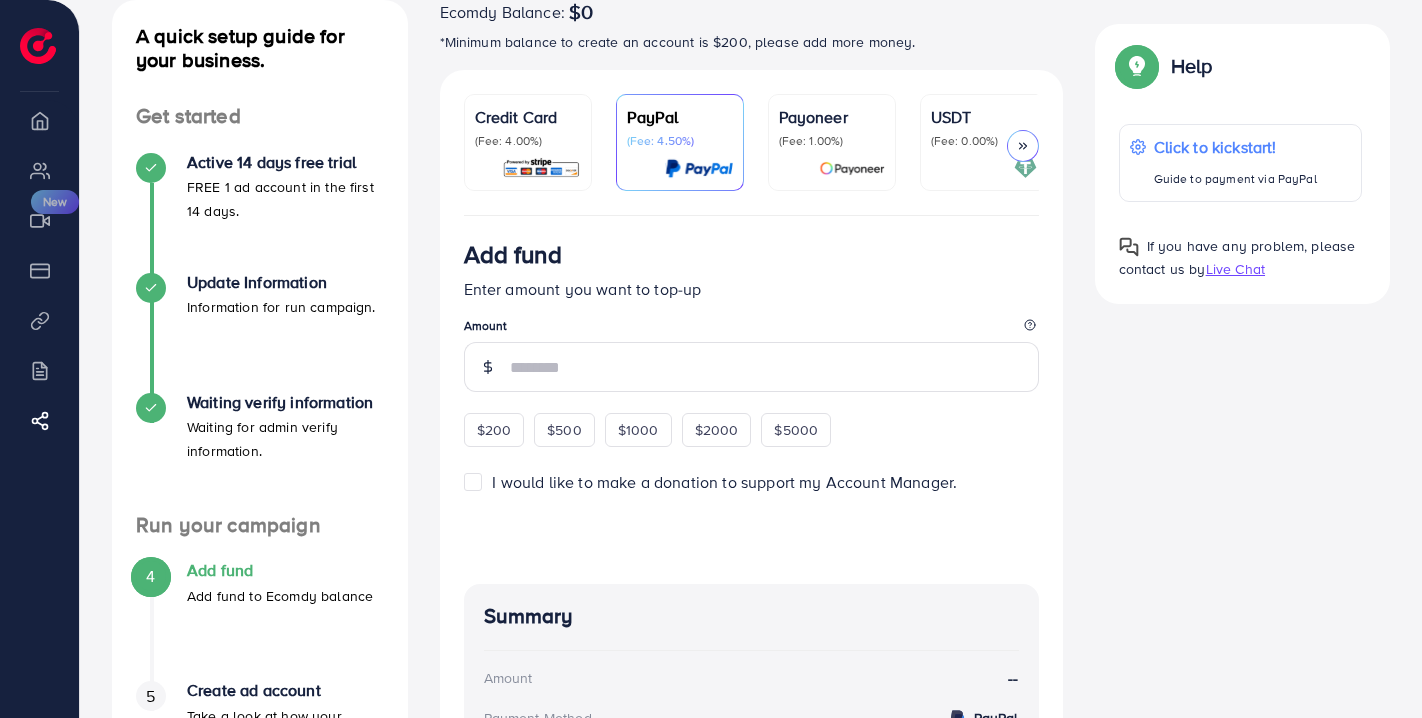 click on "(Fee: 1.00%)" at bounding box center [832, 141] 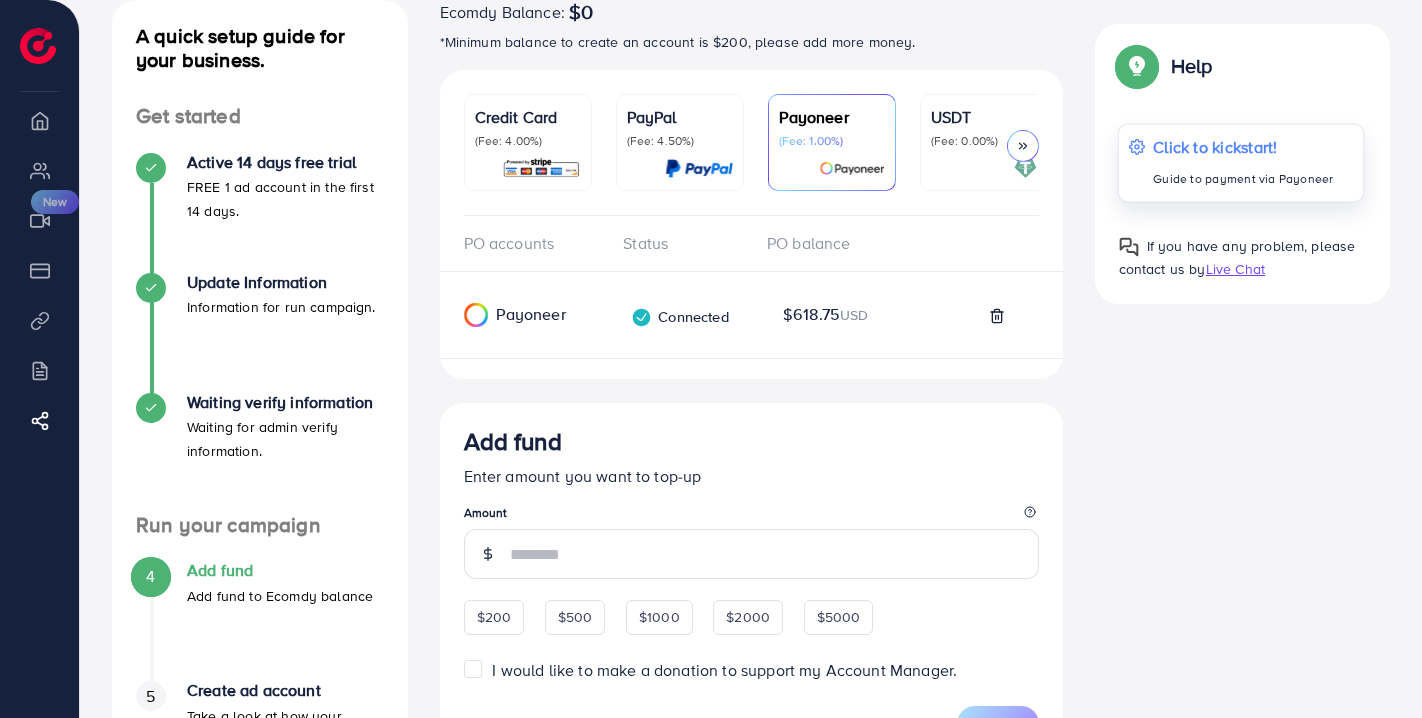 click on "Click to kickstart!   Guide to payment via Payoneer" at bounding box center [1240, 163] 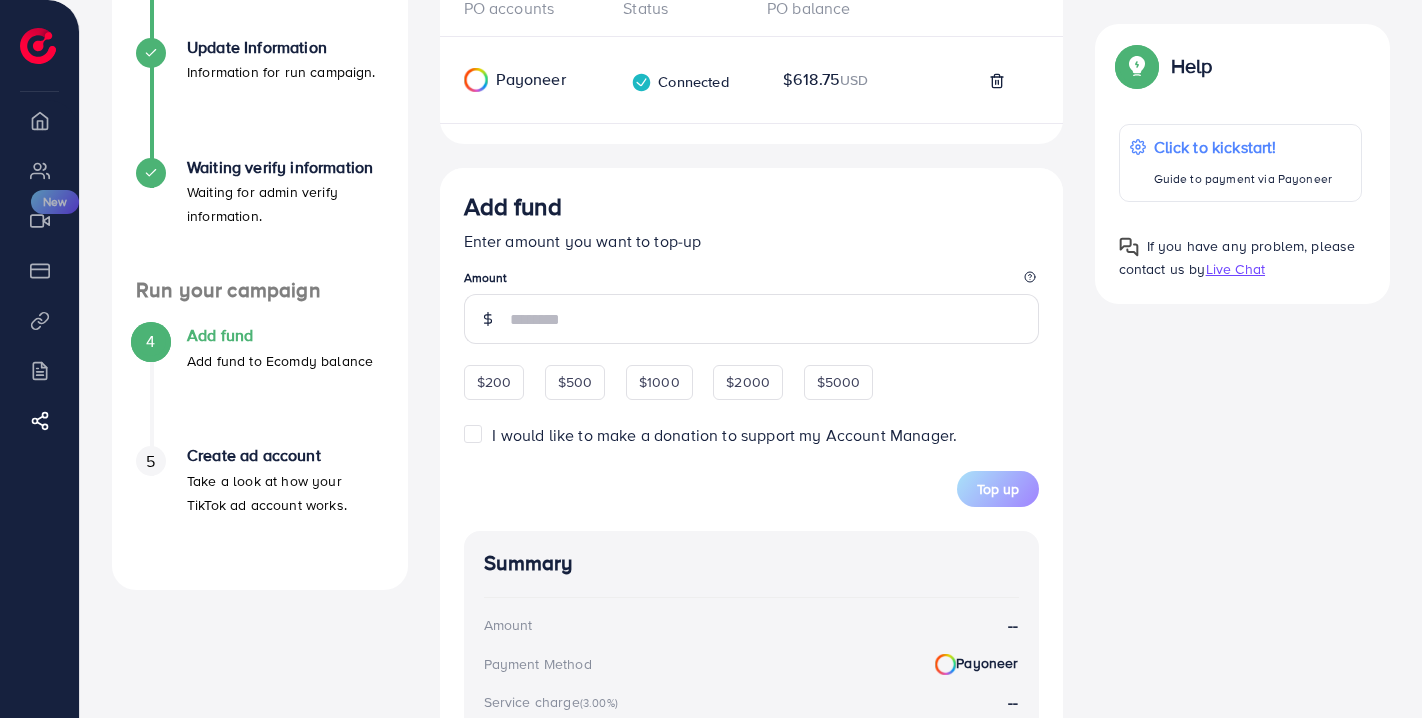 scroll, scrollTop: 445, scrollLeft: 0, axis: vertical 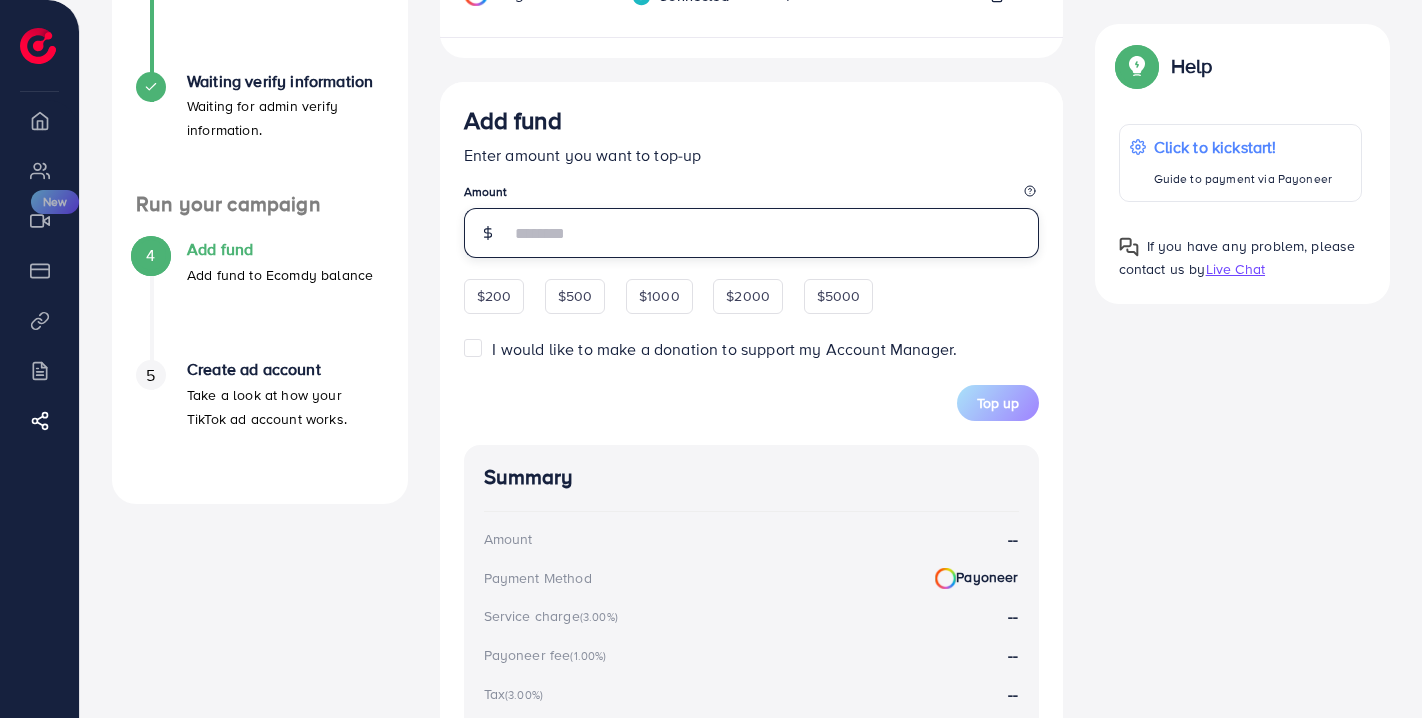 click at bounding box center [774, 233] 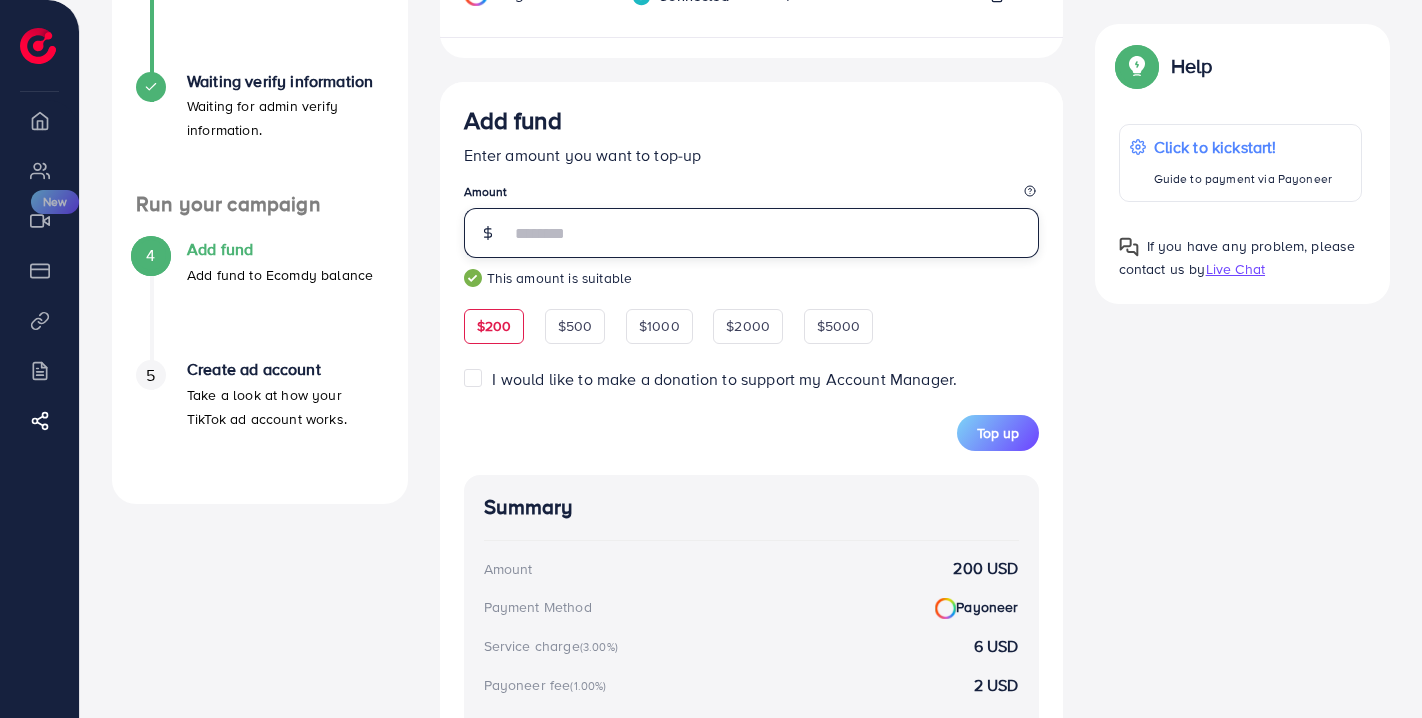 type on "***" 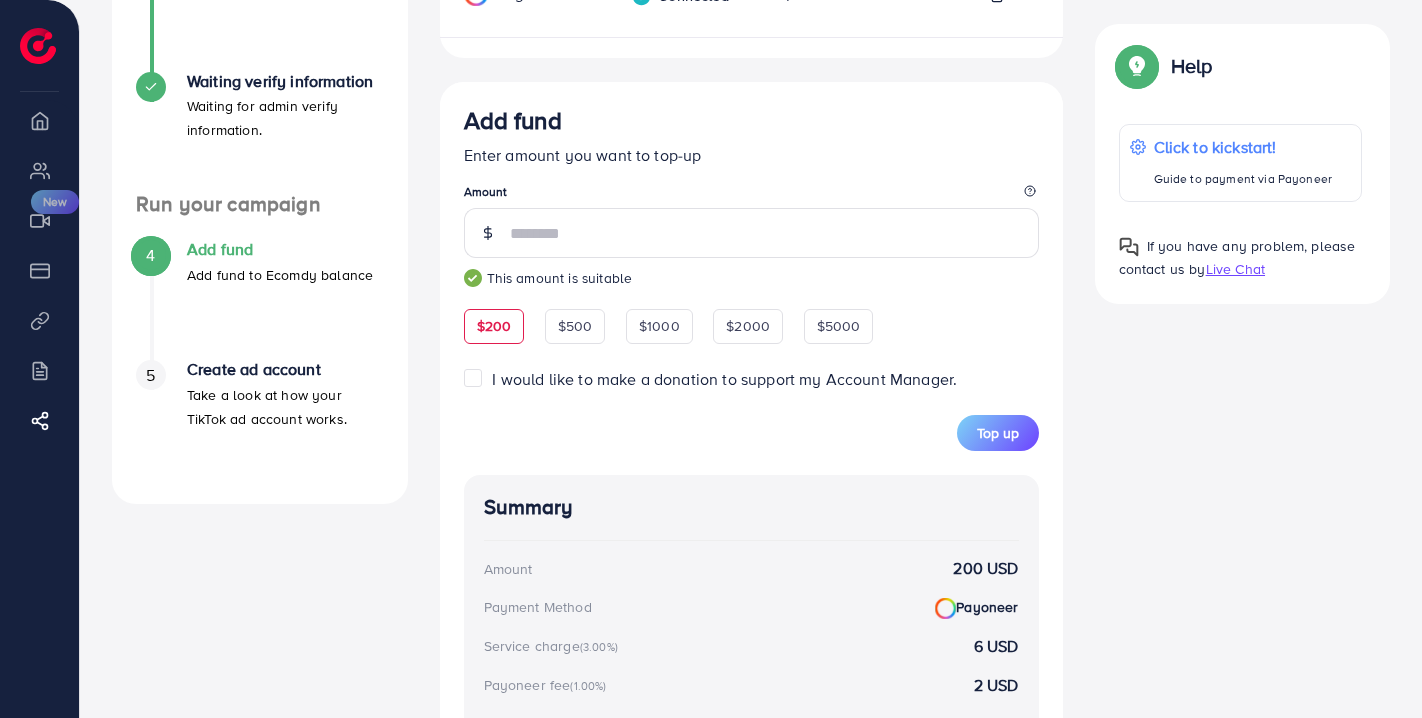 click on "A quick setup guide for your business.   Get started   Active 14 days free trial   FREE 1 ad account in the first 14 days.   Update Information   Information for run campaign.   Waiting verify information   Waiting for admin verify information.   Run your campaign   4   Add fund   Add fund to Ecomdy balance   5   Create ad account   Take a look at how your TikTok ad account works.  A quick setup guide for your business.  Add fund   Add fund to Ecomdy balance   Ecomdy Balance:   $0  *Minimum balance to create an account is $200, please add more money.   Credit Card   (Fee: 4.00%)   PayPal   (Fee: 4.50%)   Payoneer   (Fee: 1.00%)   USDT   (Fee: 0.00%)   Airwallex   (Fee: 0.00%)   Top-up Success!   Thanks you for your purchase. Please check your balance again.   Summary   Client   Ecomatives   Amount   0 USD   Payment Method   MasterCard   Service charge  0 USD  Credit card fee  0 USD  Tax  0 USD  Total Amount = Amount + Service charge + Tax + Credit card fee    0 USD   Recharge   Show me Ad Account   here  5%" at bounding box center (751, 337) 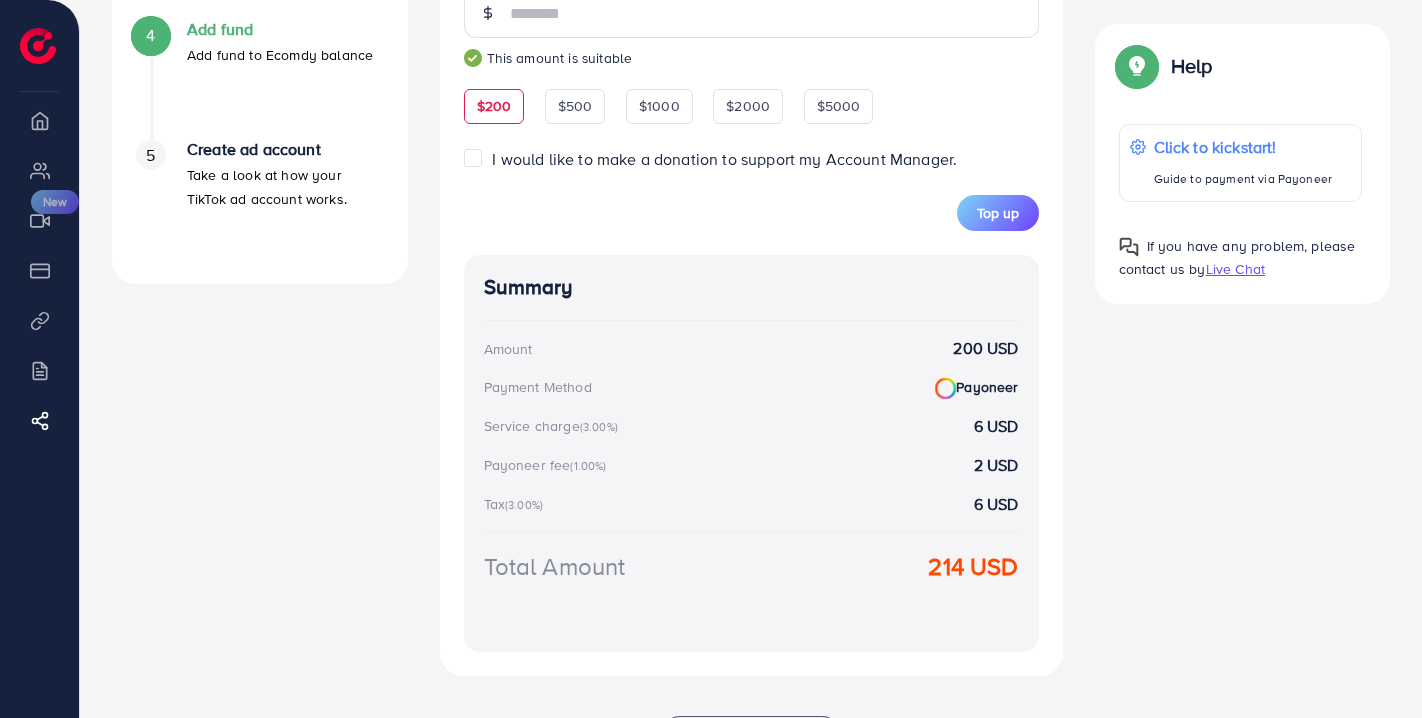 scroll, scrollTop: 685, scrollLeft: 0, axis: vertical 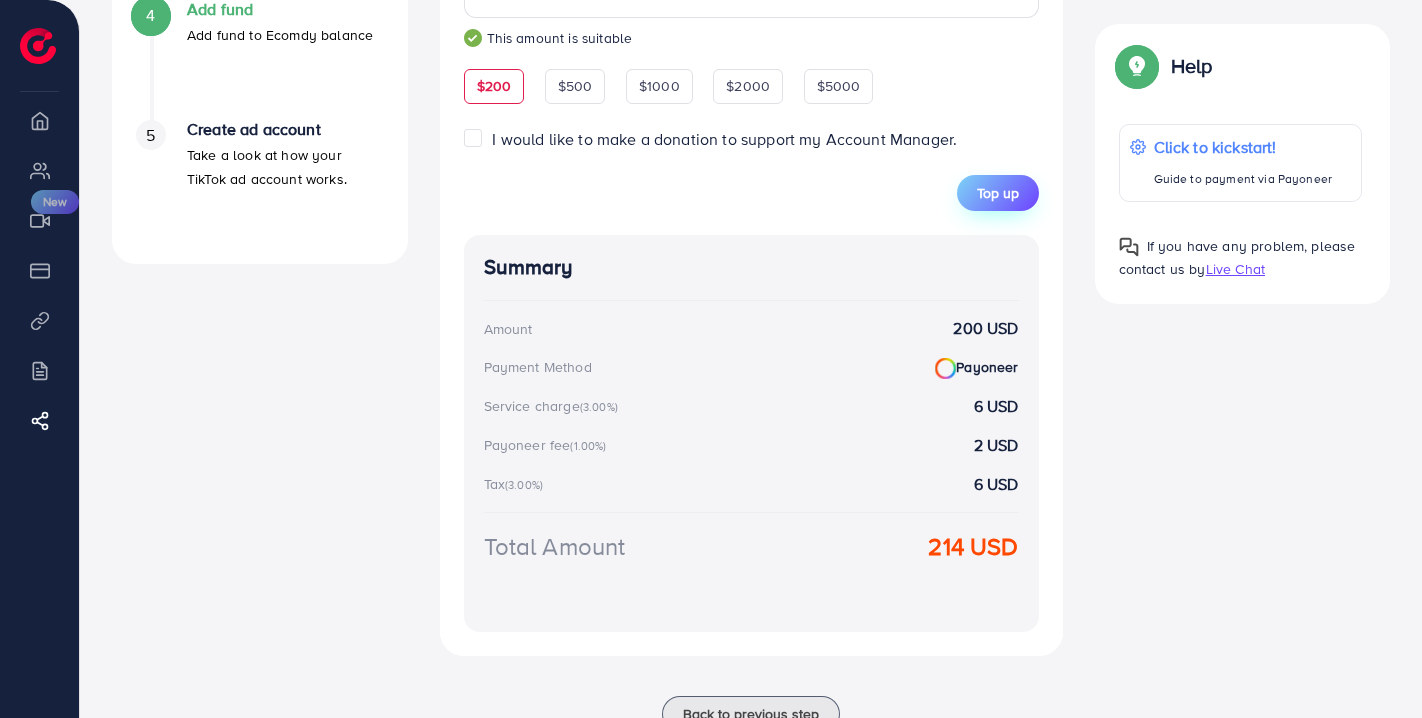 click on "Top up" at bounding box center (998, 193) 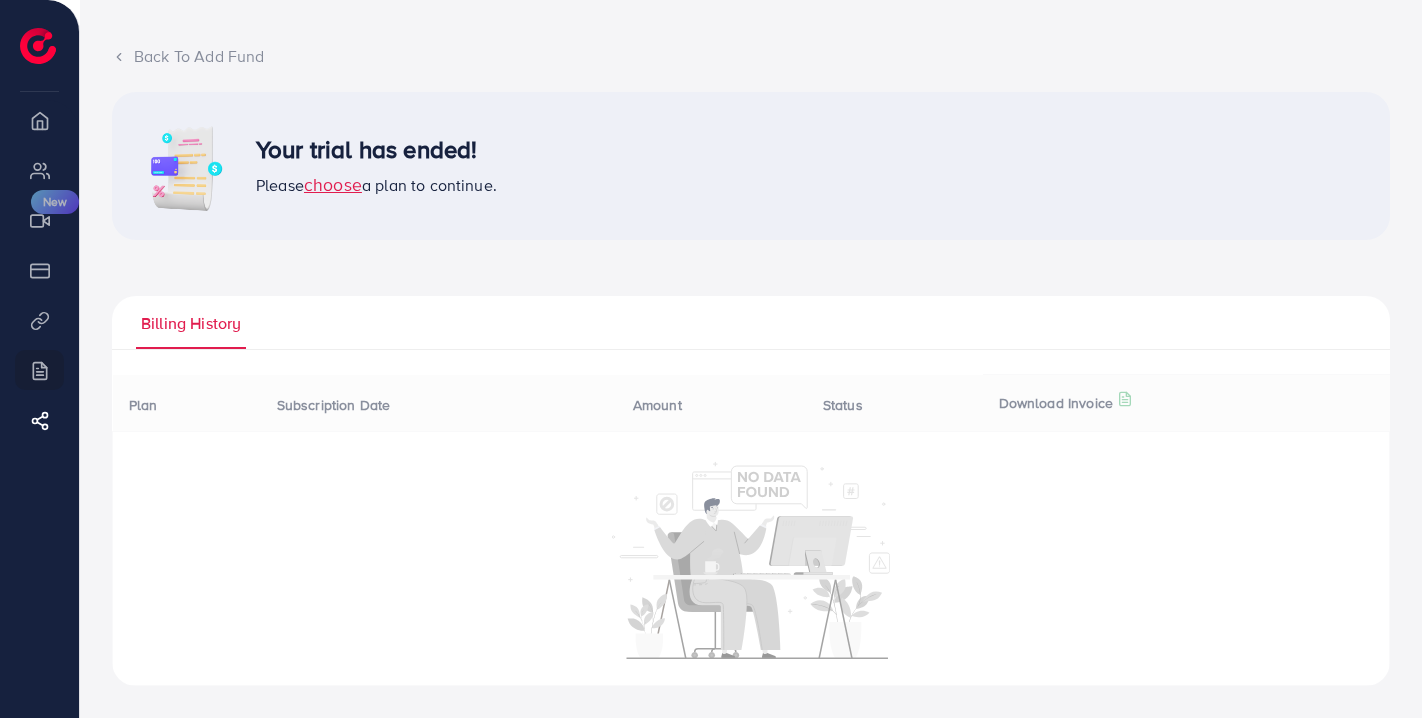 scroll, scrollTop: 0, scrollLeft: 0, axis: both 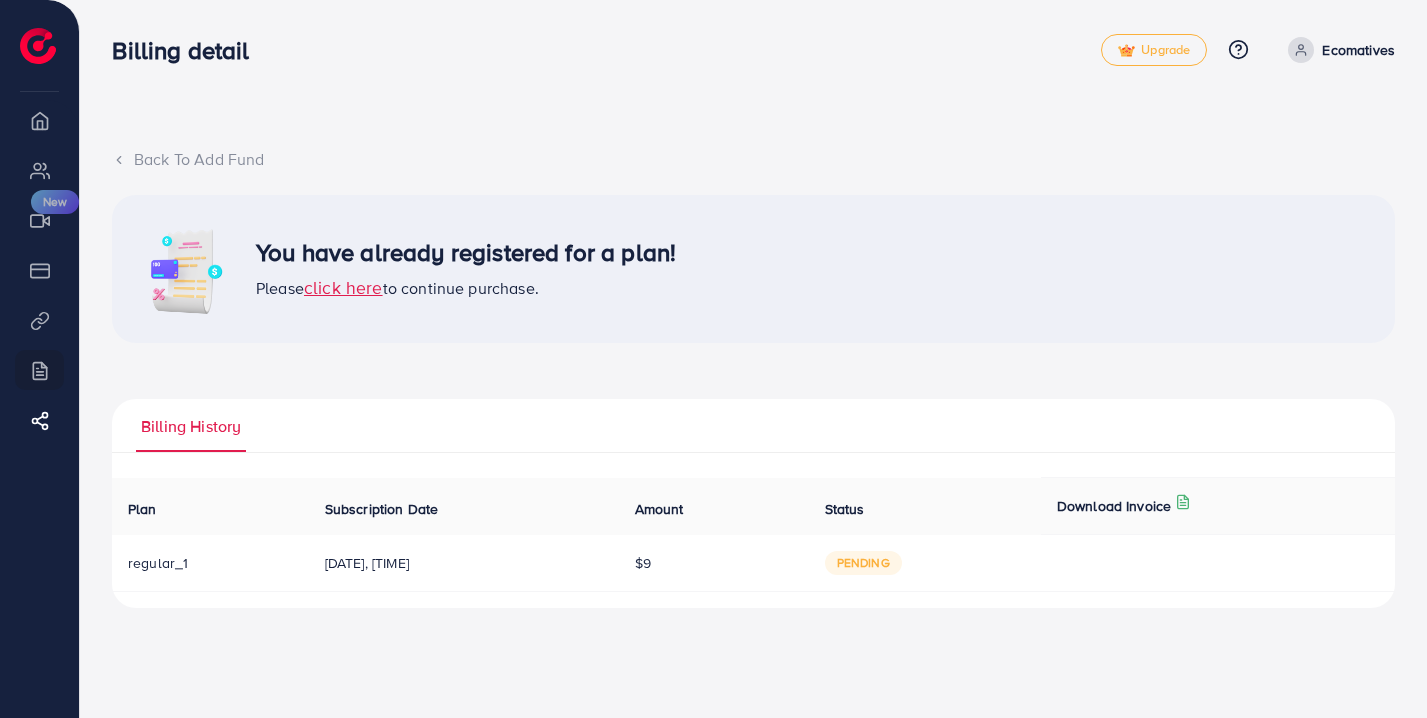 click on "click here" at bounding box center [343, 287] 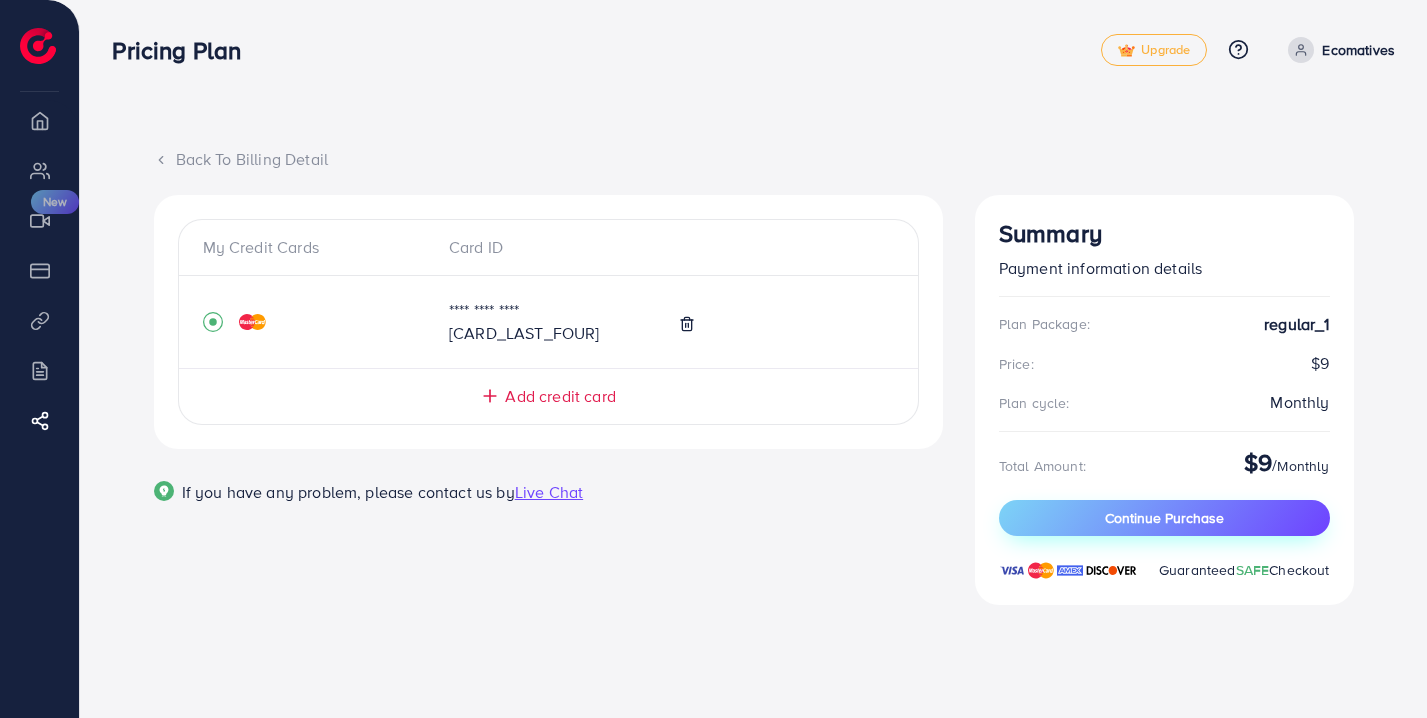 click on "Continue Purchase" at bounding box center (1164, 518) 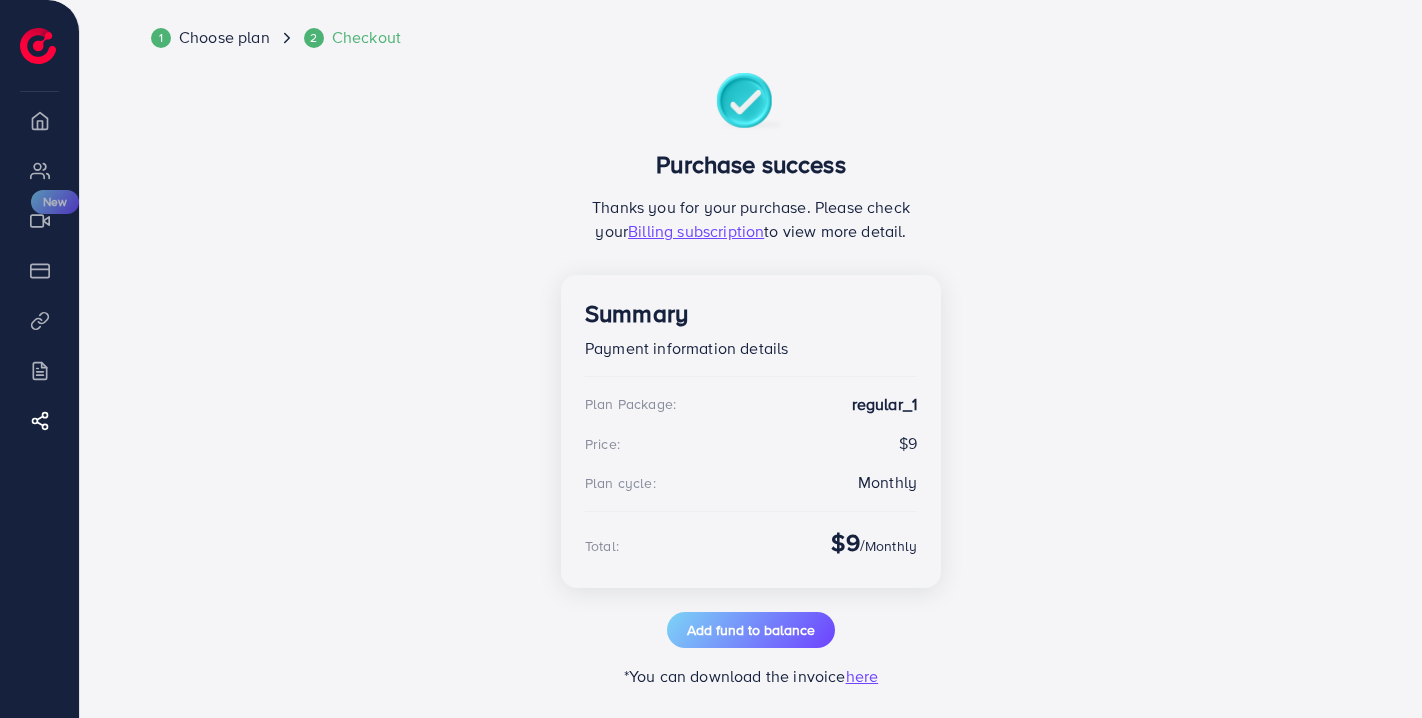 scroll, scrollTop: 178, scrollLeft: 0, axis: vertical 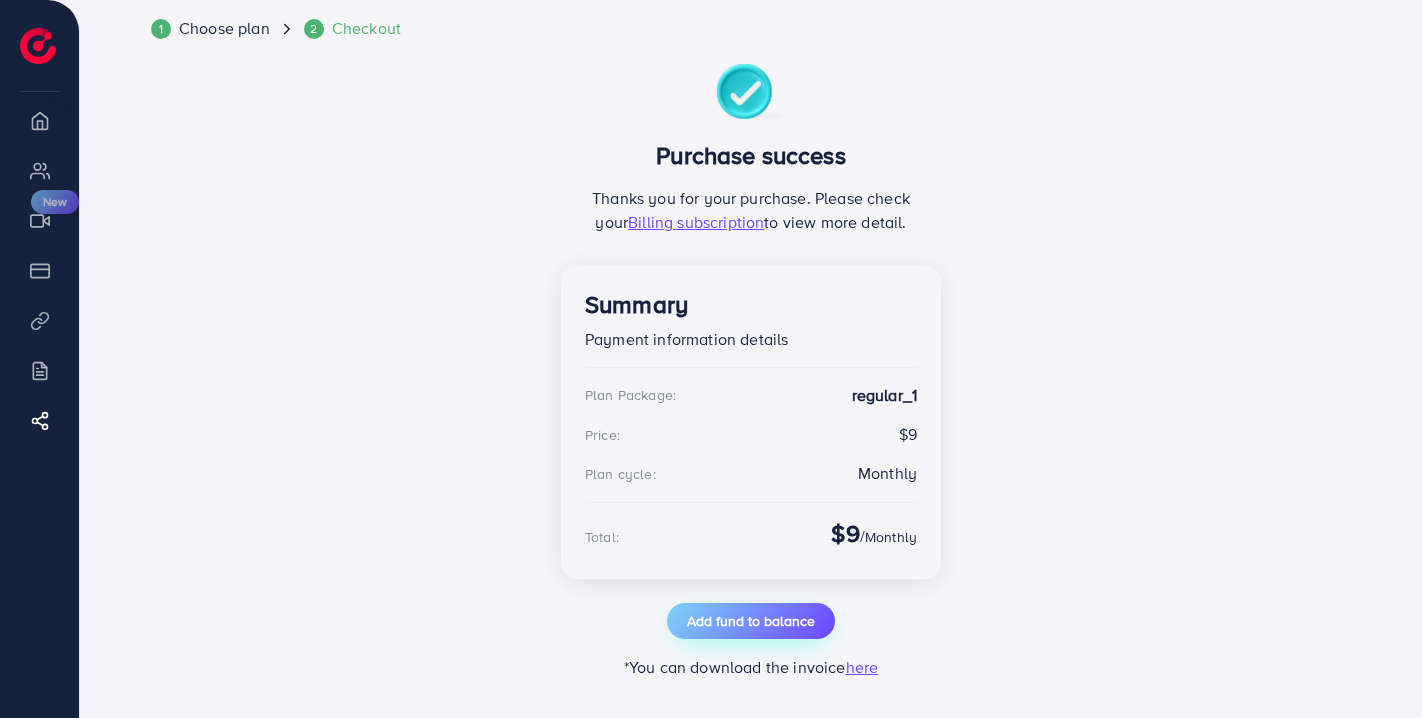 click on "Add fund to balance" at bounding box center [751, 621] 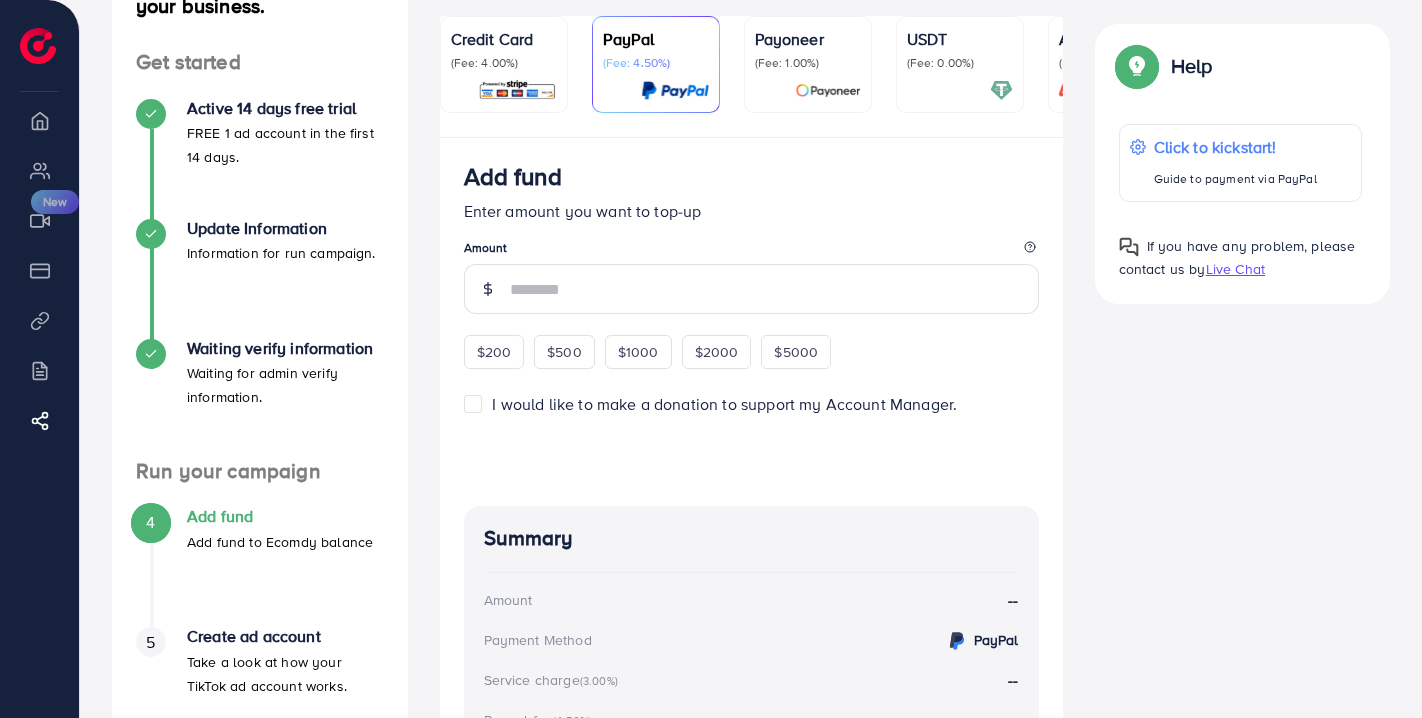 scroll, scrollTop: 0, scrollLeft: 0, axis: both 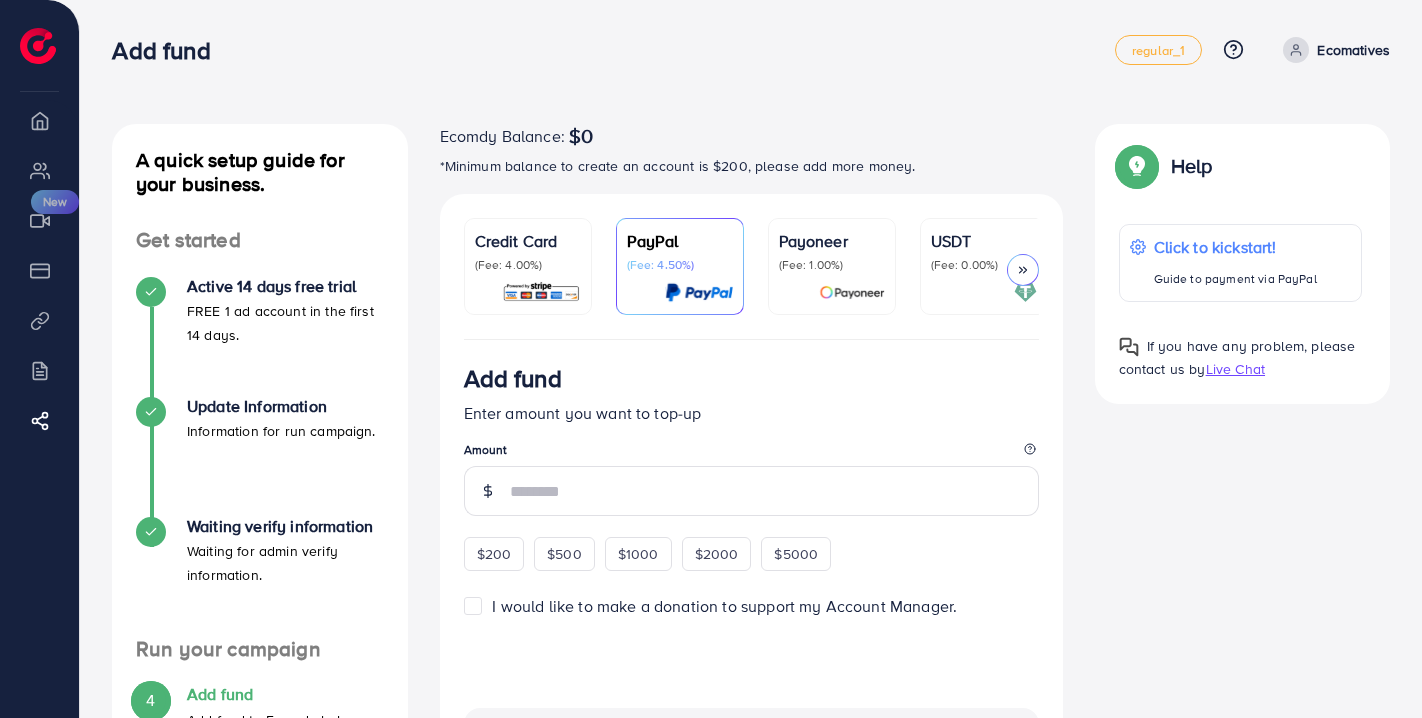click on "Payoneer   (Fee: 1.00%)" at bounding box center [832, 266] 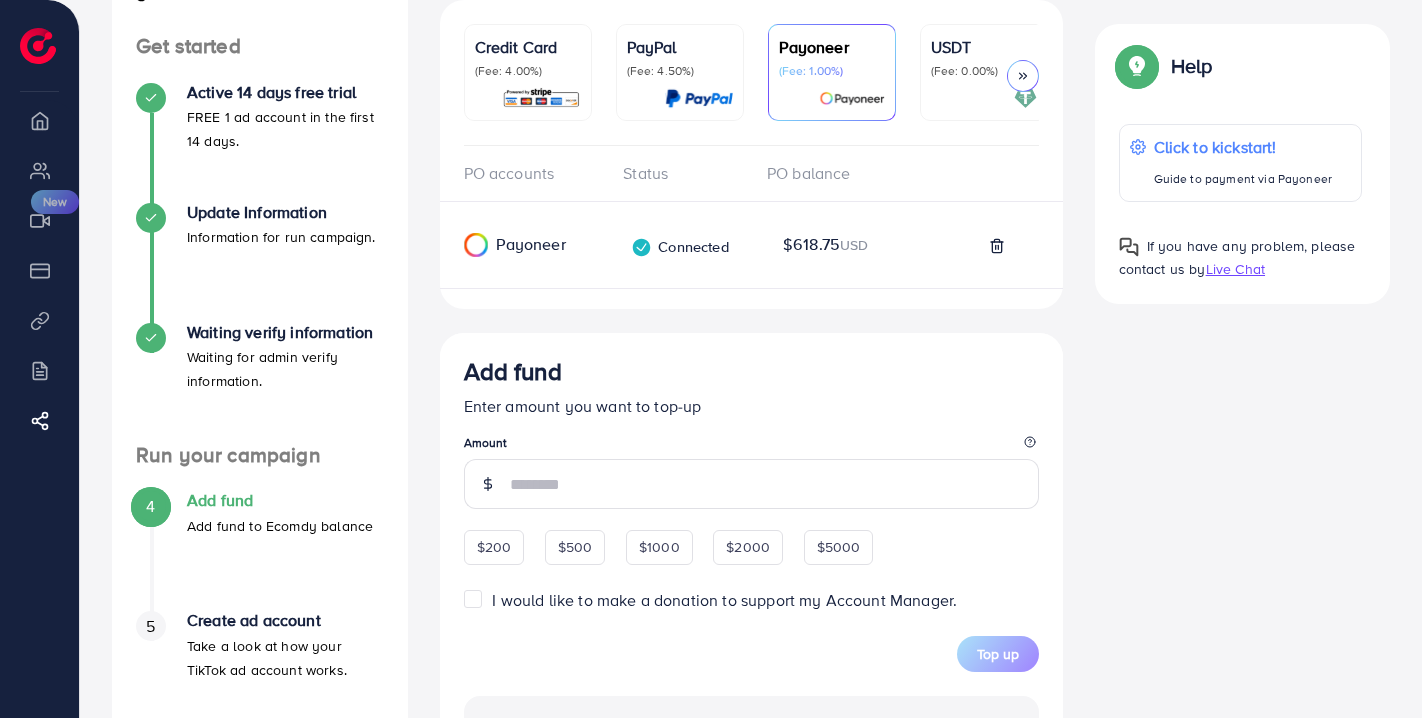 scroll, scrollTop: 228, scrollLeft: 0, axis: vertical 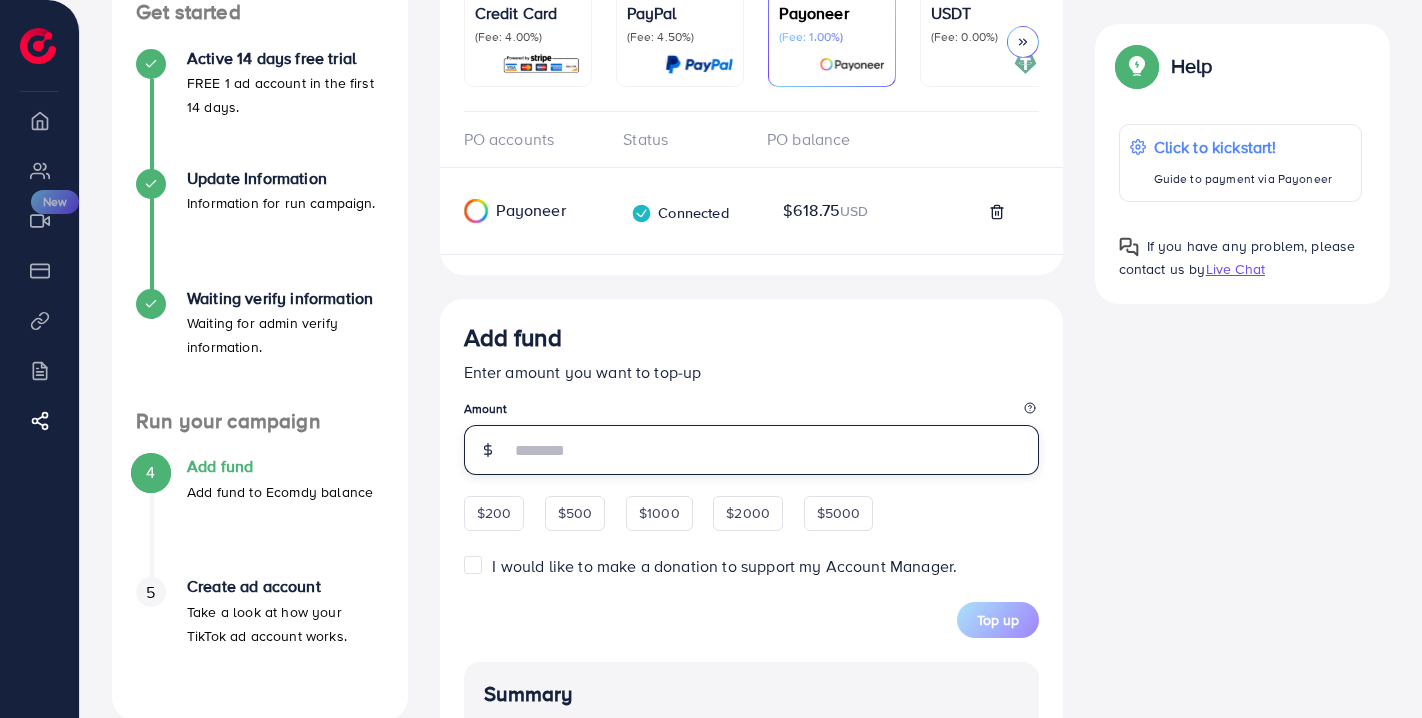 click at bounding box center (774, 450) 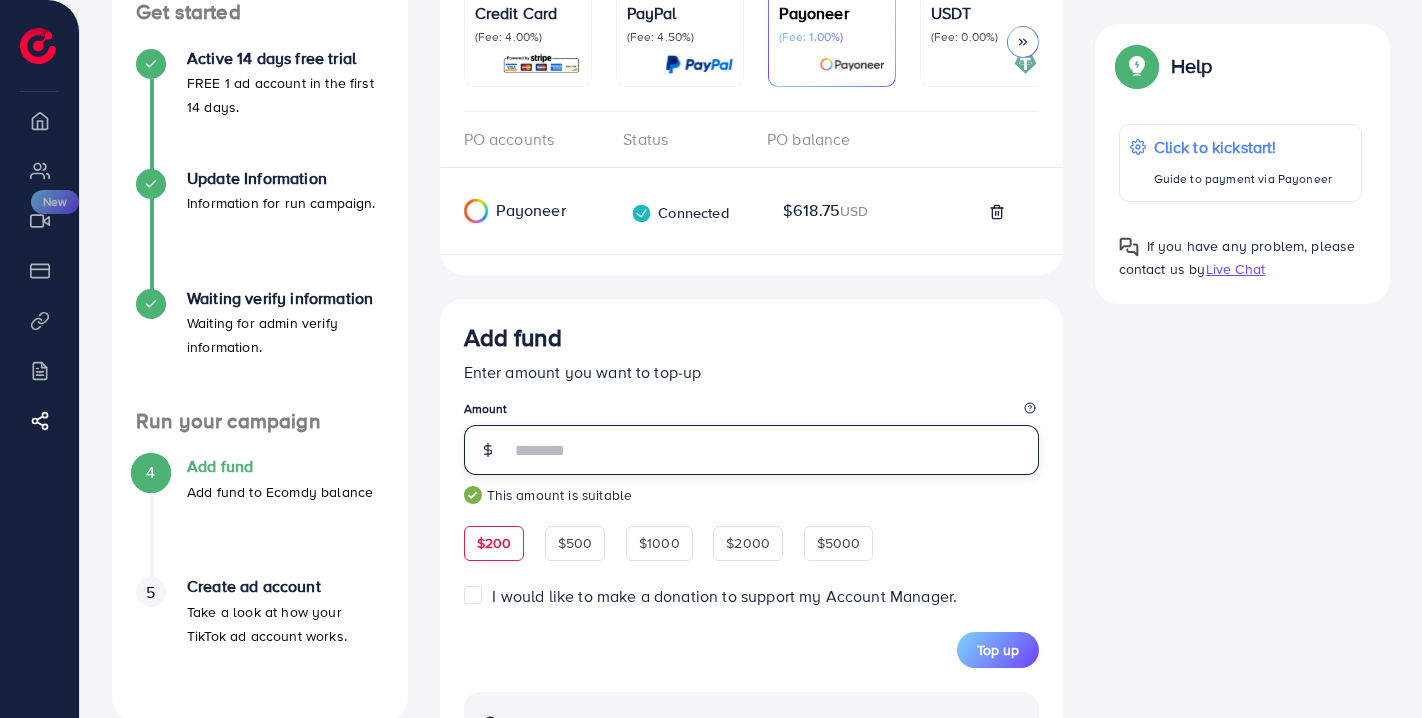 type on "***" 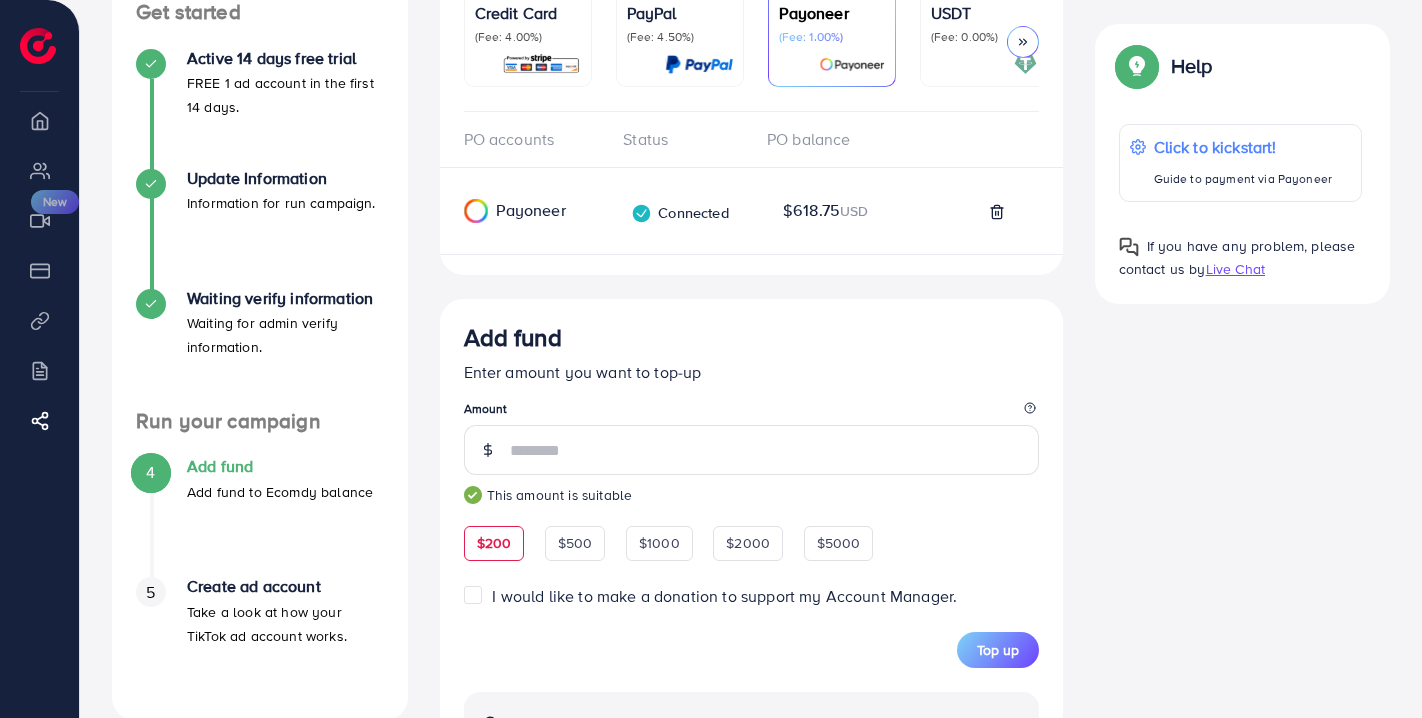 click on "A quick setup guide for your business.   Get started   Active 14 days free trial   FREE 1 ad account in the first 14 days.   Update Information   Information for run campaign.   Waiting verify information   Waiting for admin verify information.   Run your campaign   4   Add fund   Add fund to Ecomdy balance   5   Create ad account   Take a look at how your TikTok ad account works.  A quick setup guide for your business.  Add fund   Add fund to Ecomdy balance   Ecomdy Balance:   $0  *Minimum balance to create an account is $200, please add more money.   Credit Card   (Fee: 4.00%)   PayPal   (Fee: 4.50%)   Payoneer   (Fee: 1.00%)   USDT   (Fee: 0.00%)   Airwallex   (Fee: 0.00%)   Top-up Success!   Thanks you for your purchase. Please check your balance again.   Summary   Client   Ecomatives   Amount   0 USD   Payment Method   MasterCard   Service charge  0 USD  Credit card fee  0 USD  Tax  0 USD  Total Amount = Amount + Service charge + Tax + Credit card fee    0 USD   Recharge   Show me Ad Account   here  5%" at bounding box center [751, 555] 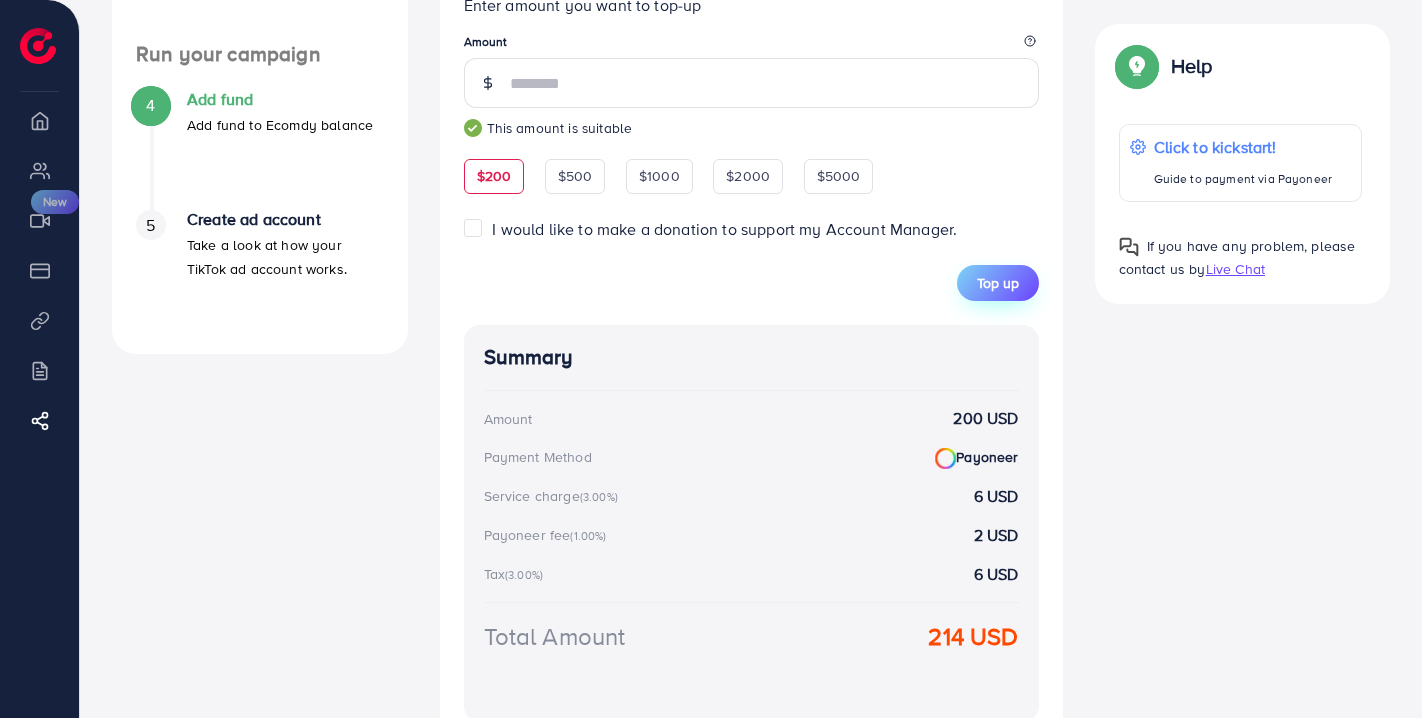 scroll, scrollTop: 585, scrollLeft: 0, axis: vertical 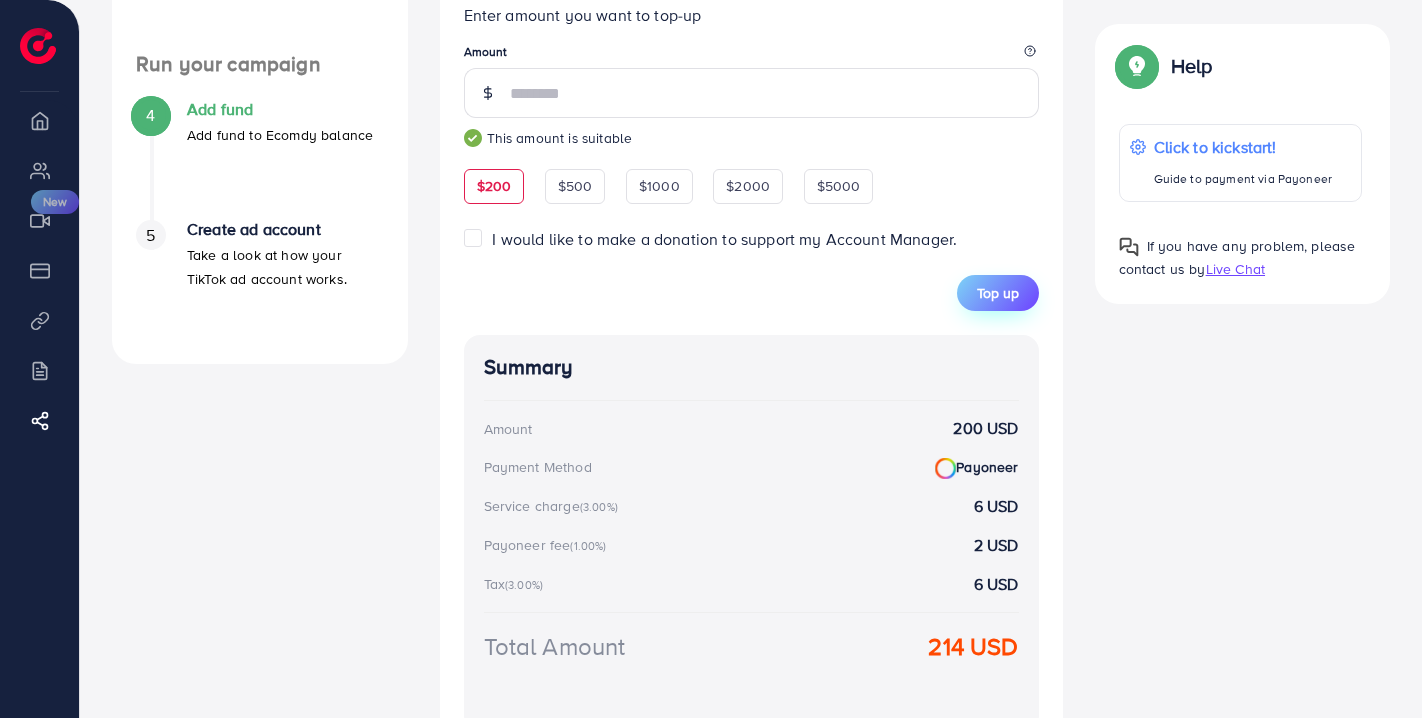 click on "Top up" at bounding box center (998, 293) 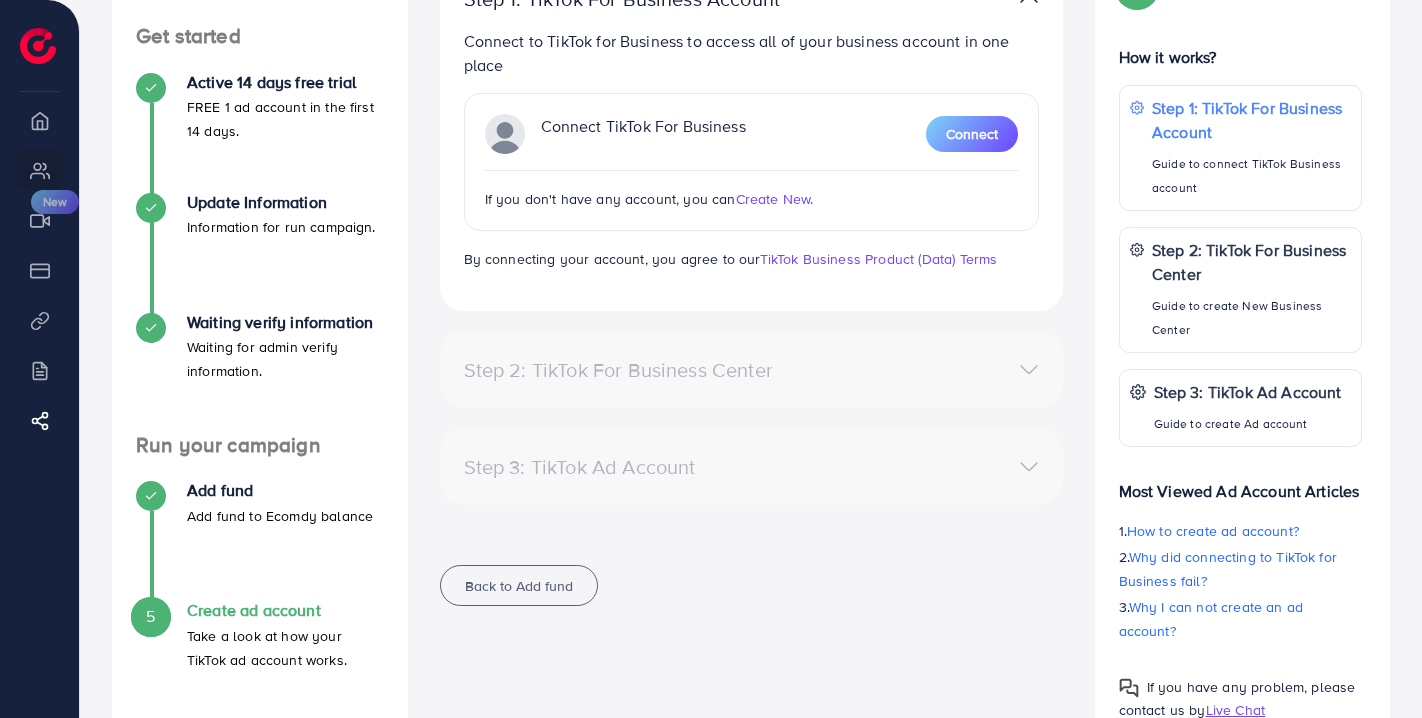 scroll, scrollTop: 113, scrollLeft: 0, axis: vertical 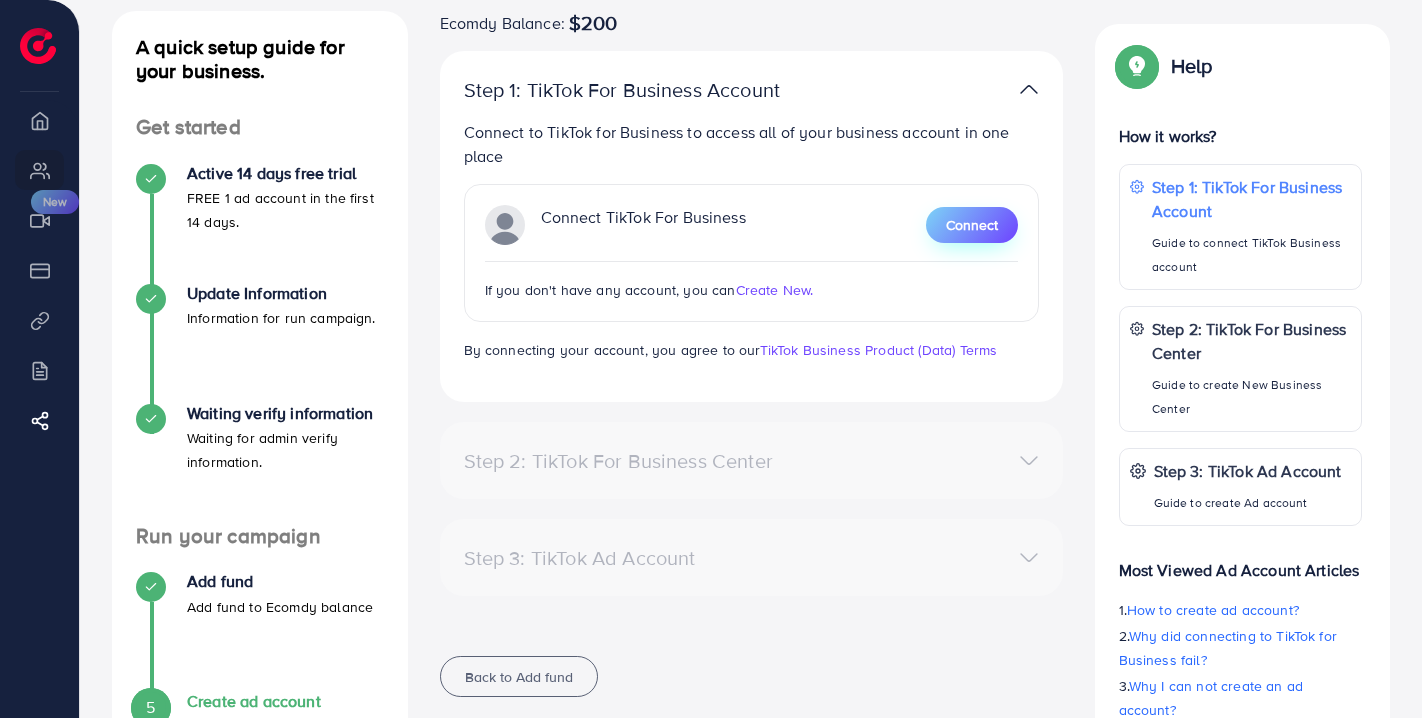 click on "Connect" at bounding box center [972, 225] 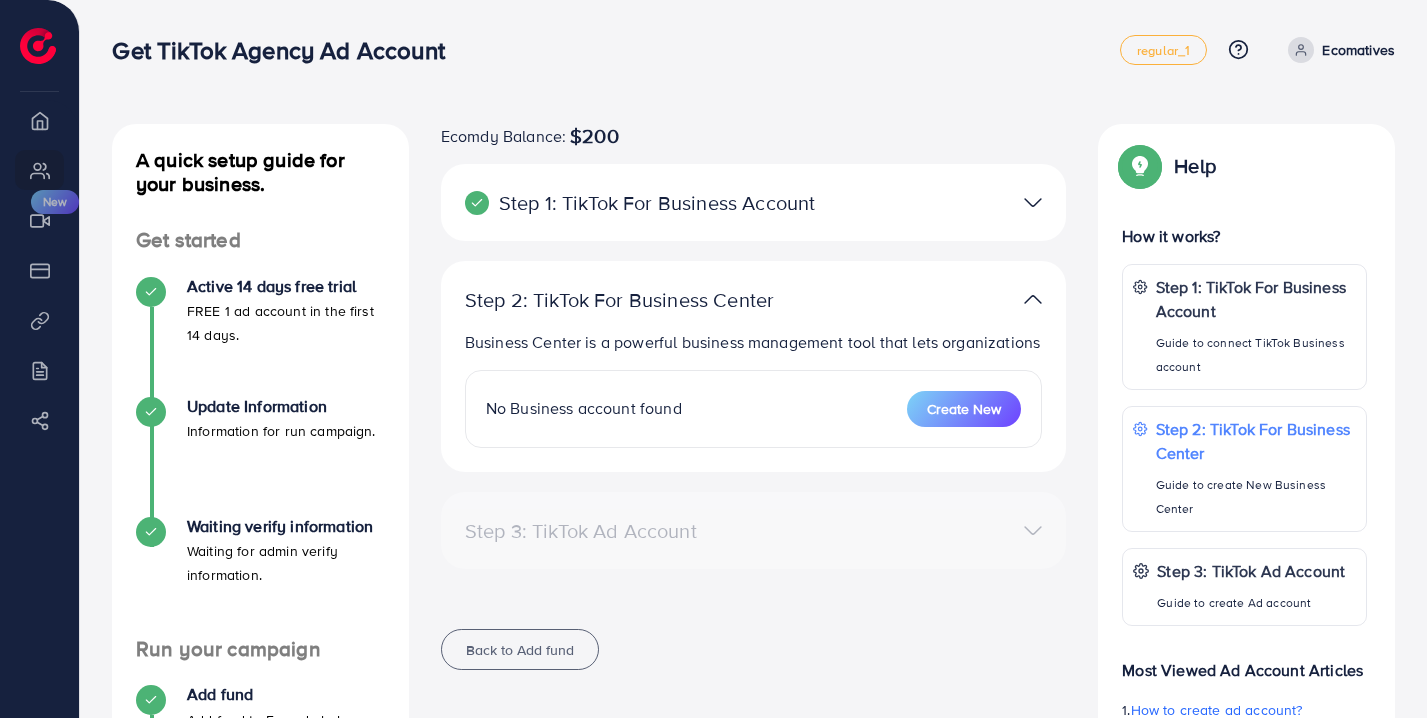 scroll, scrollTop: 0, scrollLeft: 0, axis: both 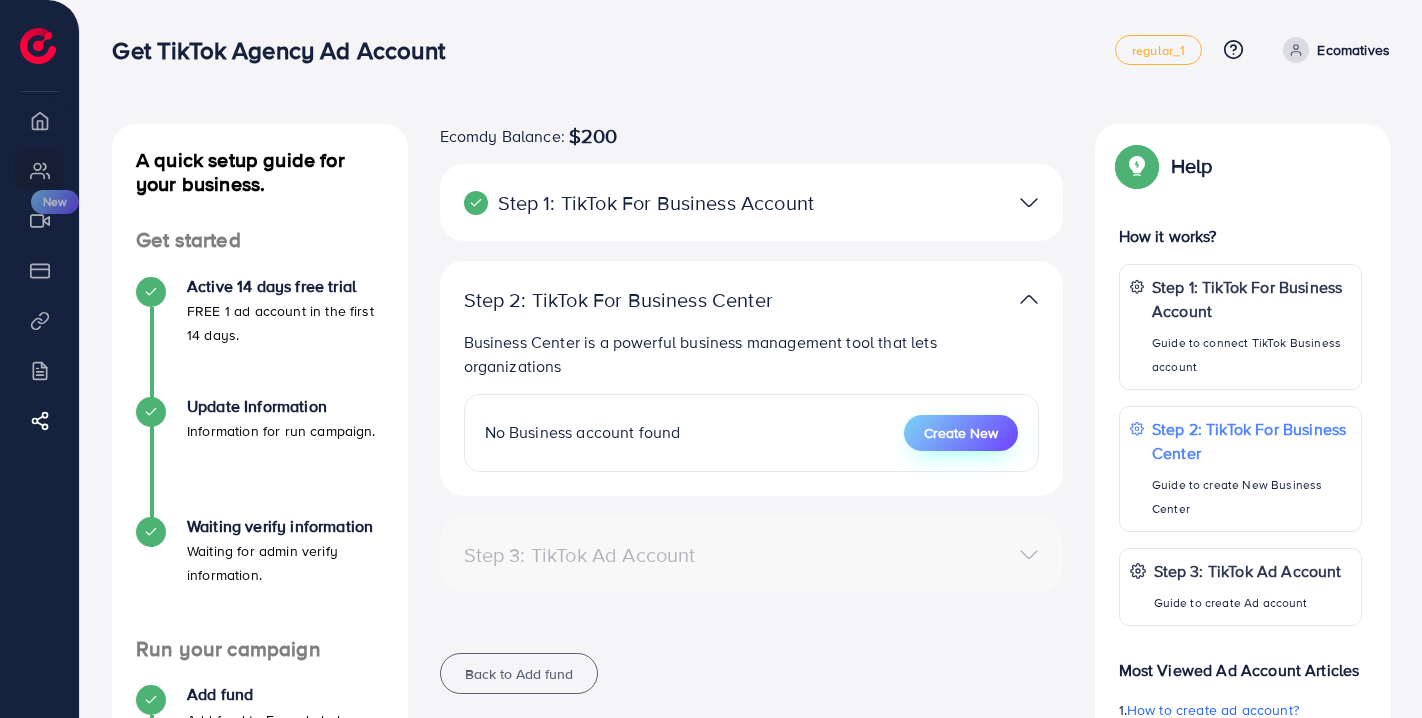 click on "Create New" at bounding box center [961, 433] 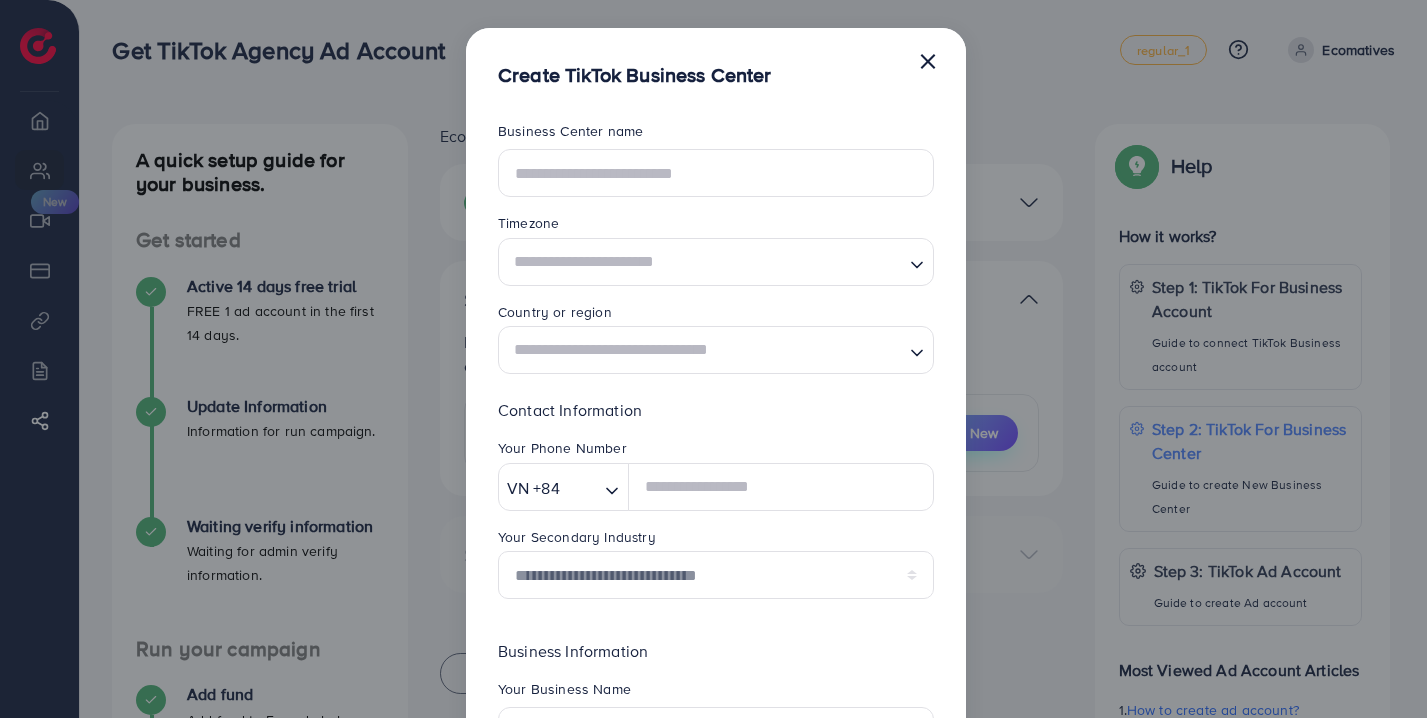 scroll, scrollTop: 0, scrollLeft: 0, axis: both 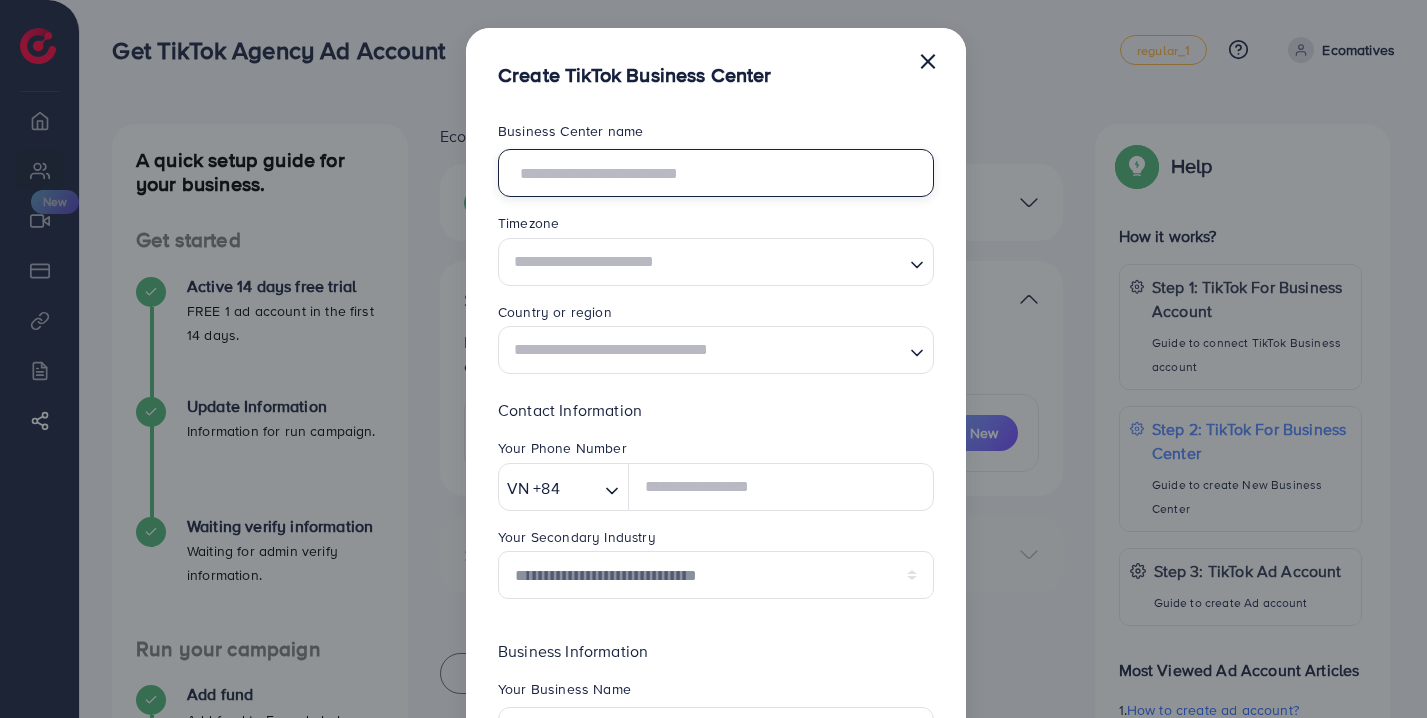 click at bounding box center [716, 173] 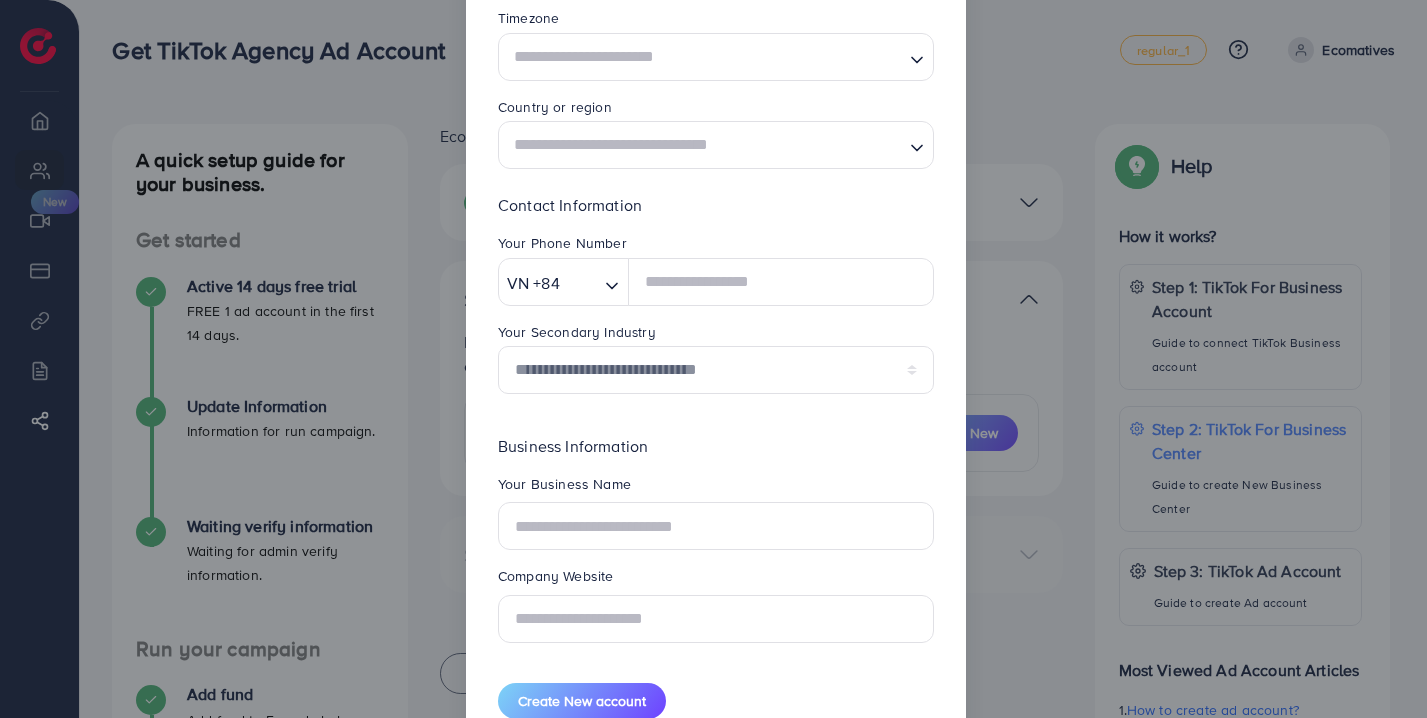 scroll, scrollTop: 295, scrollLeft: 0, axis: vertical 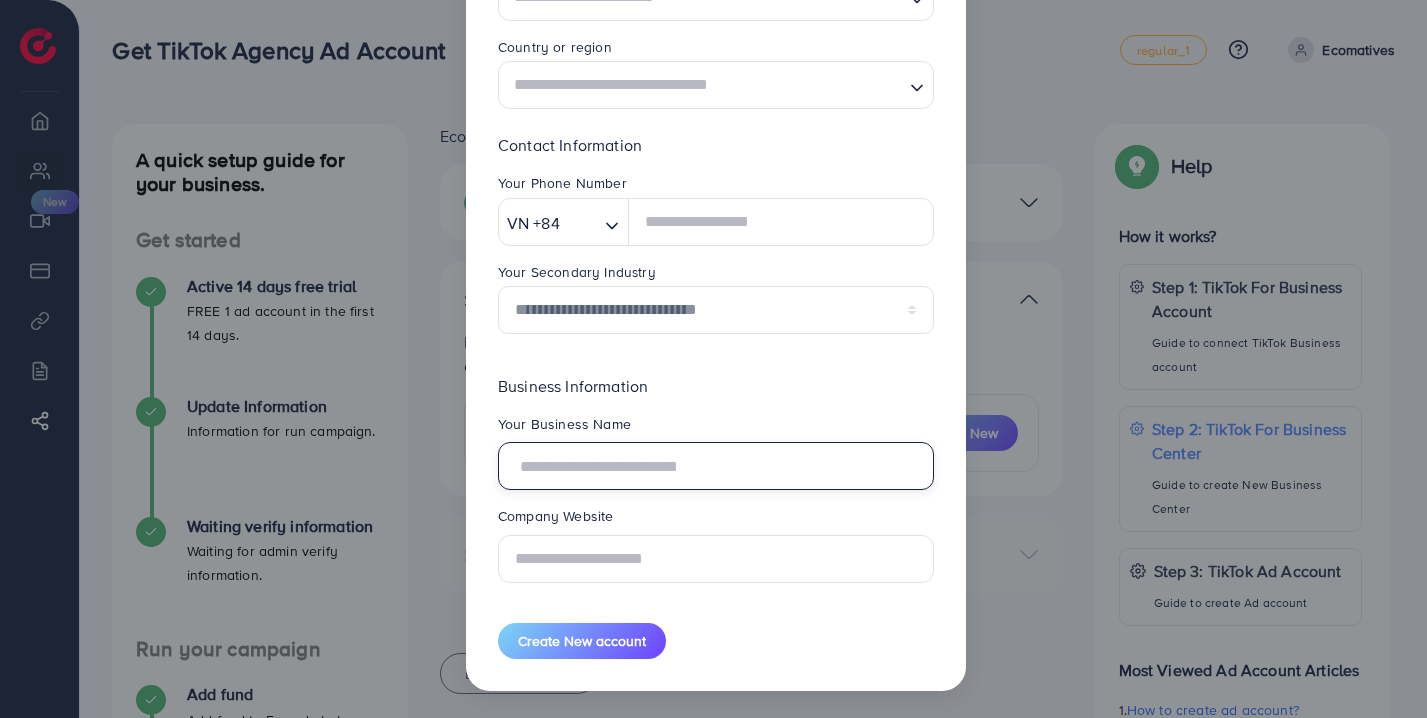 click at bounding box center (716, 466) 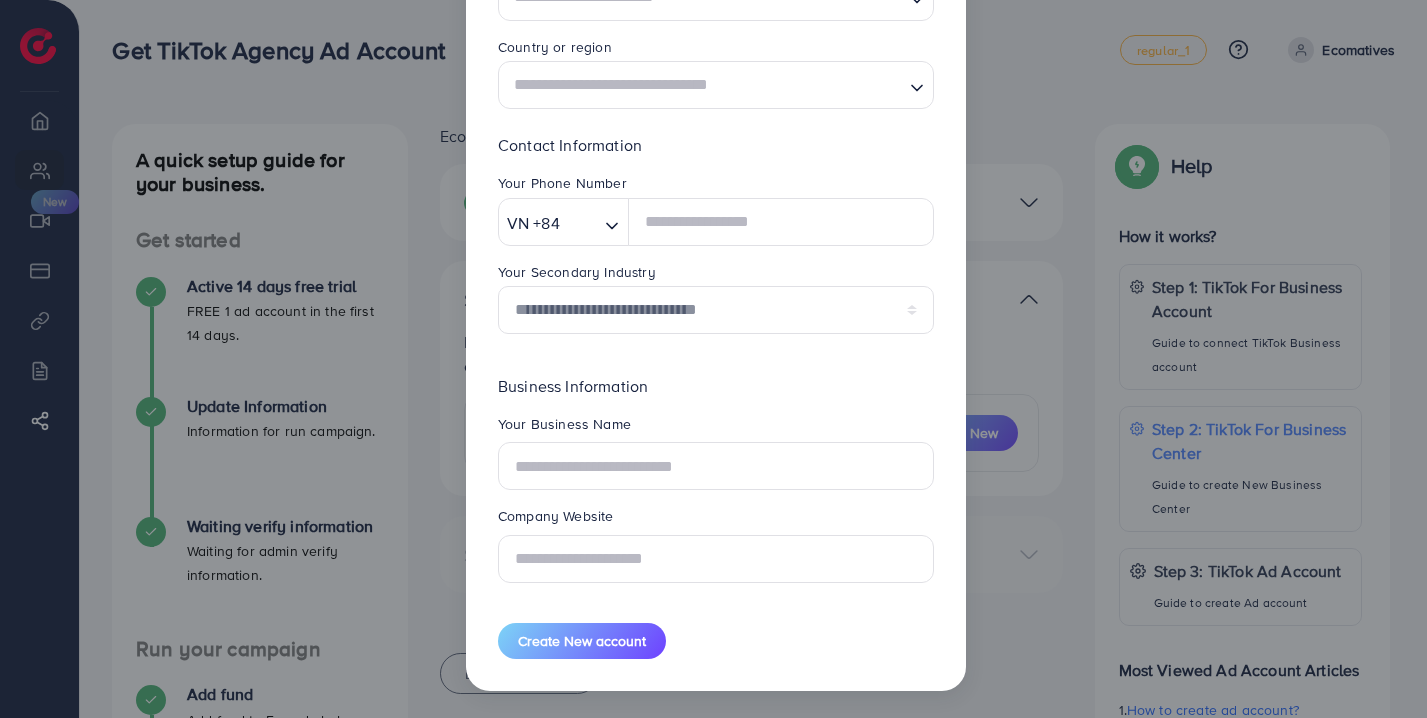 click on "Business Information  Your Business Name Company Website" at bounding box center [716, 486] 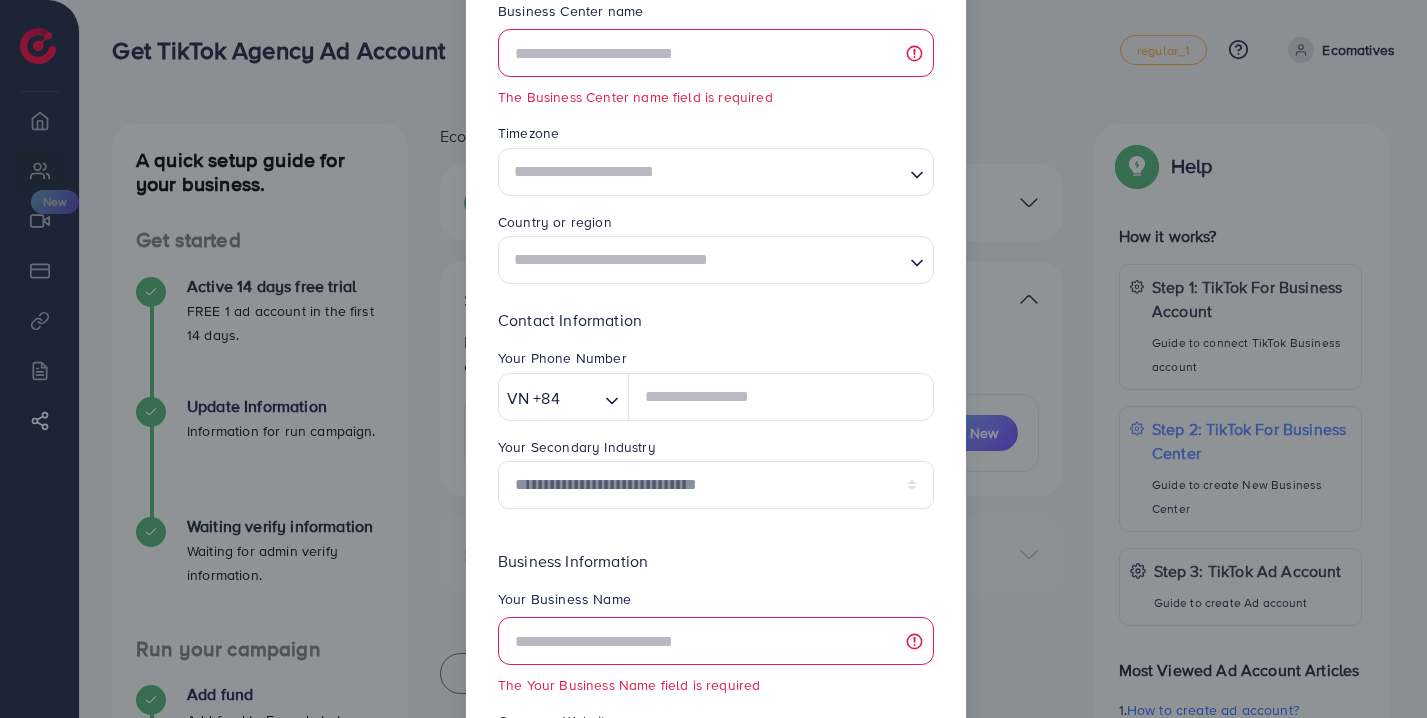 scroll, scrollTop: 0, scrollLeft: 0, axis: both 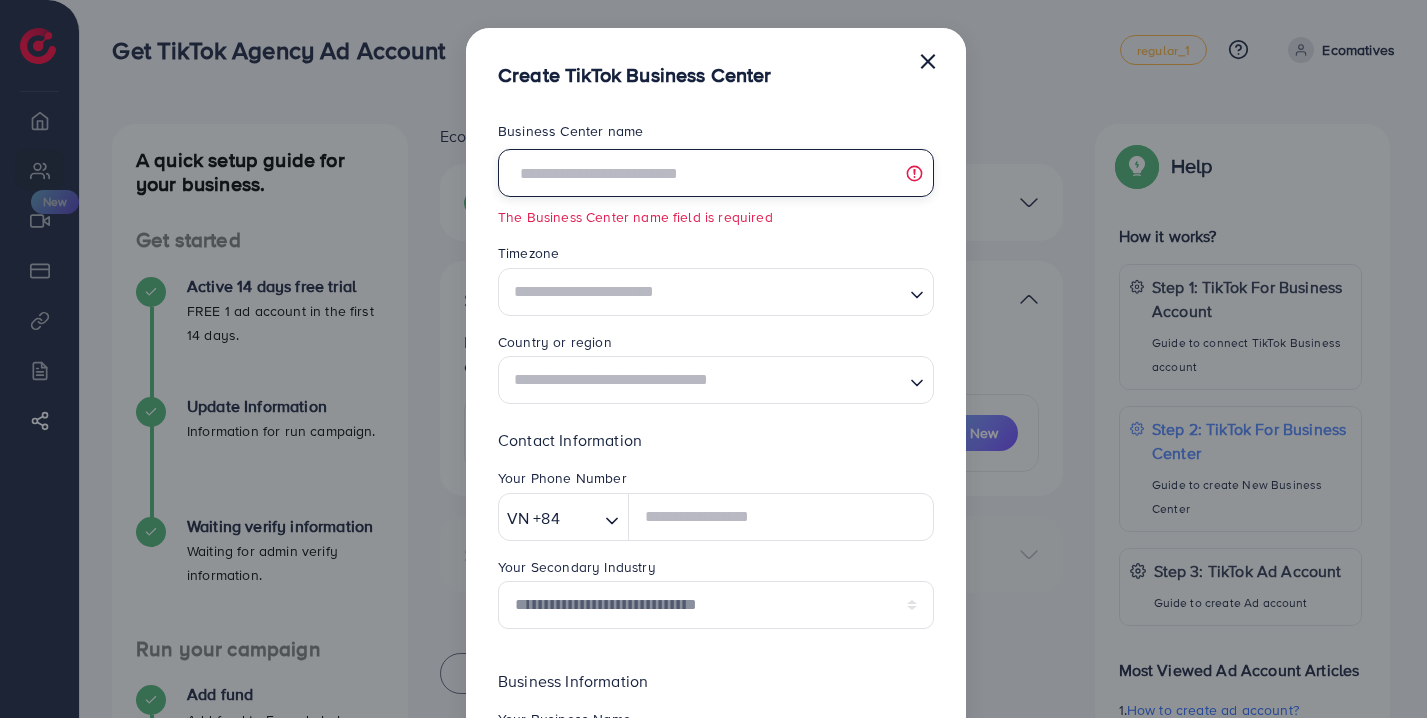click at bounding box center [716, 173] 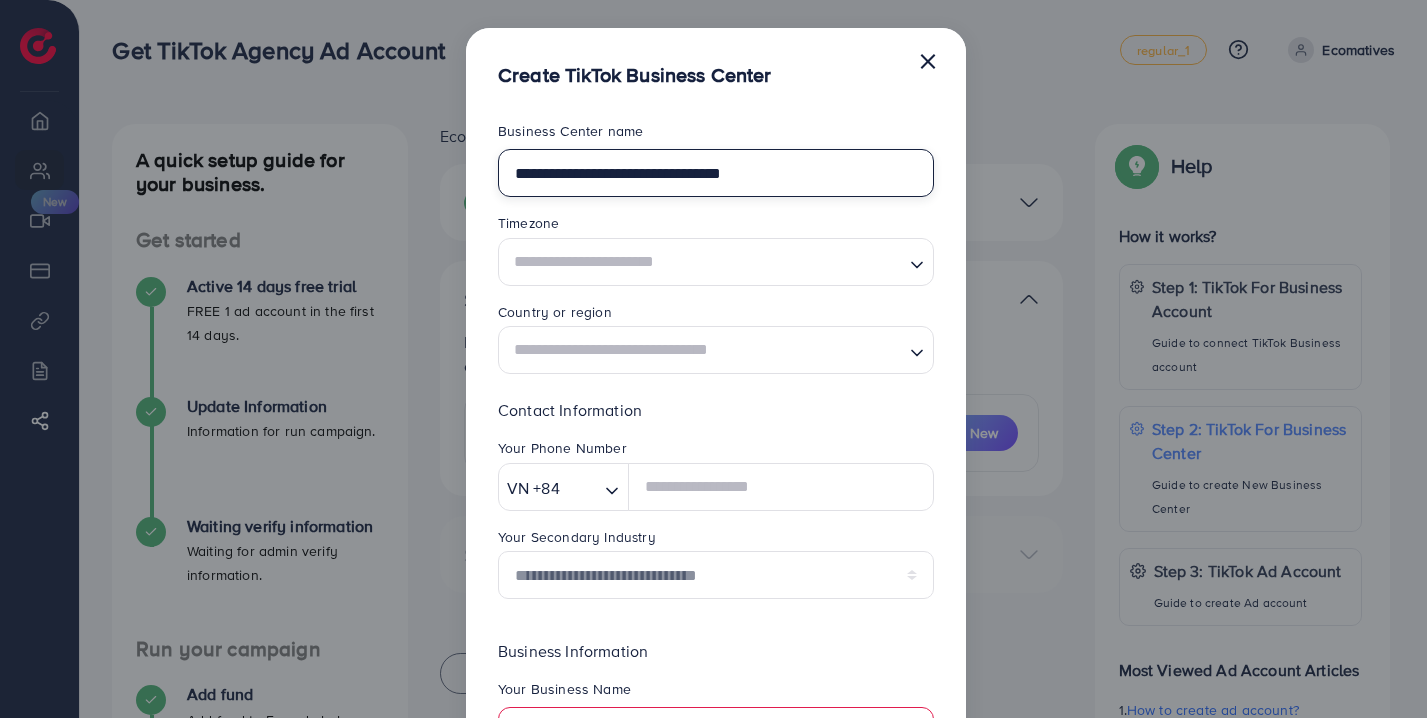 type on "**********" 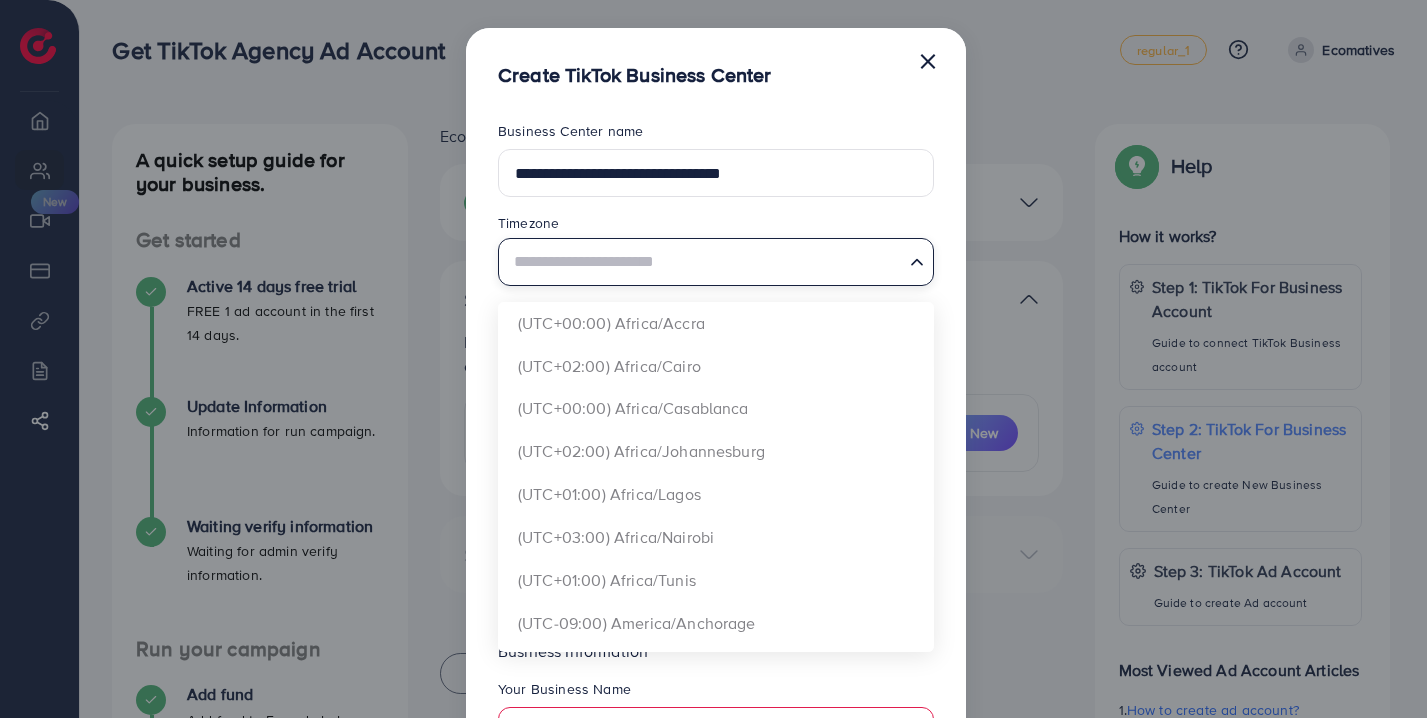 type on "*" 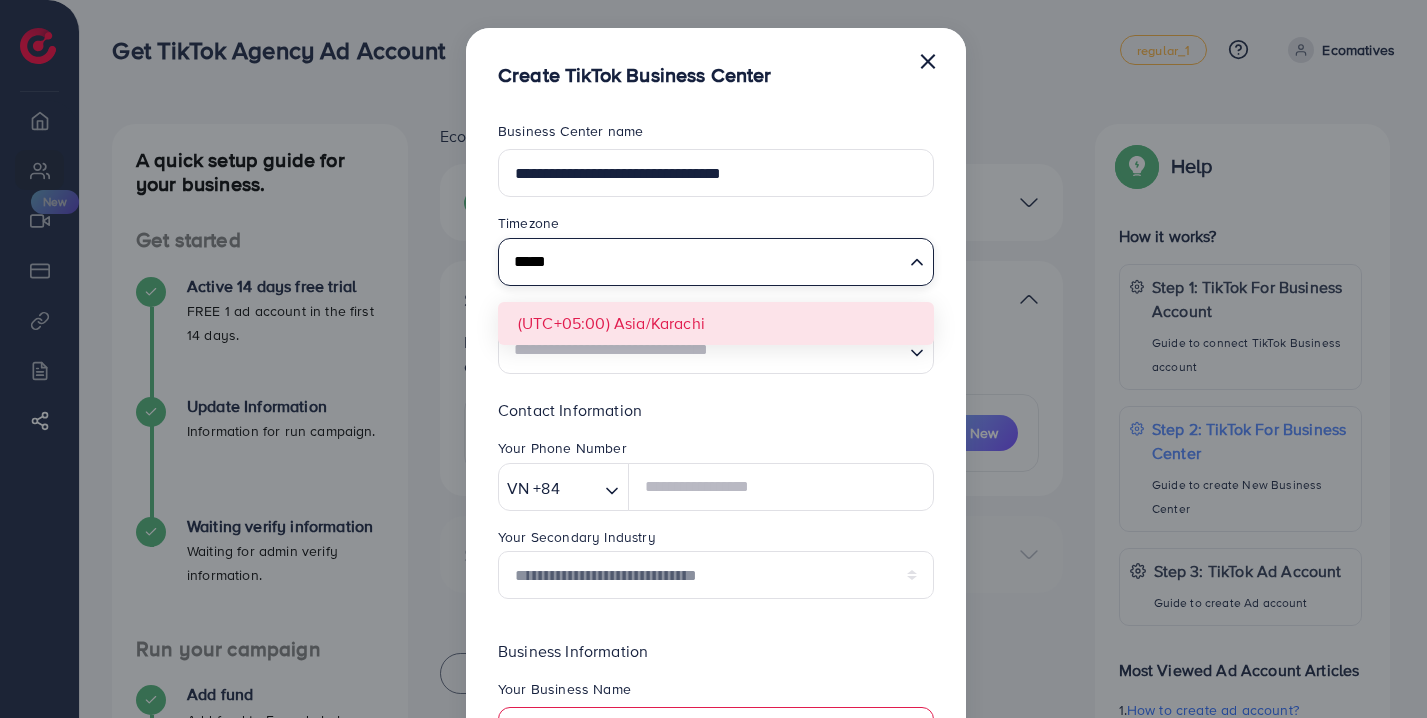 type on "*****" 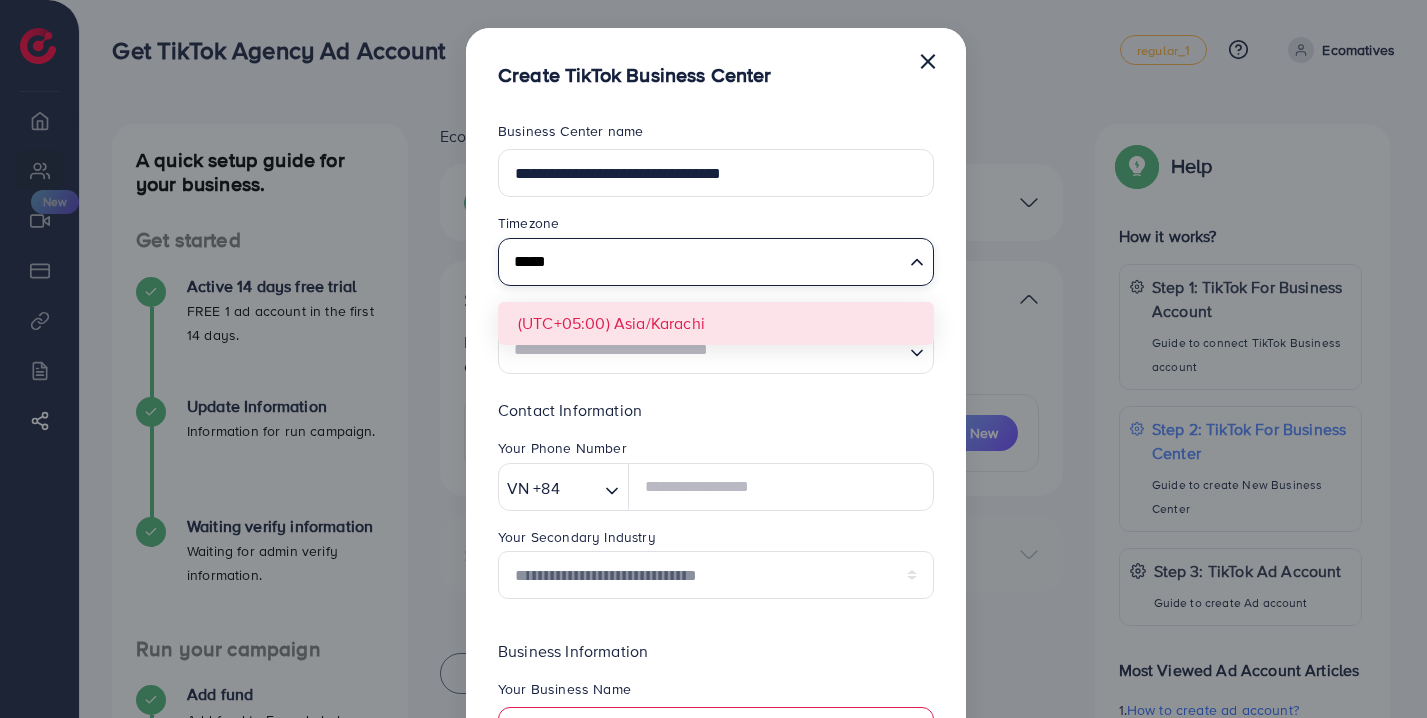 type 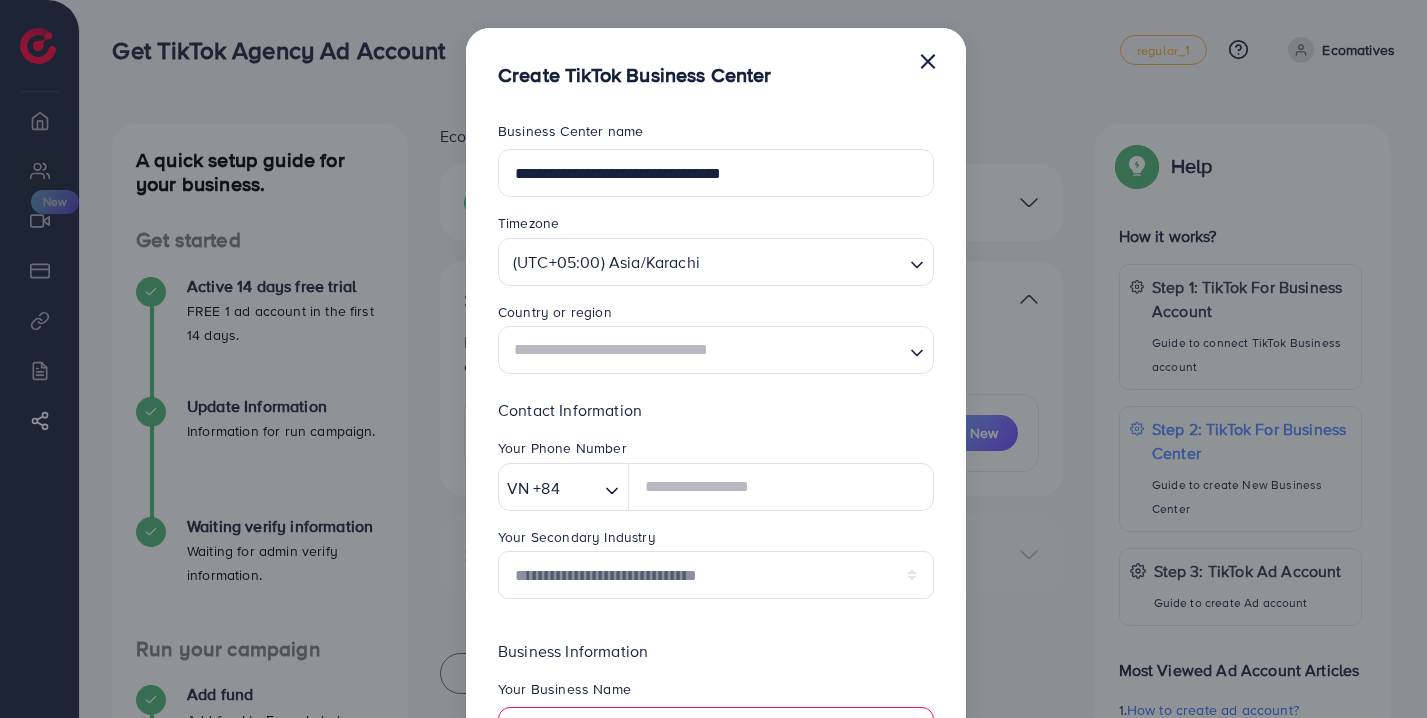 click at bounding box center [704, 350] 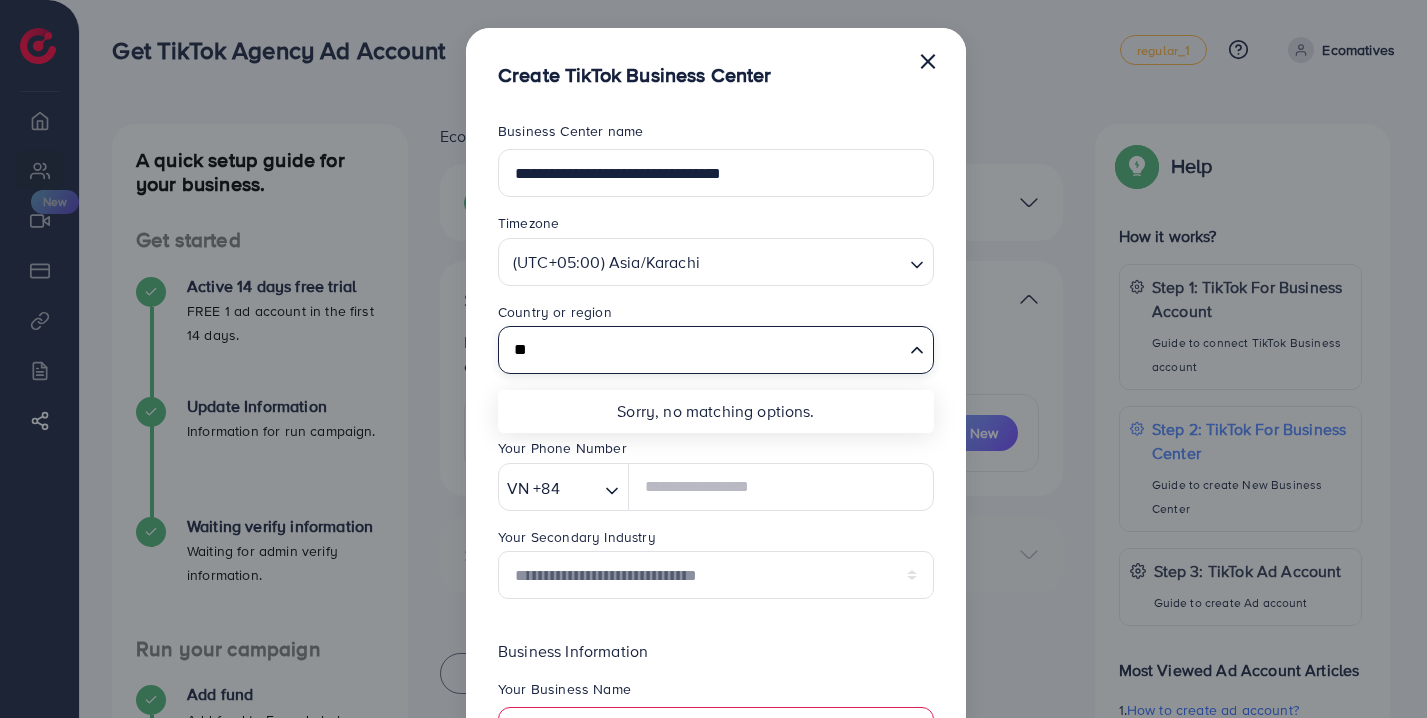type on "*" 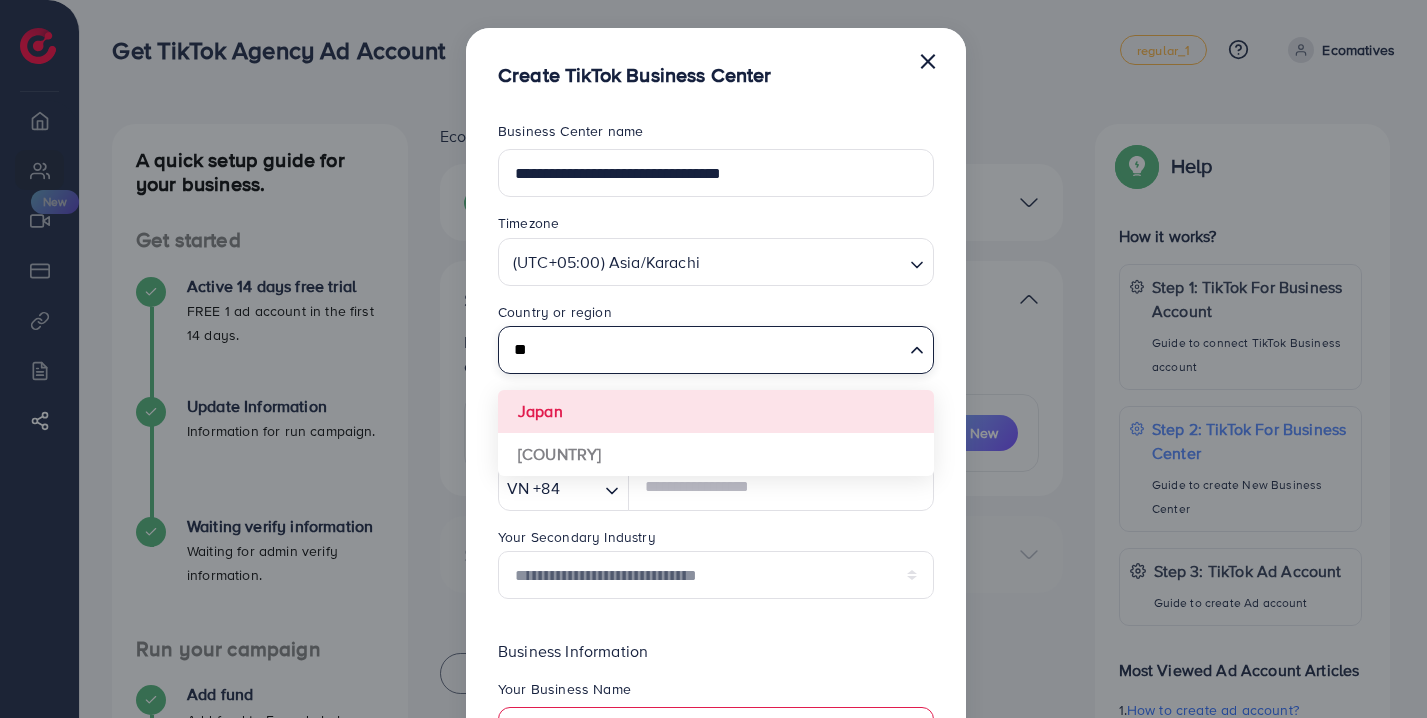 type on "*" 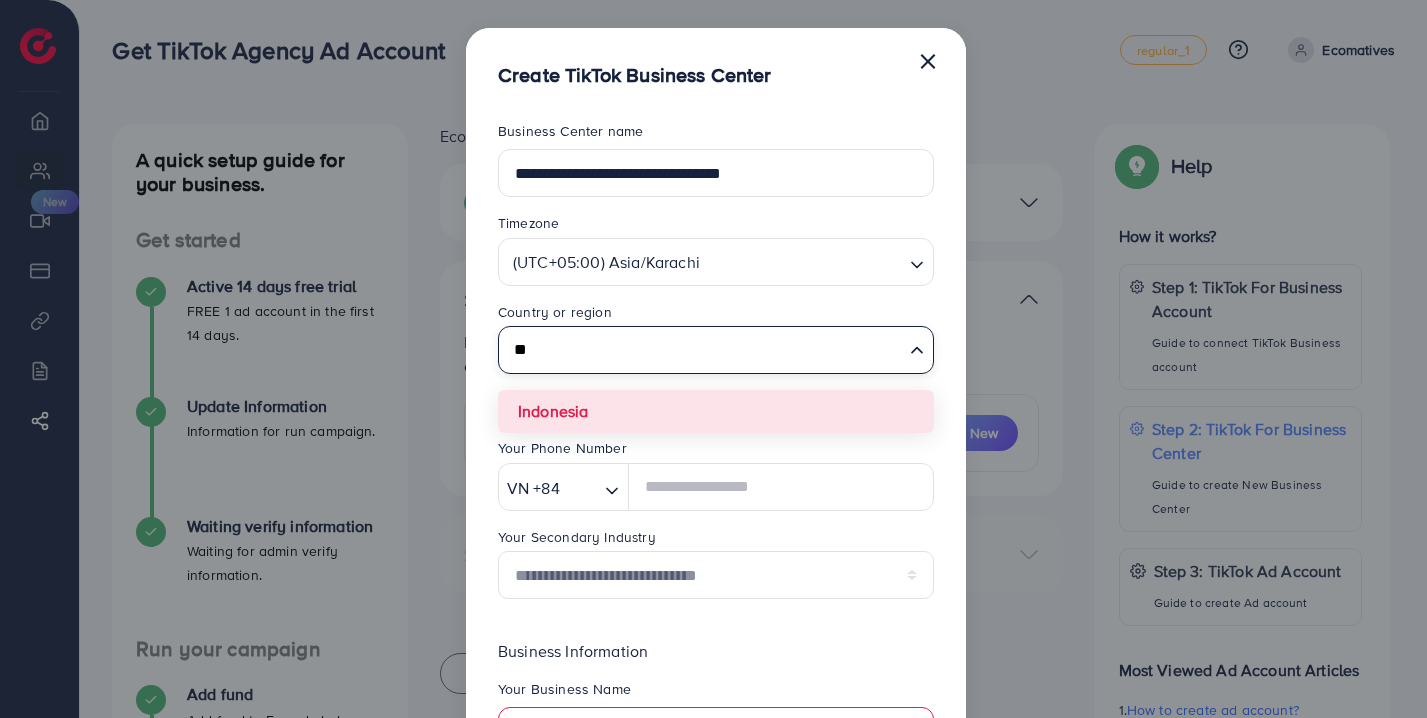 type on "*" 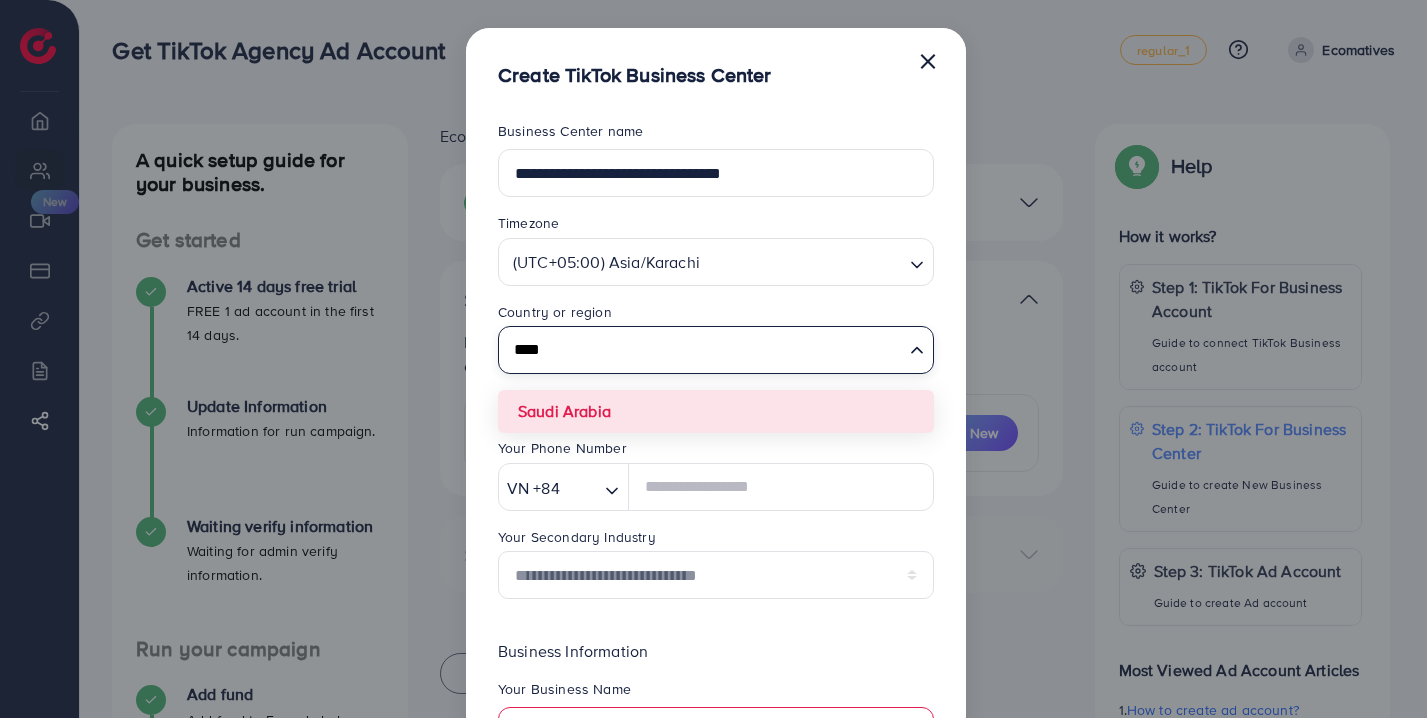 type on "****" 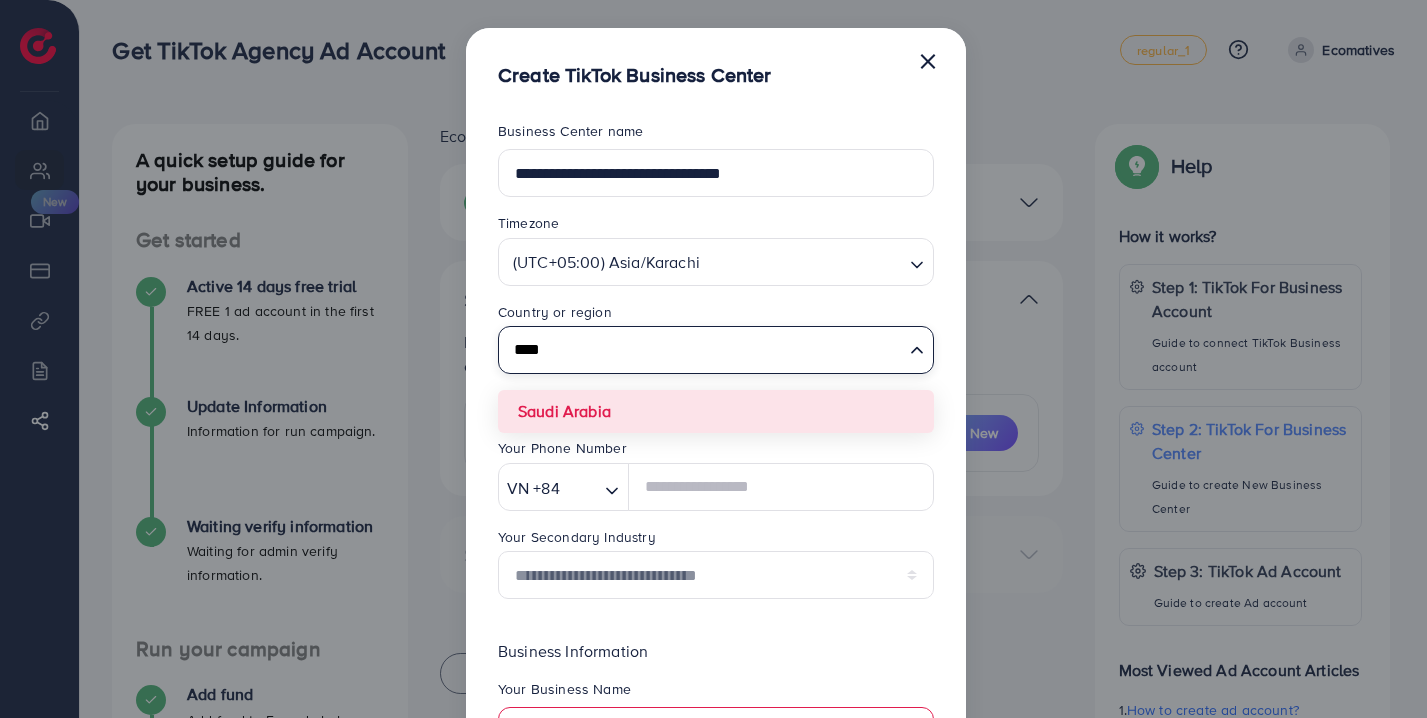 type 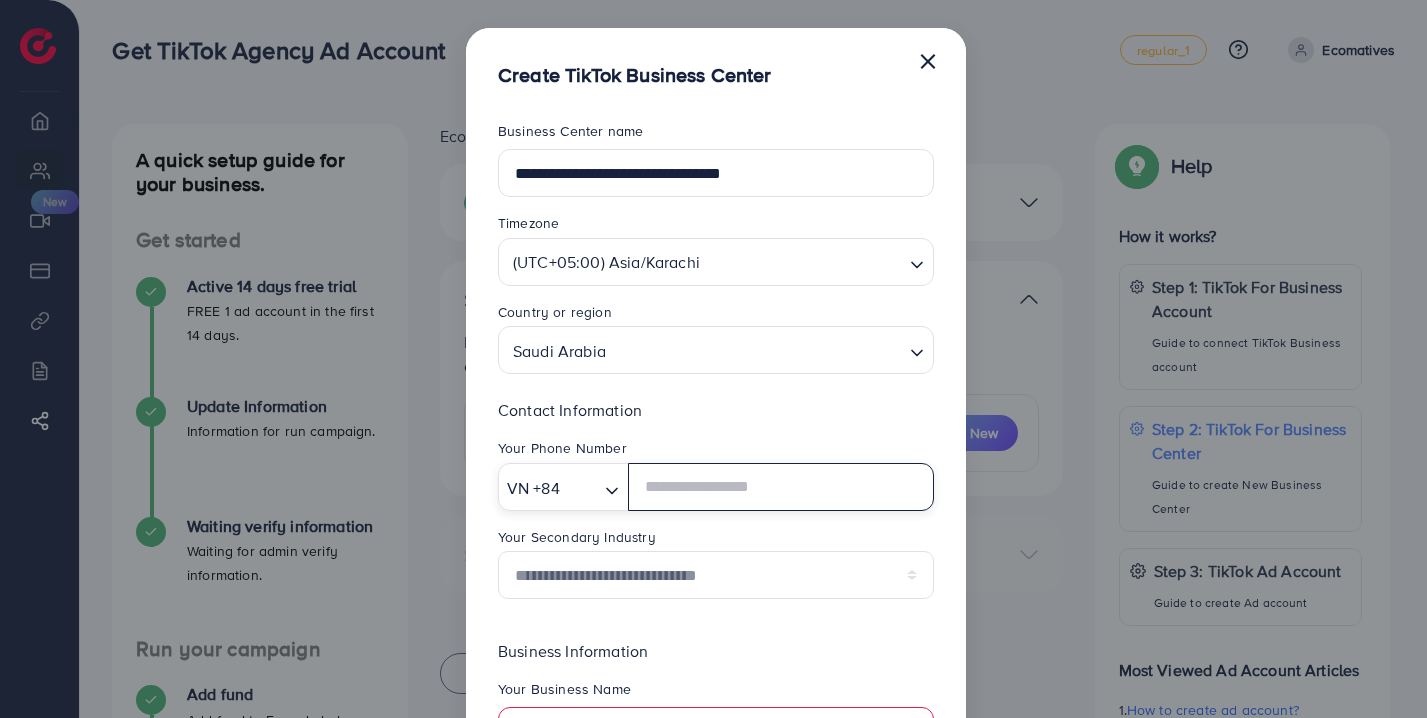 click at bounding box center (581, 488) 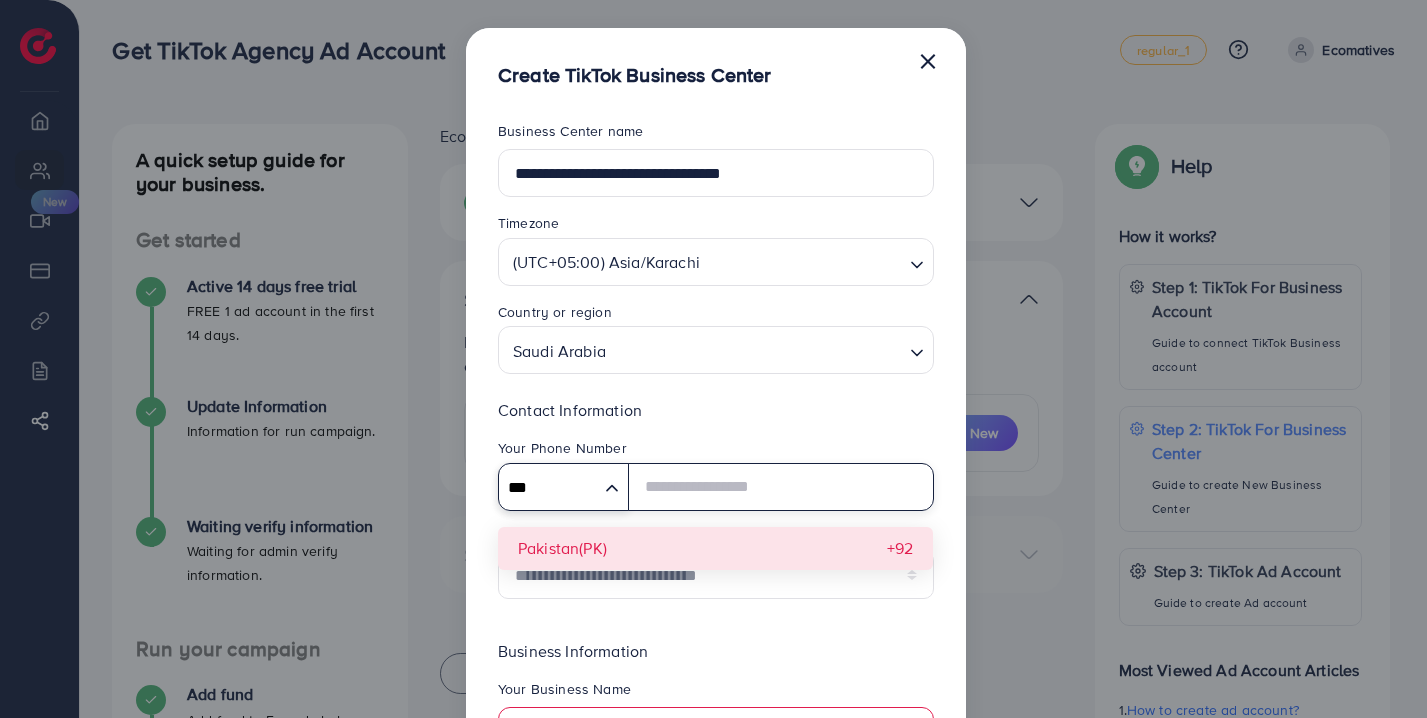 type on "***" 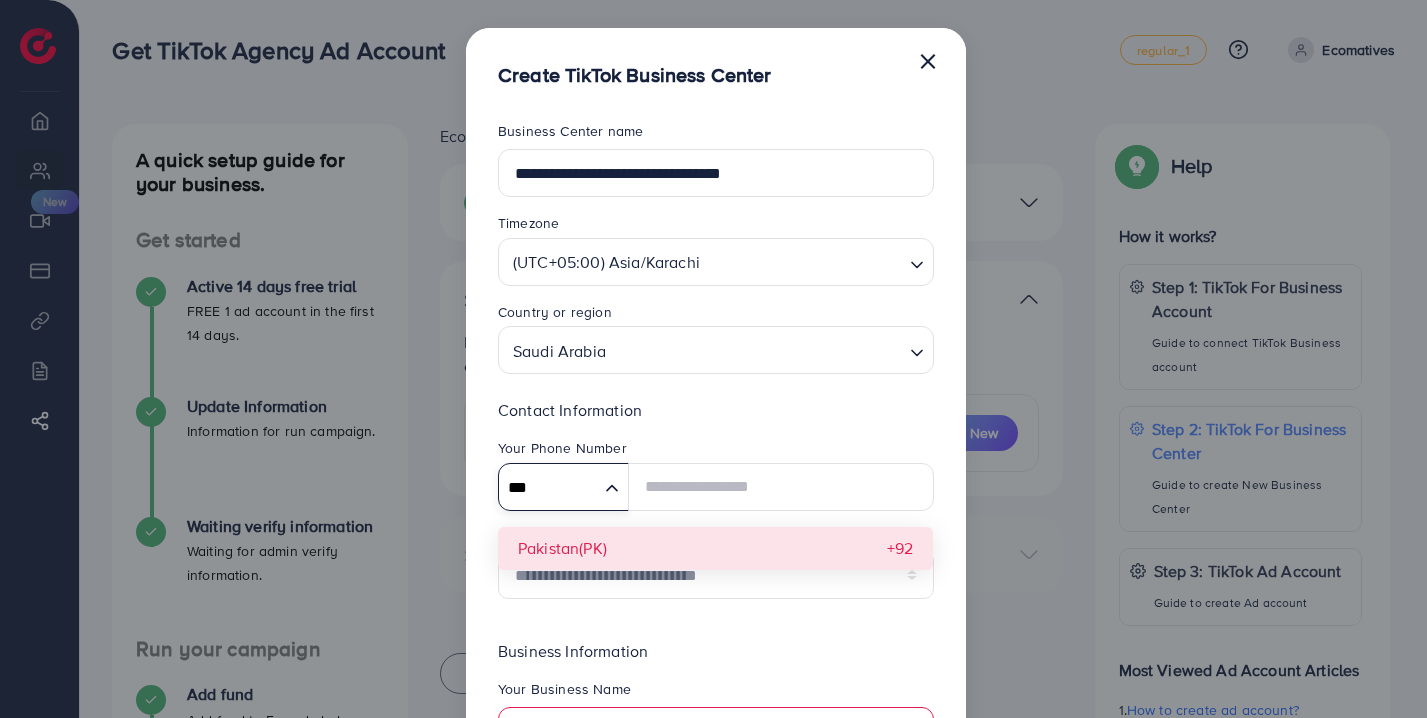 type 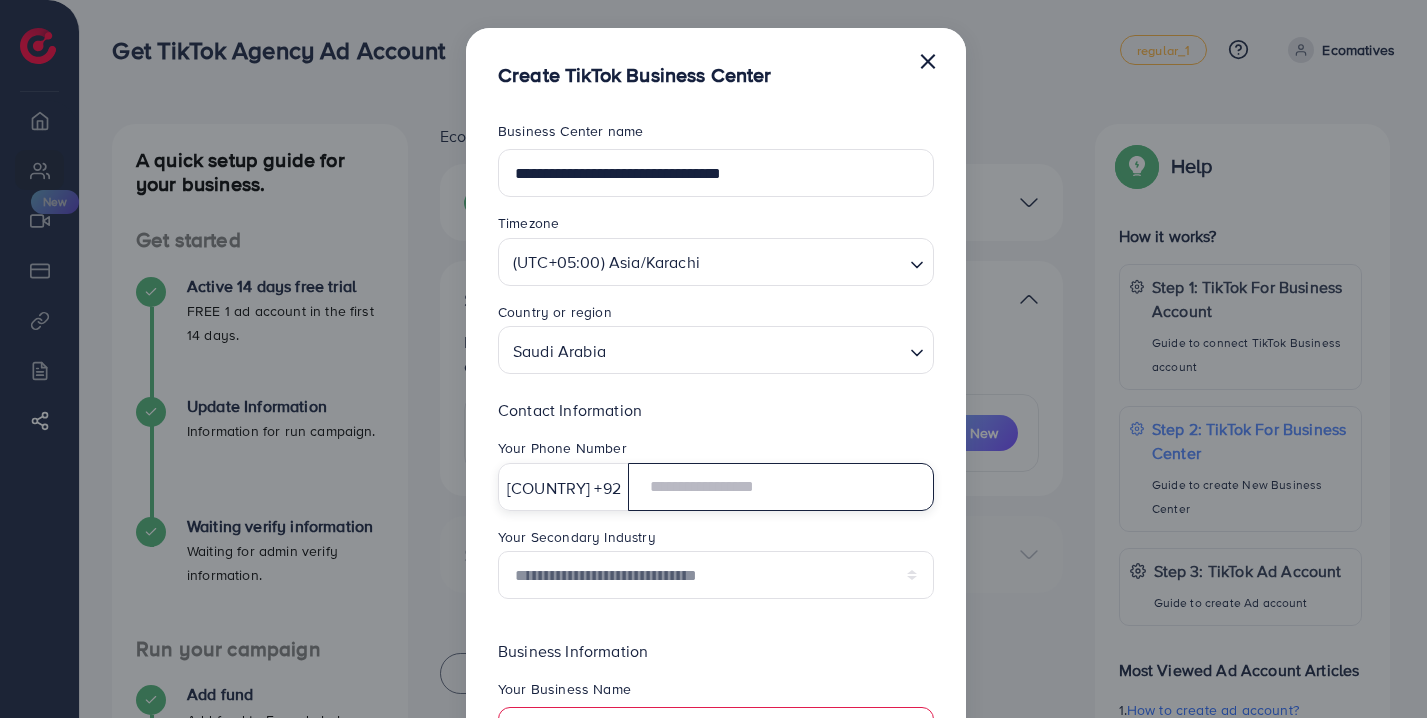 click at bounding box center (781, 487) 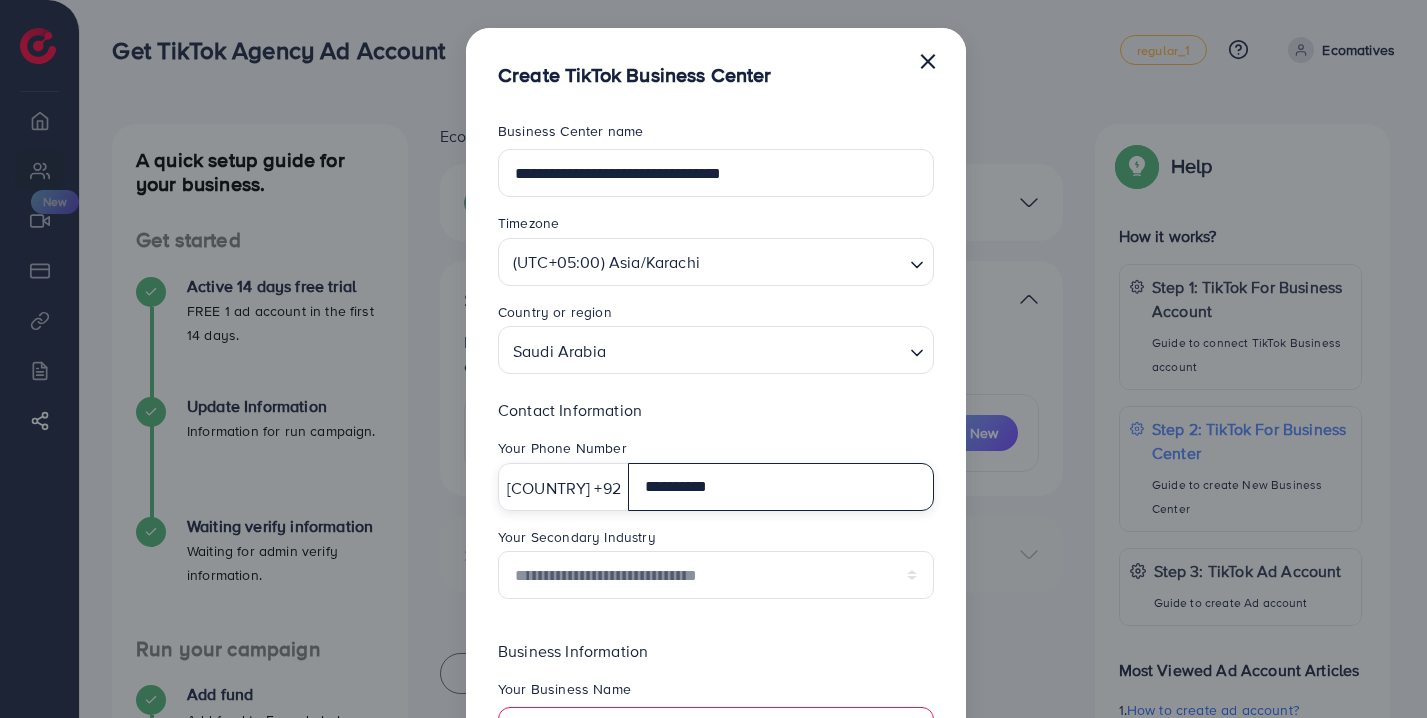 type on "**********" 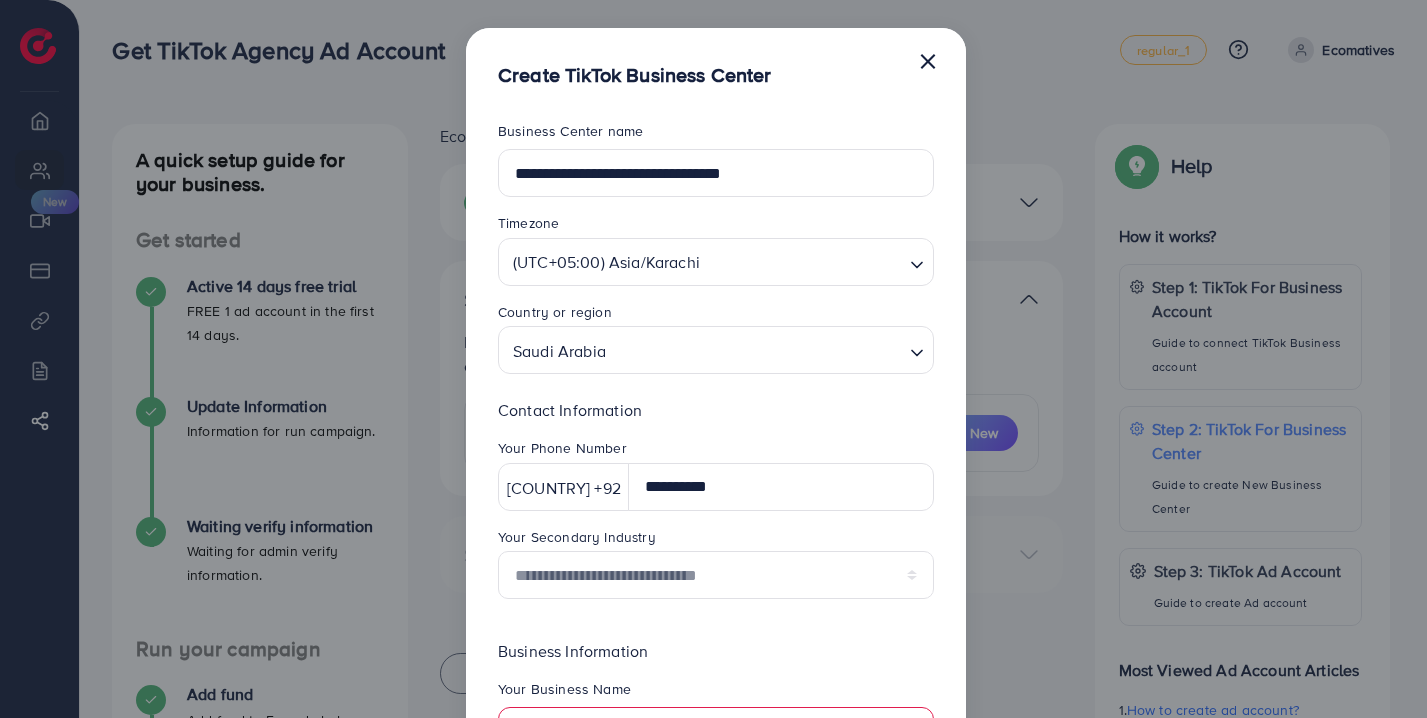 click at bounding box center [757, 350] 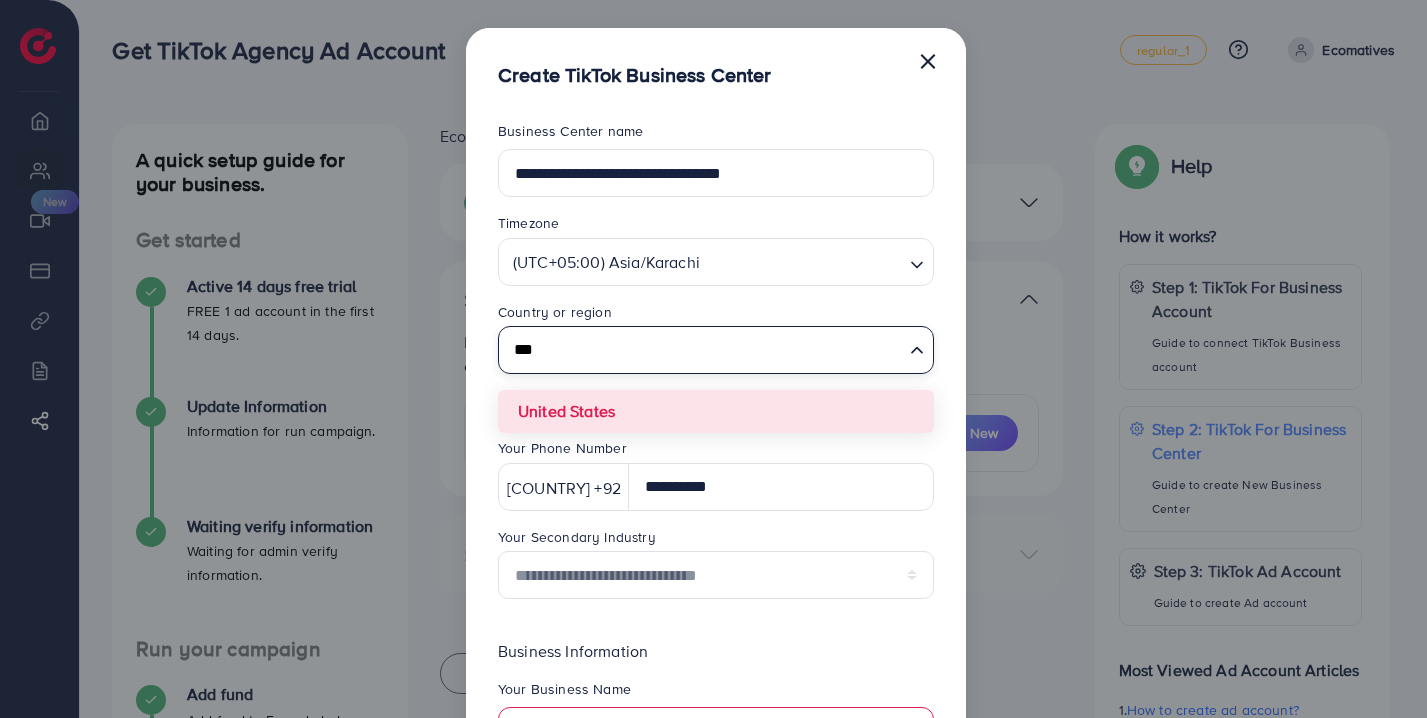 type on "***" 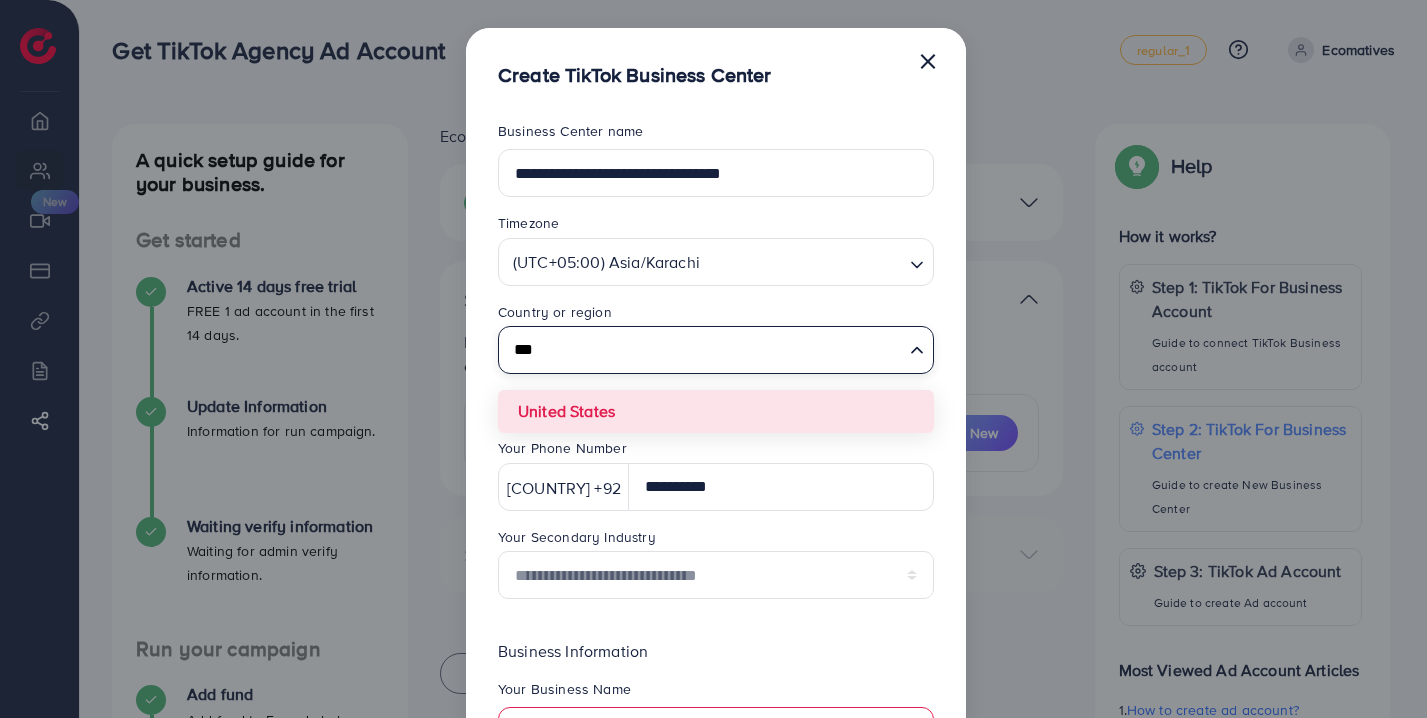 type 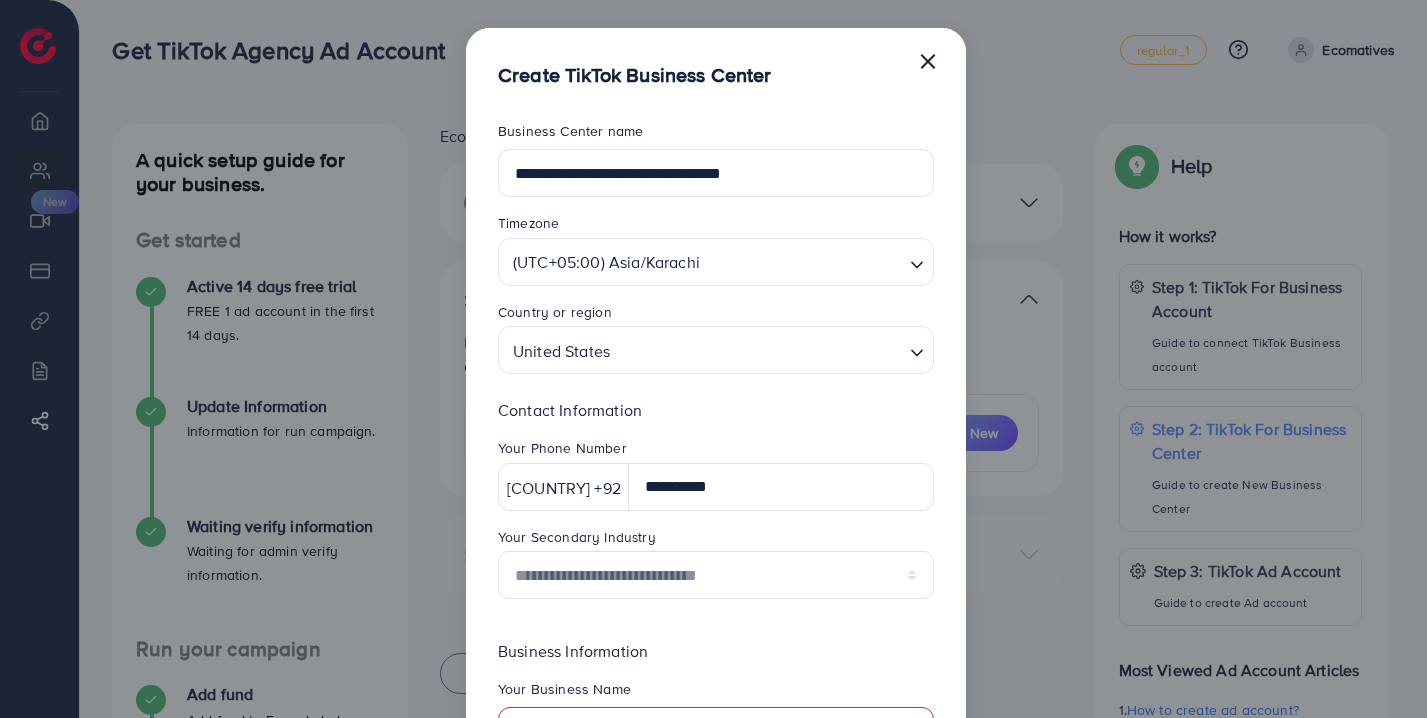 scroll, scrollTop: 143, scrollLeft: 0, axis: vertical 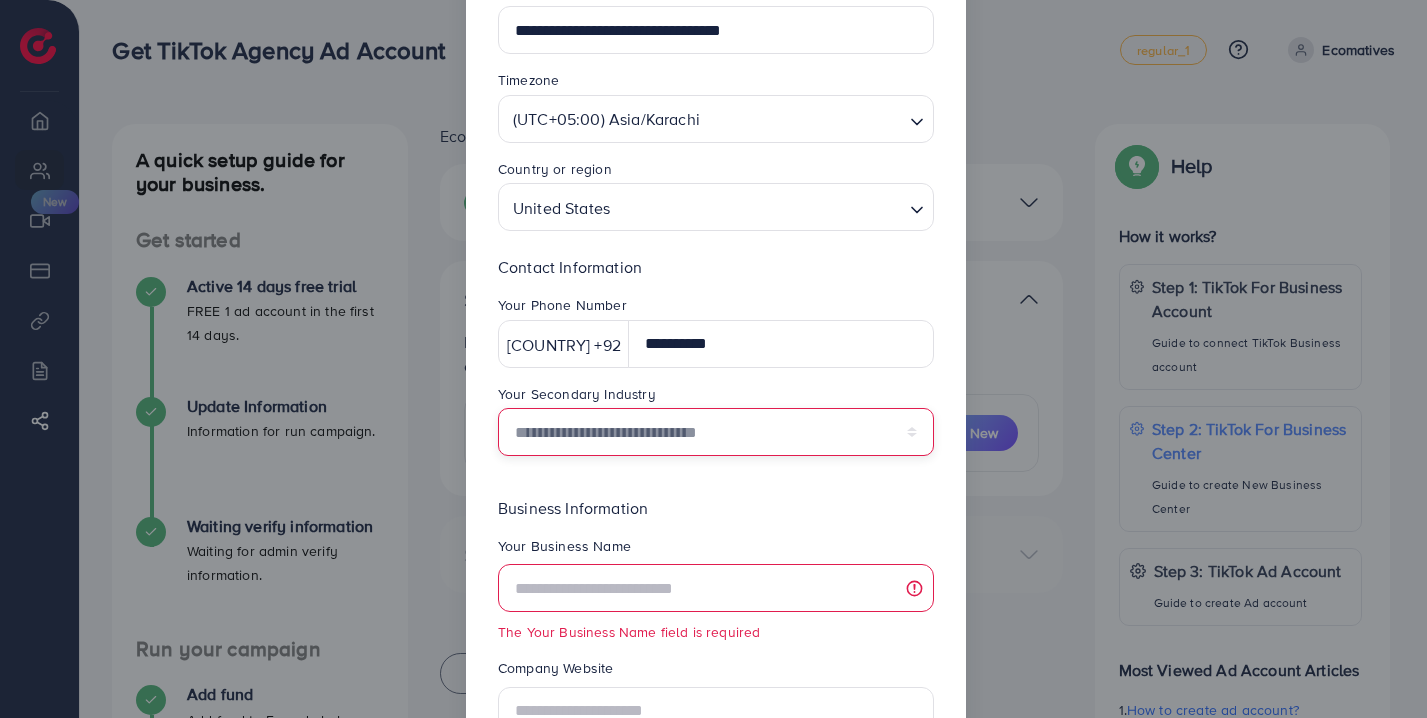 click on "**********" at bounding box center (716, 432) 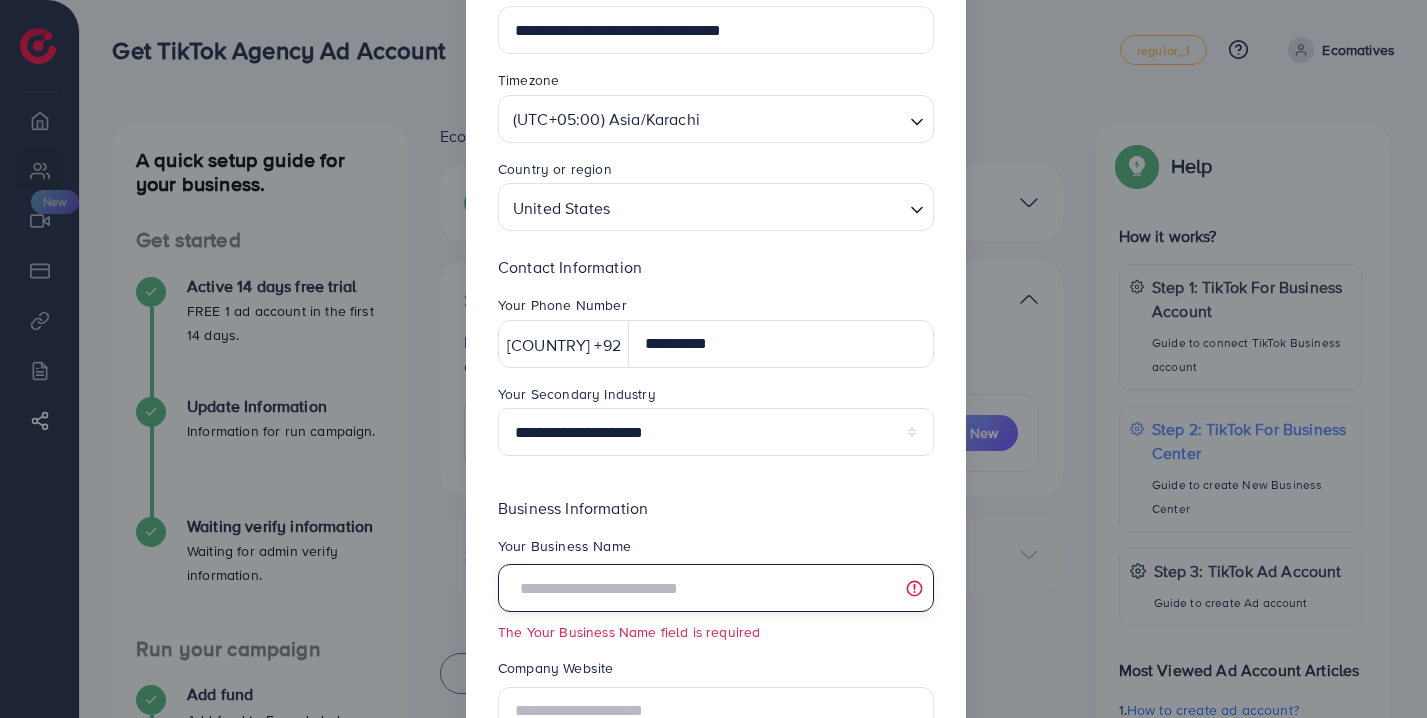 click at bounding box center [716, 588] 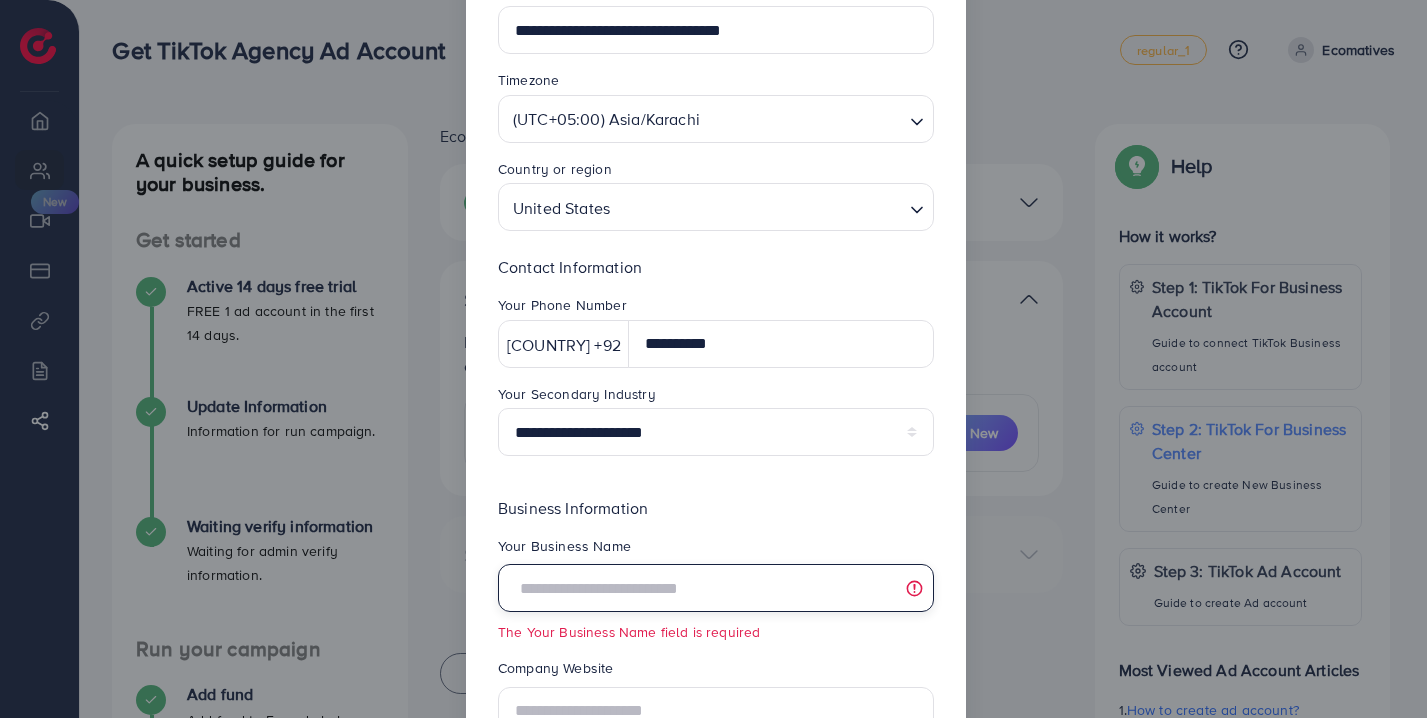 scroll, scrollTop: 106, scrollLeft: 0, axis: vertical 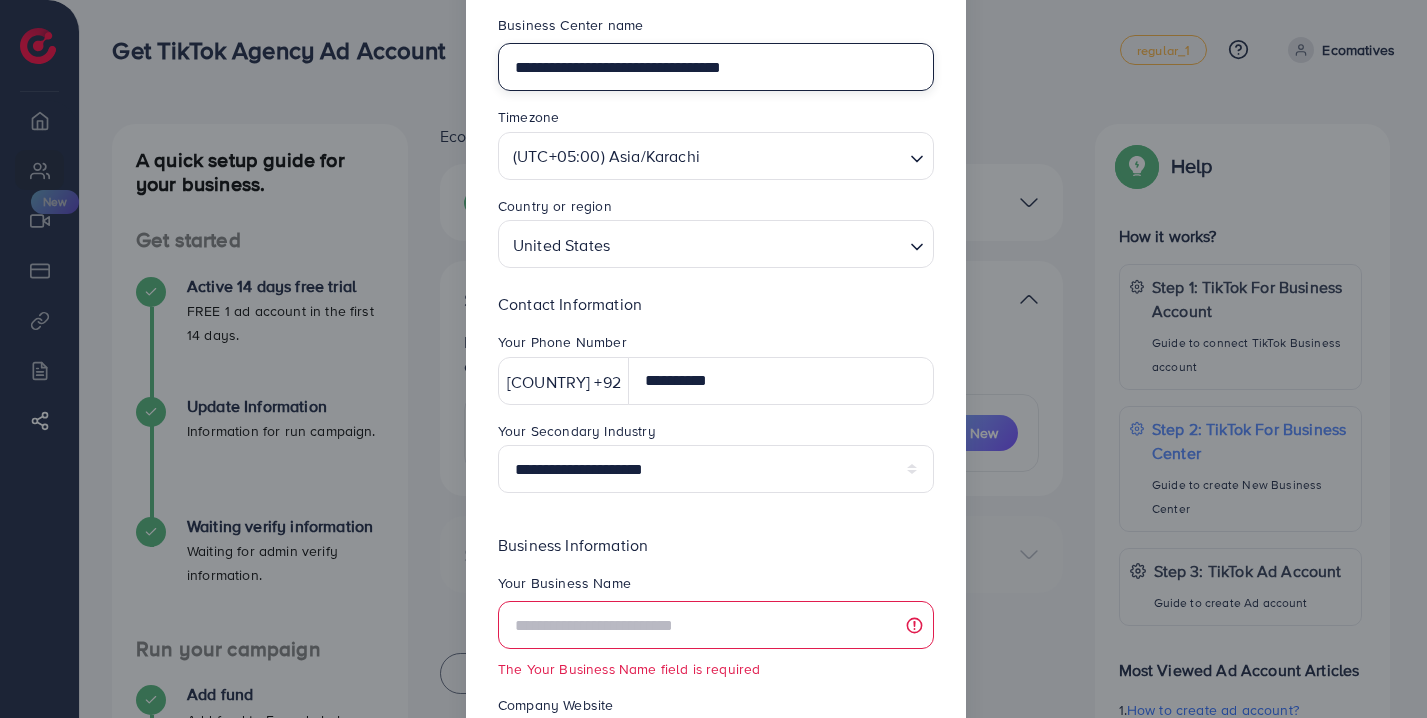click on "**********" at bounding box center [716, 67] 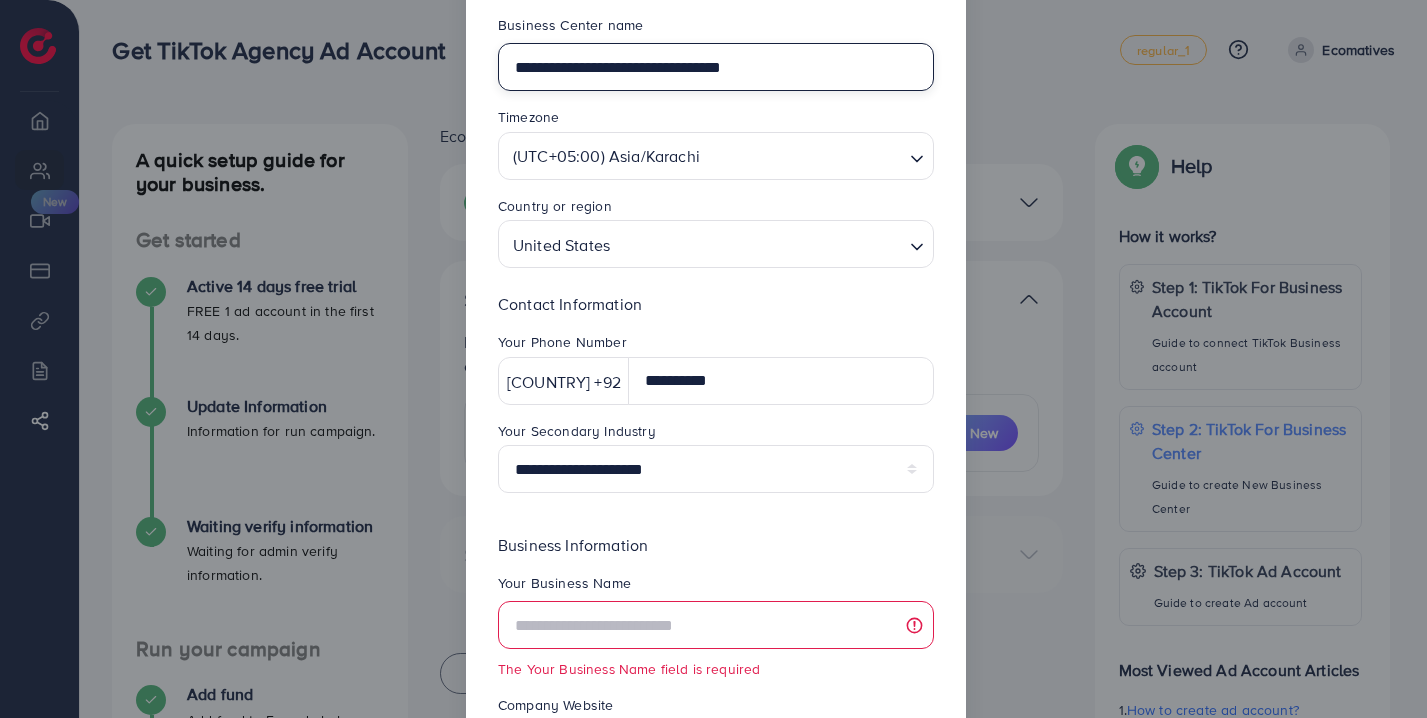 scroll, scrollTop: 179, scrollLeft: 0, axis: vertical 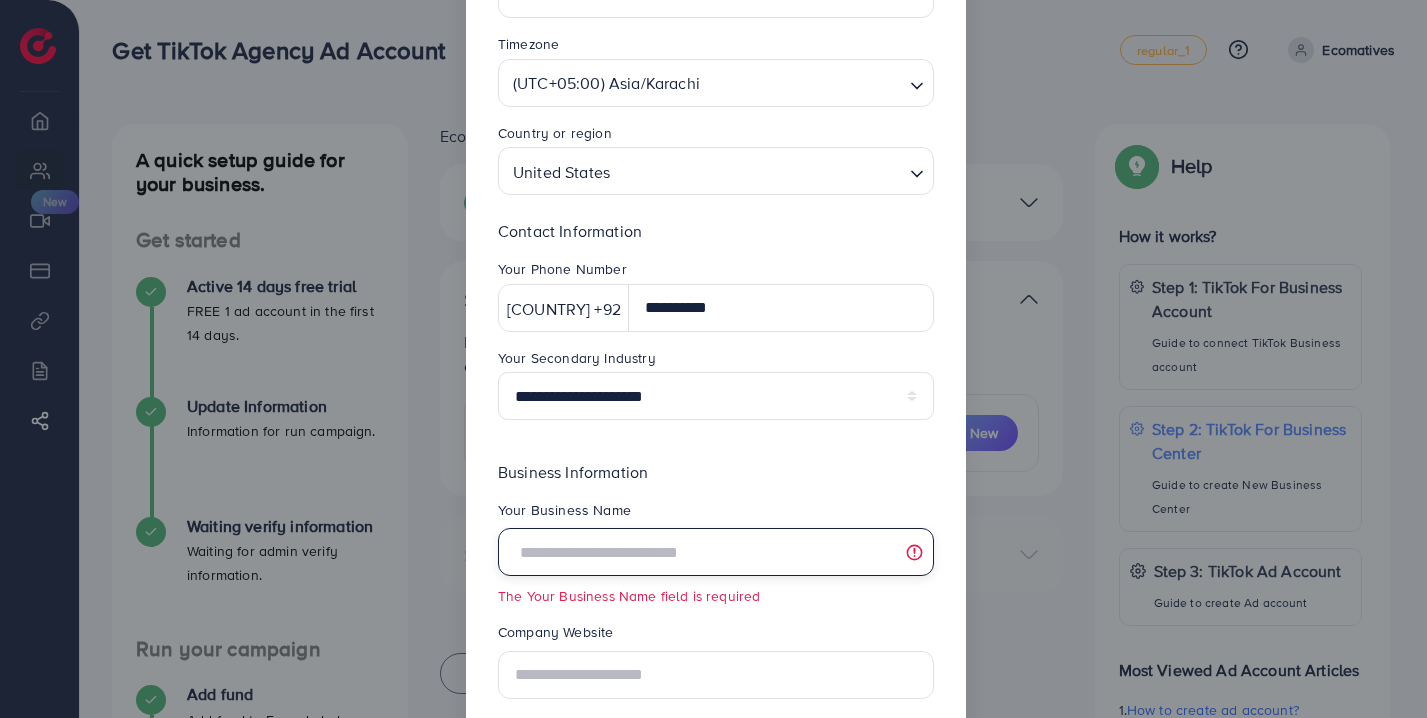click at bounding box center [716, 552] 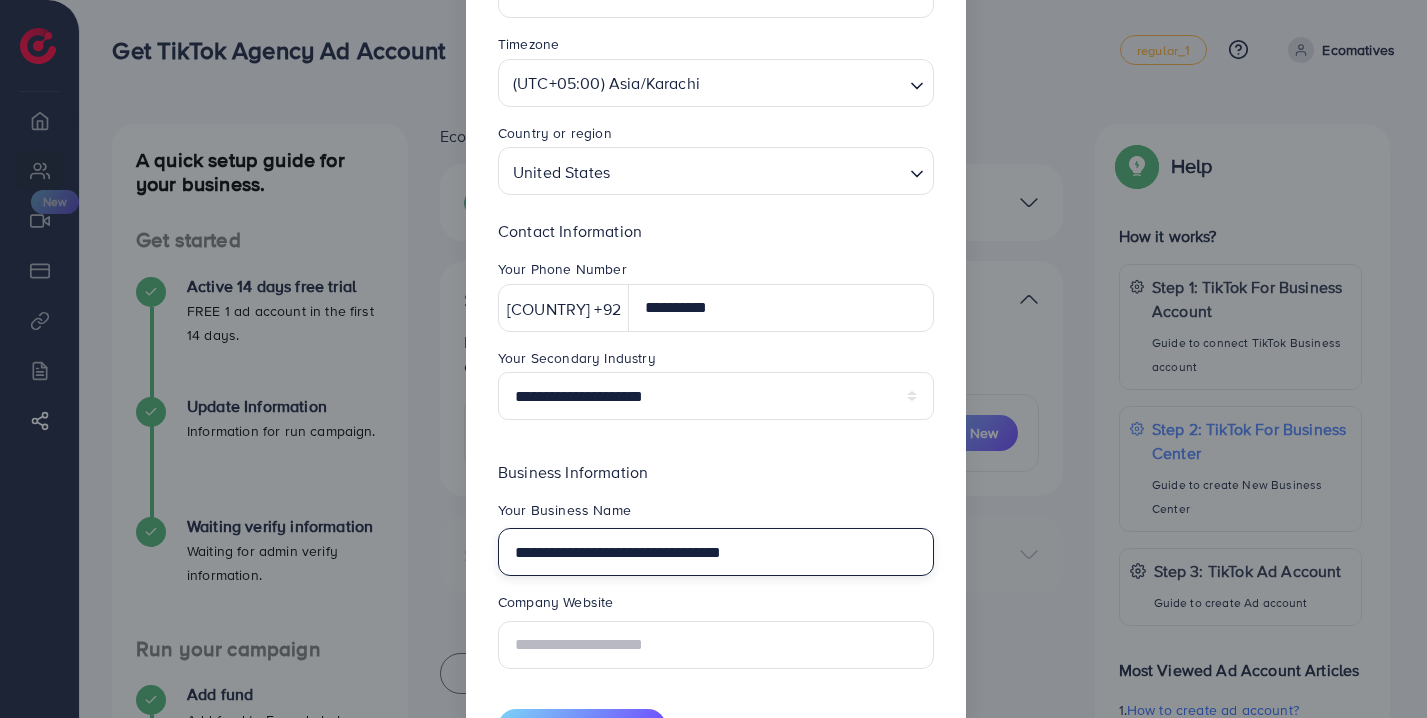 type on "**********" 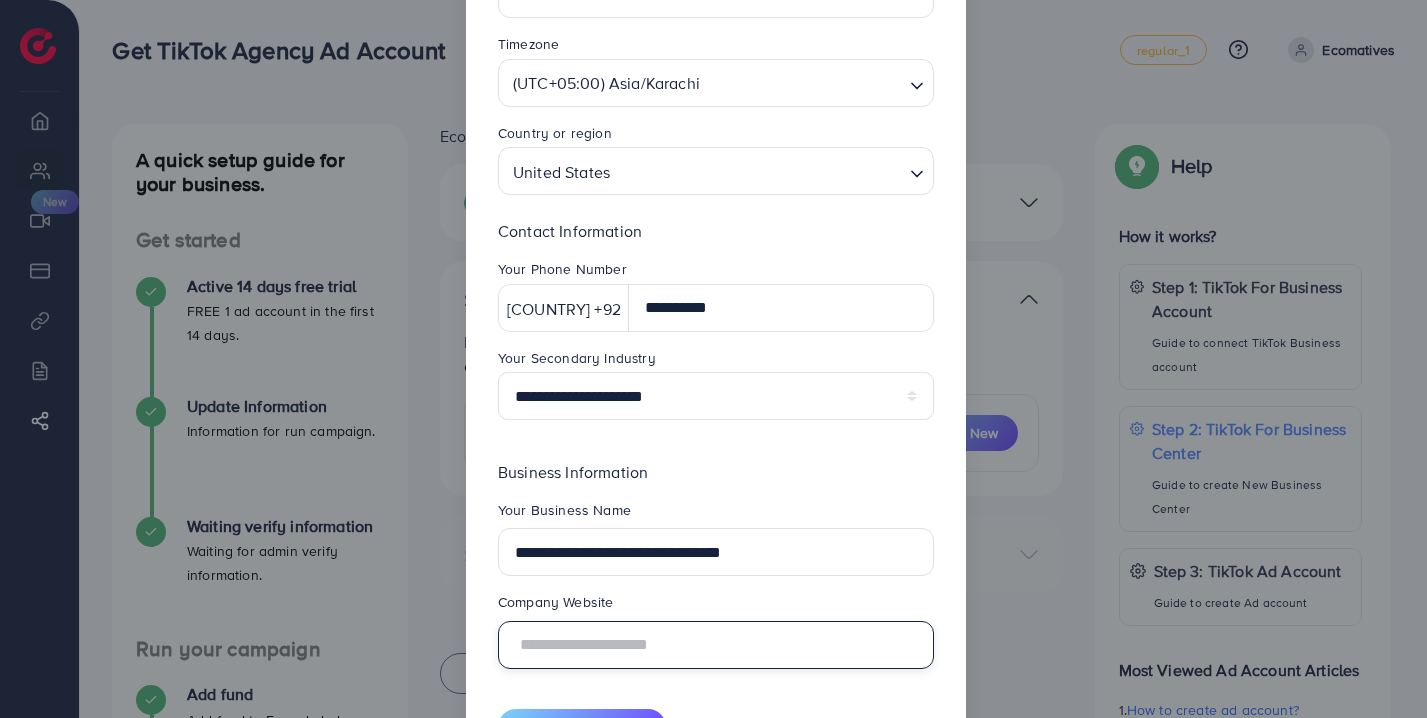 click at bounding box center (716, 645) 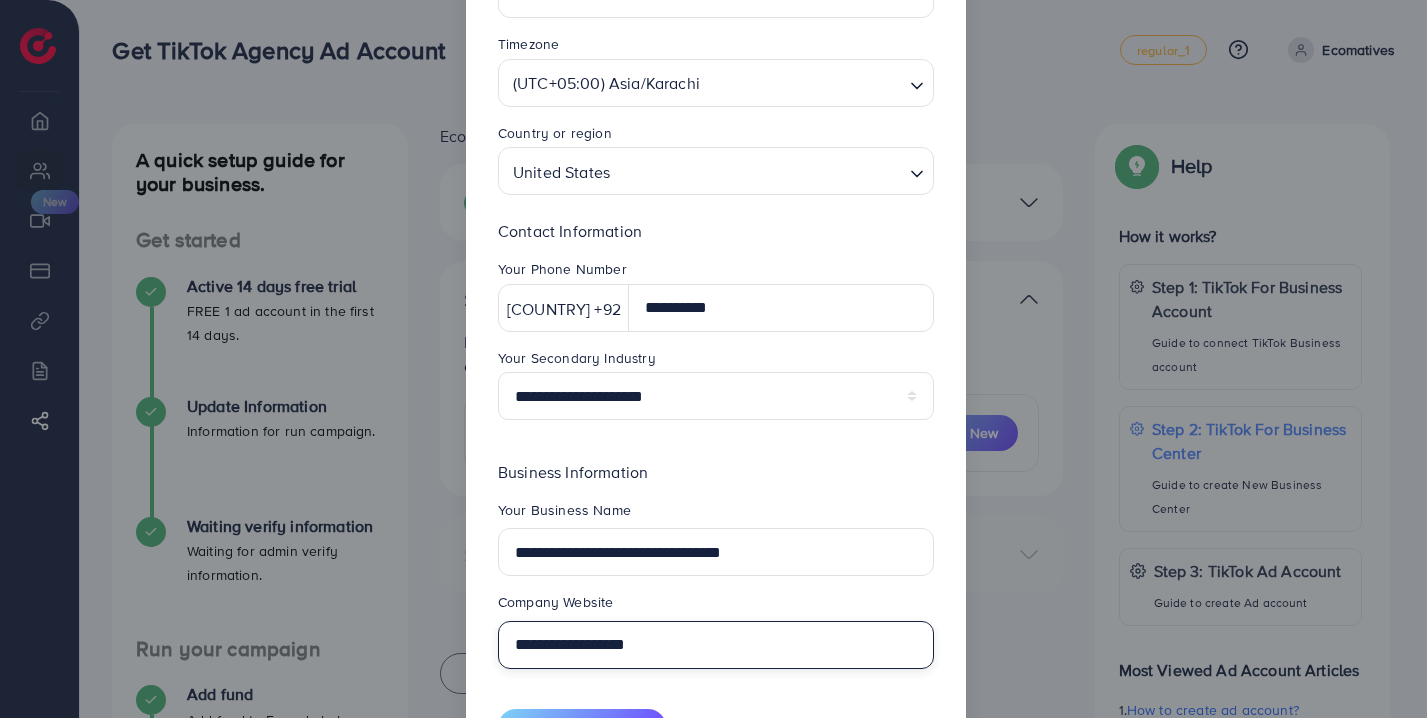 type on "**********" 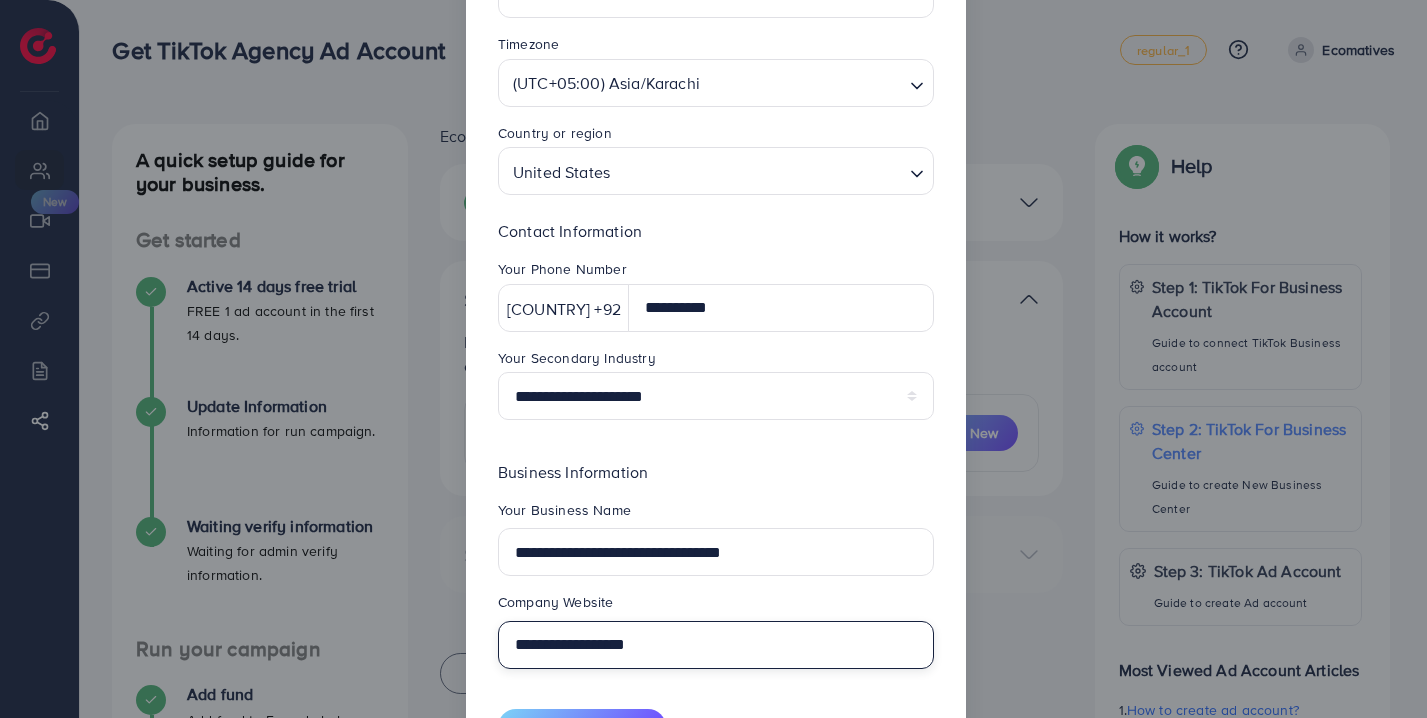 click on "Create New account" at bounding box center [582, 727] 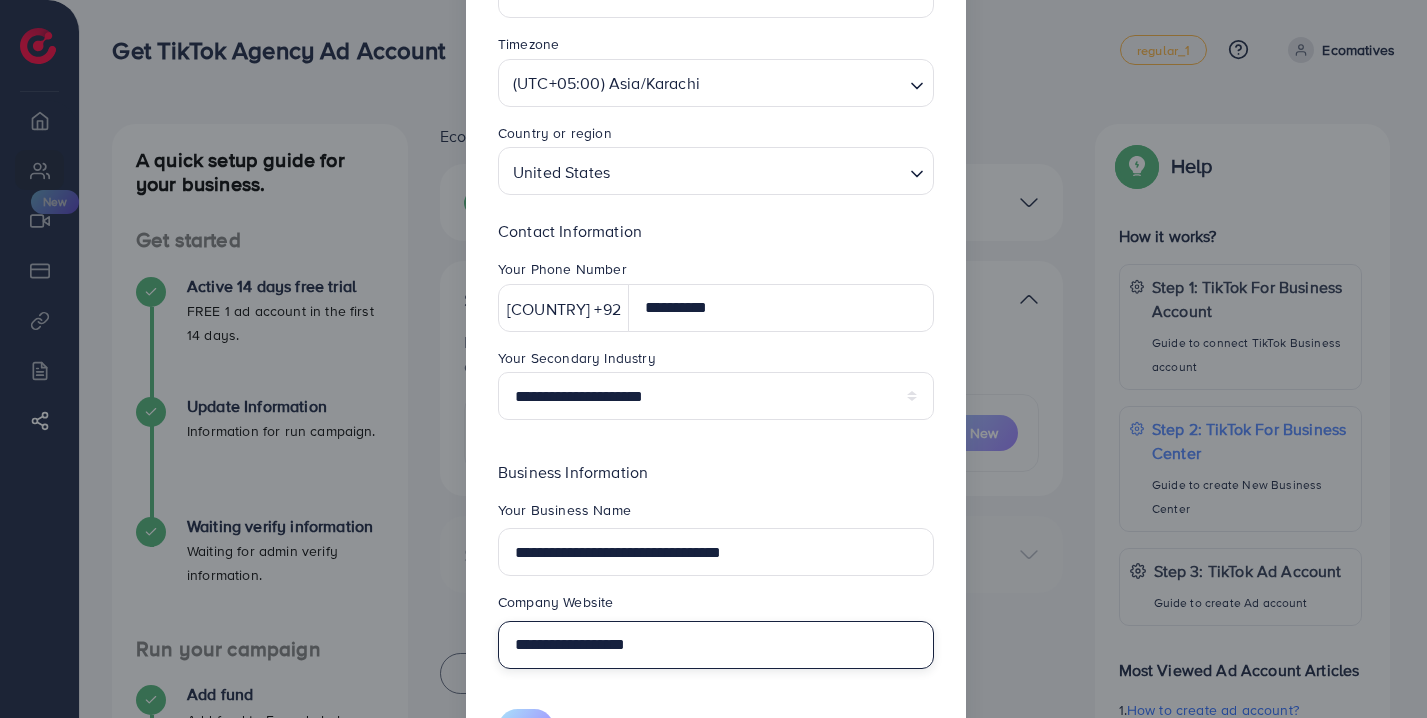scroll, scrollTop: 213, scrollLeft: 0, axis: vertical 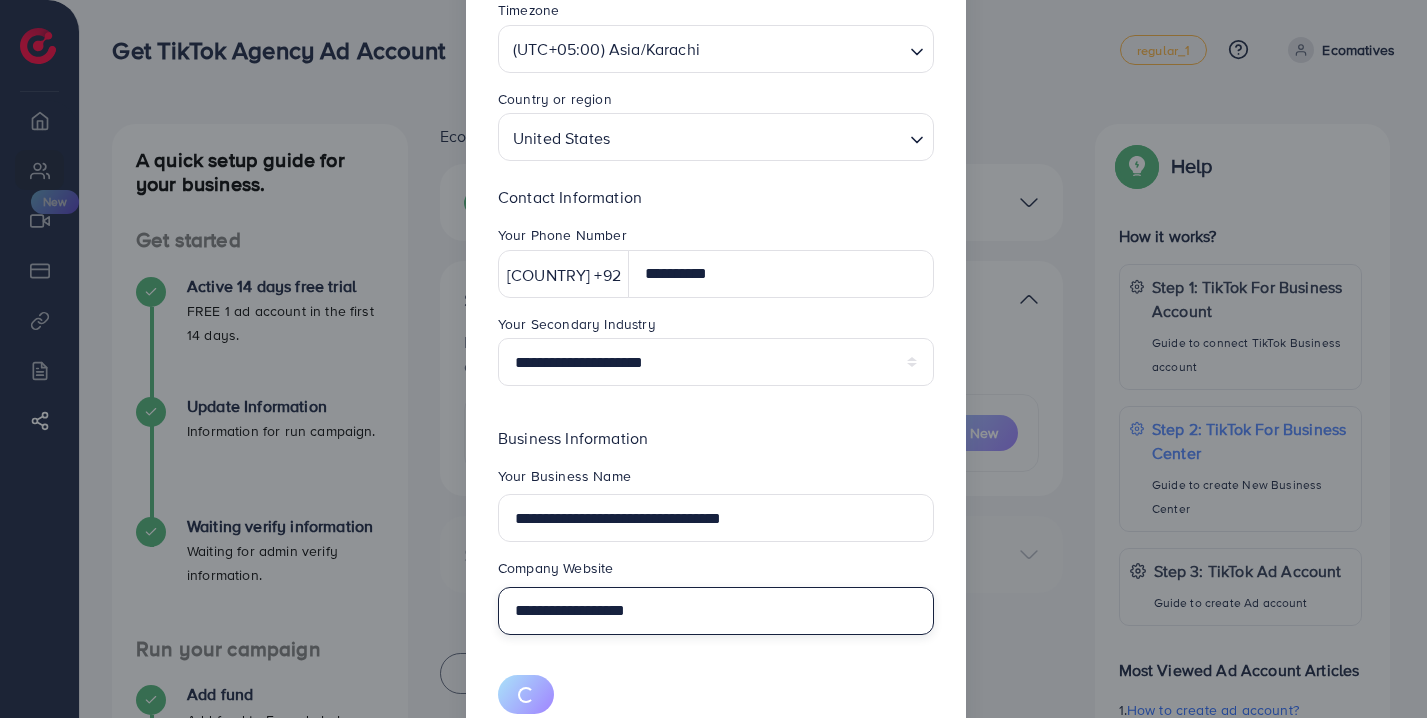 type 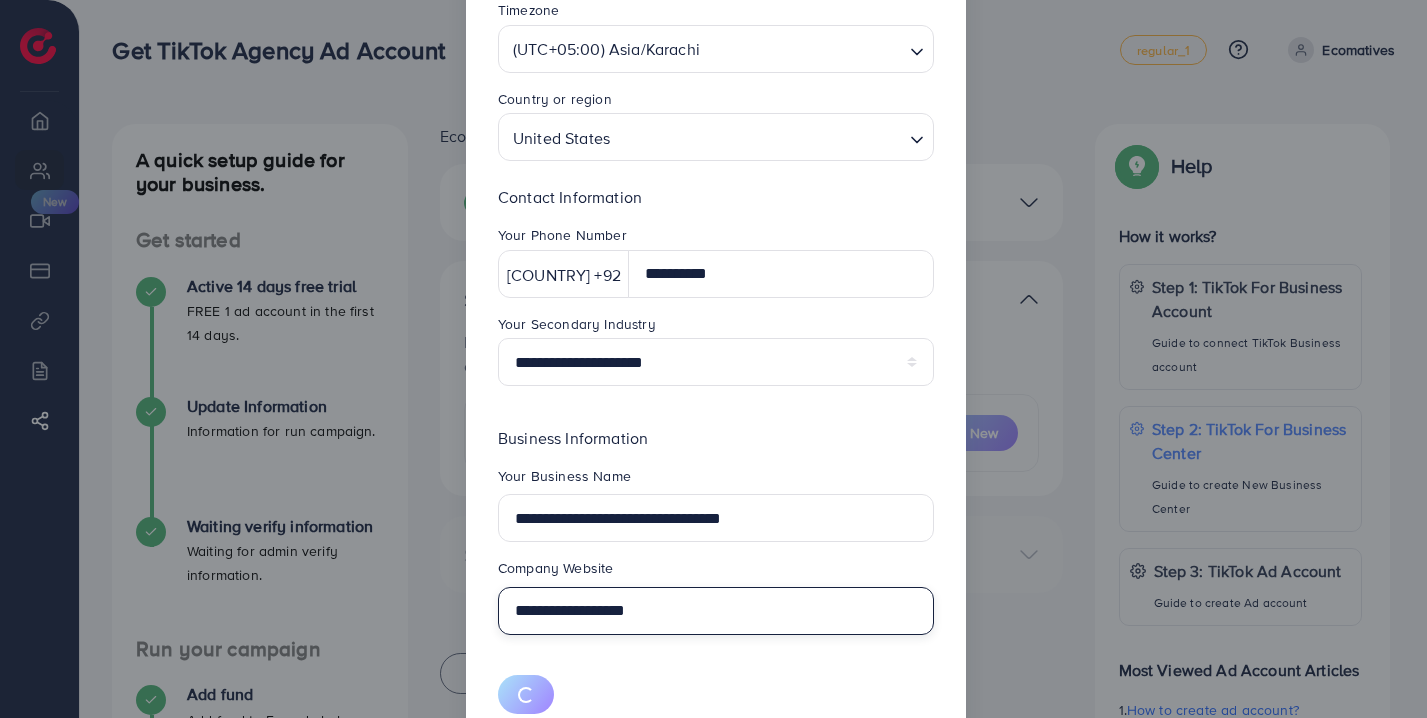 type 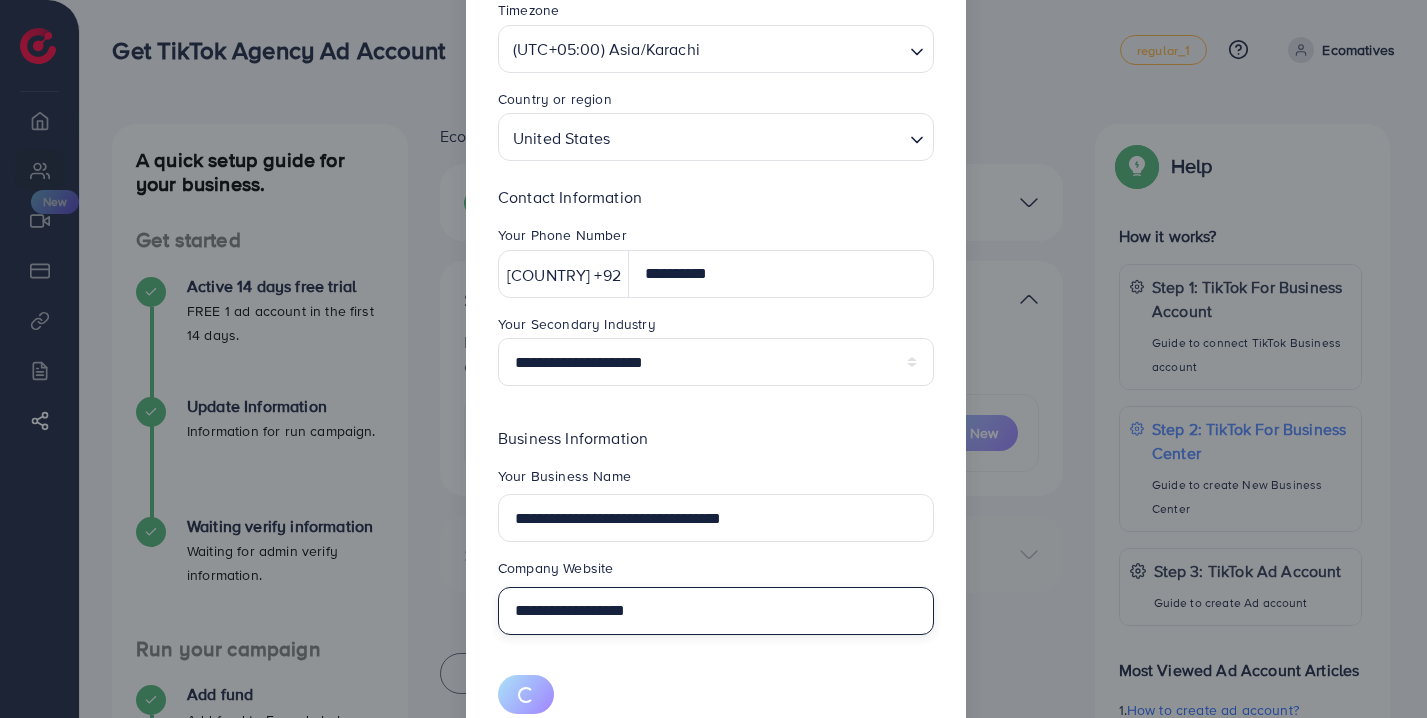 select 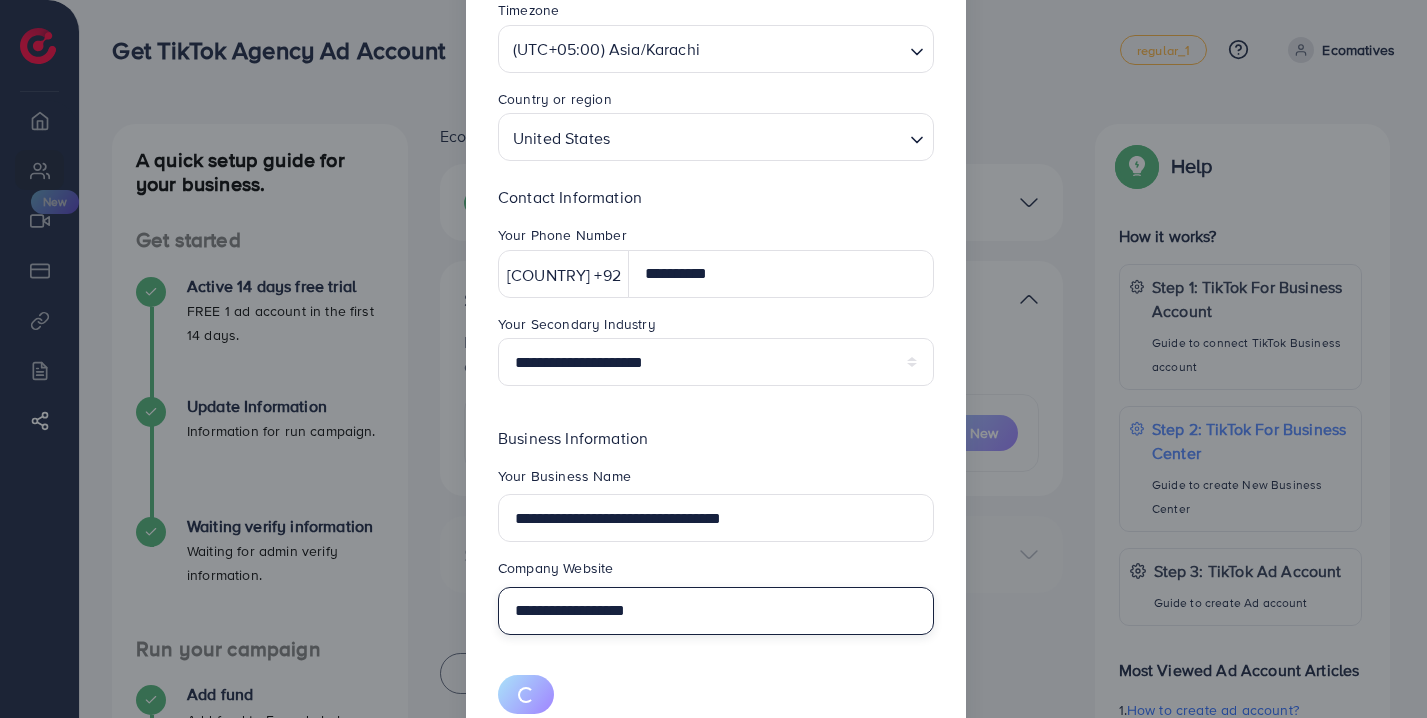 type 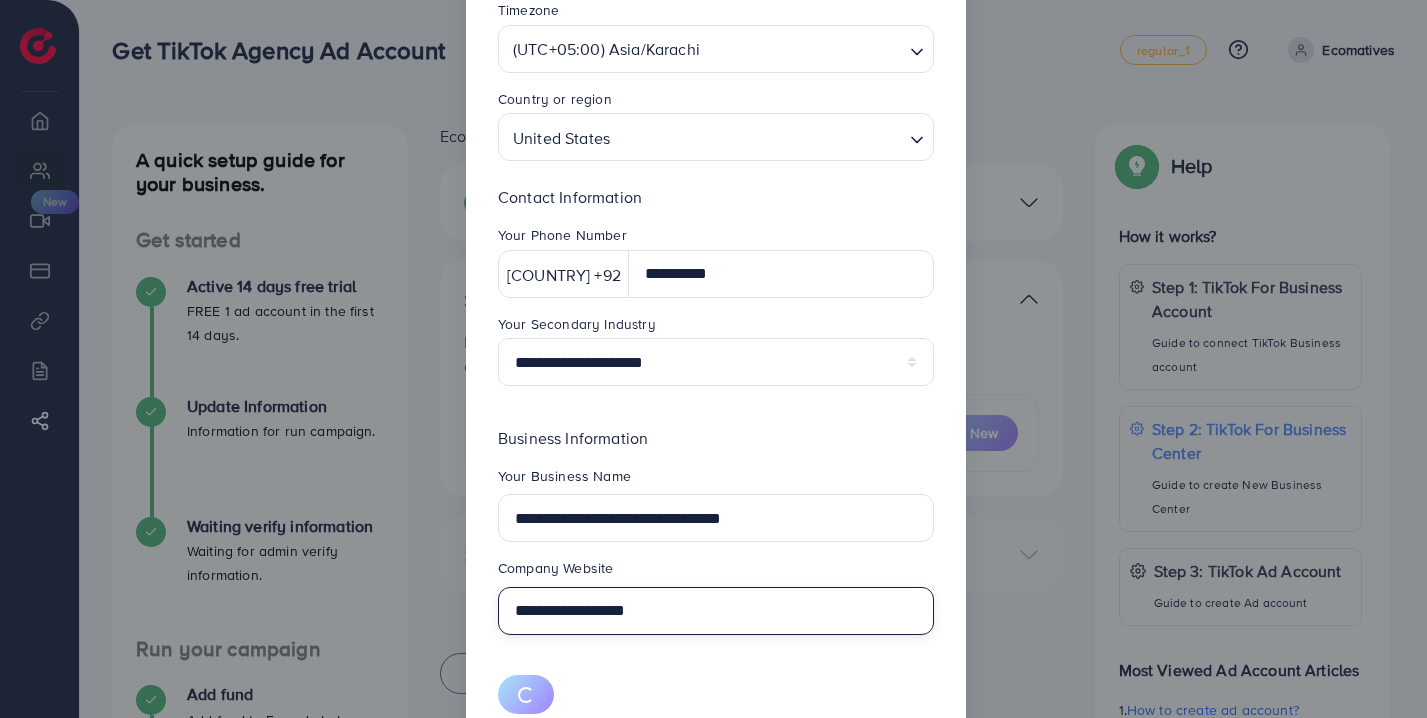 type 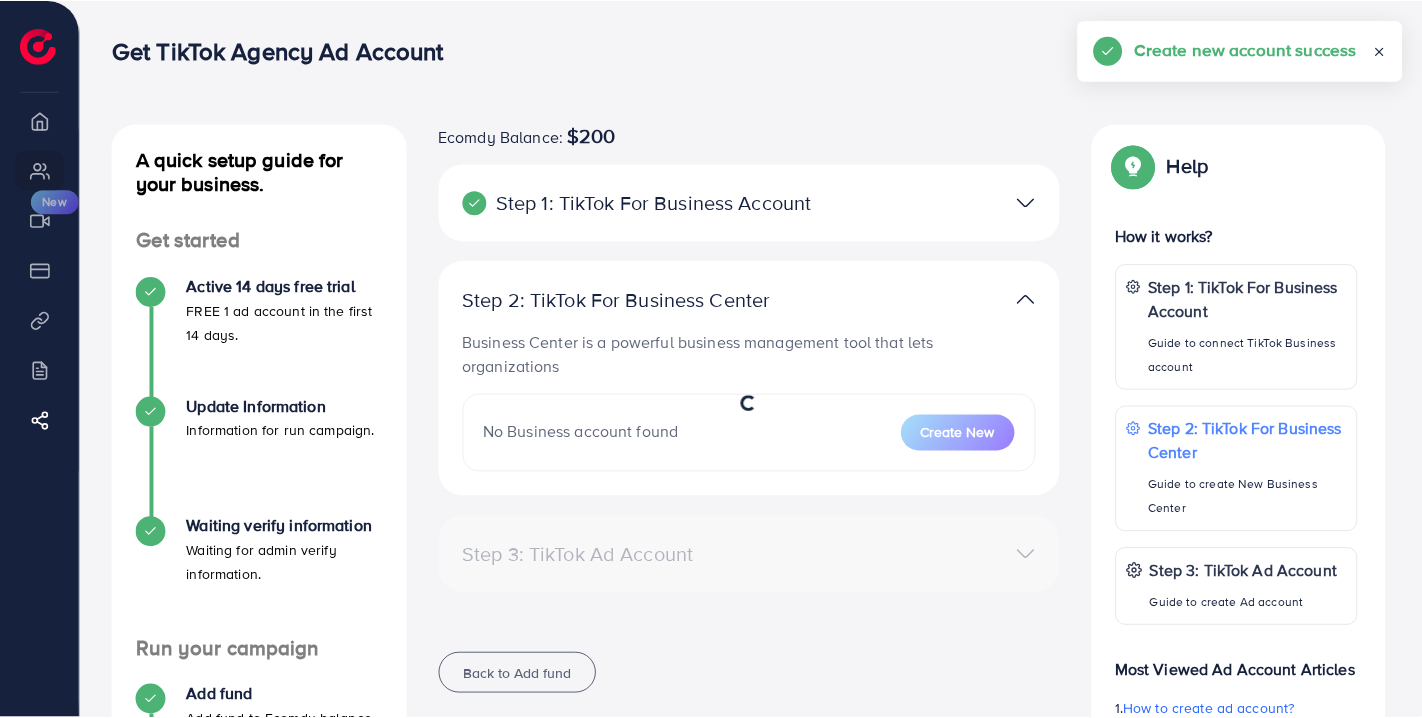 scroll, scrollTop: 119, scrollLeft: 0, axis: vertical 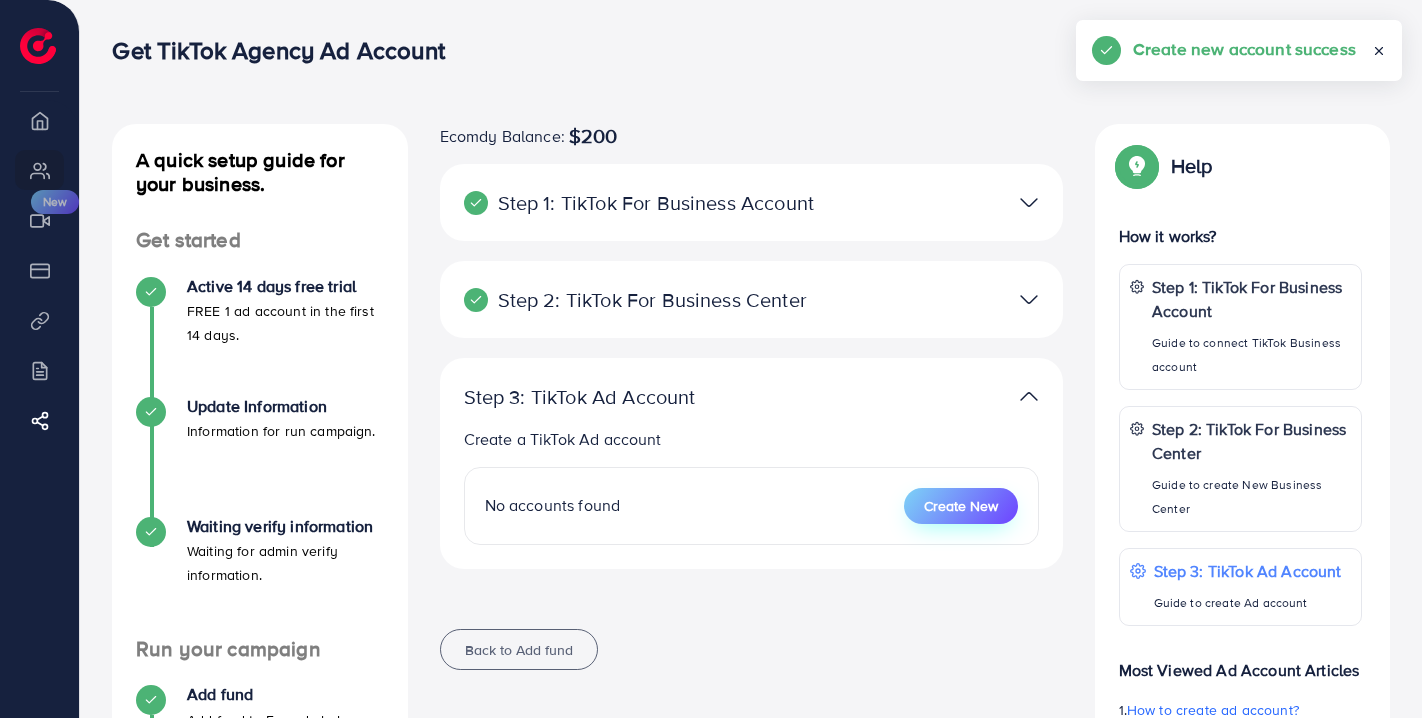 click on "Create New" at bounding box center [961, 506] 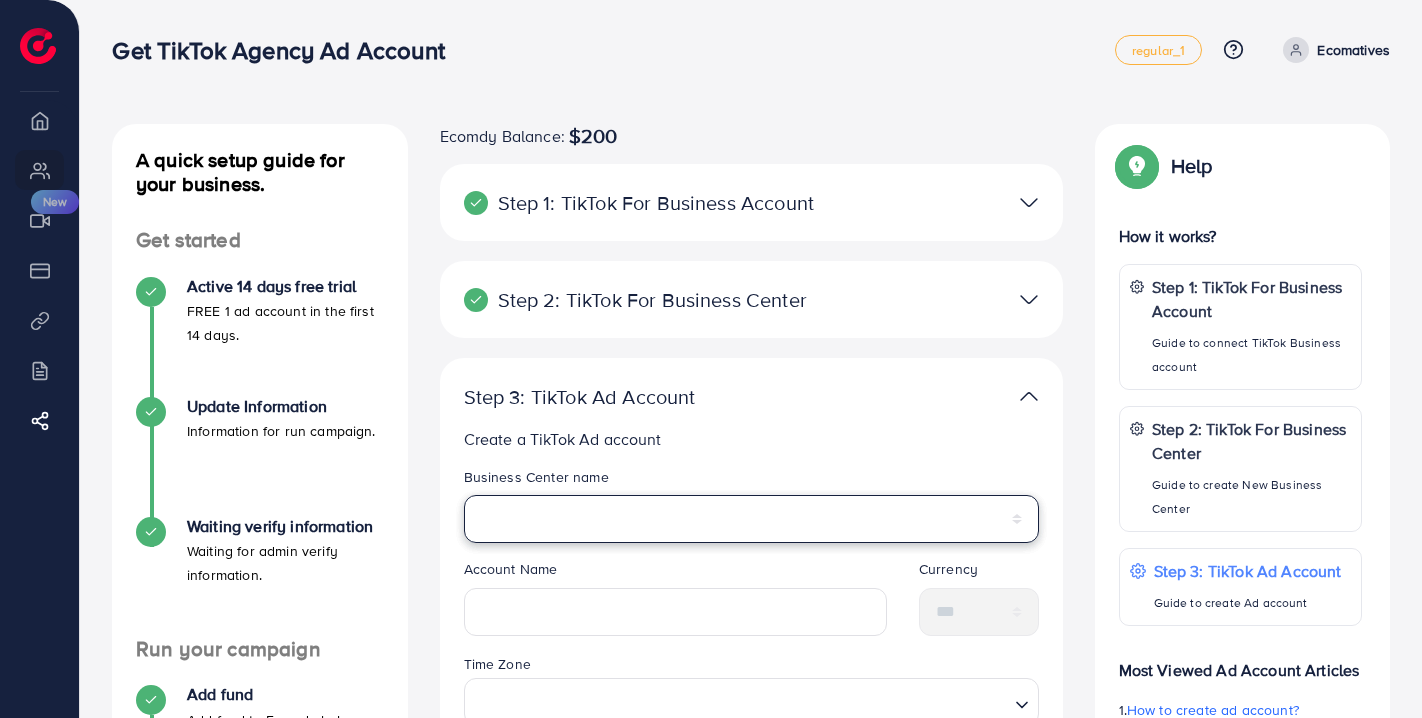 click on "**********" at bounding box center [751, 519] 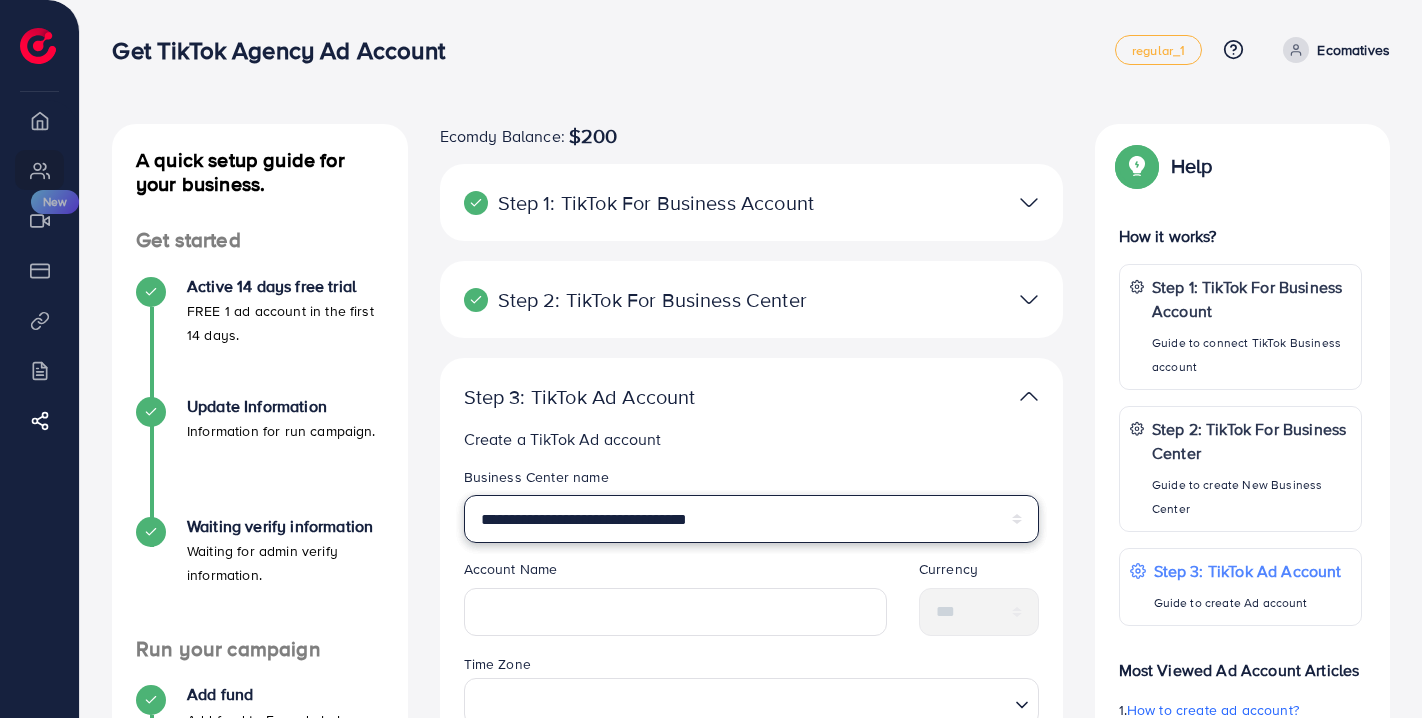 scroll, scrollTop: 67, scrollLeft: 0, axis: vertical 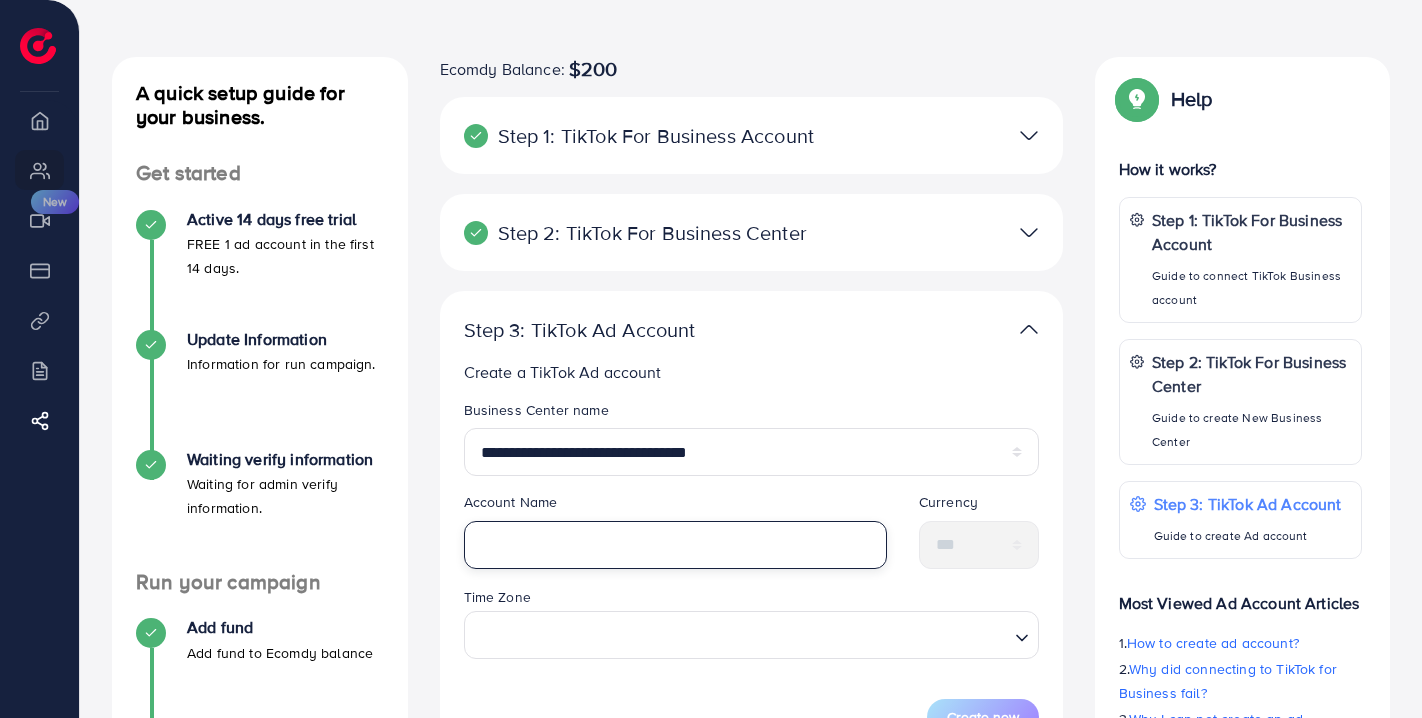 click at bounding box center [675, 545] 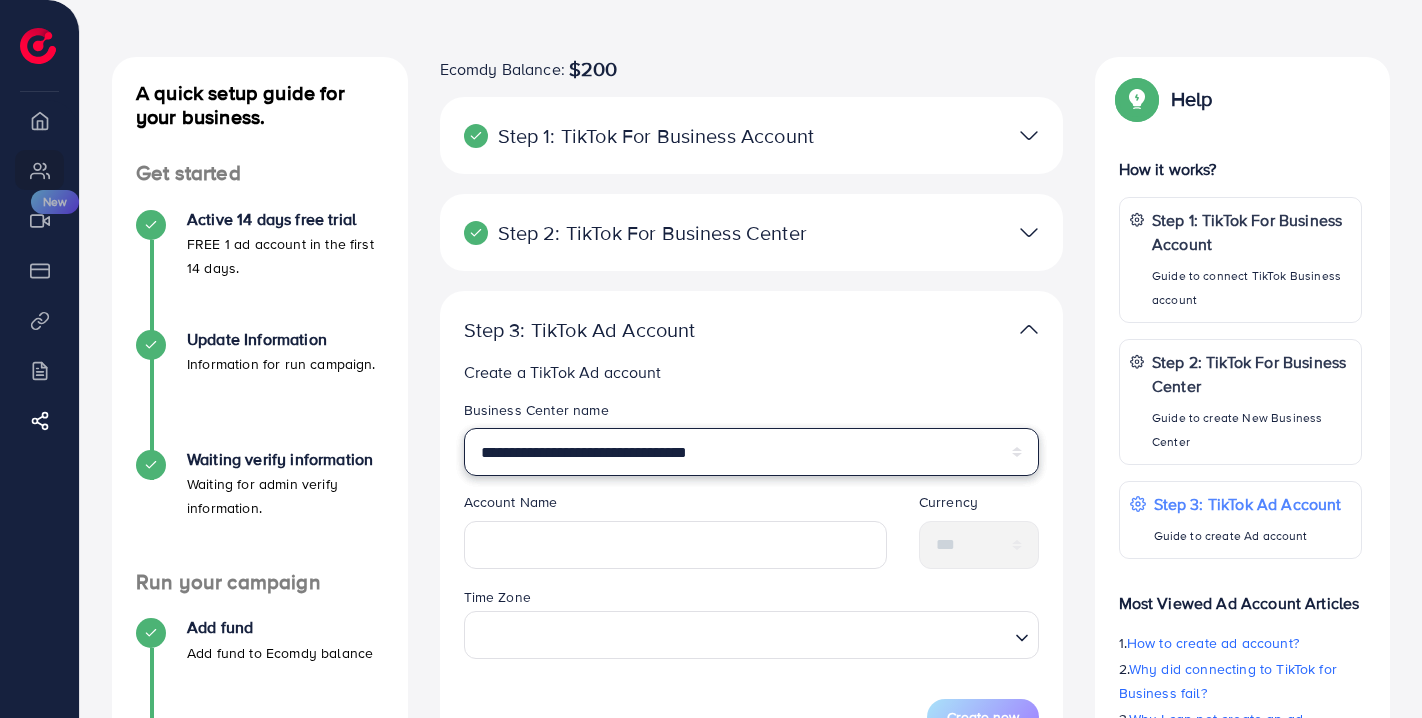 click on "**********" at bounding box center [751, 452] 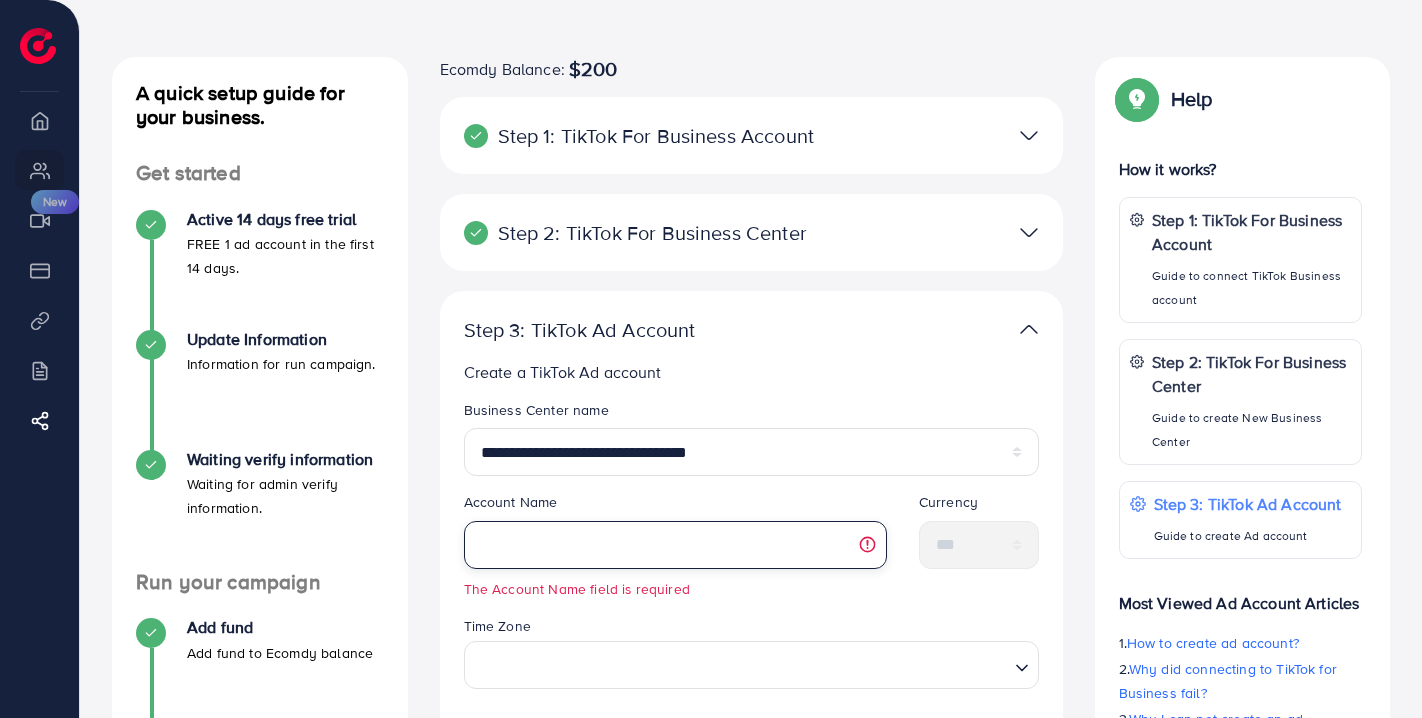 click at bounding box center [675, 545] 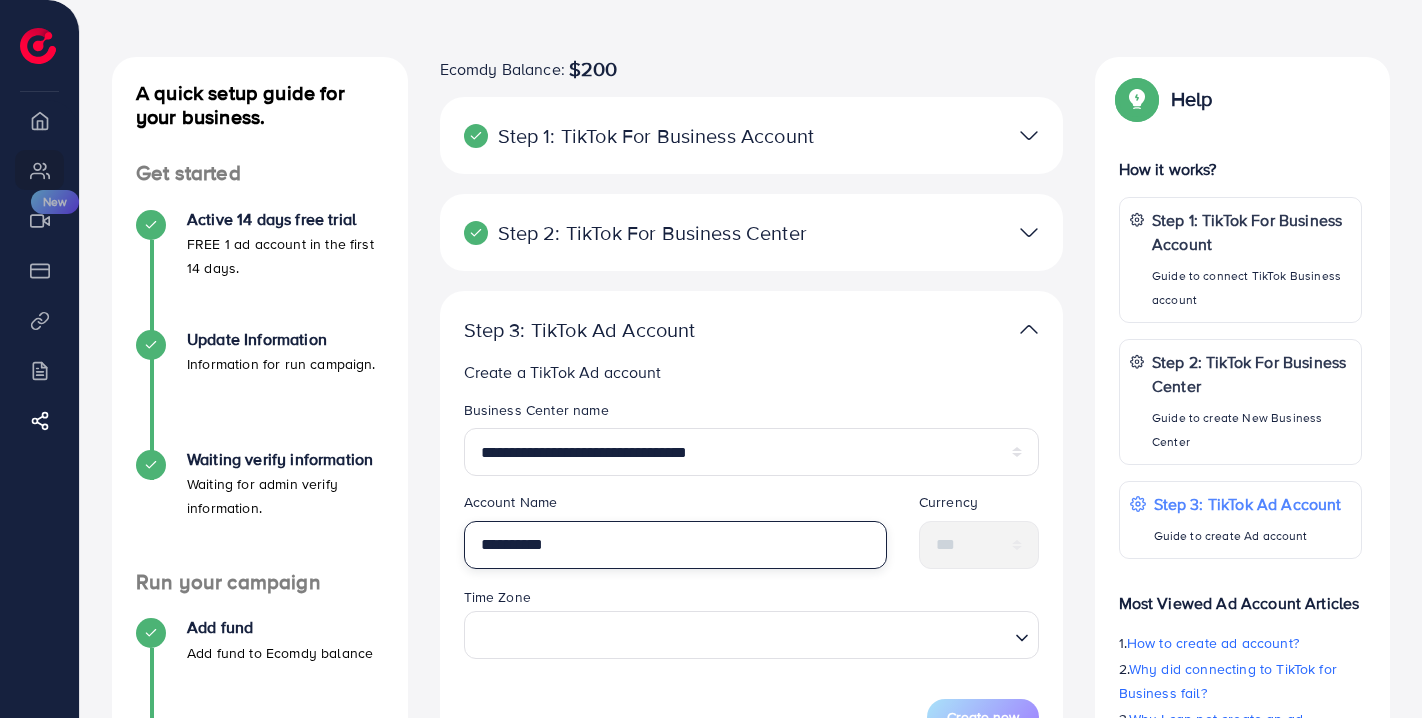 type on "**********" 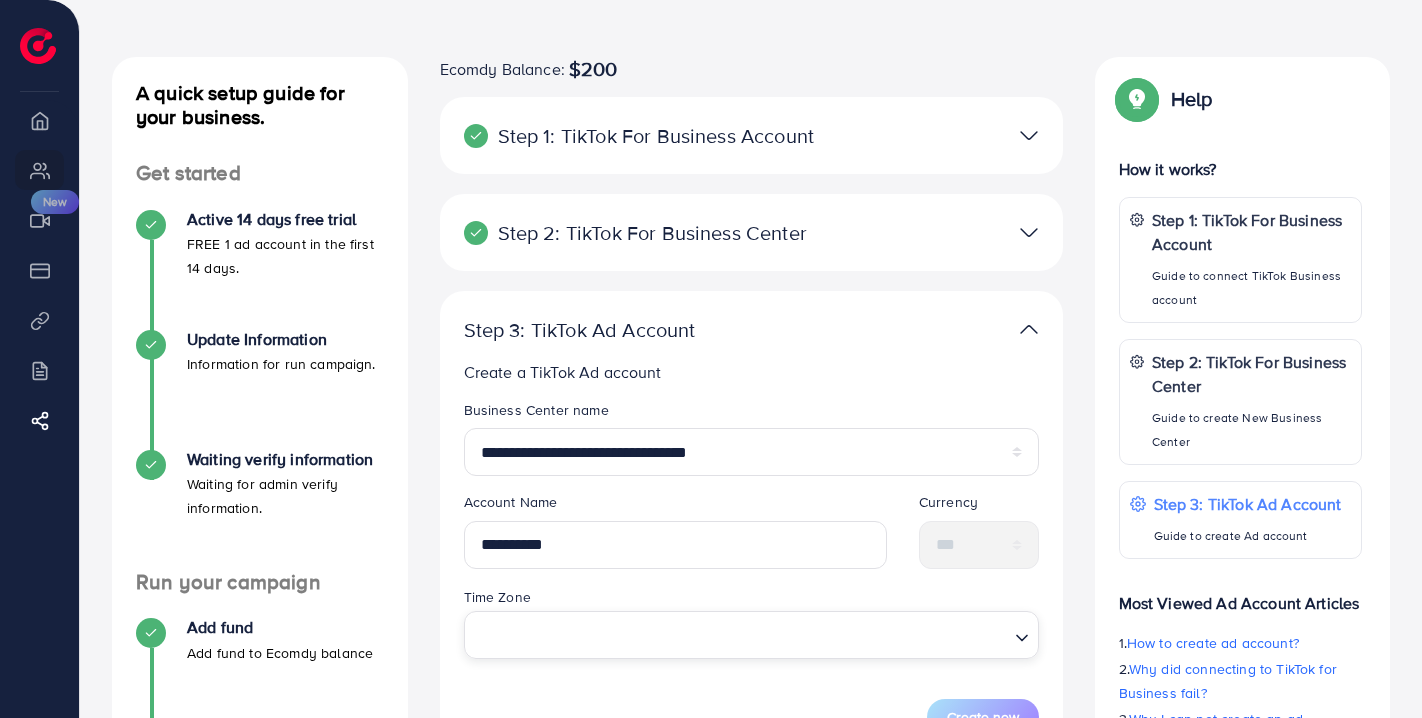 click at bounding box center (740, 635) 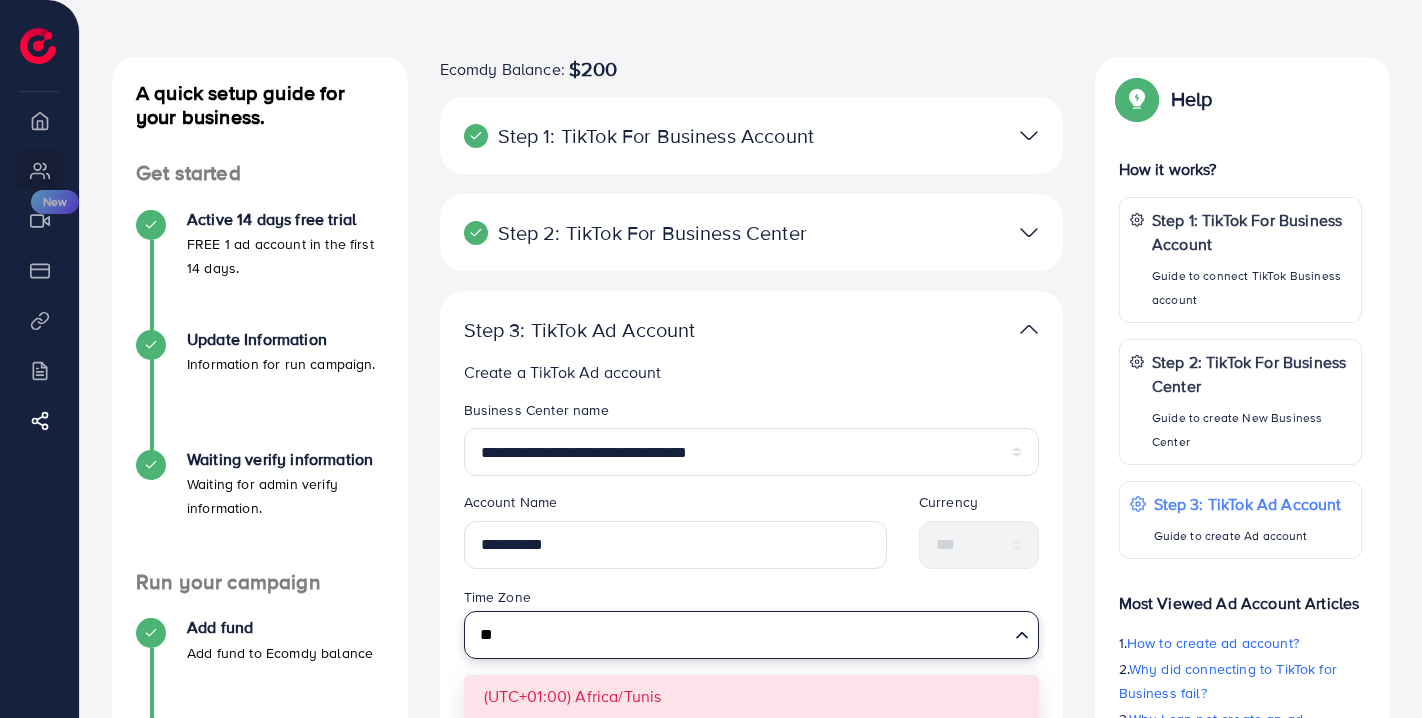 type on "*" 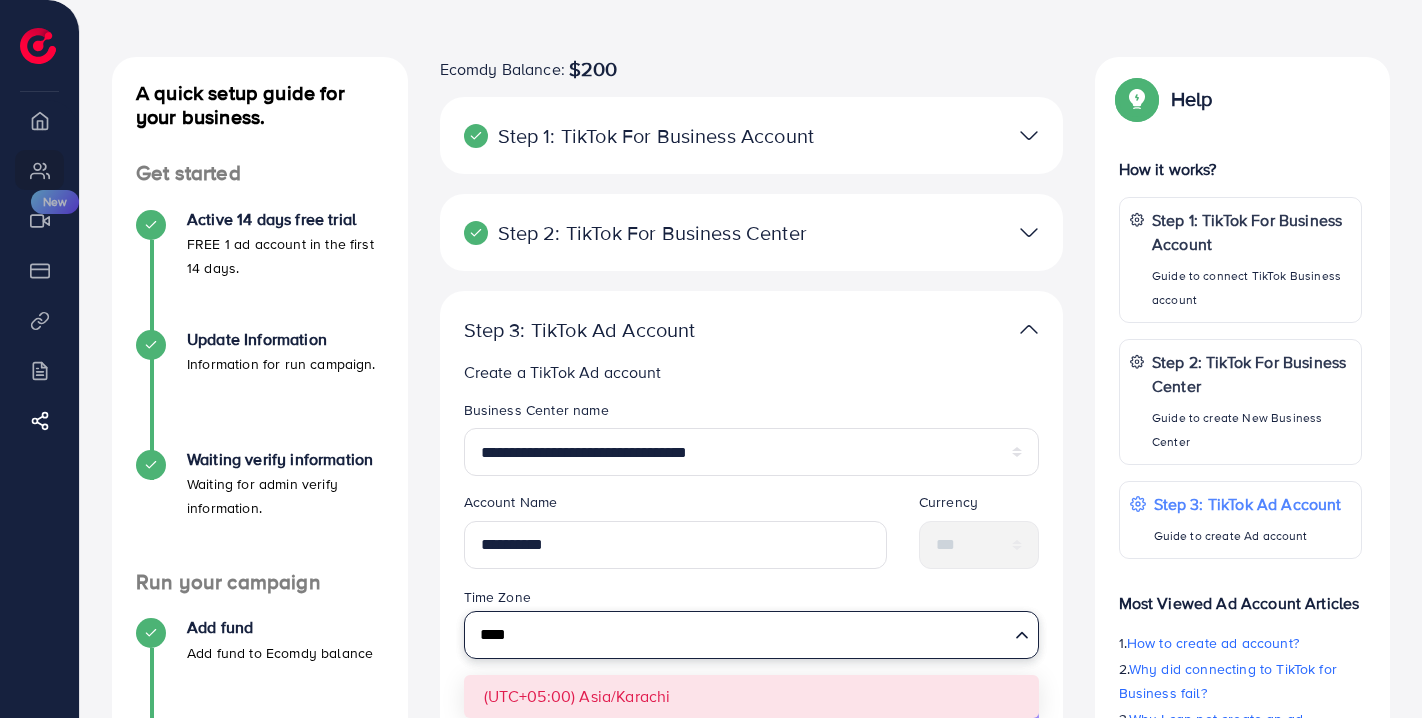 type on "****" 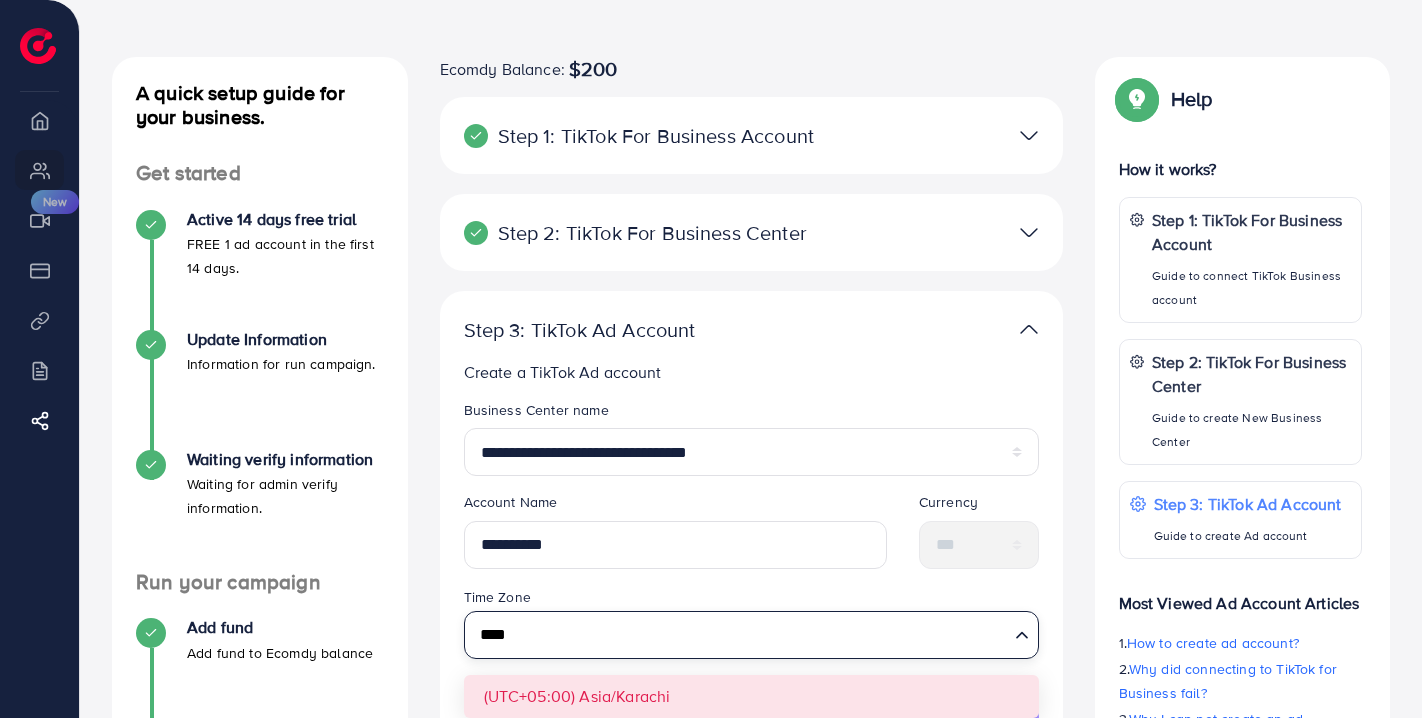 type 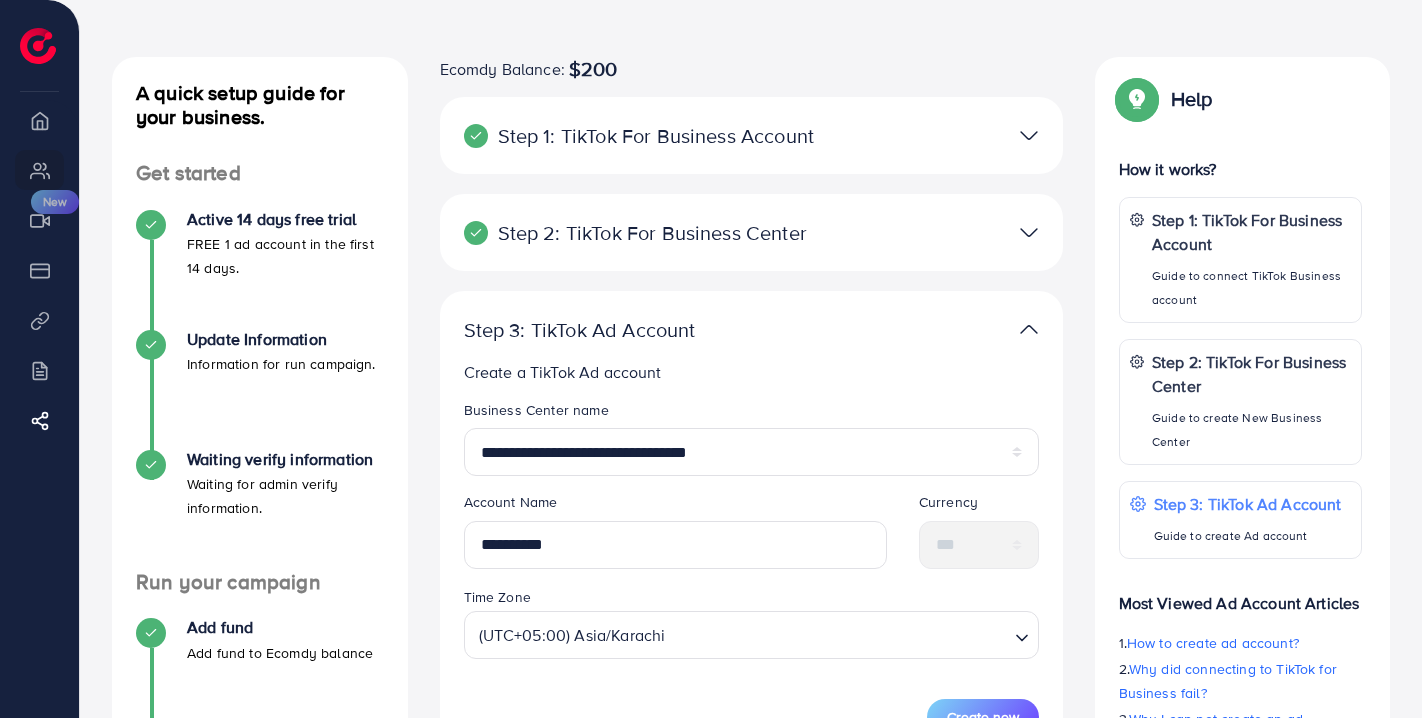 scroll, scrollTop: 134, scrollLeft: 0, axis: vertical 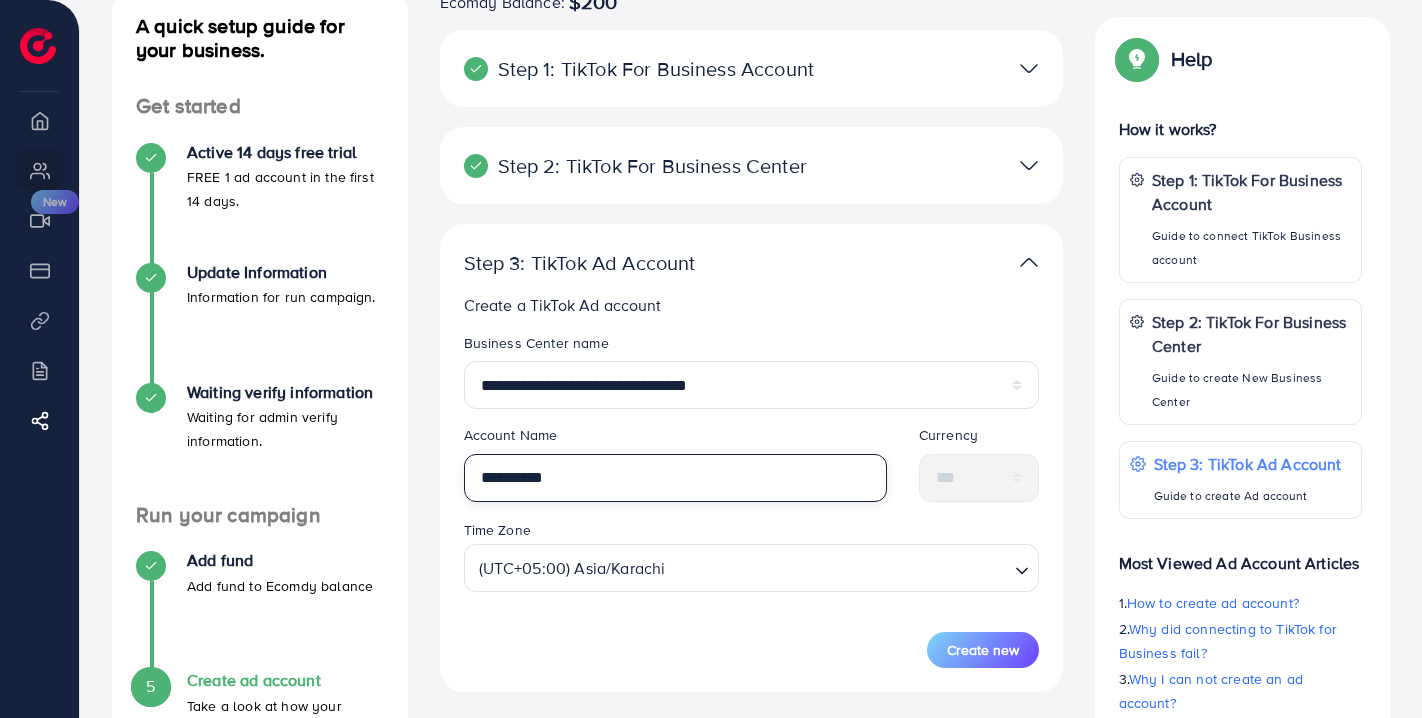 click on "**********" at bounding box center (675, 478) 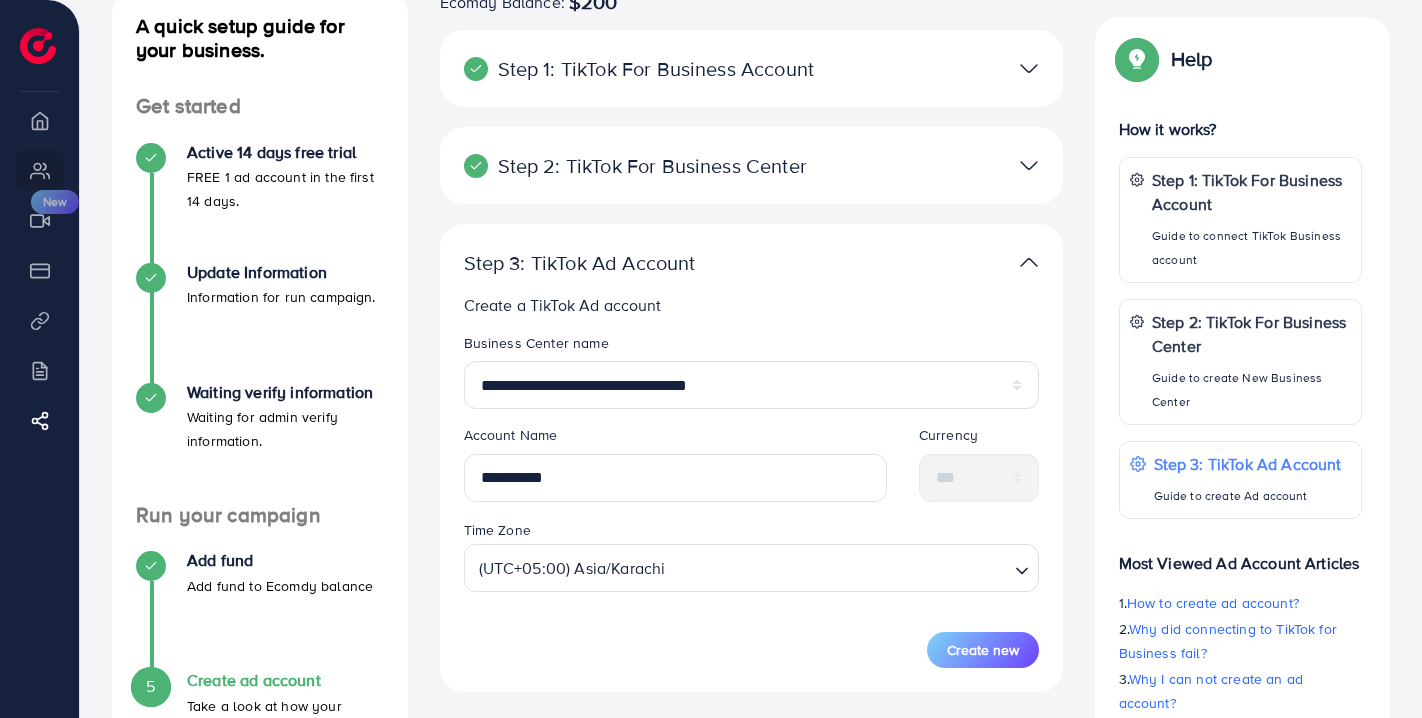 click on "**********" at bounding box center (675, 471) 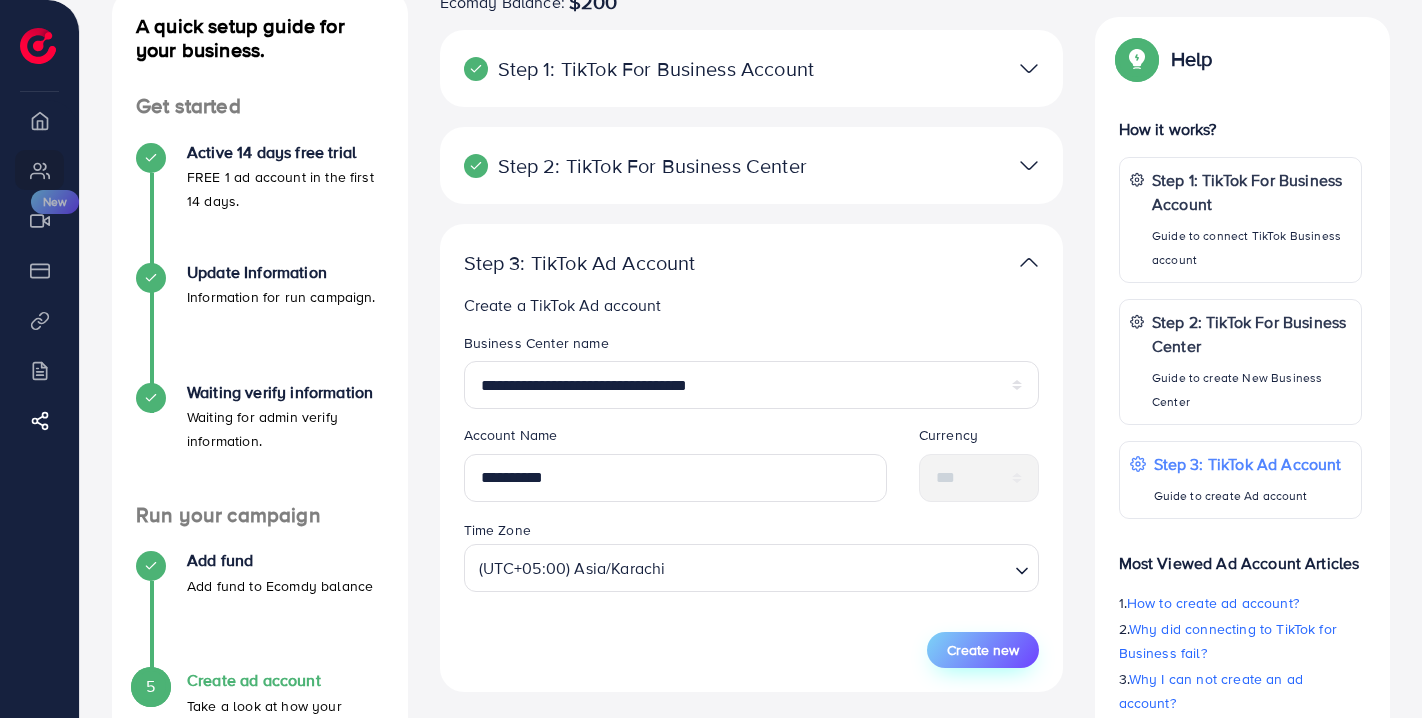 click on "Create new" at bounding box center (983, 650) 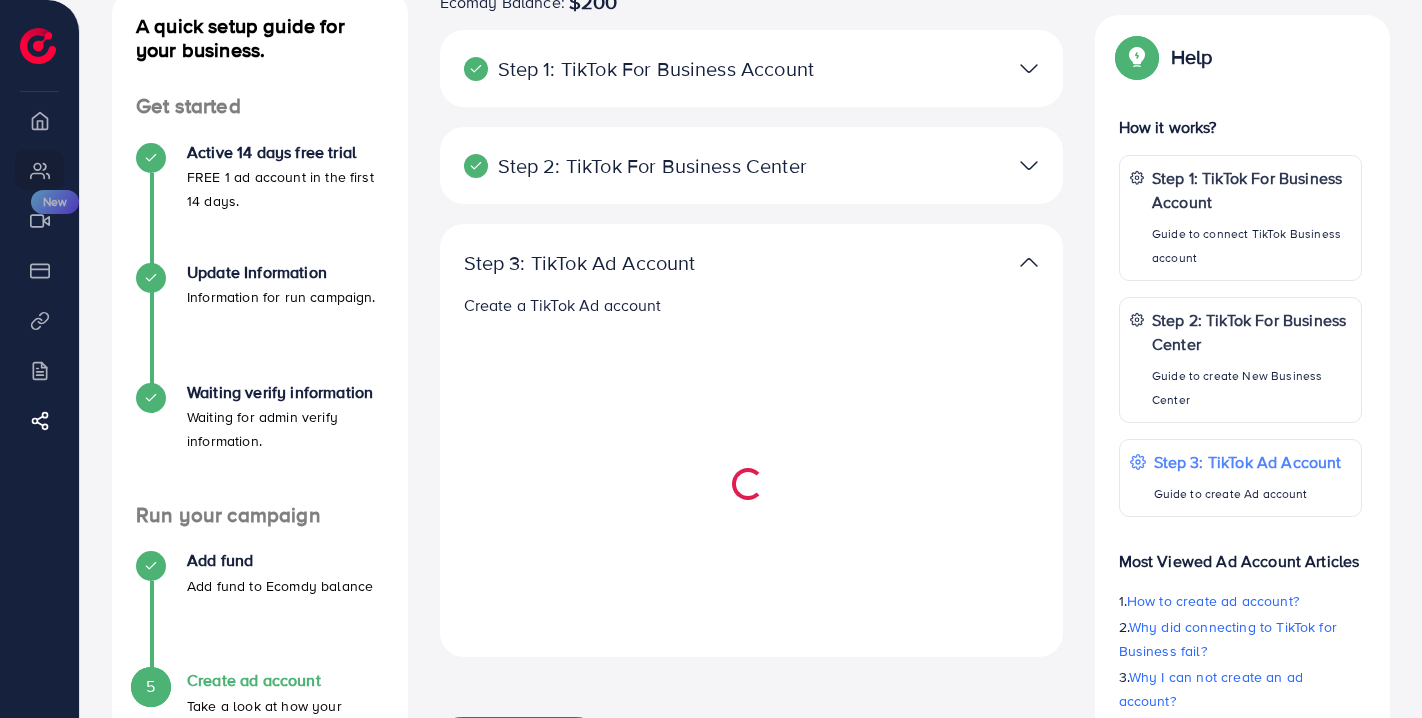 select 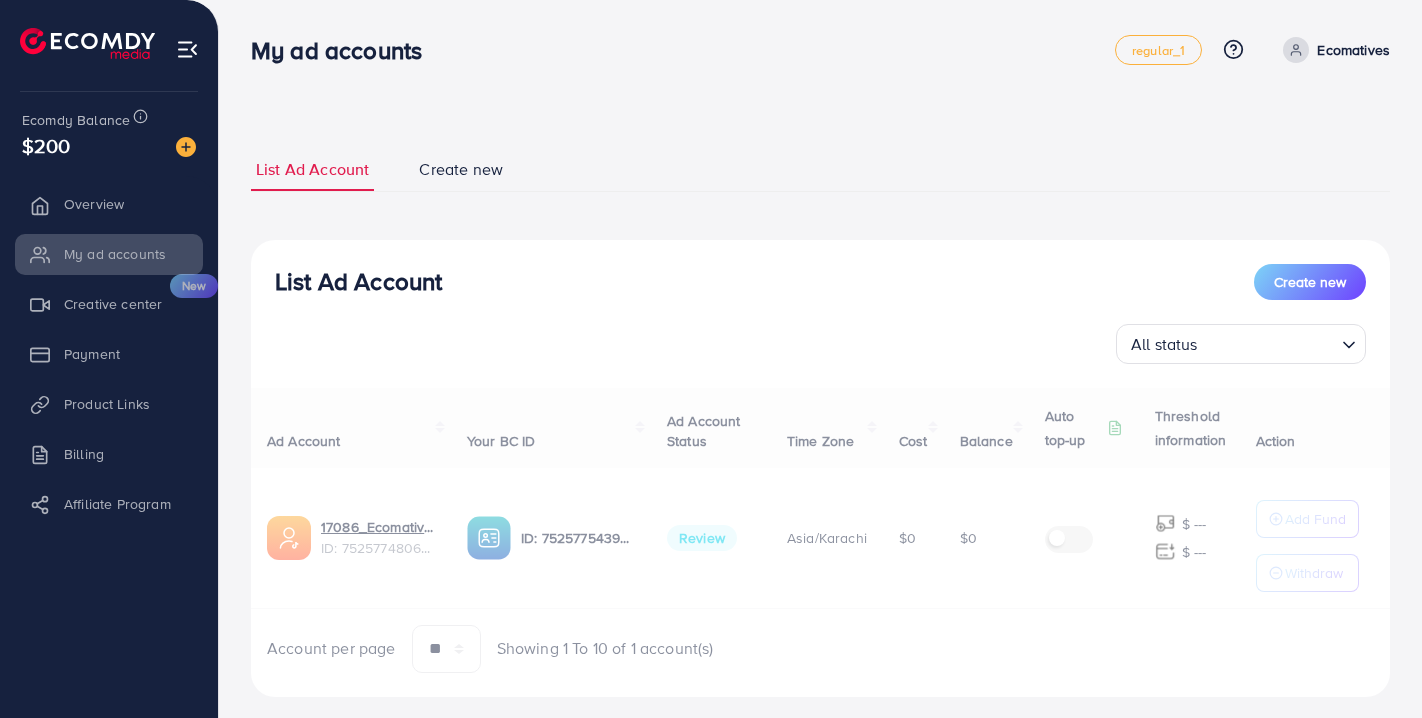 scroll, scrollTop: 0, scrollLeft: 0, axis: both 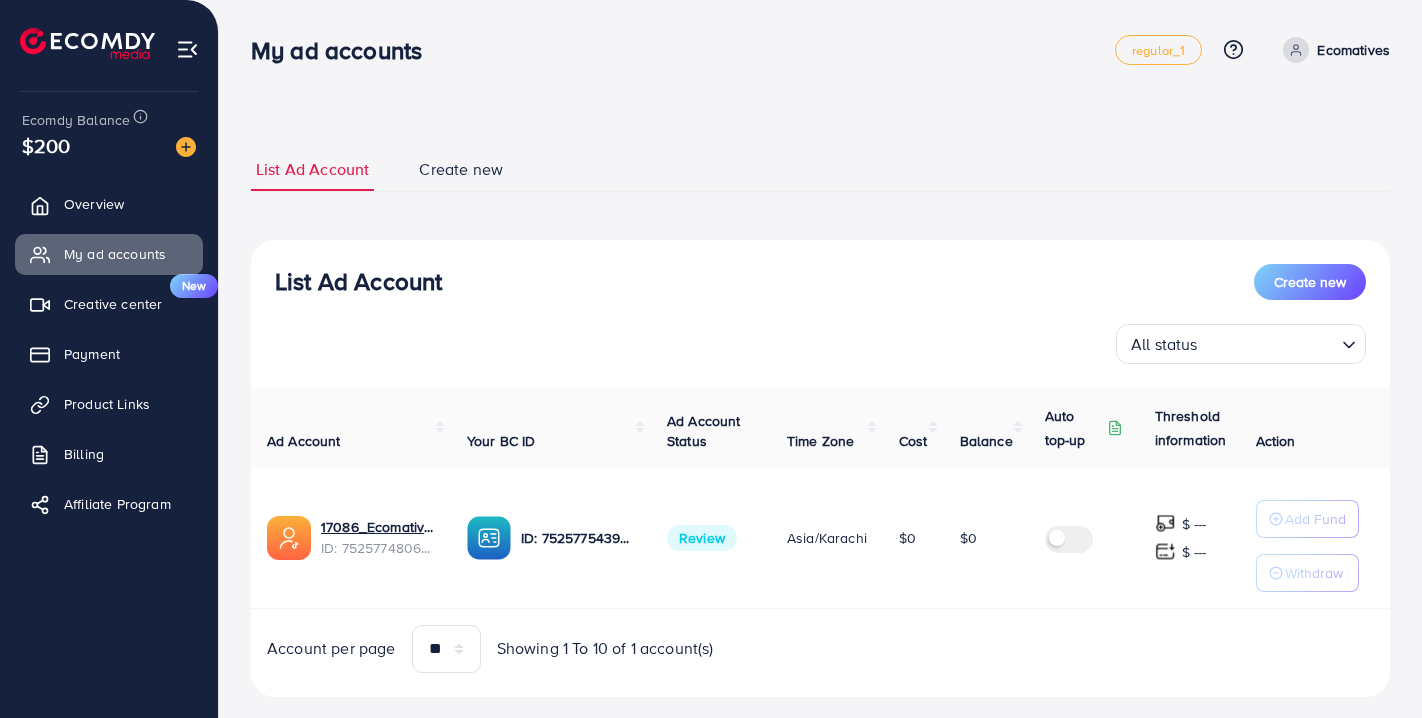 click at bounding box center [1073, 537] 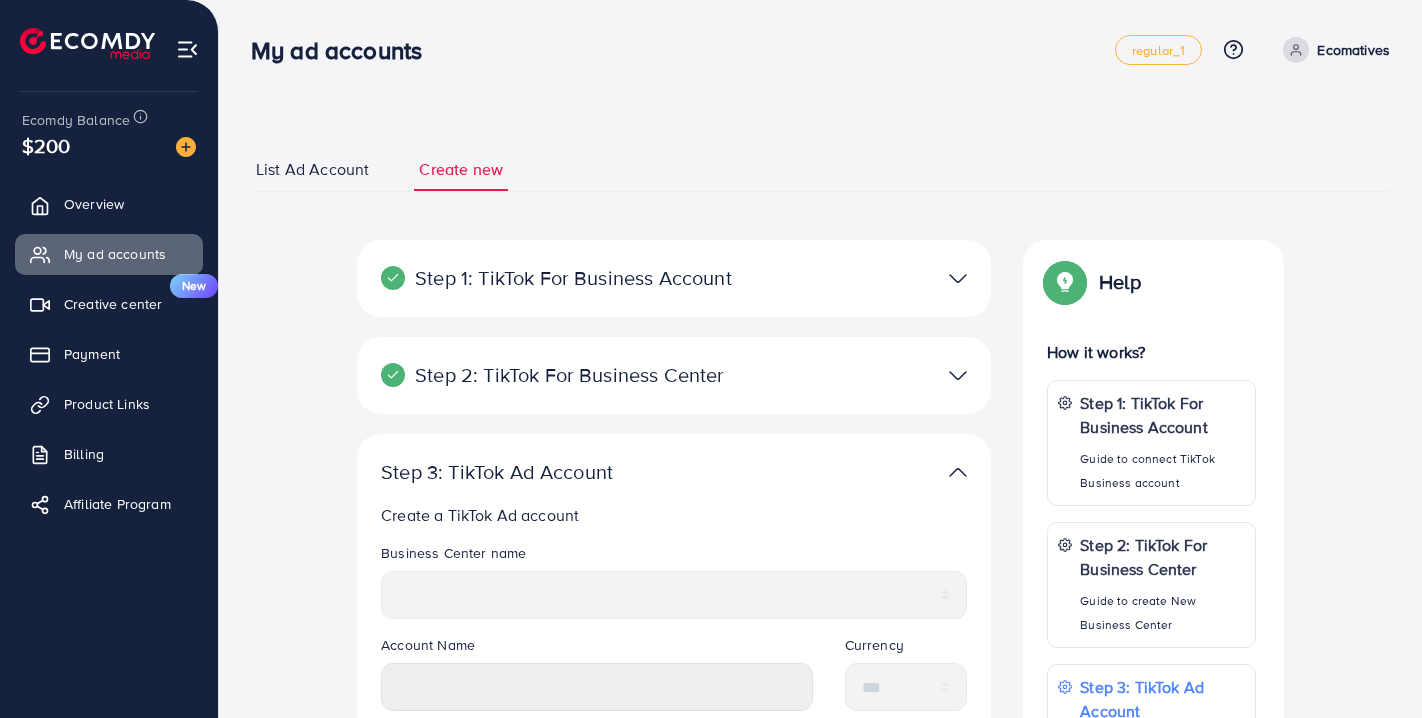 scroll, scrollTop: 54, scrollLeft: 0, axis: vertical 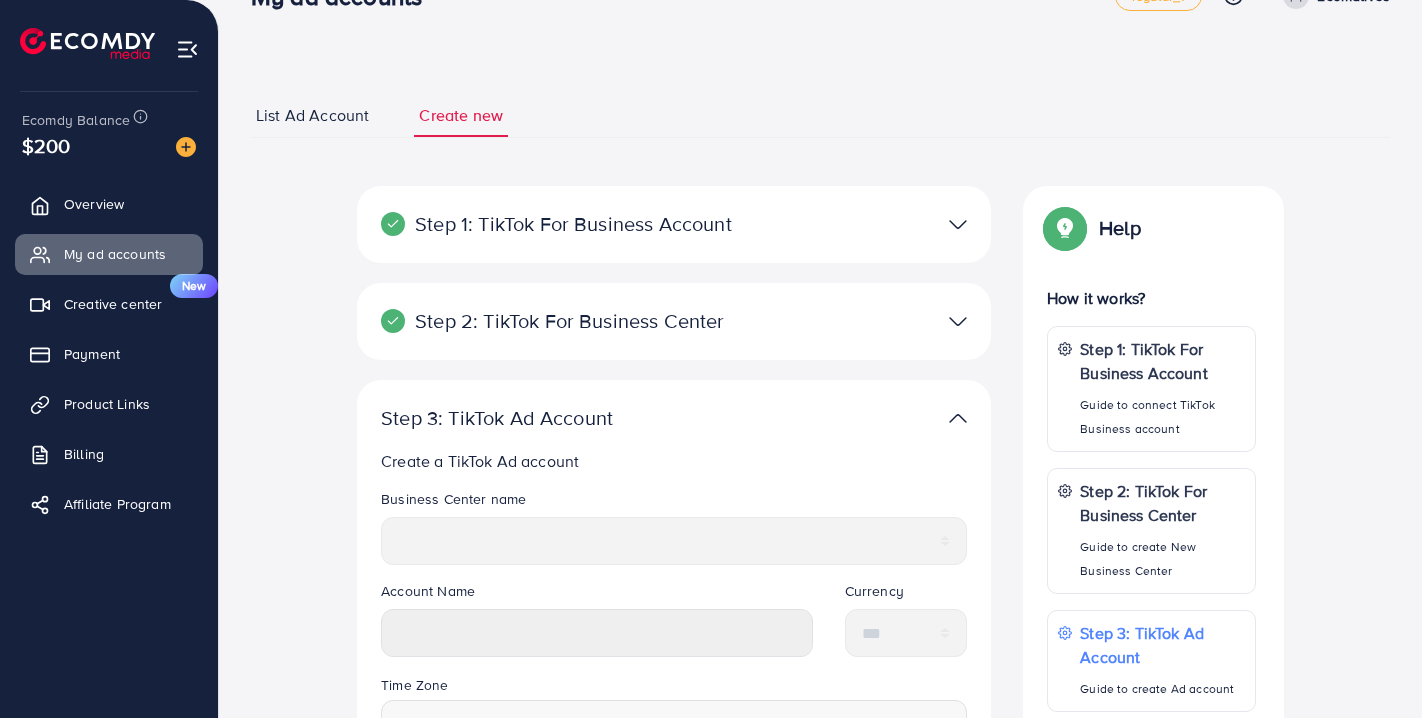 click on "Step 1: TikTok For Business Account" at bounding box center [571, 224] 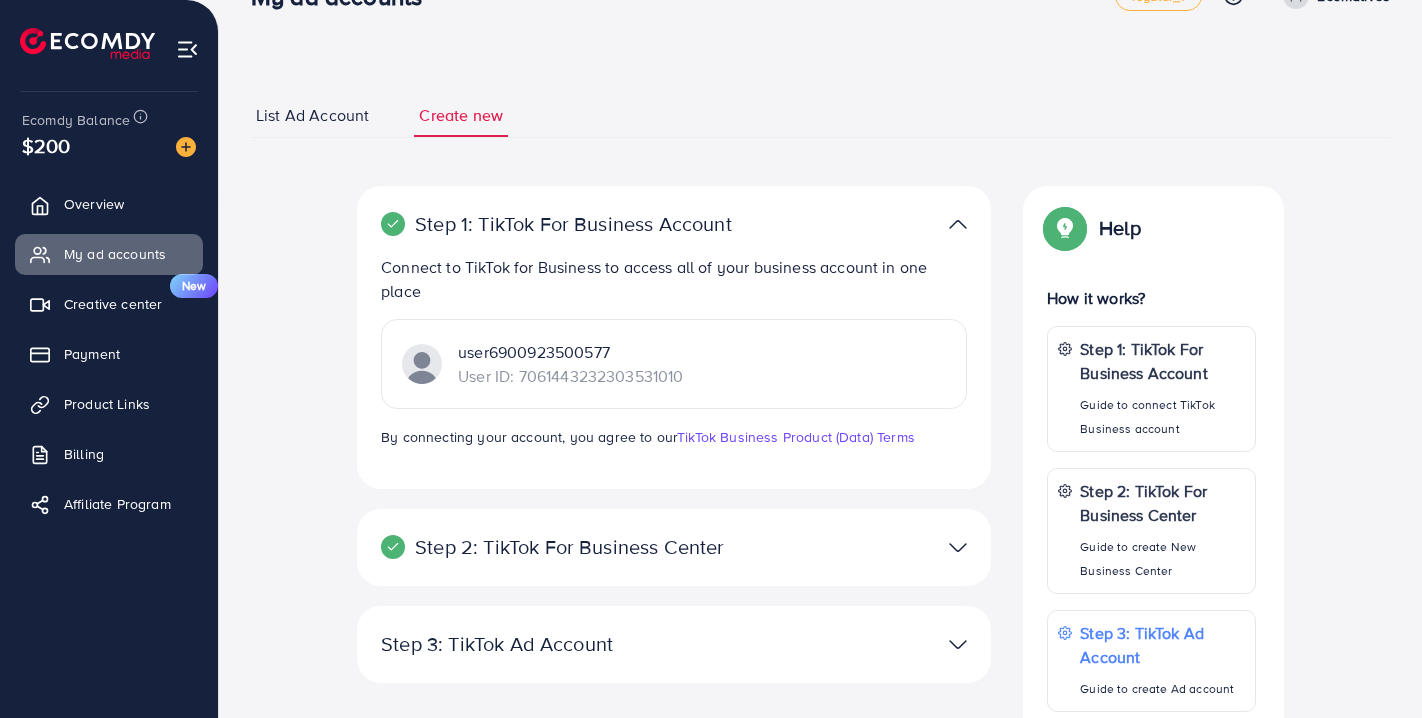 scroll, scrollTop: 117, scrollLeft: 0, axis: vertical 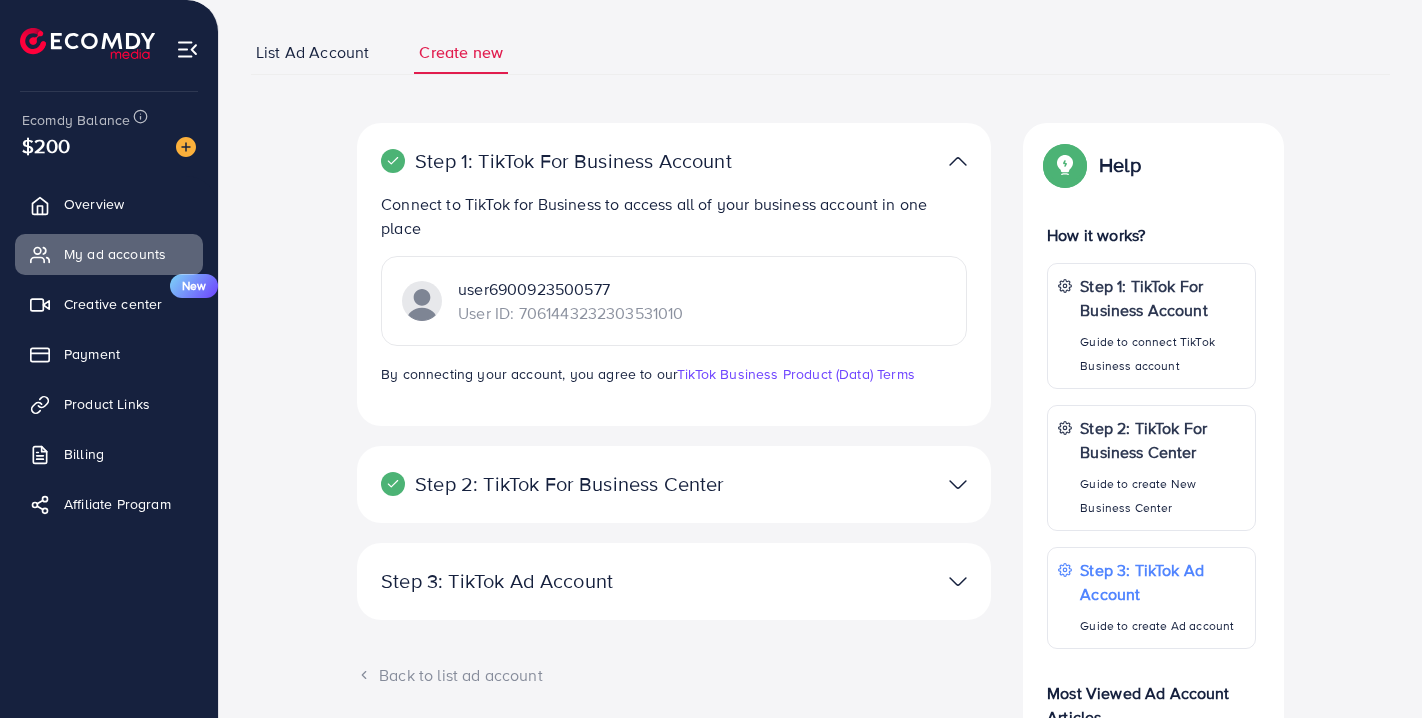 click on "Step 2: TikTok For Business Center" at bounding box center (571, 484) 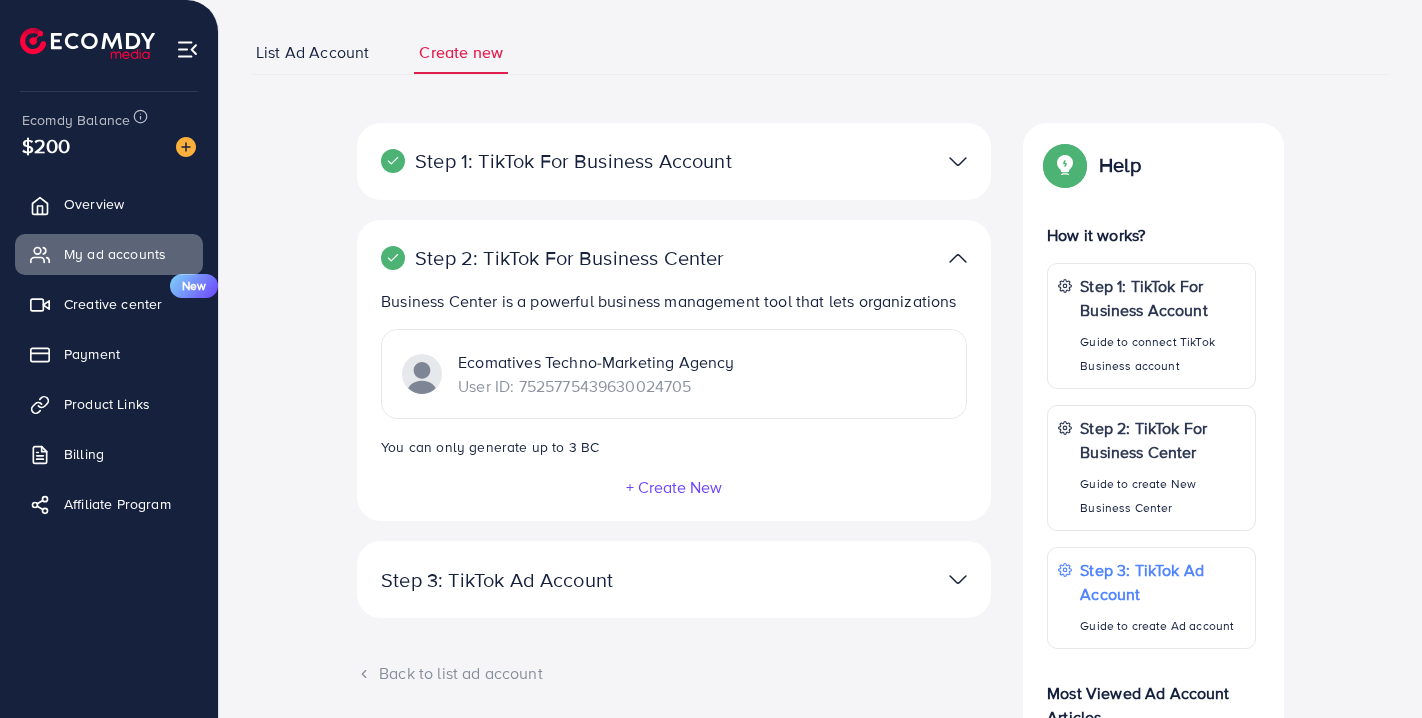 click on "List Ad Account" at bounding box center [312, 52] 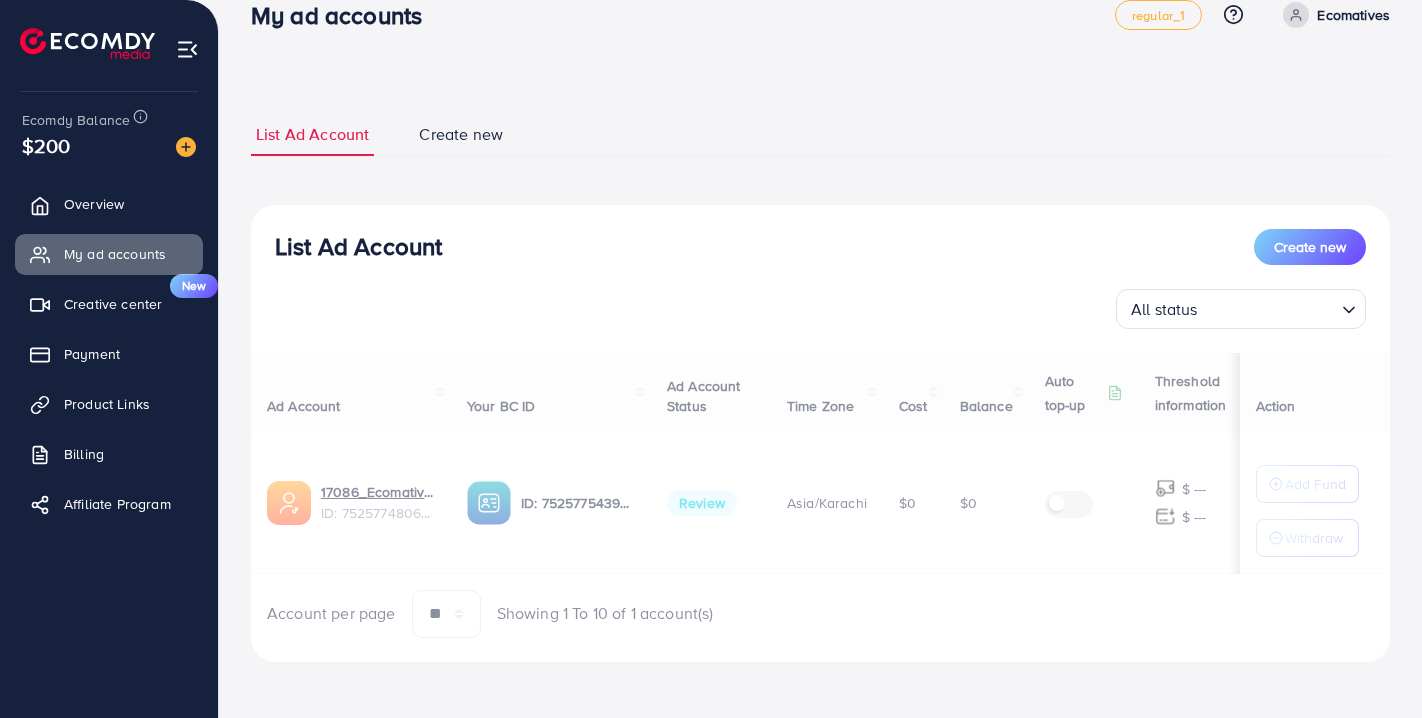 scroll, scrollTop: 0, scrollLeft: 0, axis: both 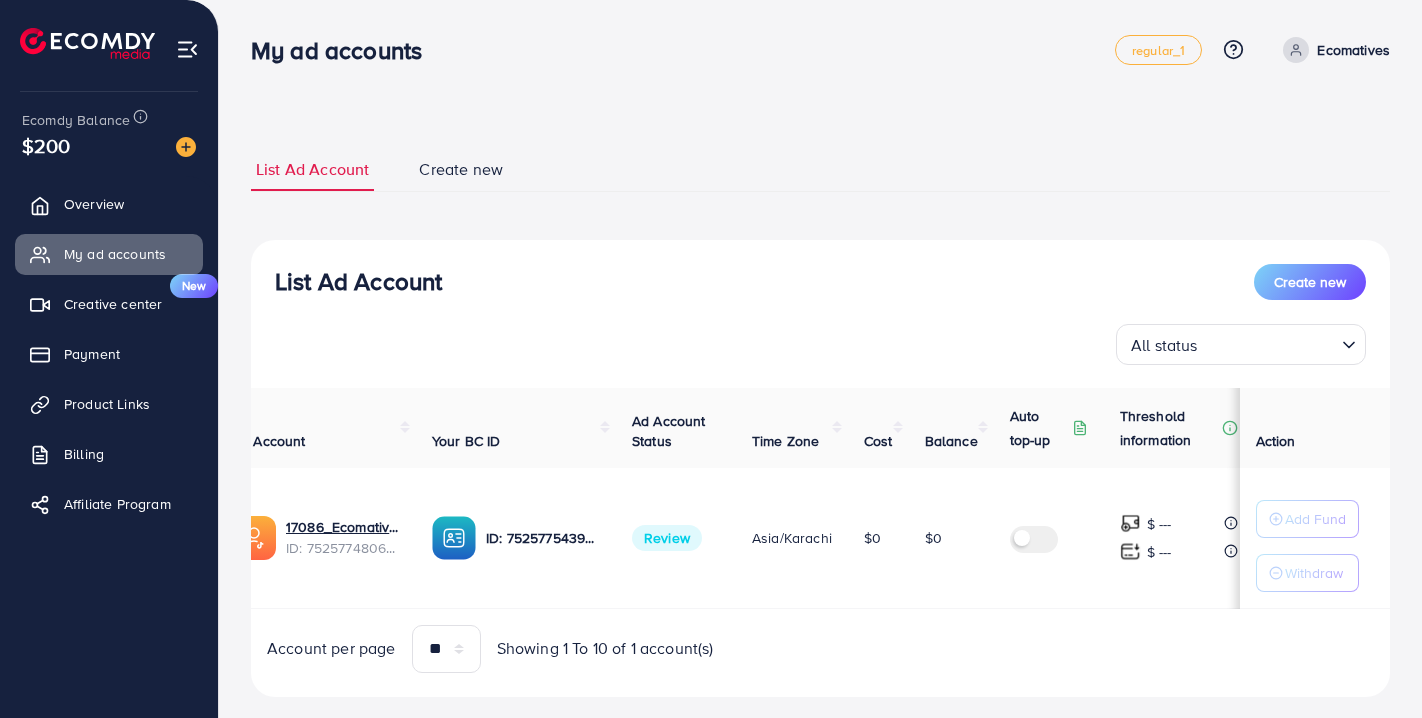 click at bounding box center [1269, 344] 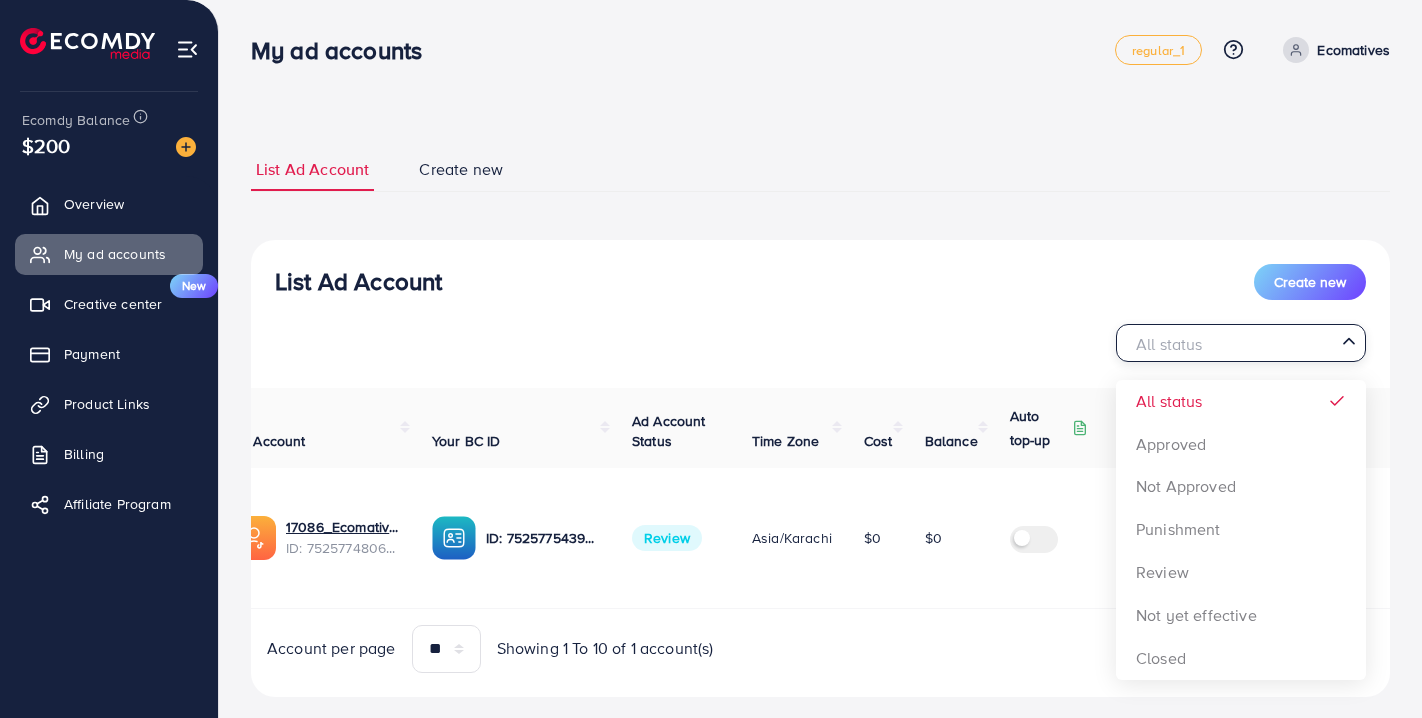 click on "List Ad Account   Create new" at bounding box center [820, 282] 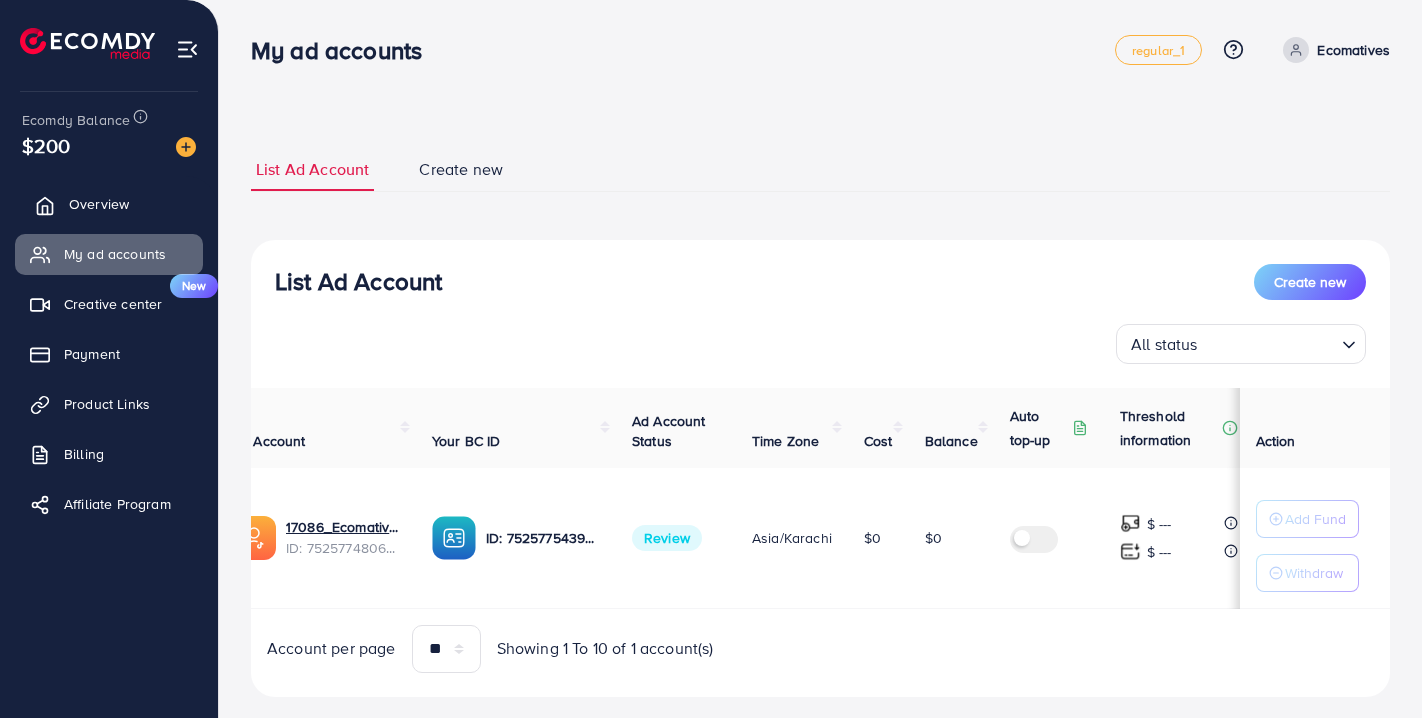 click on "Overview" at bounding box center [109, 204] 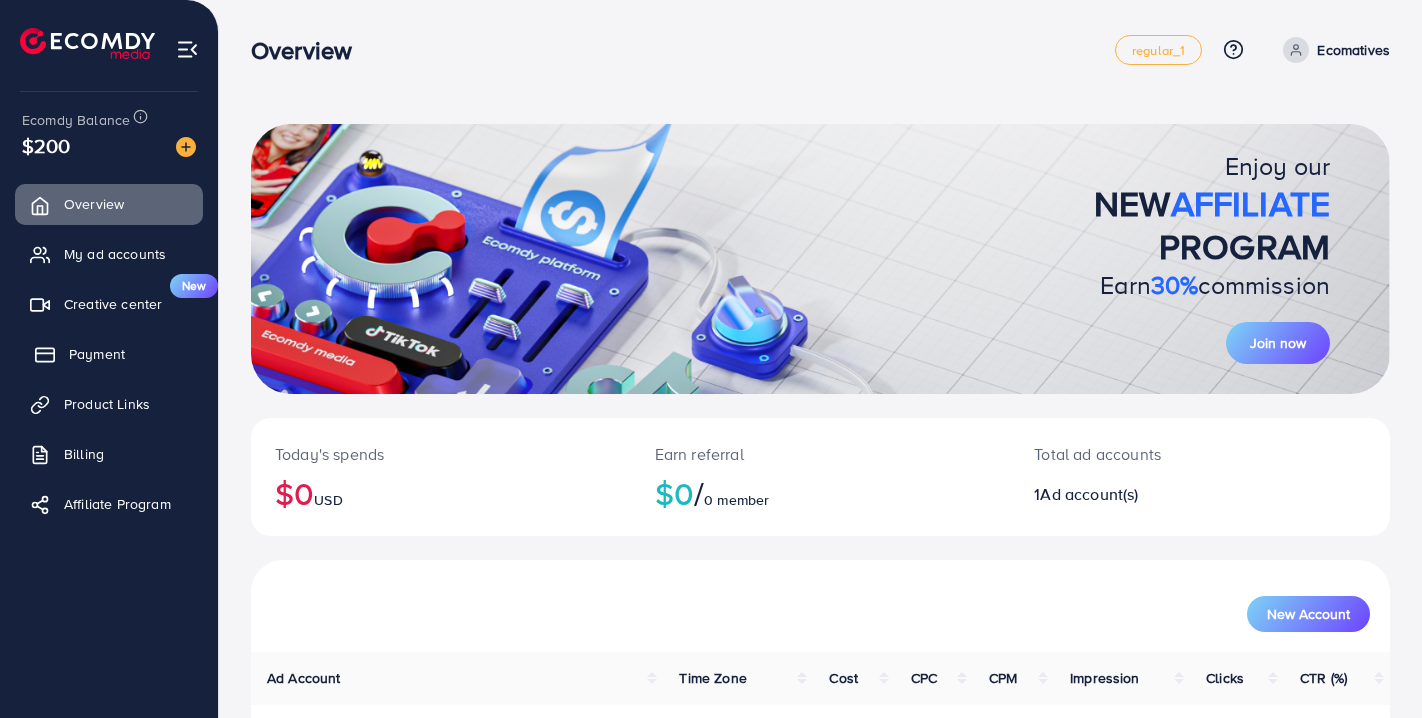 click on "Payment" at bounding box center [109, 354] 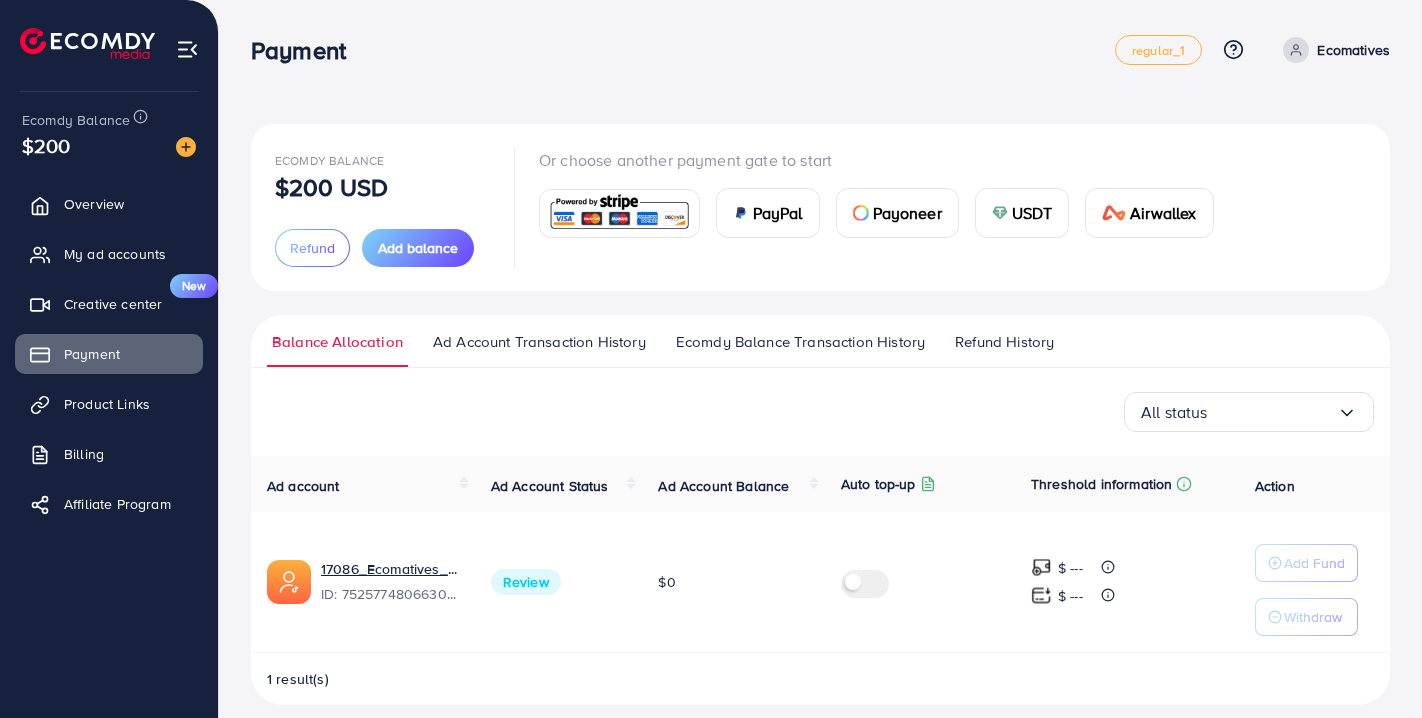 scroll, scrollTop: 19, scrollLeft: 0, axis: vertical 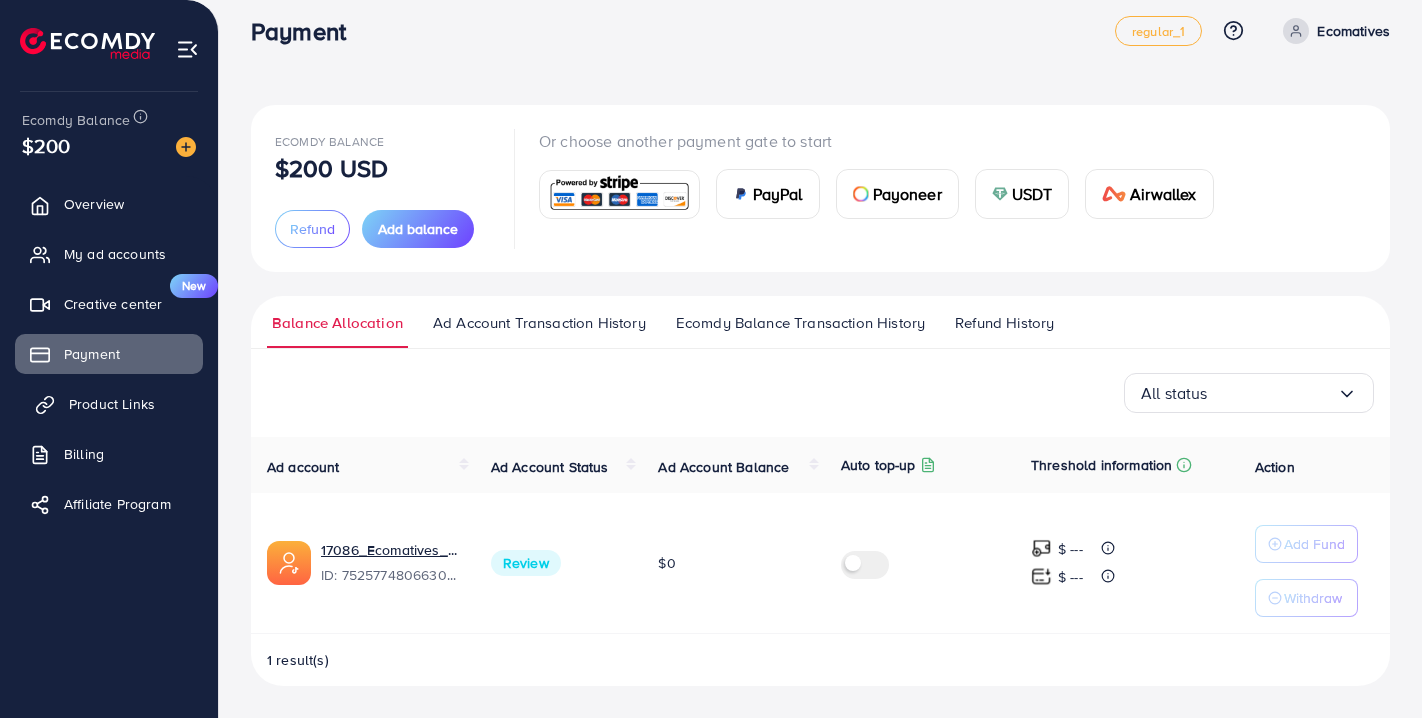 click on "Product Links" at bounding box center (109, 404) 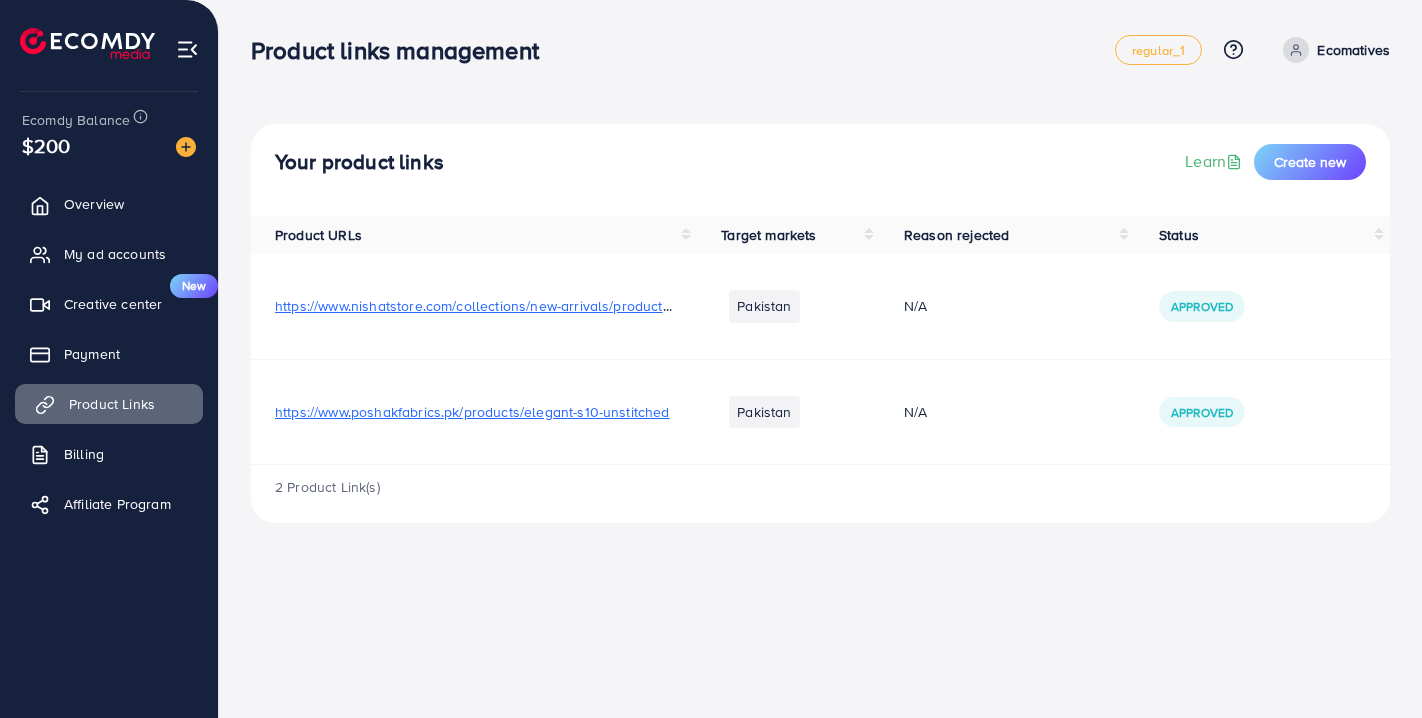 scroll, scrollTop: 0, scrollLeft: 0, axis: both 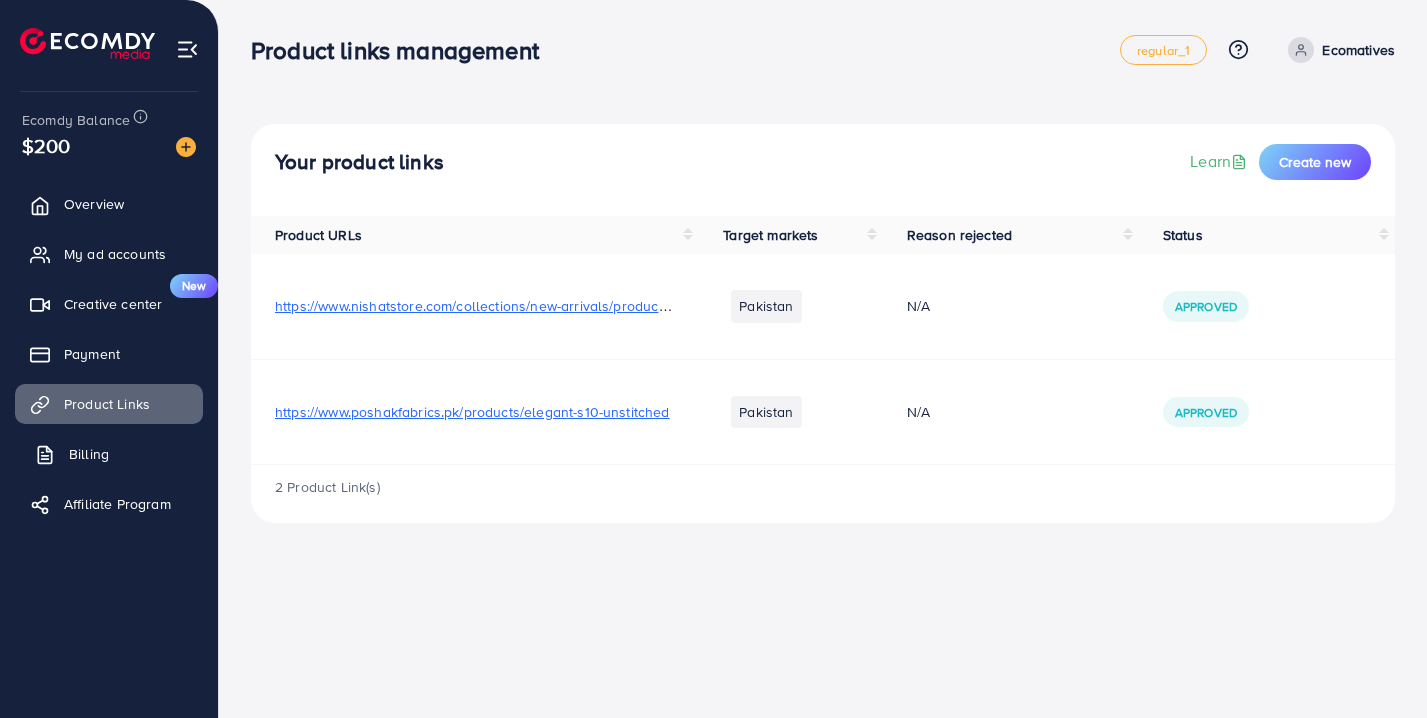 click on "Billing" at bounding box center [109, 454] 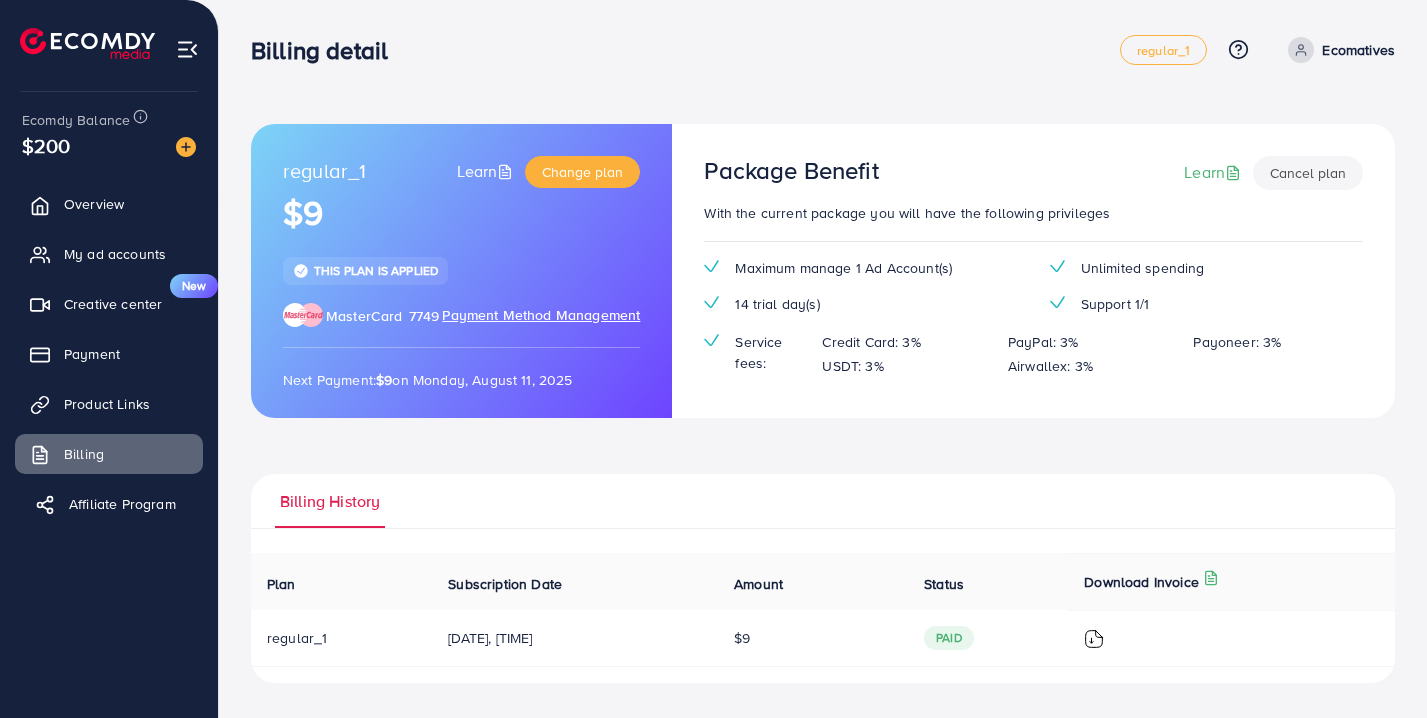 click on "Affiliate Program" at bounding box center (109, 504) 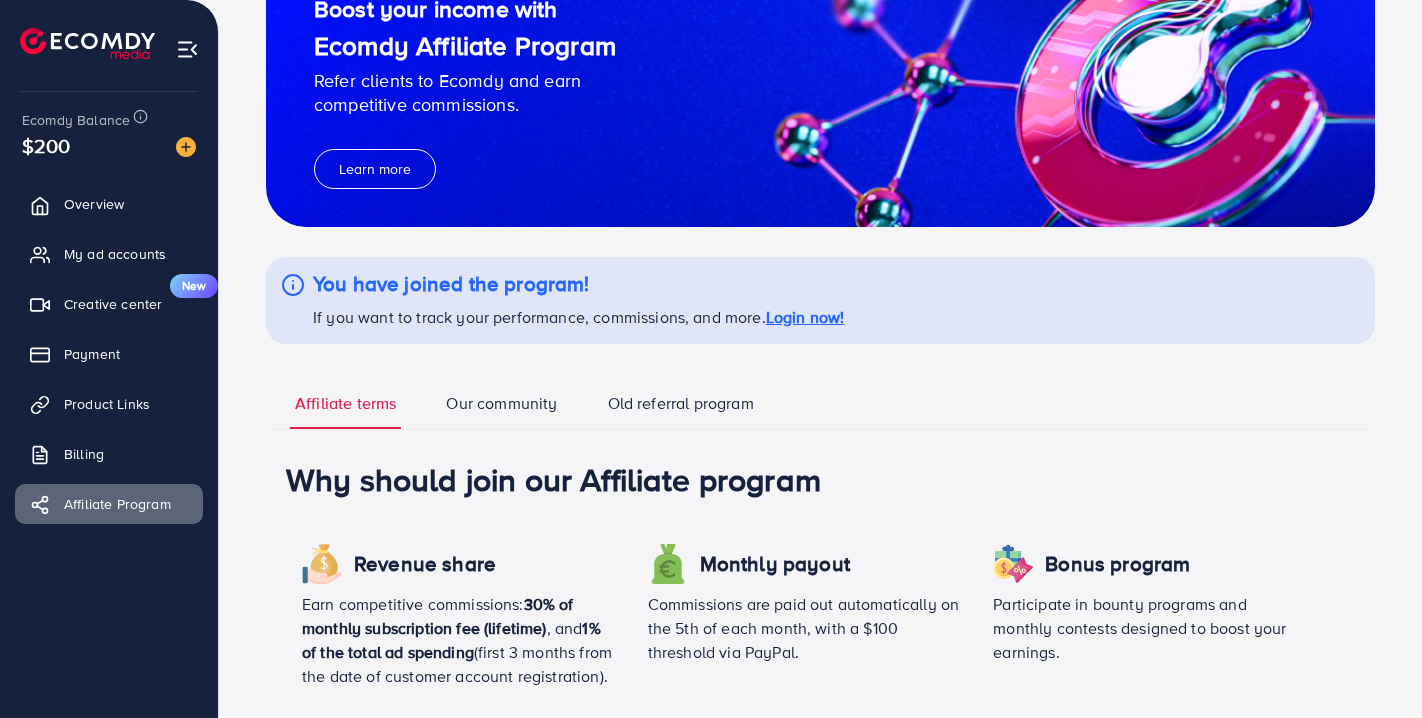 scroll, scrollTop: 220, scrollLeft: 0, axis: vertical 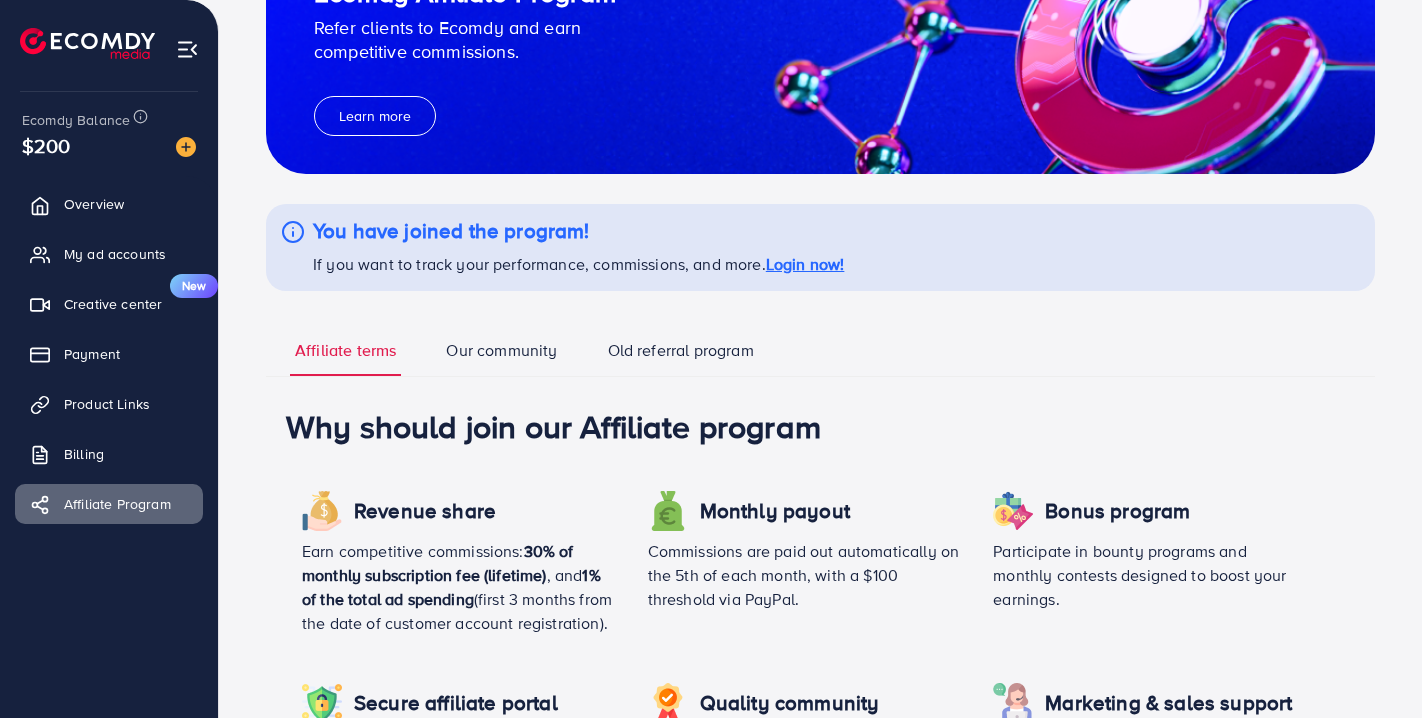 click on "Our community" at bounding box center (501, 357) 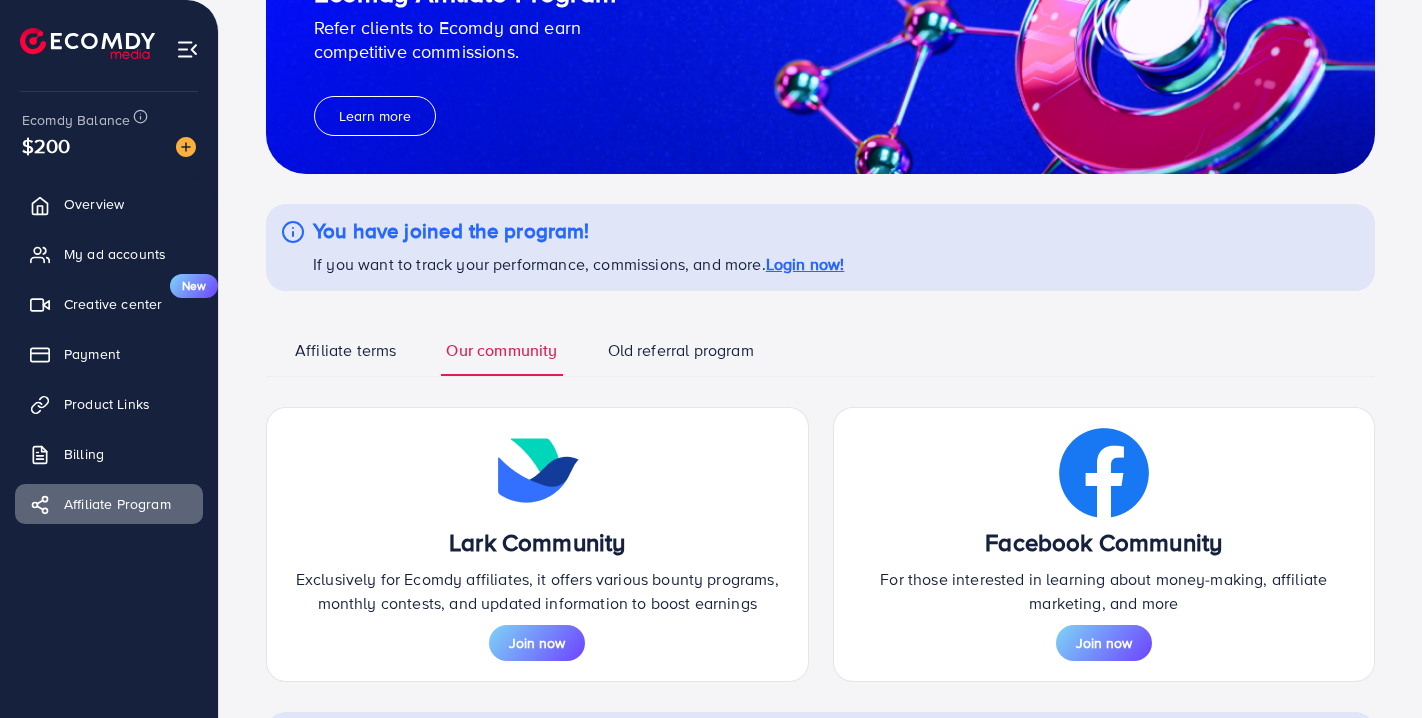 click on "Old referral program" at bounding box center (681, 357) 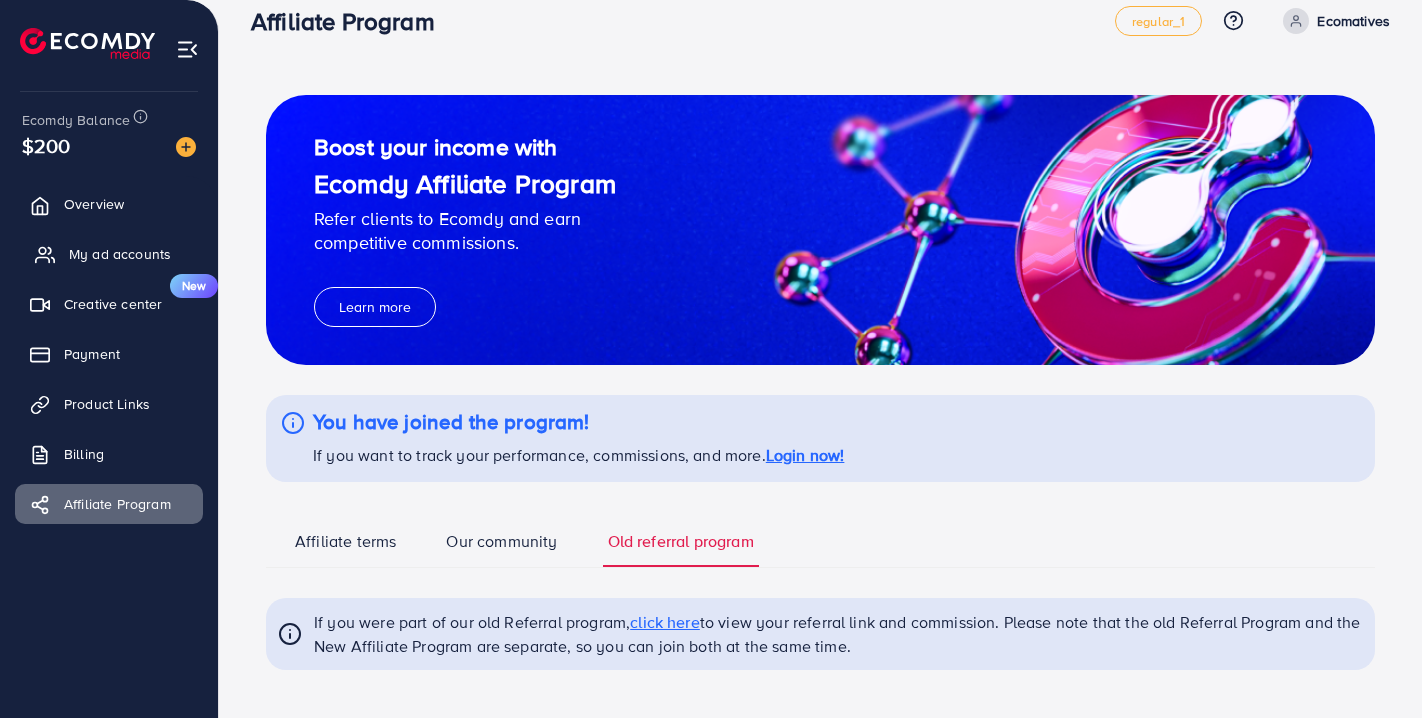click on "My ad accounts" at bounding box center (109, 254) 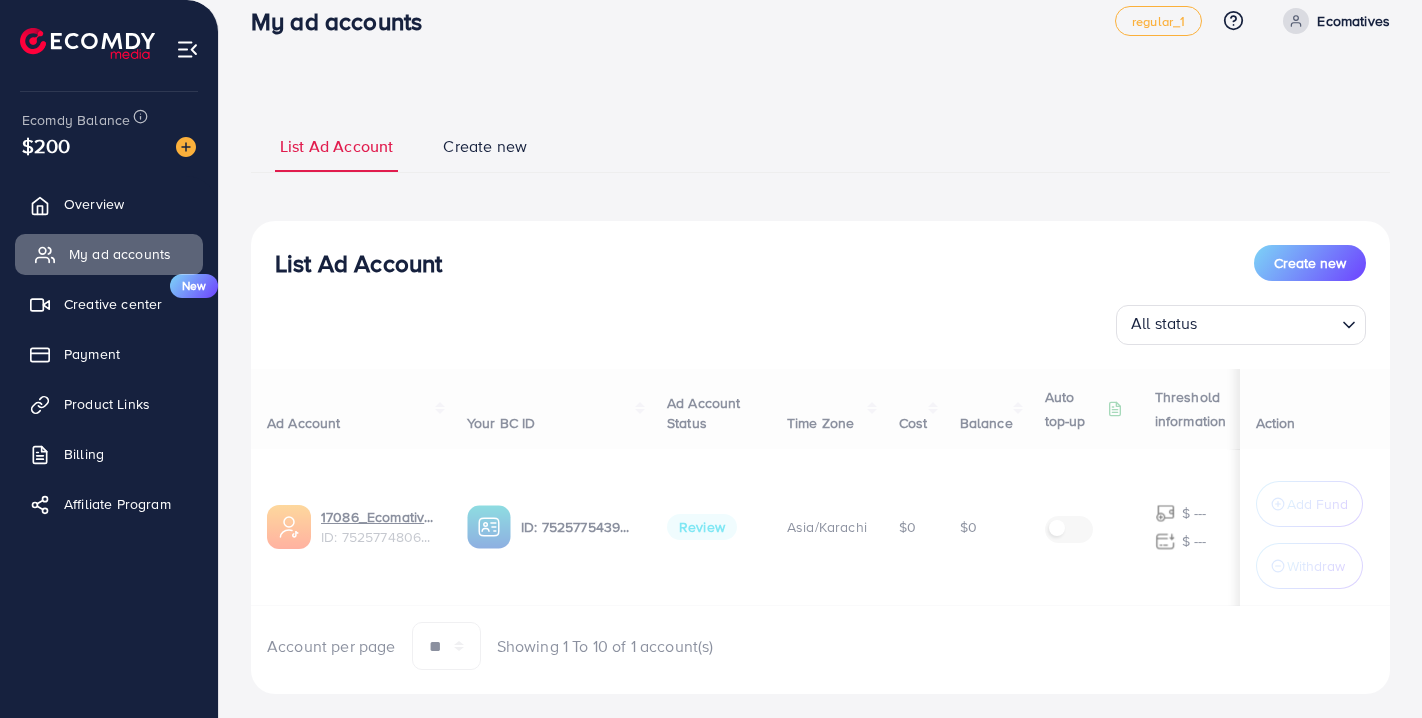 scroll, scrollTop: 0, scrollLeft: 0, axis: both 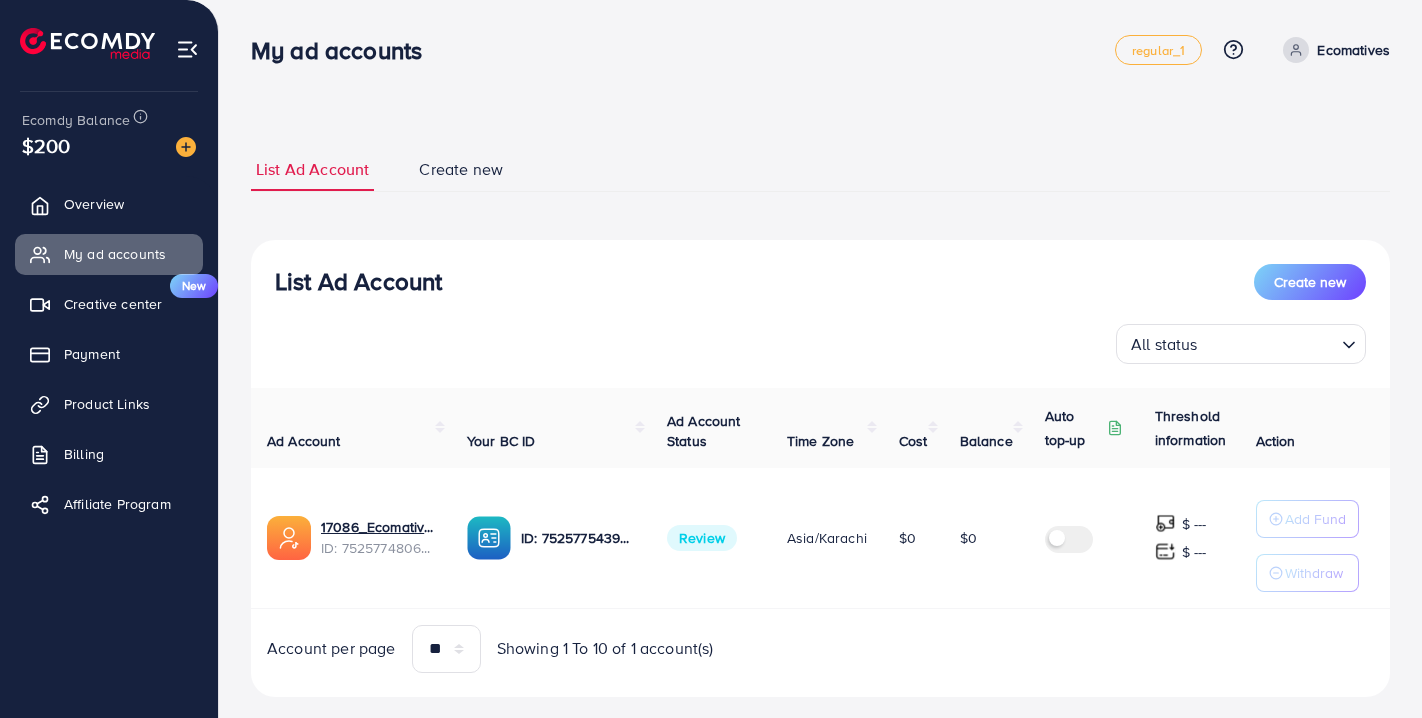 click at bounding box center (1073, 537) 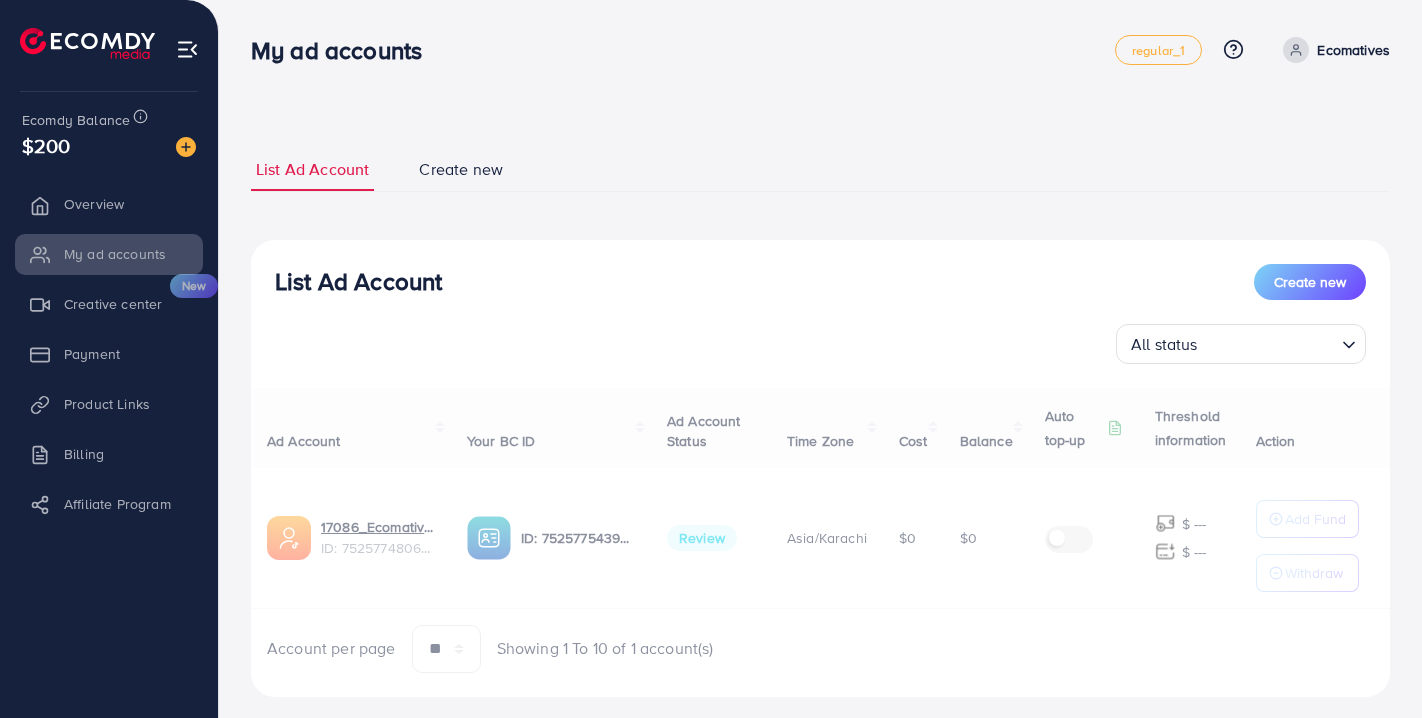 scroll, scrollTop: 0, scrollLeft: 0, axis: both 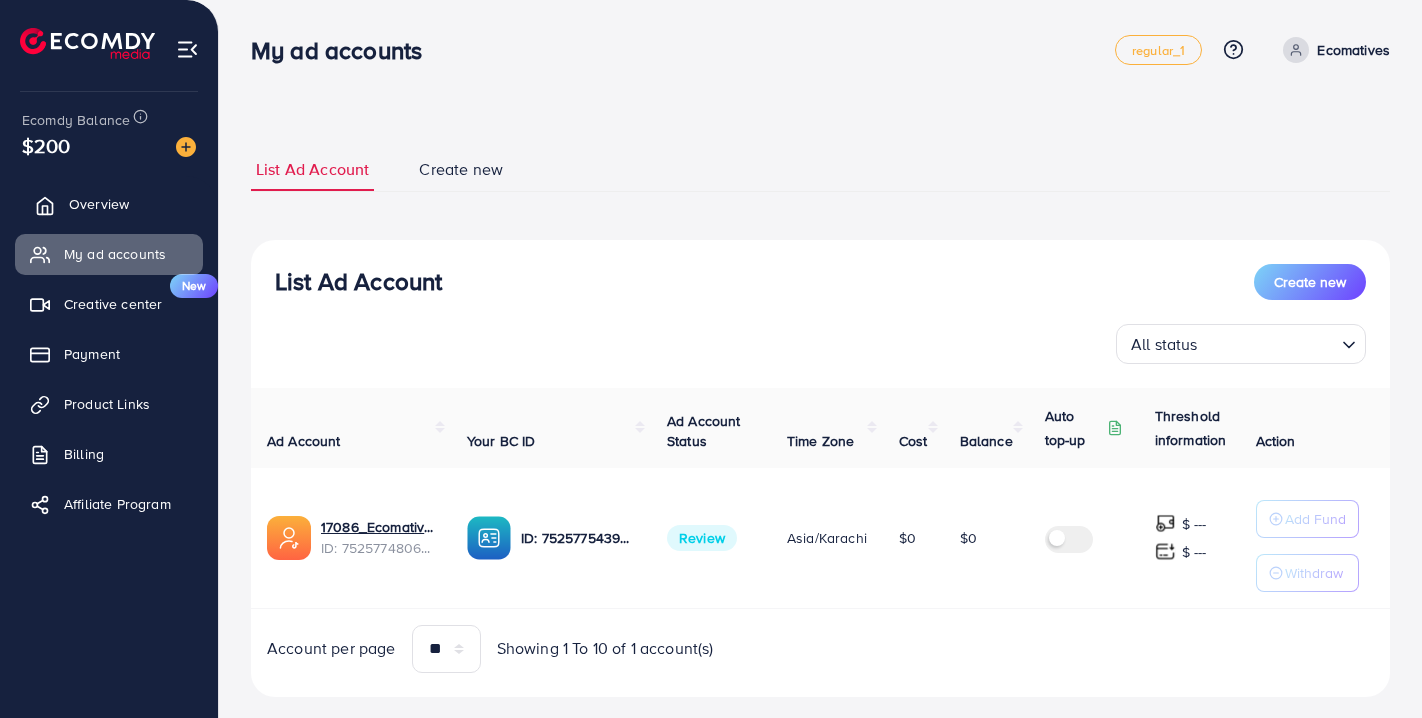 click on "Overview" at bounding box center [99, 204] 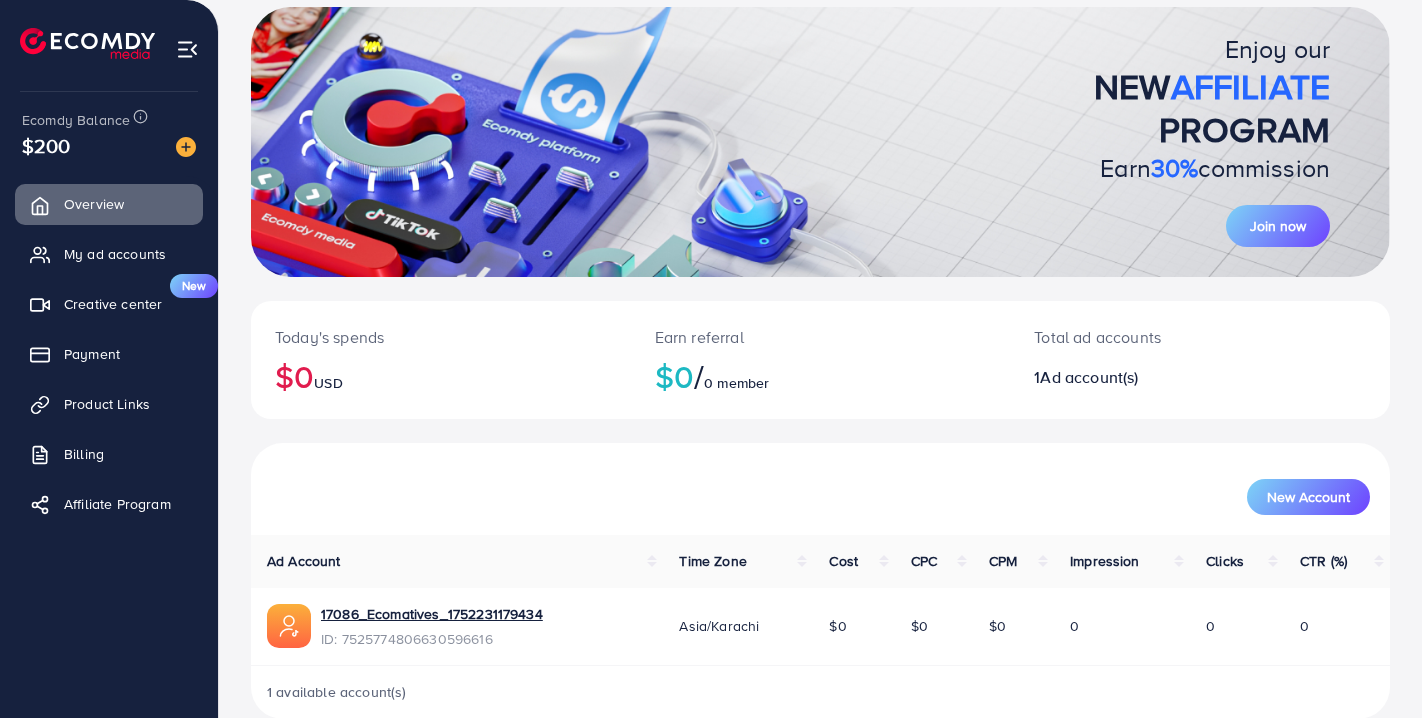 scroll, scrollTop: 149, scrollLeft: 0, axis: vertical 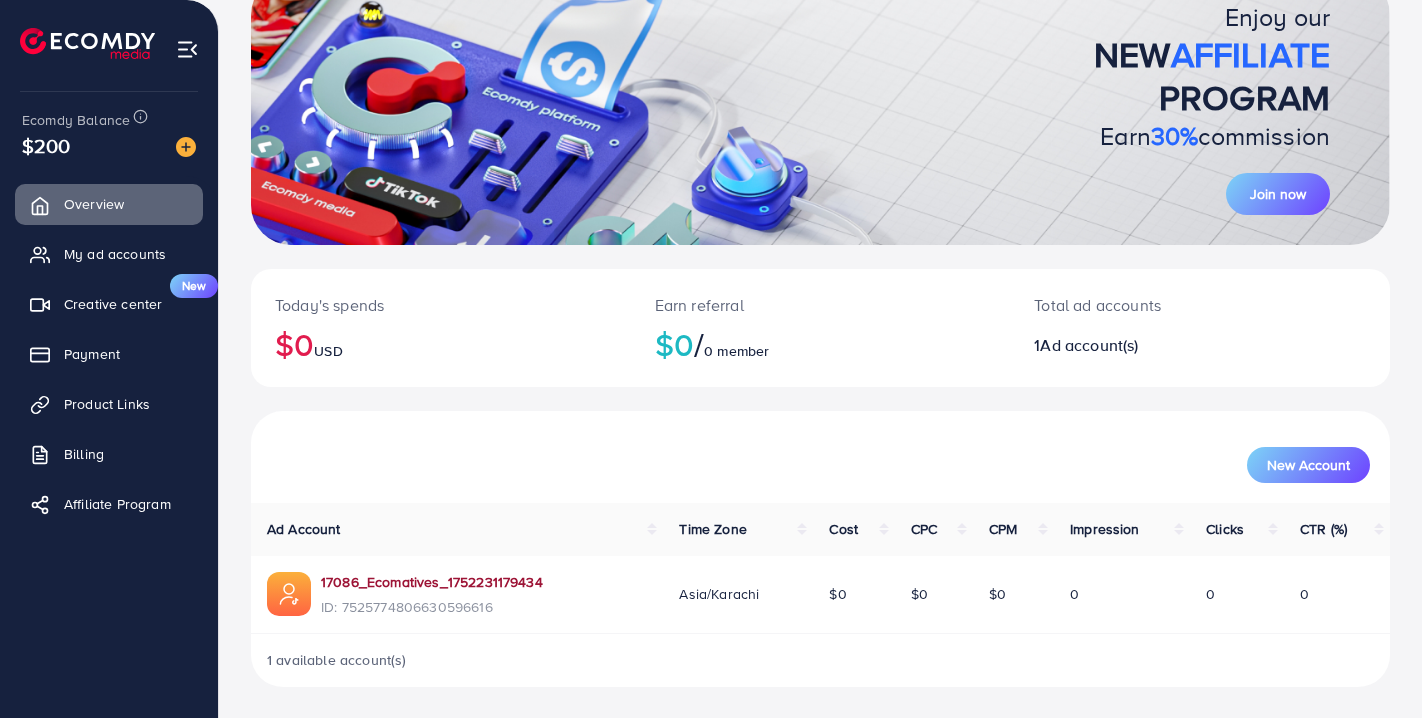 click on "17086_Ecomatives_1752231179434" at bounding box center (432, 582) 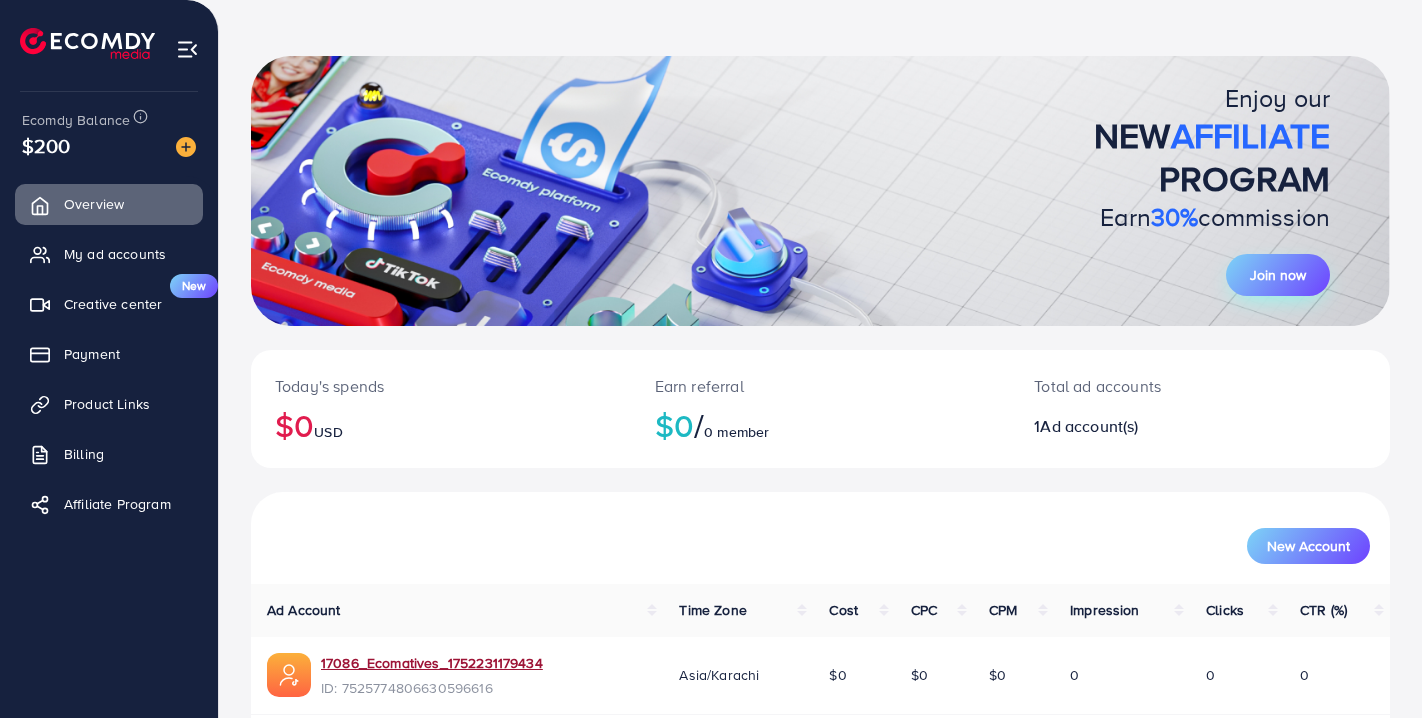 scroll, scrollTop: 30, scrollLeft: 0, axis: vertical 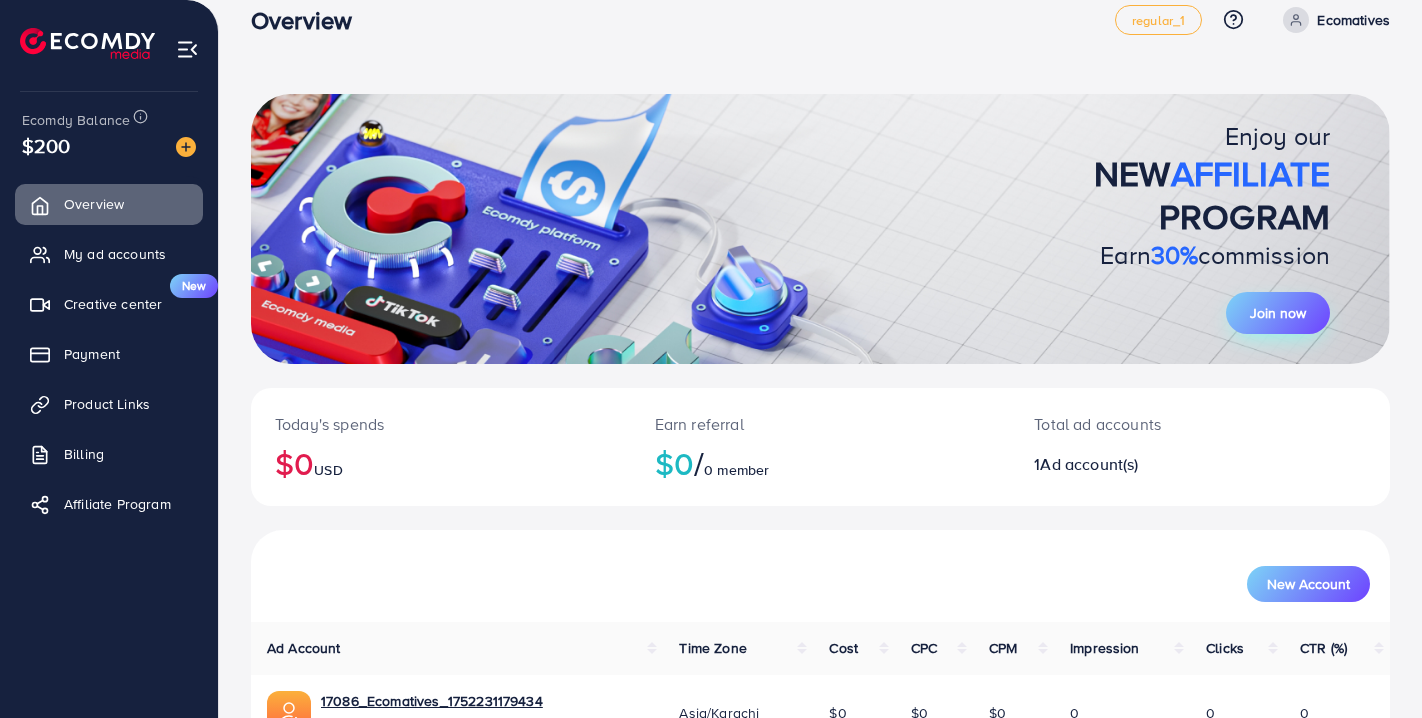 click on "Join now" at bounding box center (1278, 313) 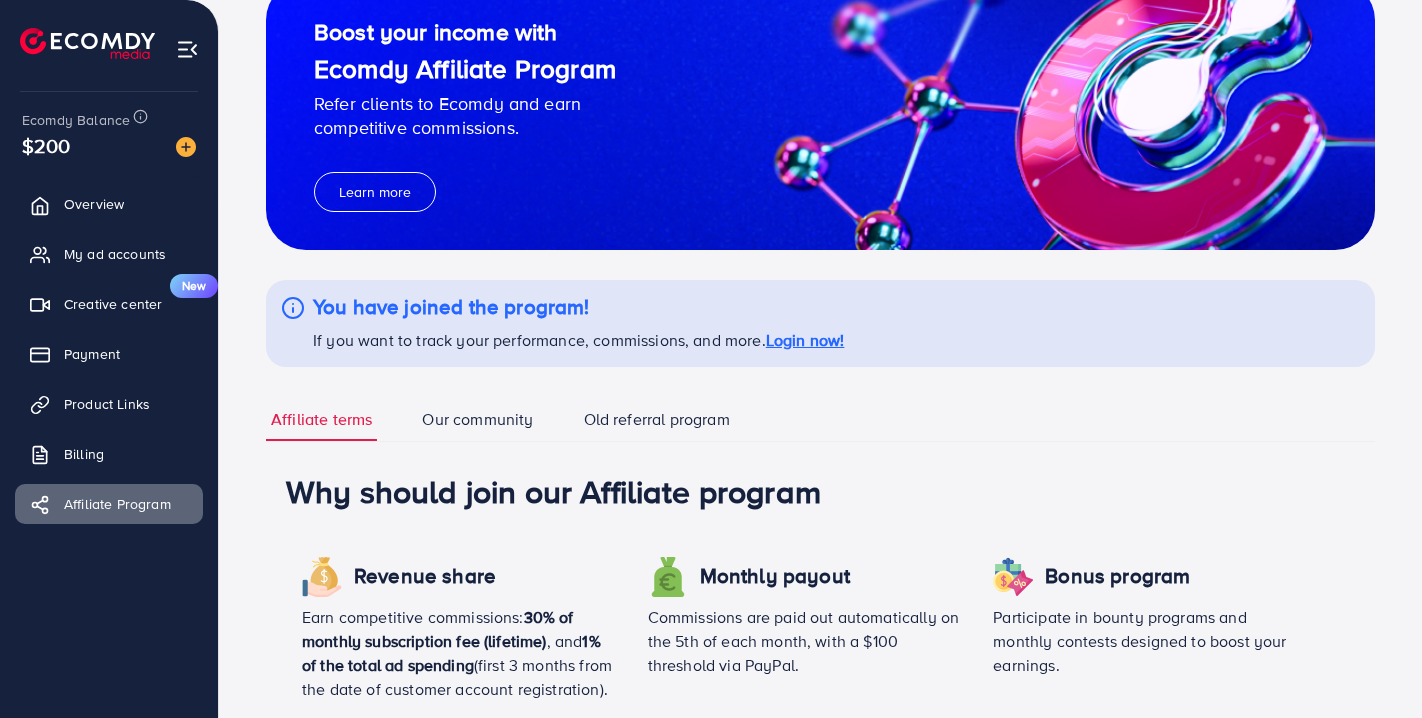 scroll, scrollTop: 198, scrollLeft: 0, axis: vertical 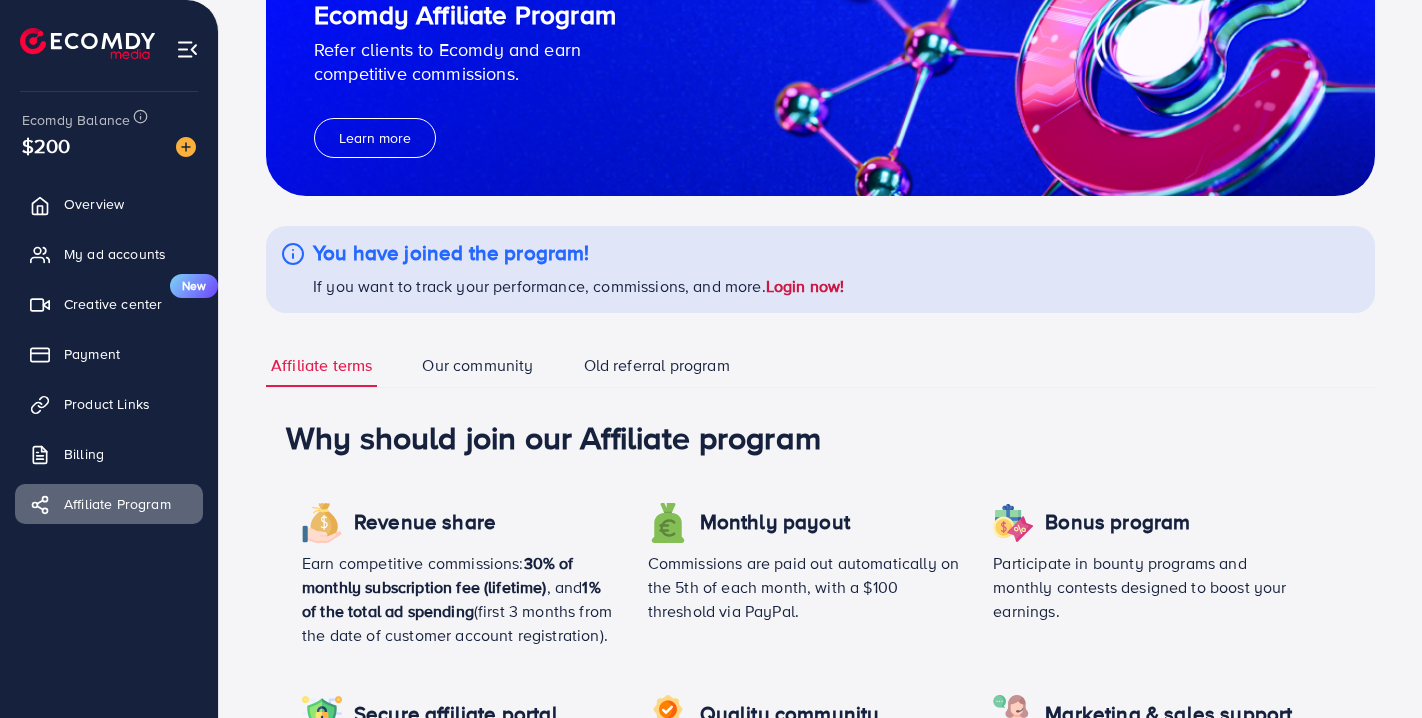 click on "Login now!" at bounding box center [805, 286] 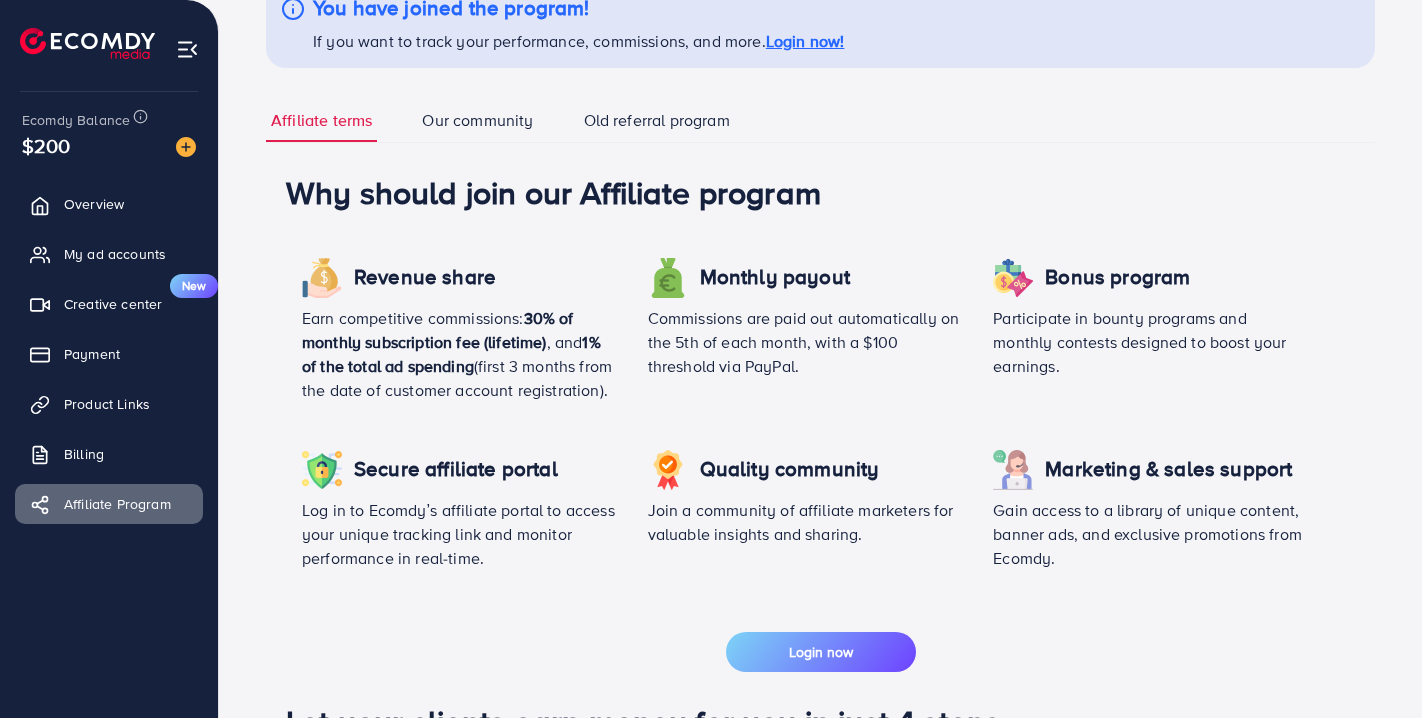 scroll, scrollTop: 471, scrollLeft: 0, axis: vertical 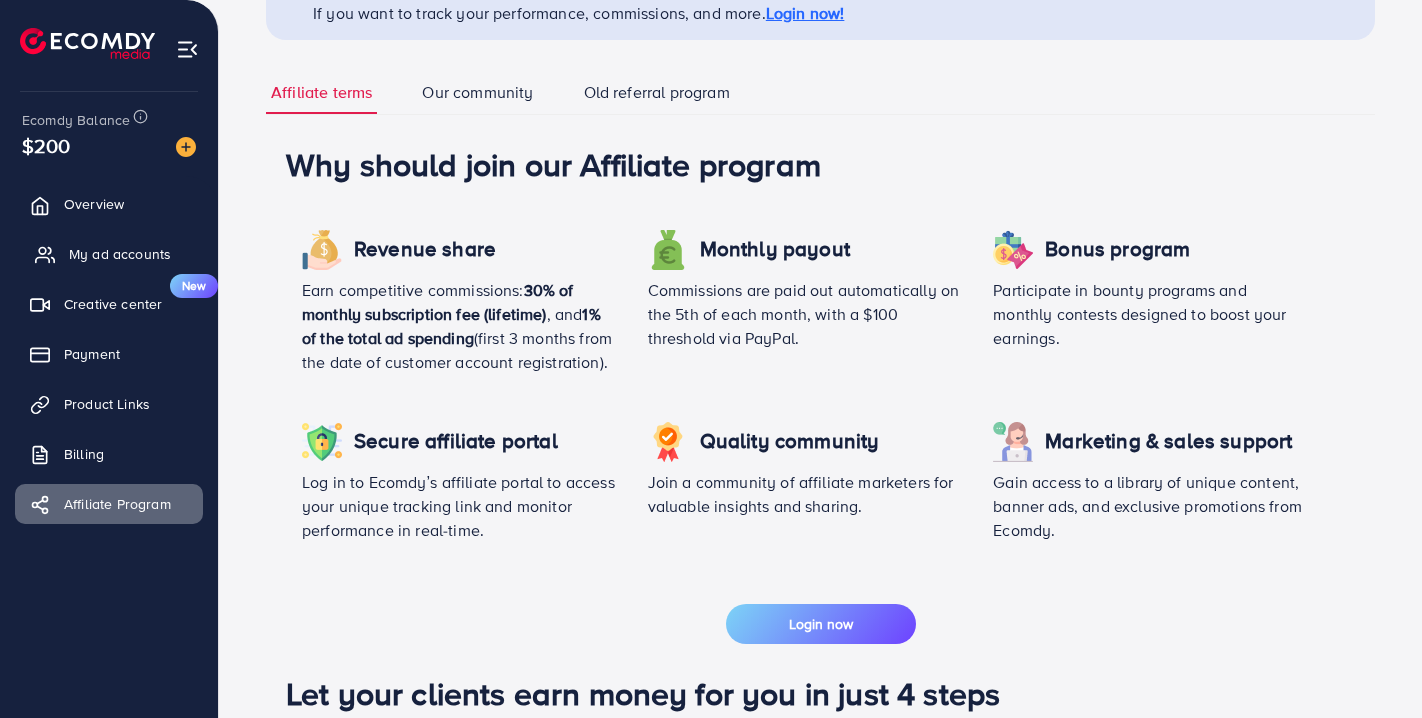 click on "My ad accounts" at bounding box center (120, 254) 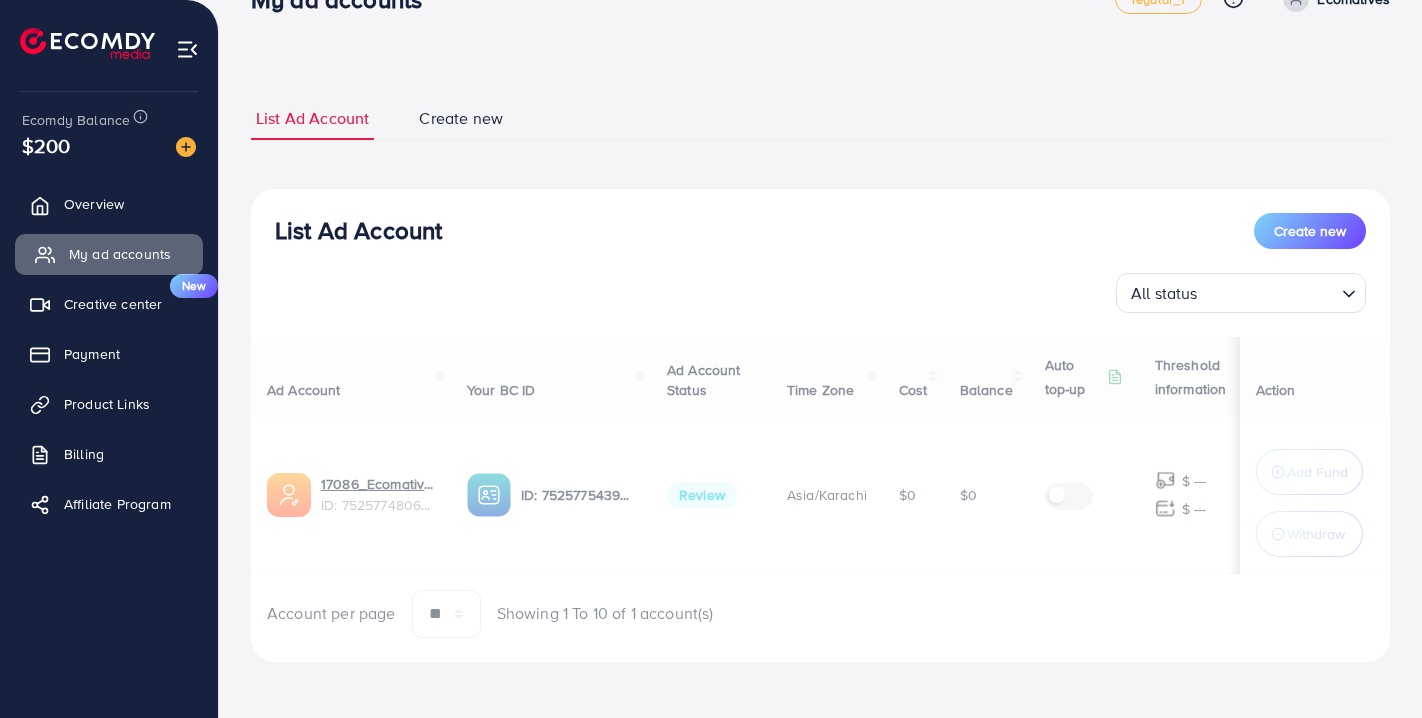 scroll, scrollTop: 0, scrollLeft: 0, axis: both 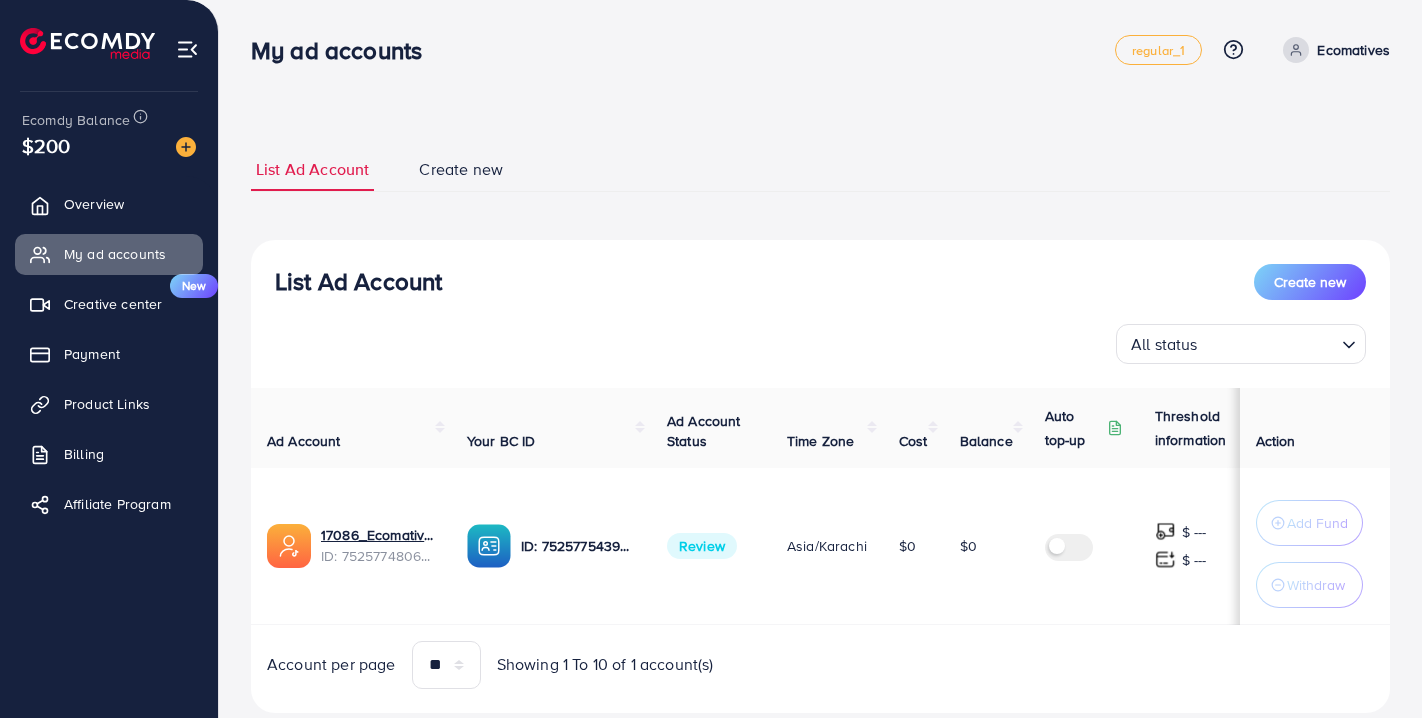 click on "List Ad Account   Create new
All status
Loading...                   Ad Account Your BC ID Ad Account Status Time Zone Cost Balance Auto top-up Threshold information Action            17086_Ecomatives_1752231179434  ID: 7525774806630596616 ID: 7525775439630024705  Review   Asia/Karachi   $0   $0   $ ---   $ ---   Add Fund   Withdraw           Account per page  ** ** ** ***  Showing 1 To 10 of 1 account(s)" at bounding box center [820, 476] 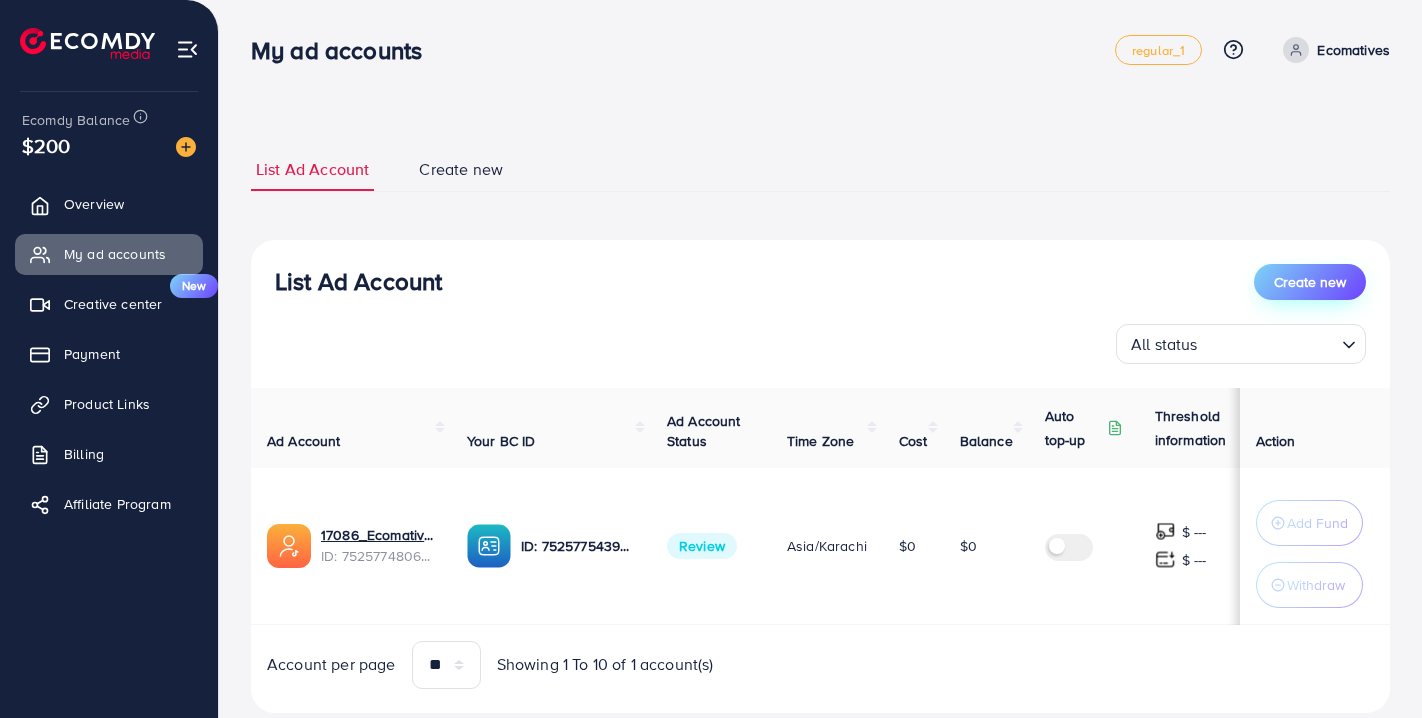 click on "Create new" at bounding box center [1310, 282] 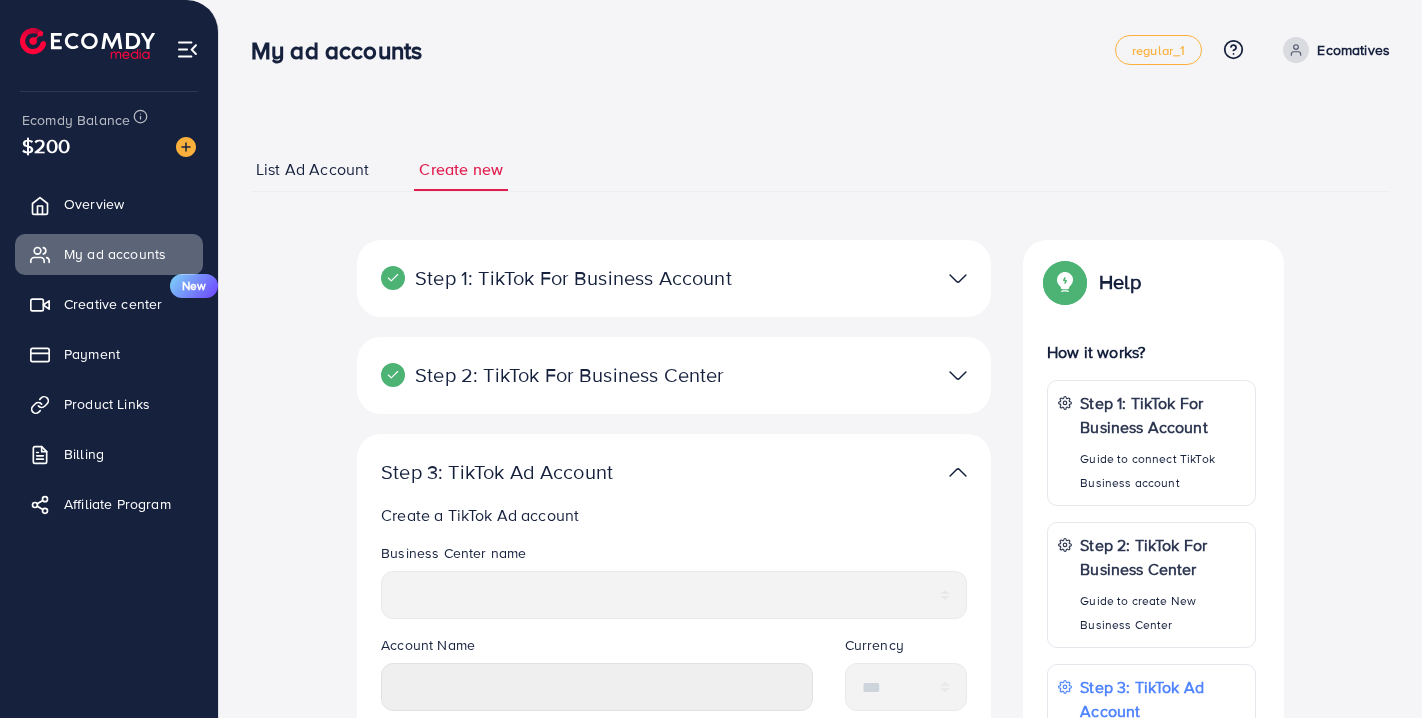 click at bounding box center [880, 278] 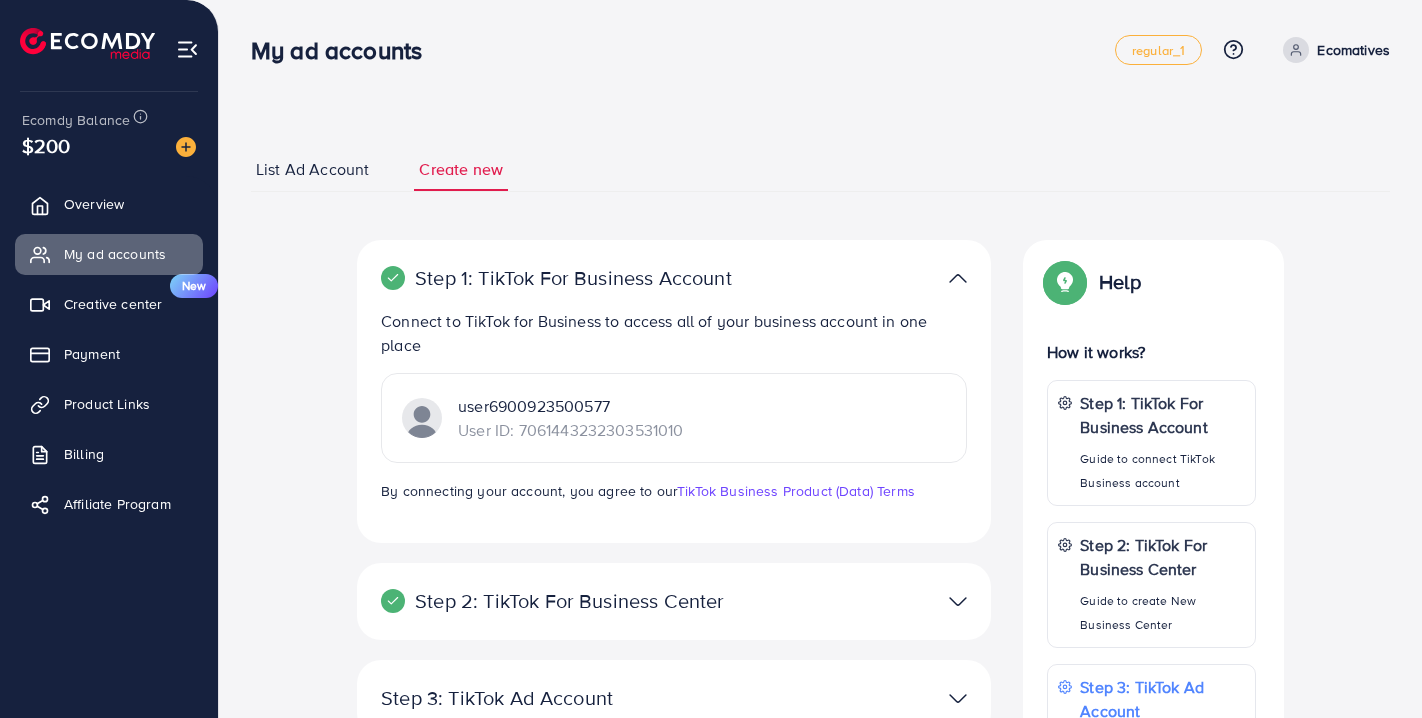 click at bounding box center (958, 278) 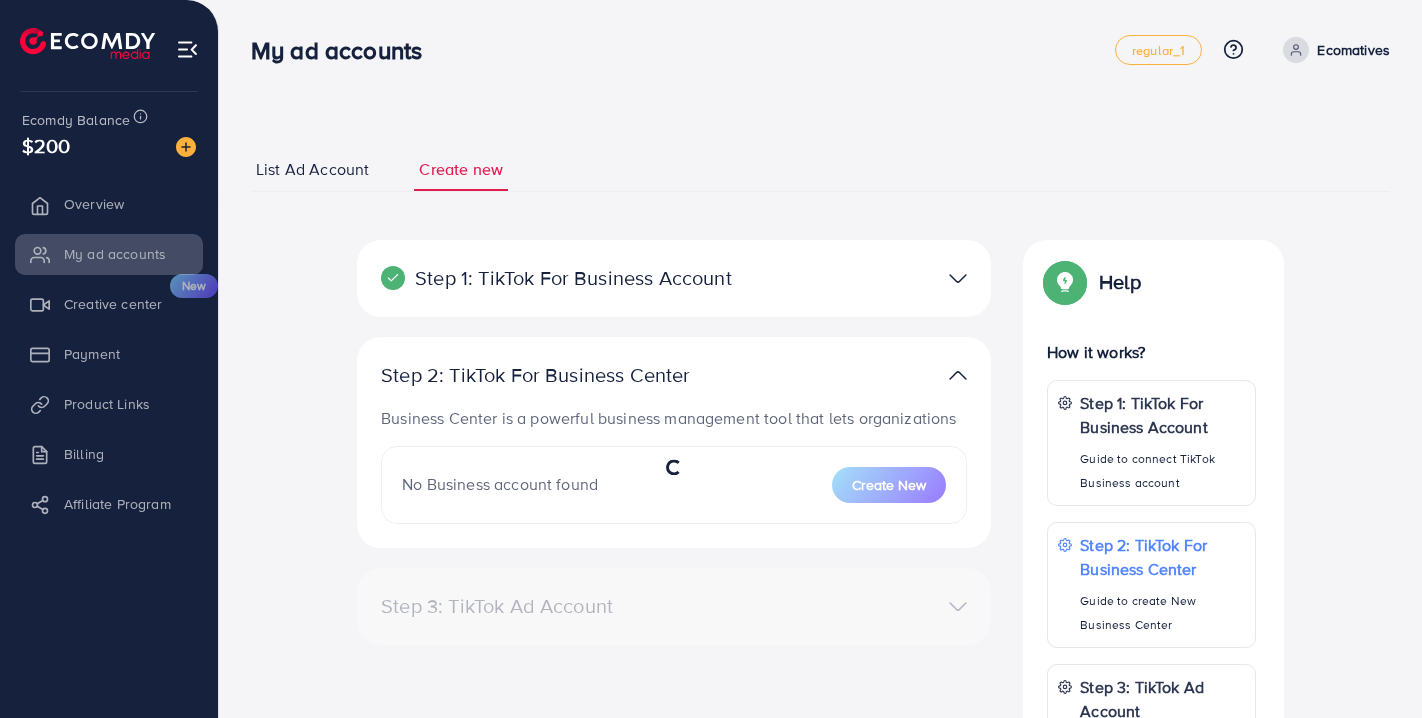 scroll, scrollTop: 0, scrollLeft: 0, axis: both 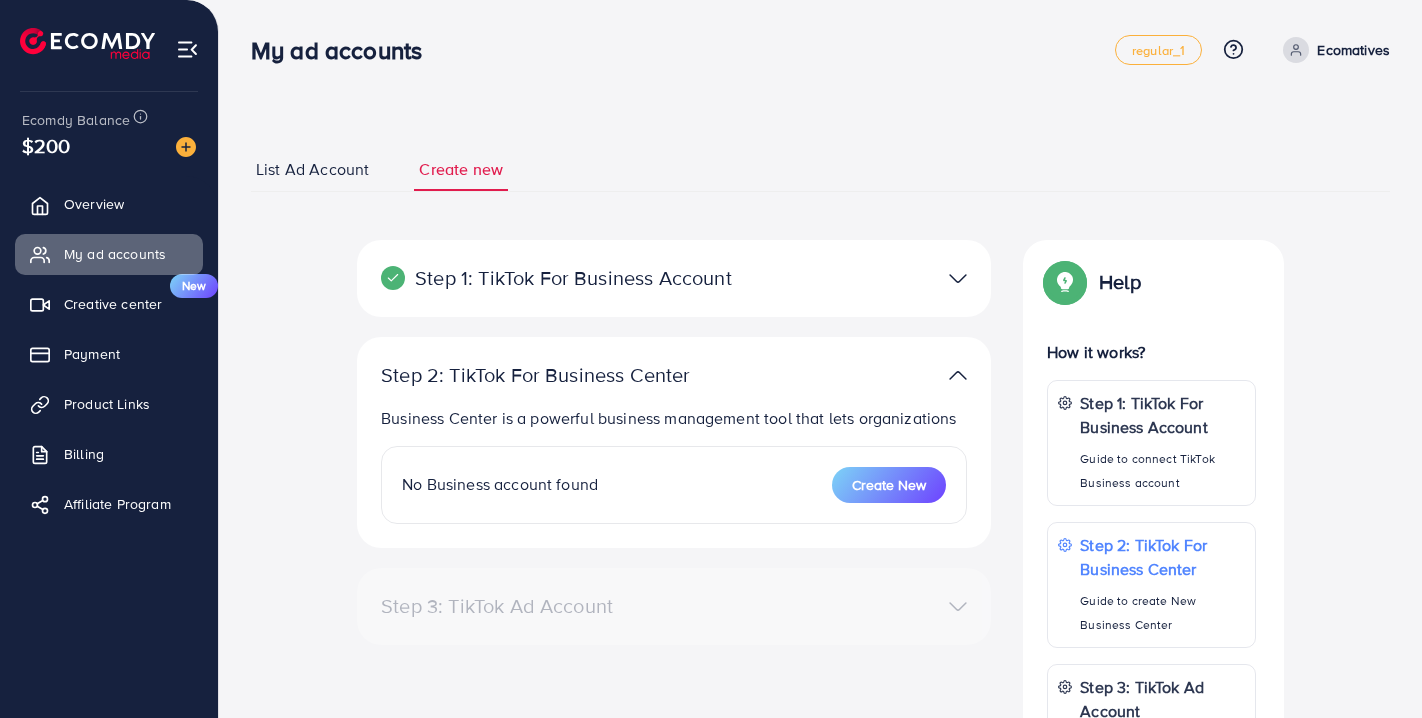 select 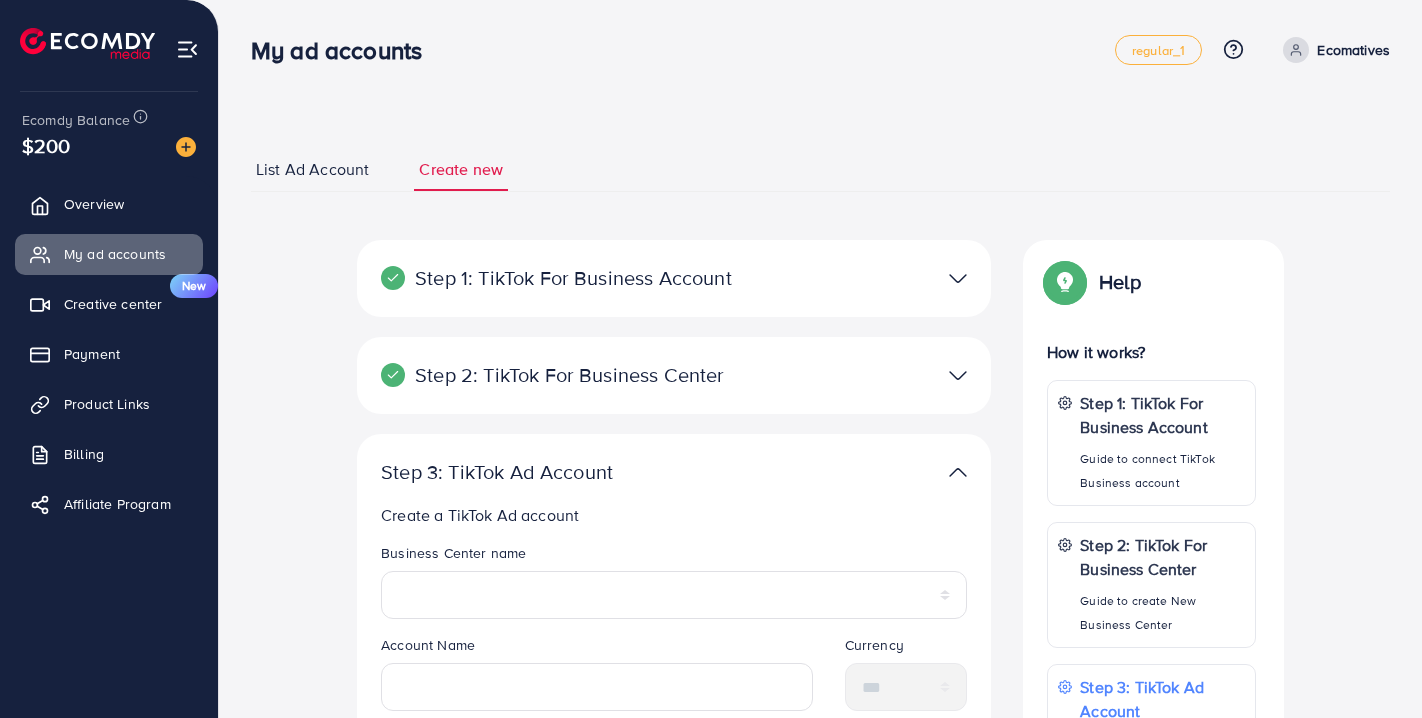 select 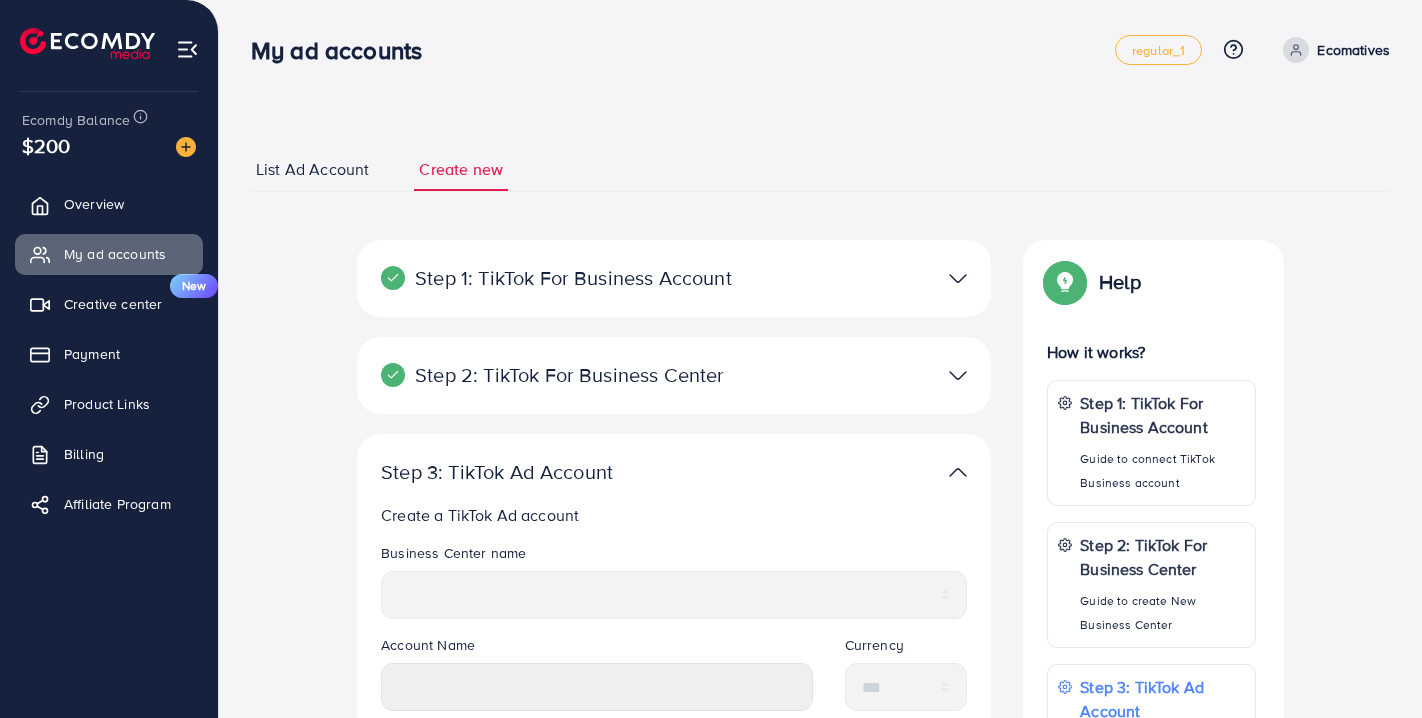 click at bounding box center (958, 278) 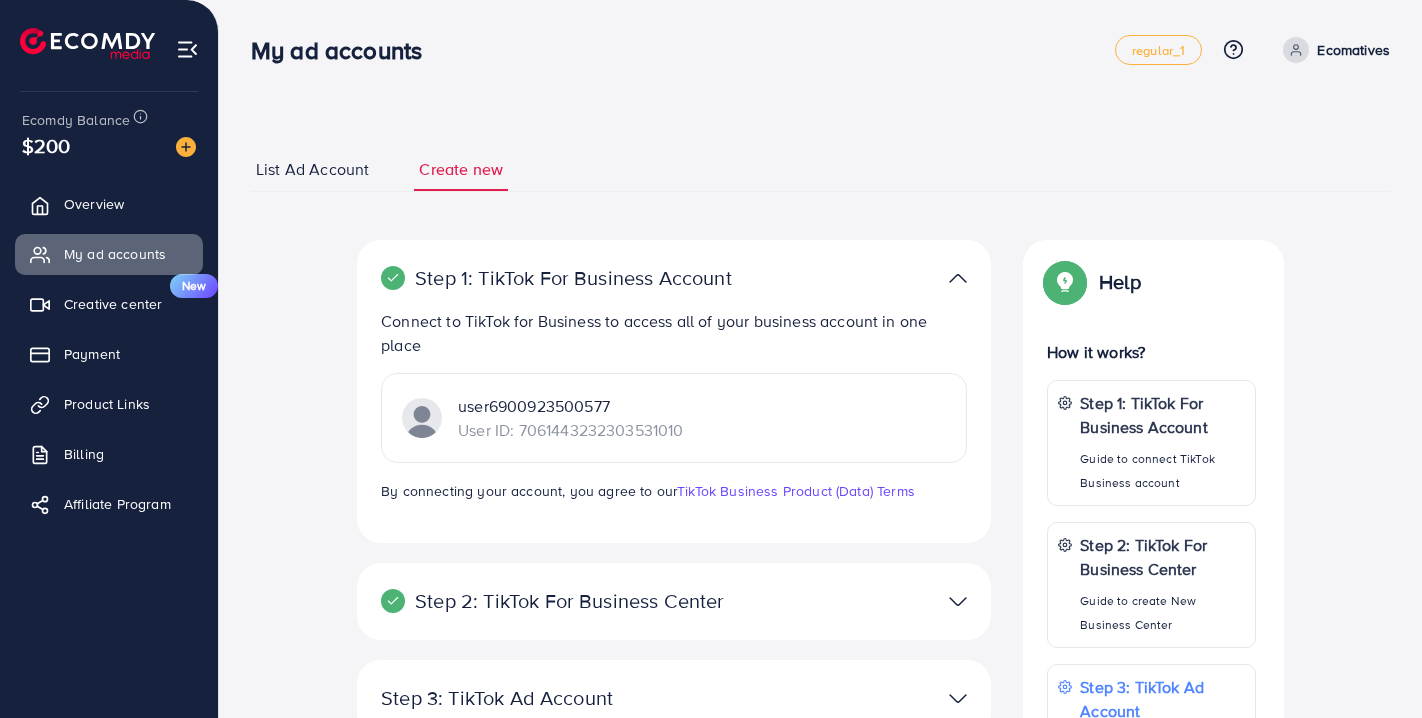 click at bounding box center (958, 278) 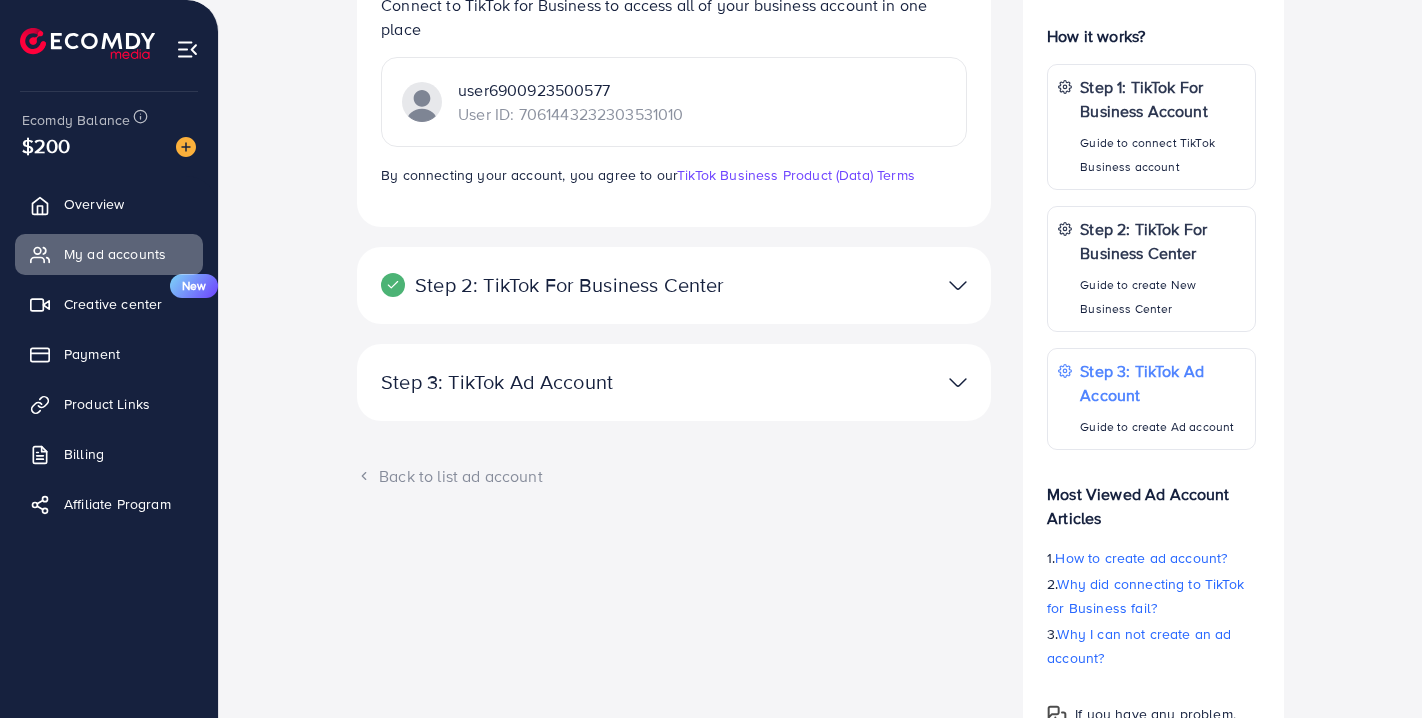 scroll, scrollTop: 342, scrollLeft: 0, axis: vertical 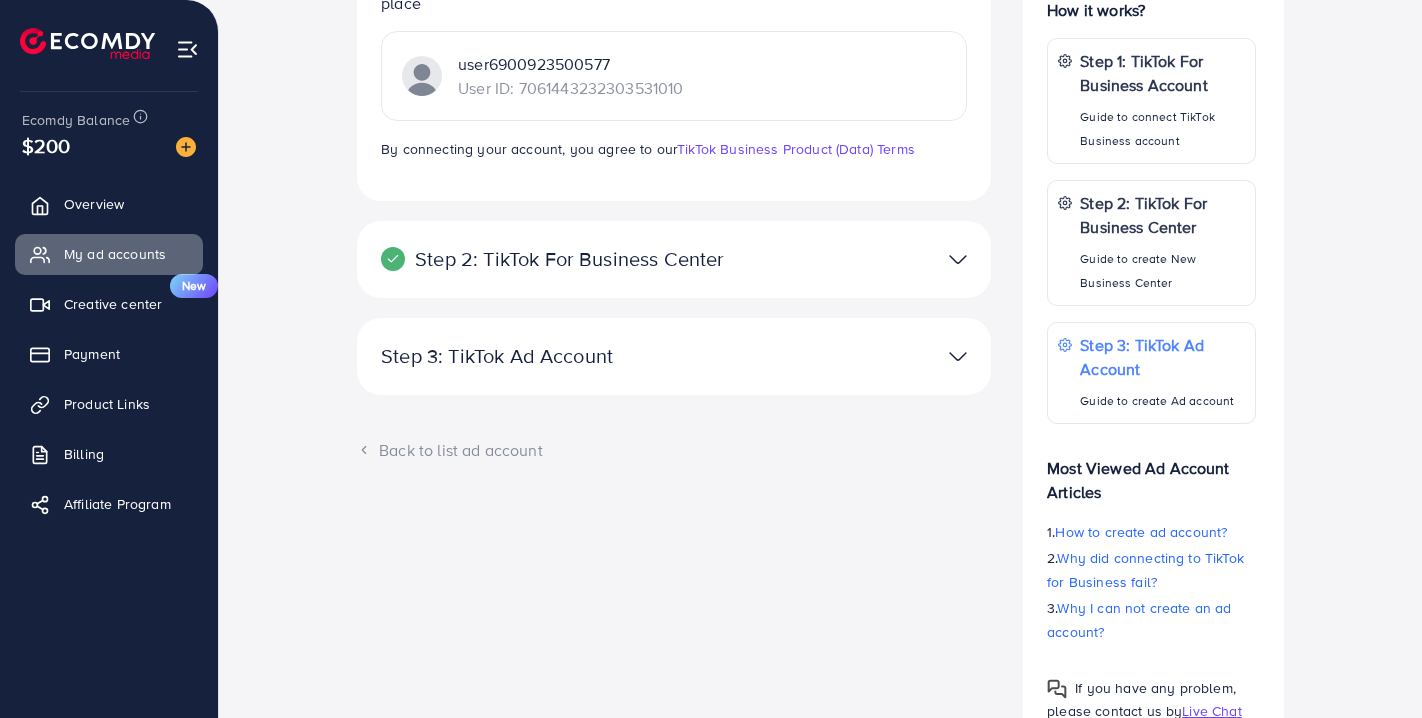 click at bounding box center (880, 356) 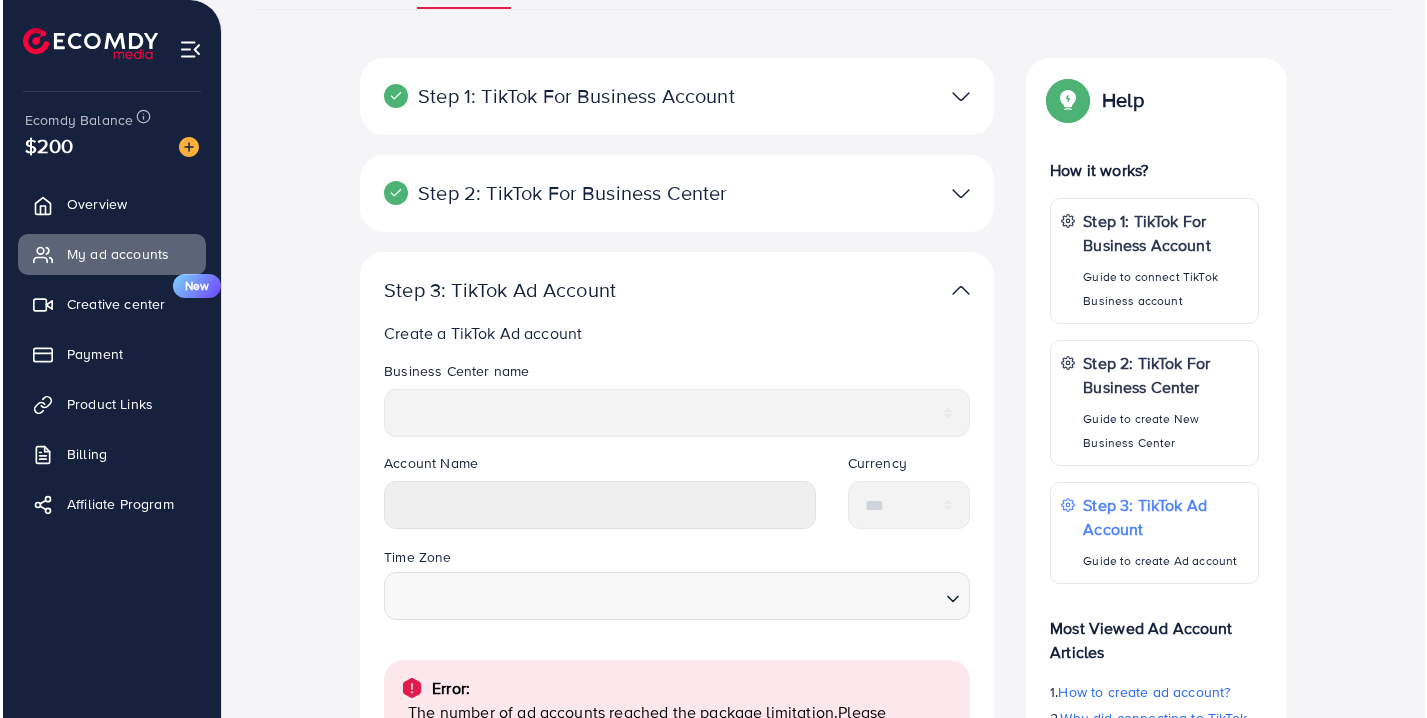 scroll, scrollTop: 165, scrollLeft: 0, axis: vertical 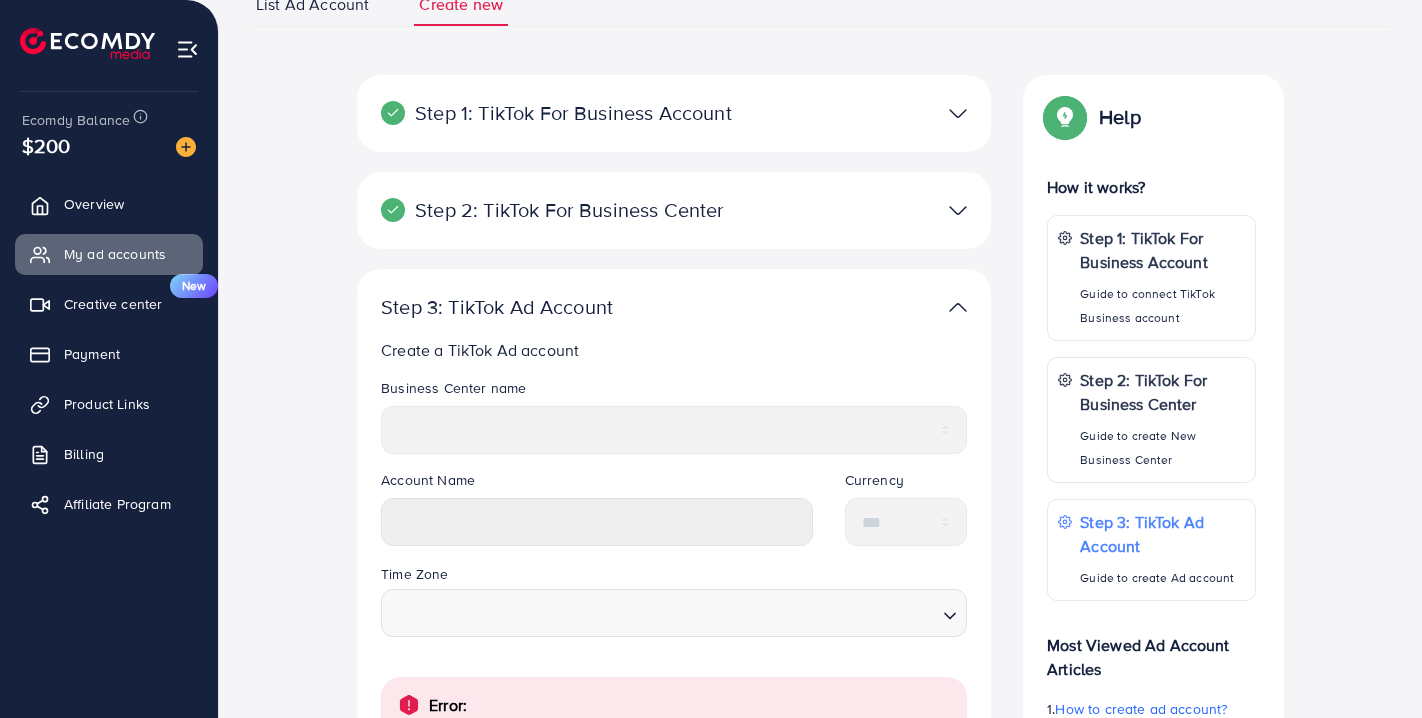 click on "Step 2: TikTok For Business Center   Business Center is a powerful business management tool that lets organizations   Ecomatives Techno-Marketing Agency   User ID: 7525775439630024705  You can only generate up to 3 BC  + Create New" at bounding box center (674, 210) 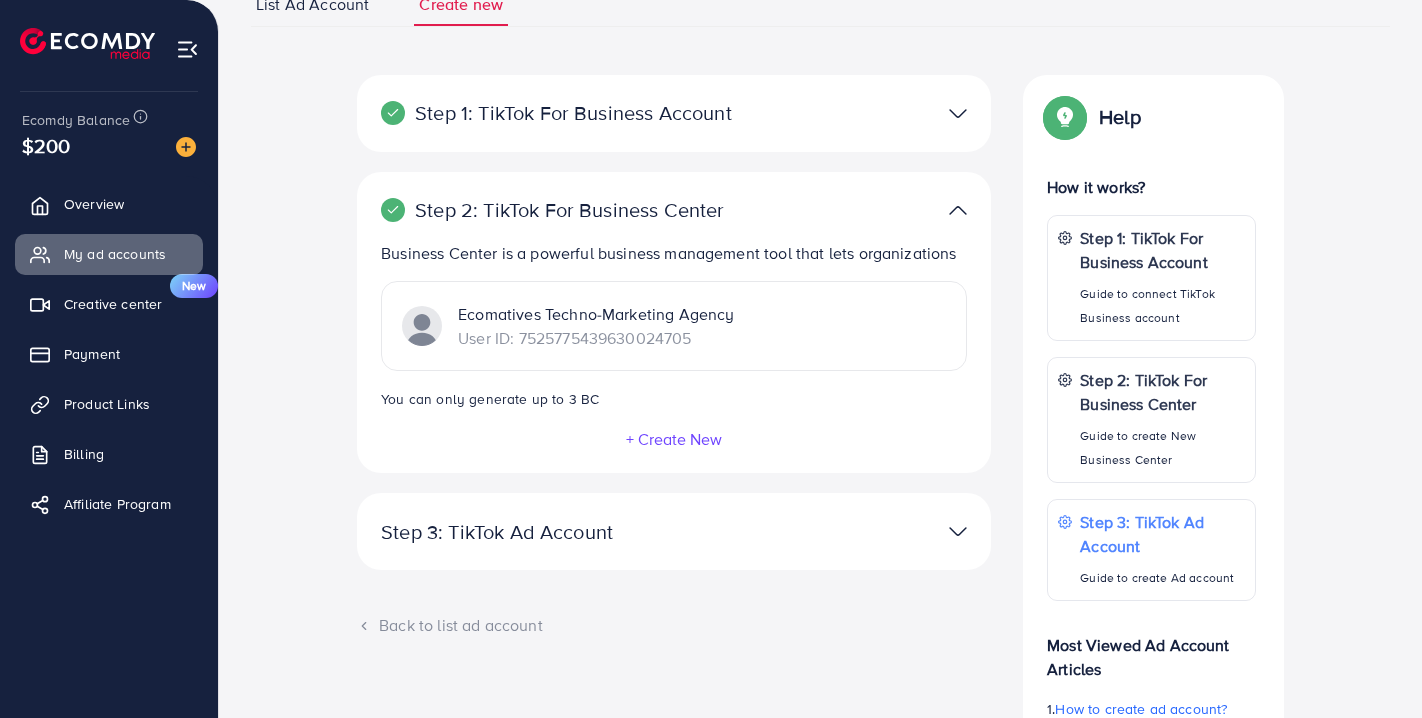 click on "+ Create New" at bounding box center [674, 439] 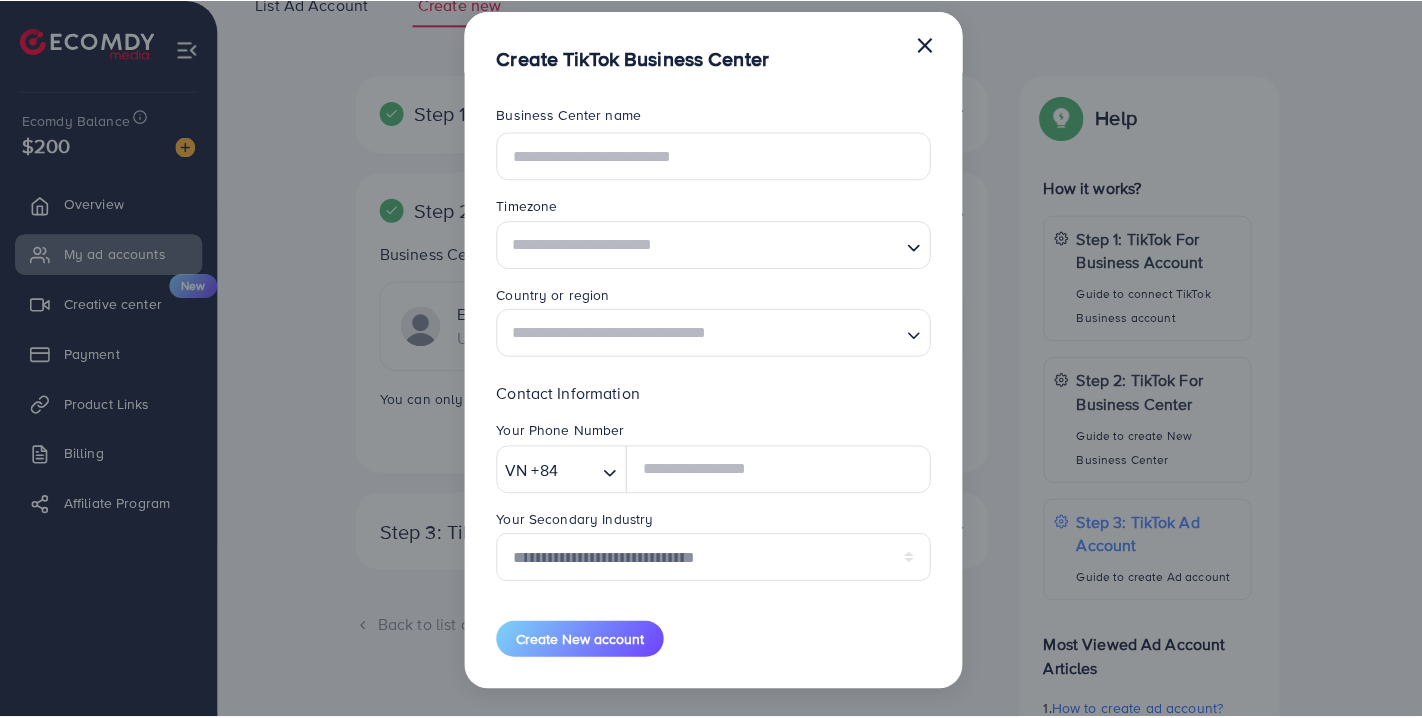 scroll, scrollTop: 0, scrollLeft: 0, axis: both 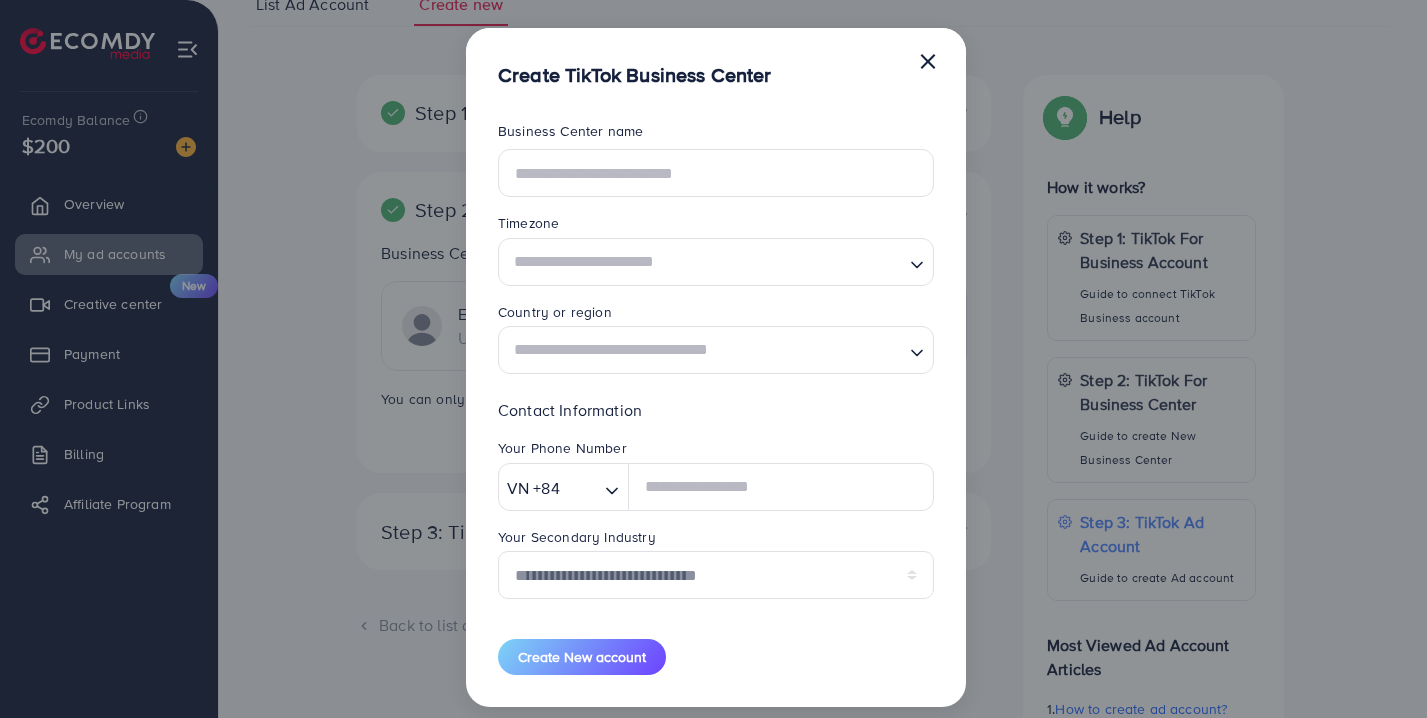 click on "×" at bounding box center (928, 60) 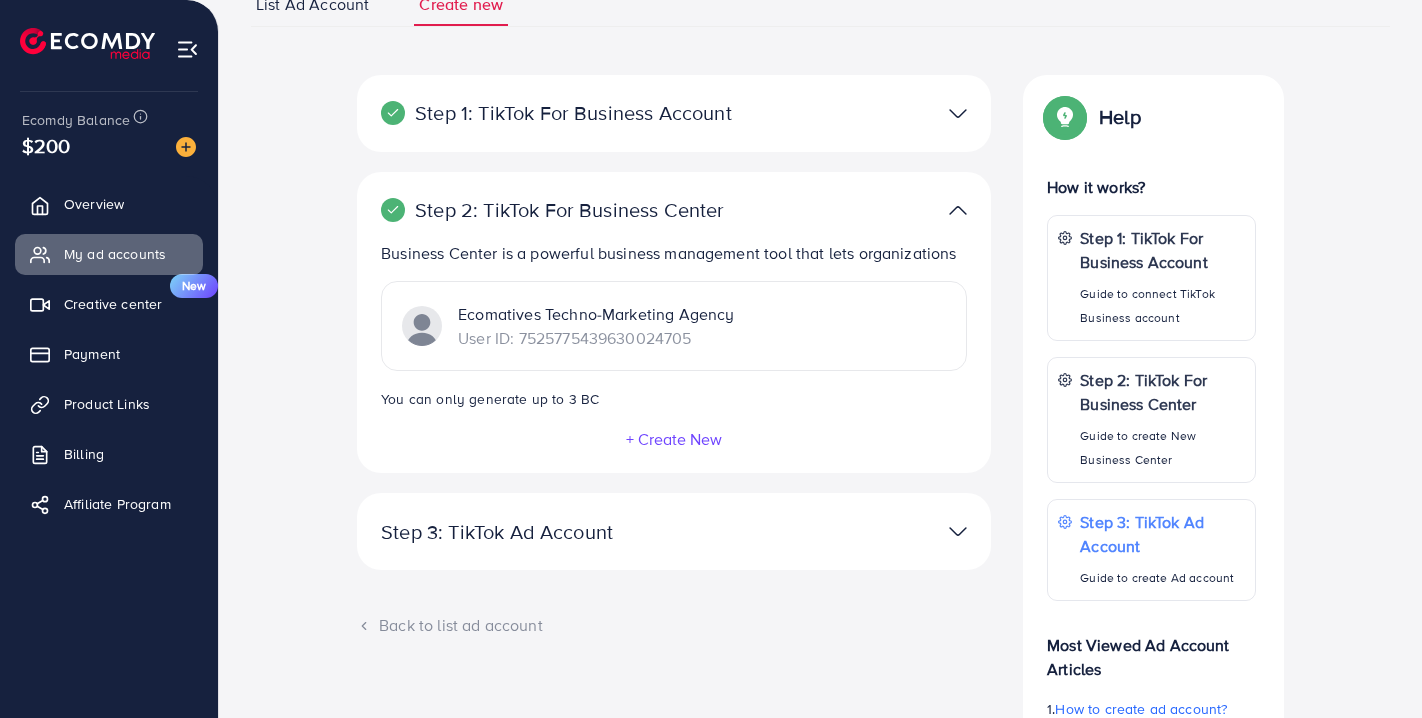 click on "Step 3: TikTok Ad Account" at bounding box center [571, 532] 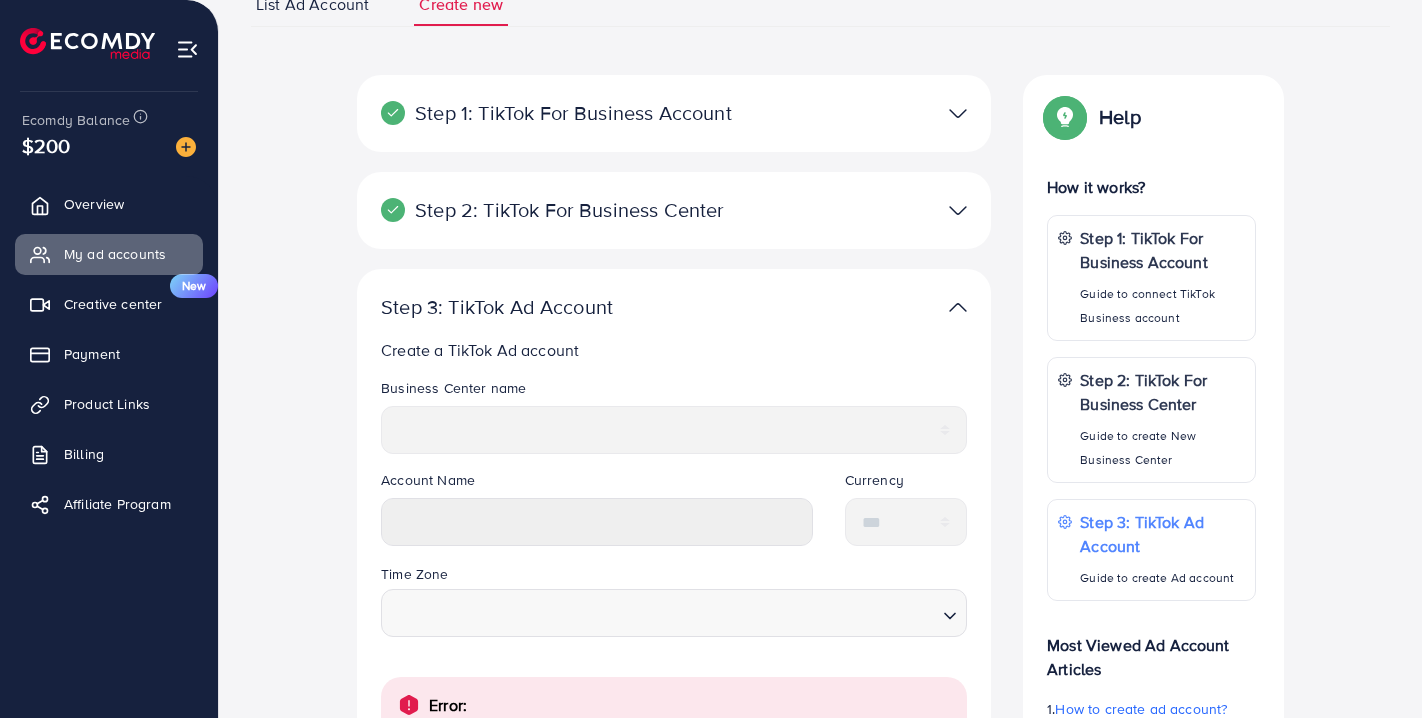 click on "Step 3: TikTok Ad Account" at bounding box center [571, 307] 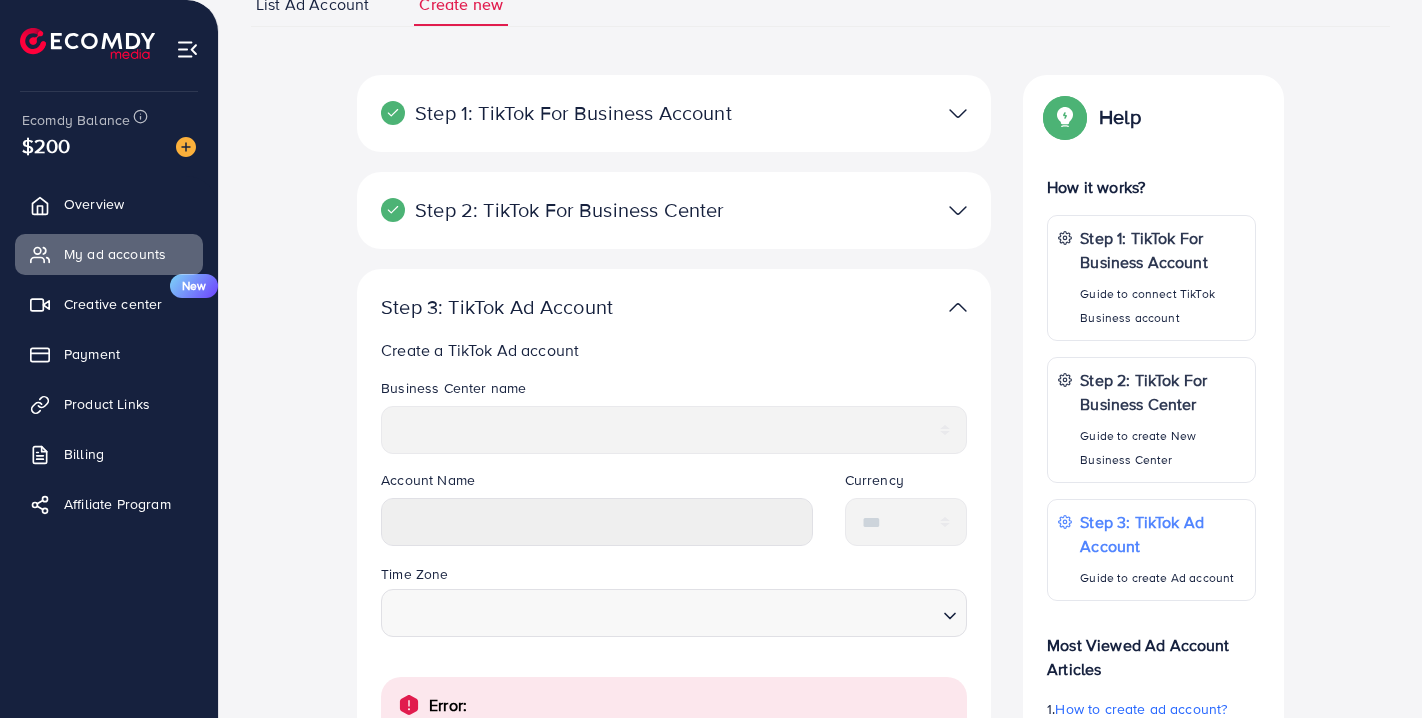 click at bounding box center (958, 307) 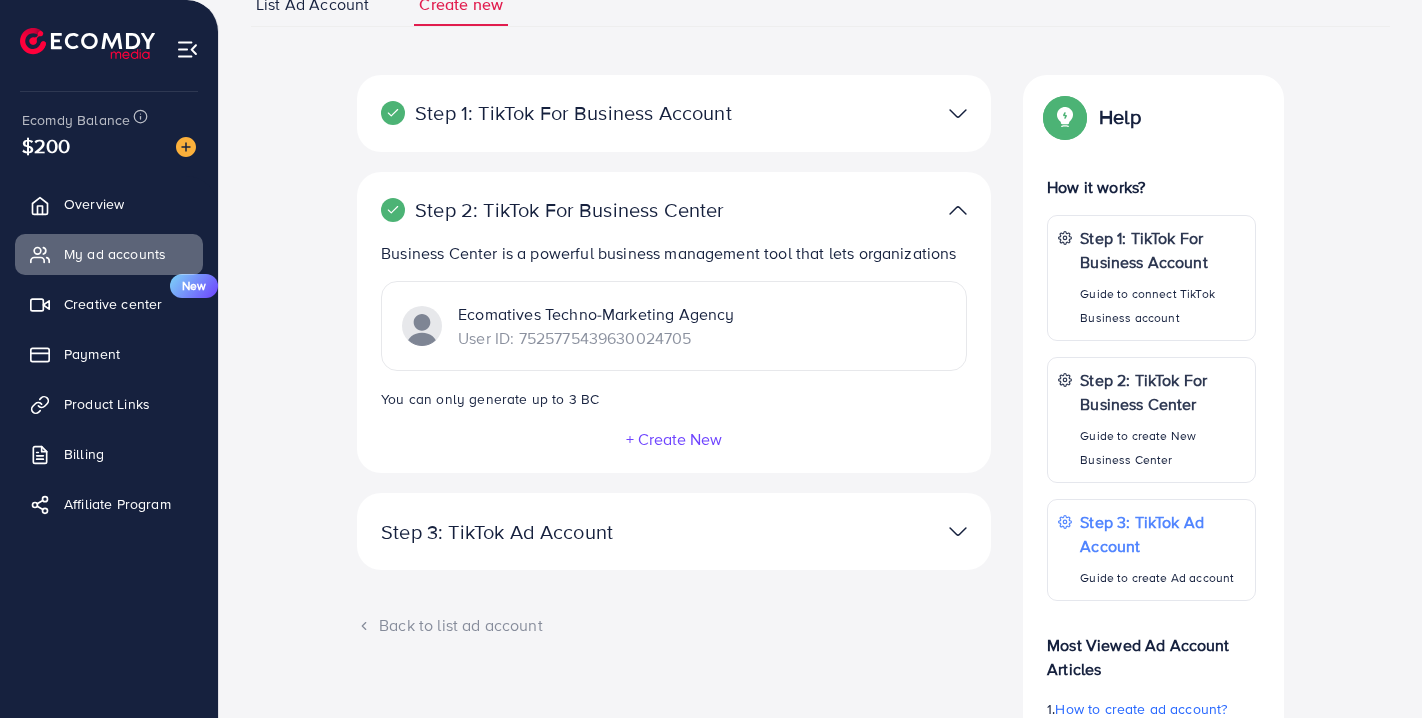 click on "Step 1: TikTok For Business Account" at bounding box center [571, 113] 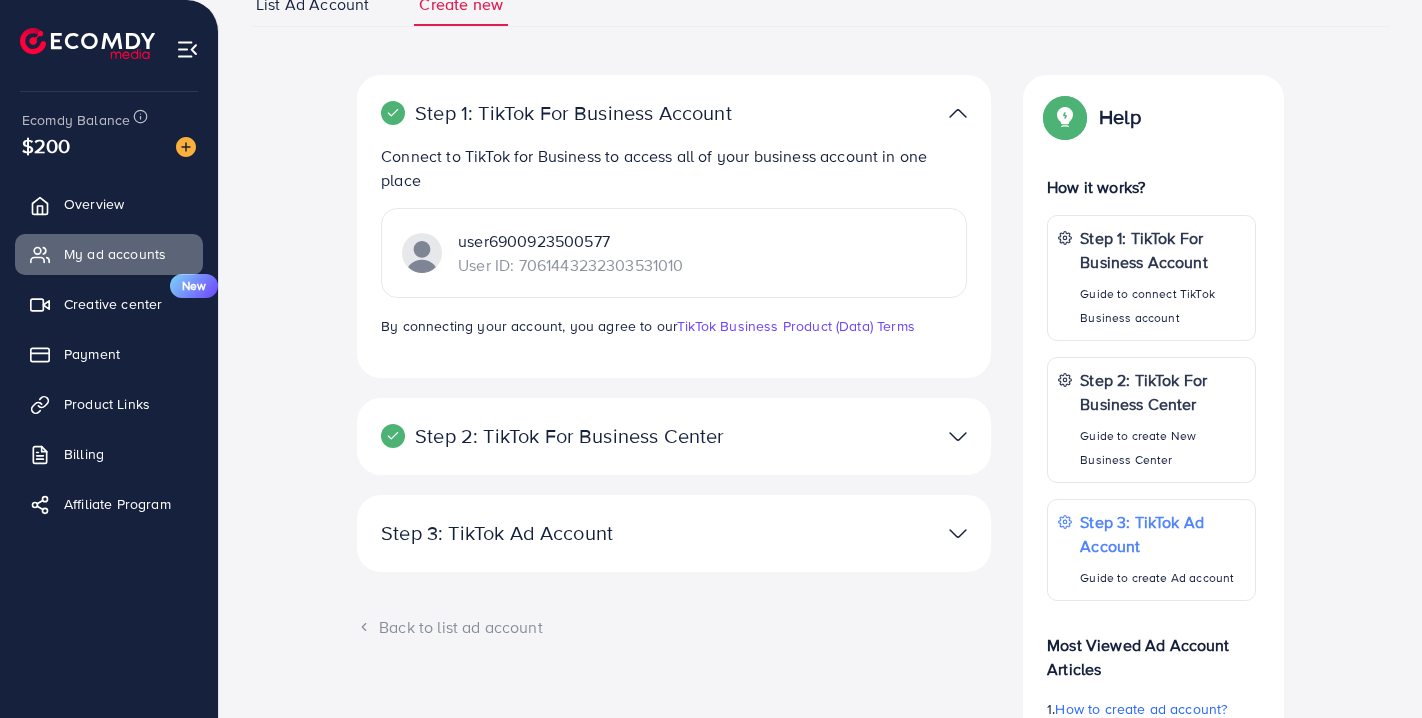 click on "Step 1: TikTok For Business Account" at bounding box center (571, 113) 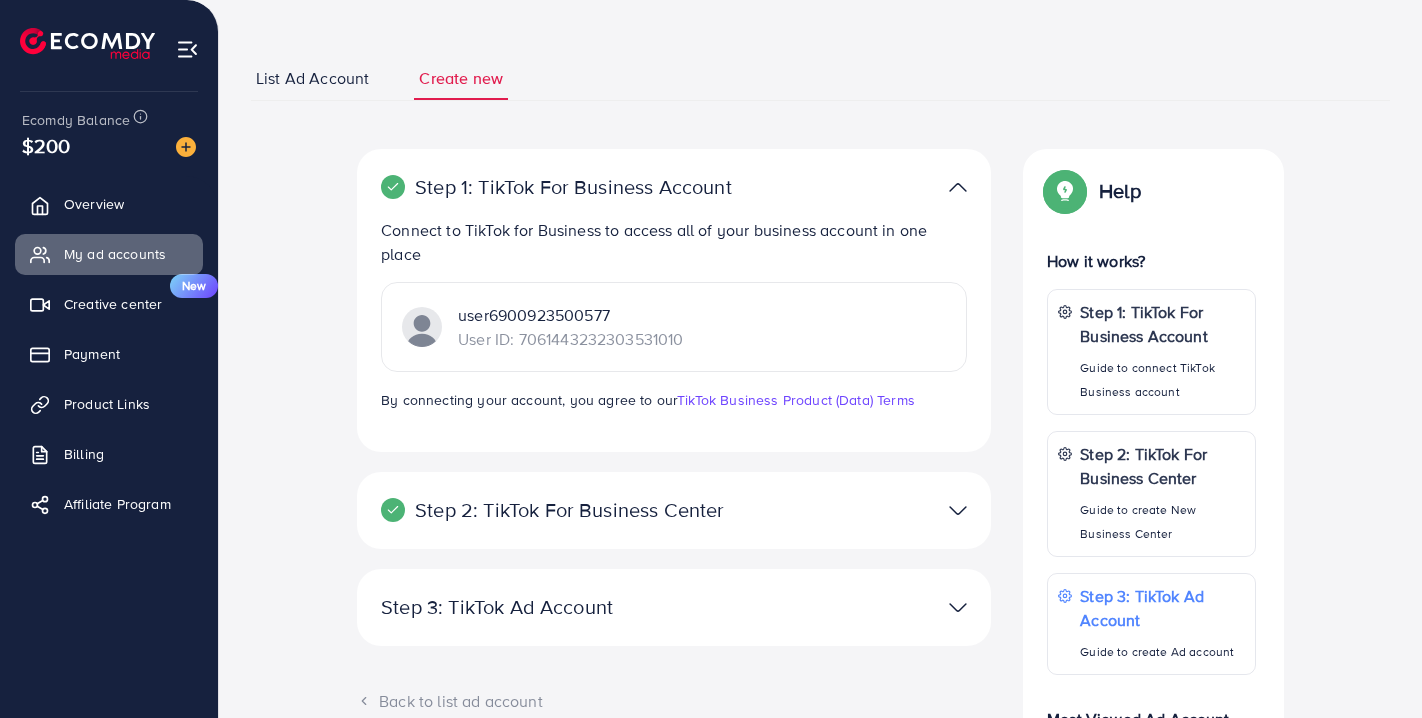 scroll, scrollTop: 0, scrollLeft: 0, axis: both 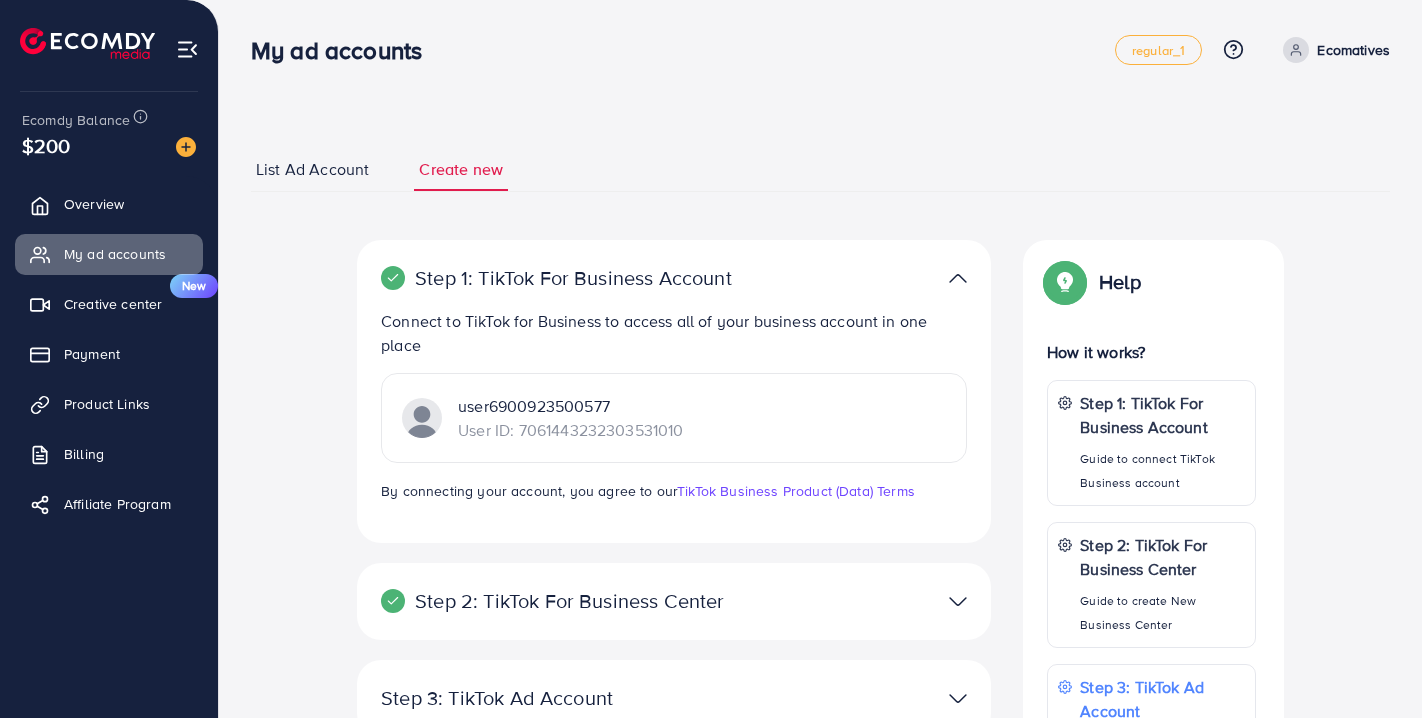 click 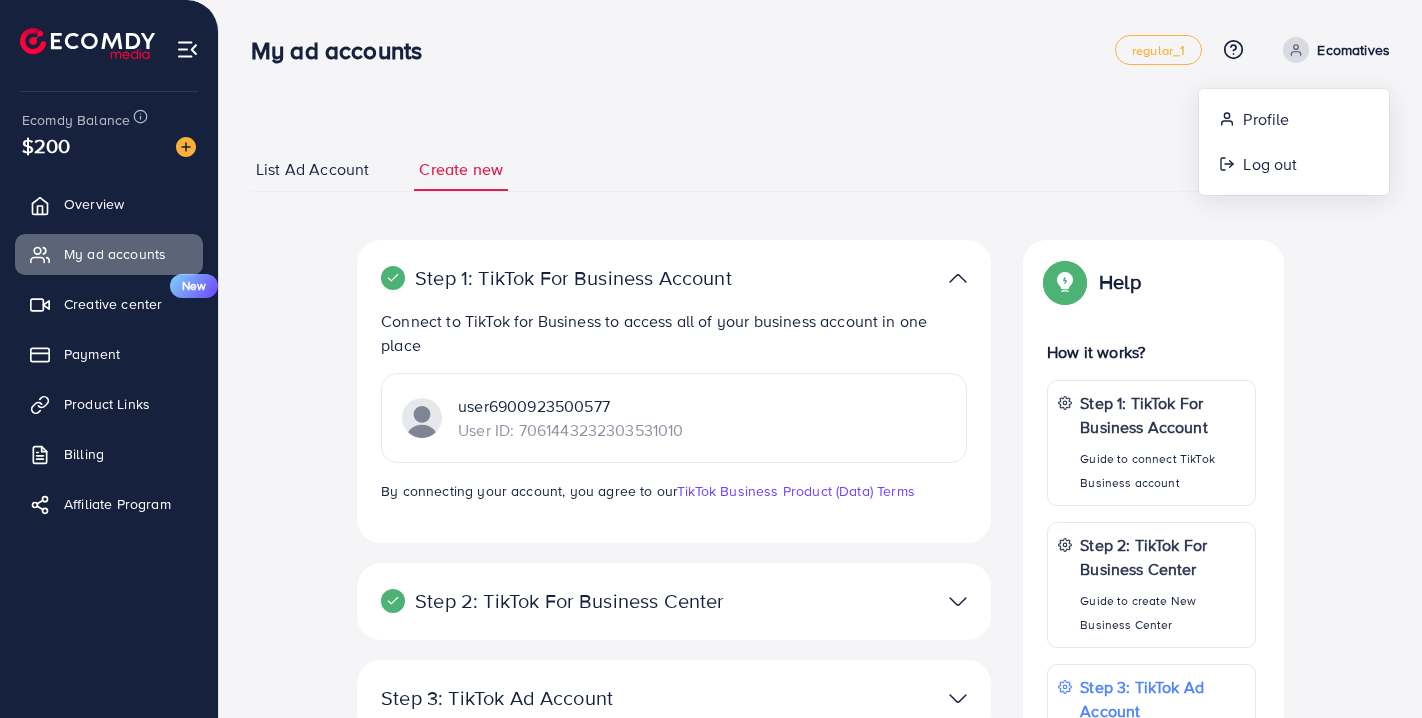 click 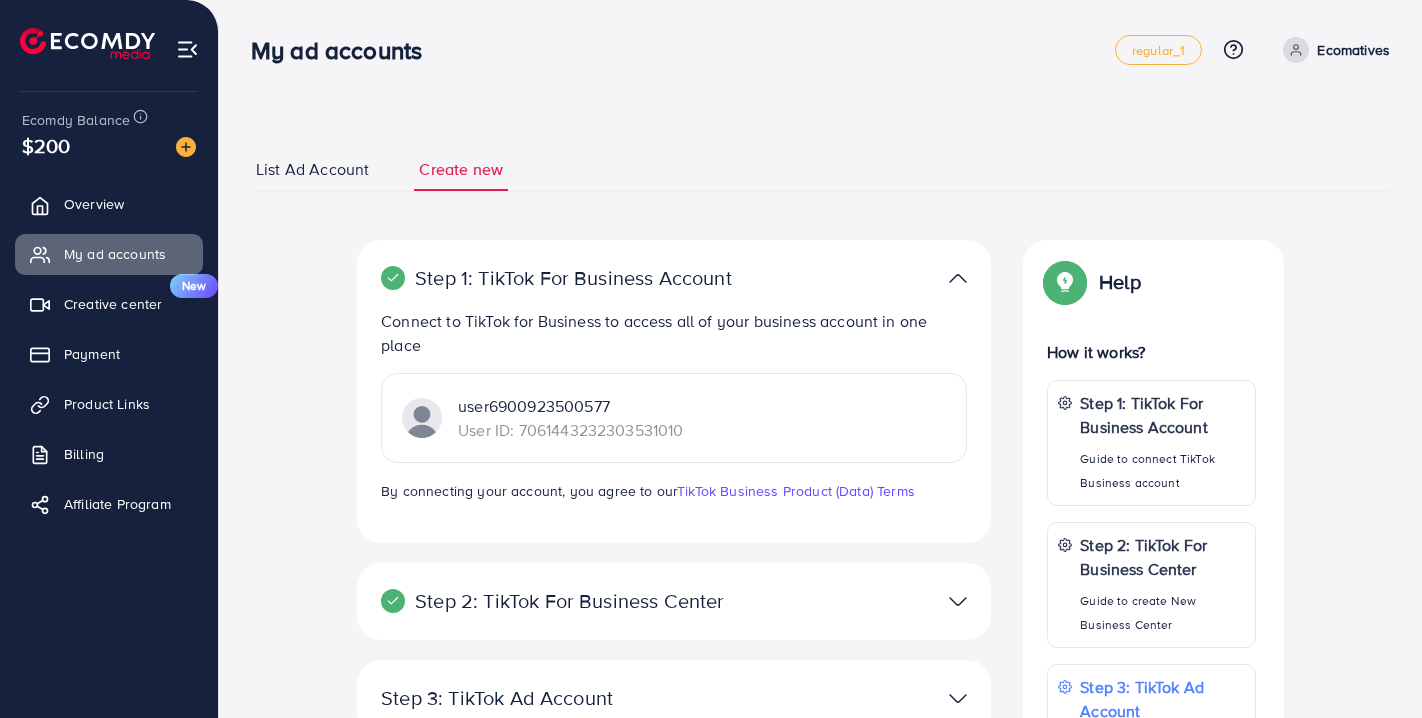 click 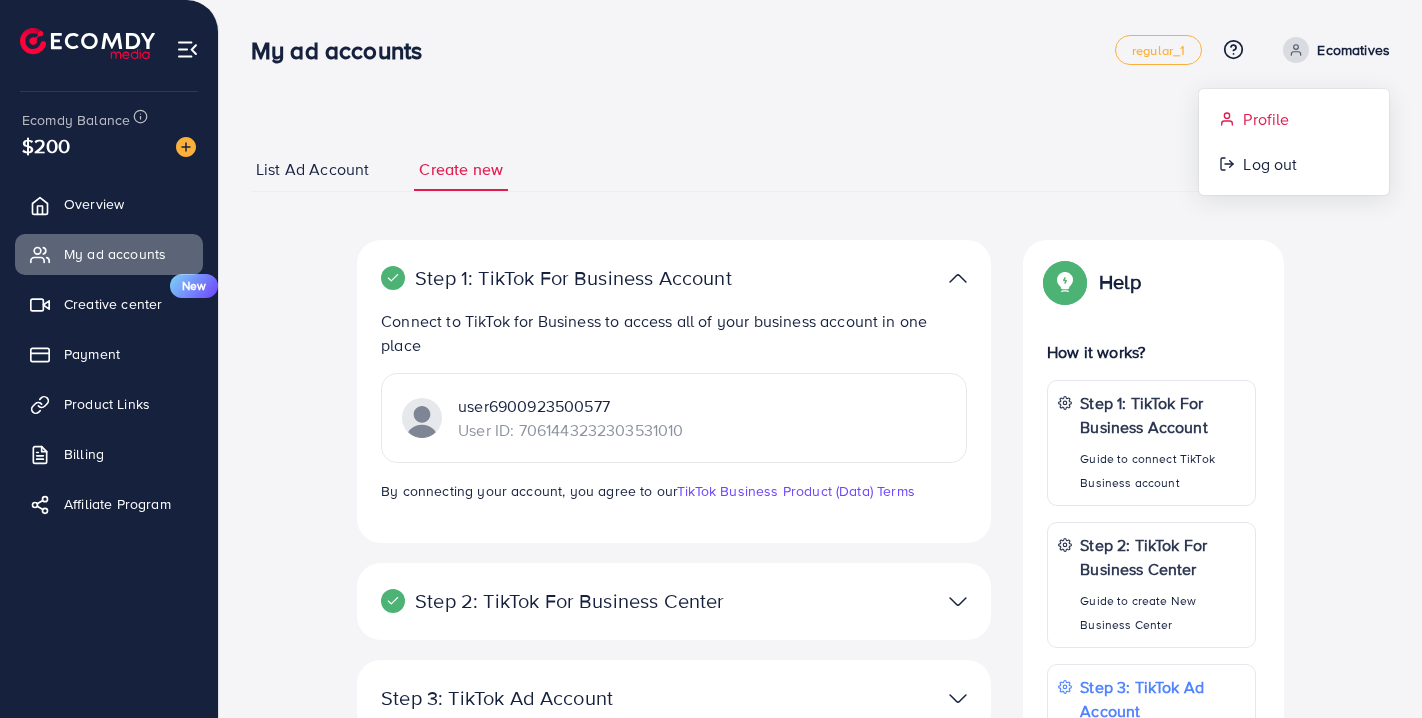 click on "Profile" at bounding box center [1266, 119] 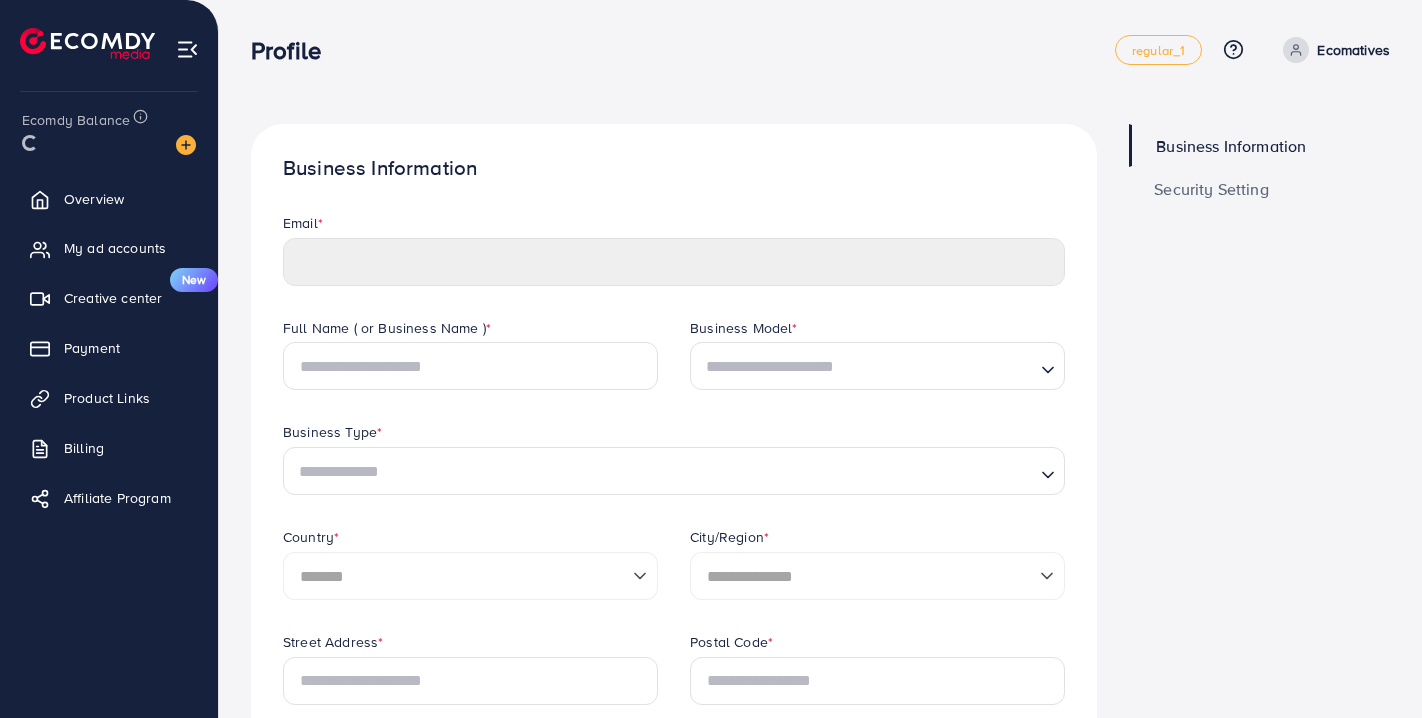 type on "**********" 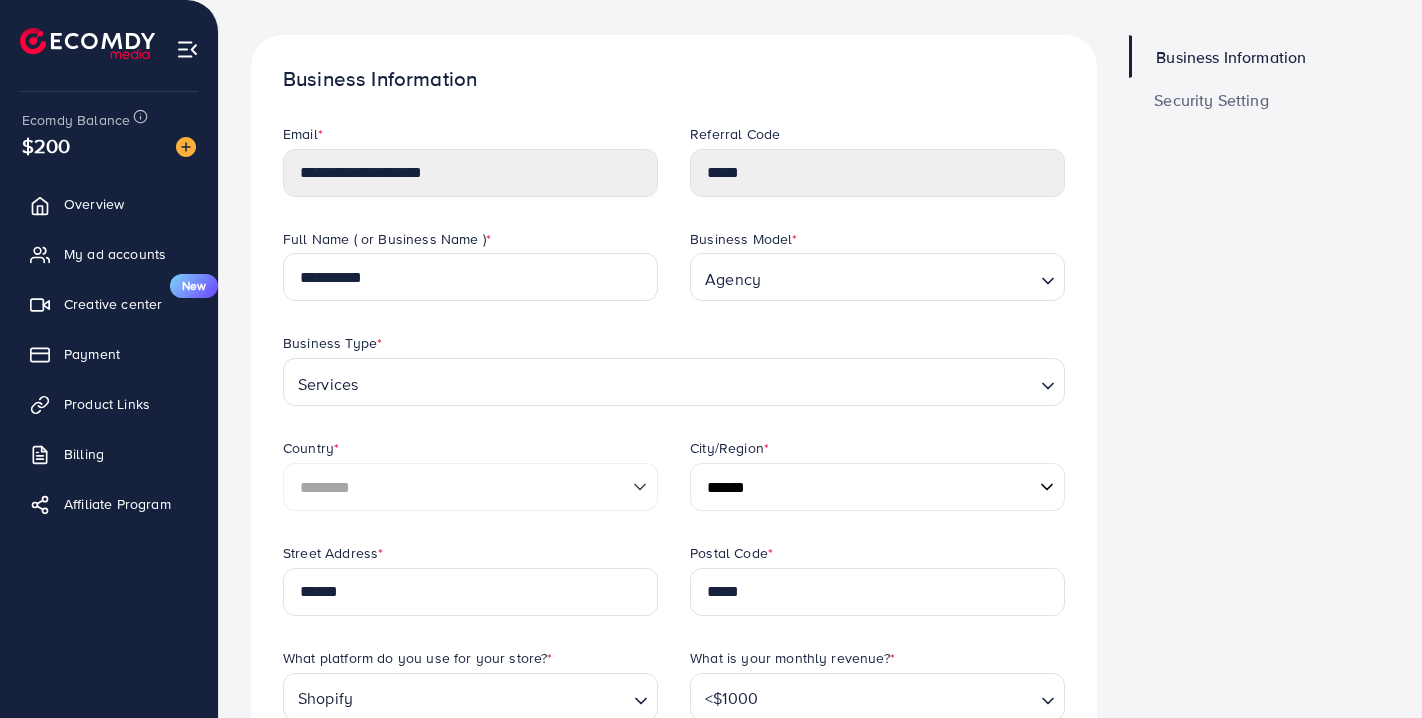 scroll, scrollTop: 0, scrollLeft: 0, axis: both 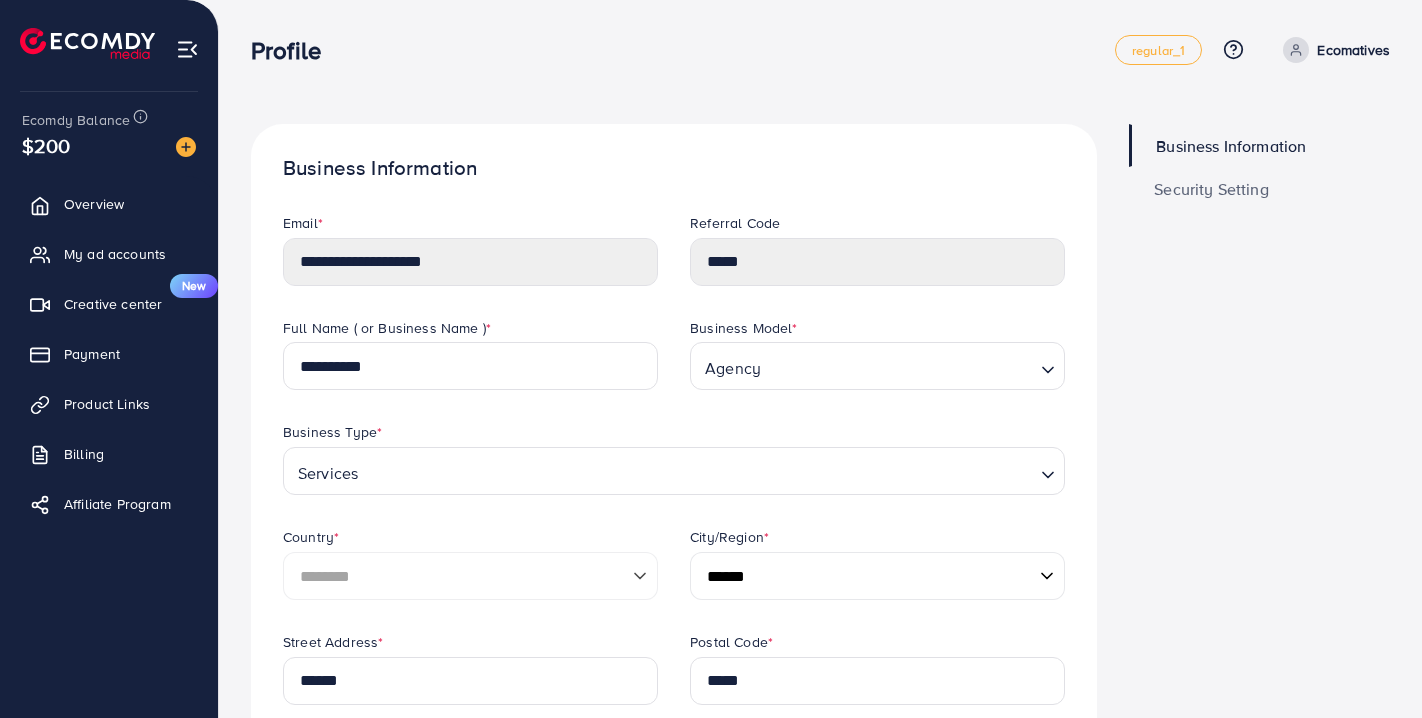 click on "Security Setting" at bounding box center (1211, 189) 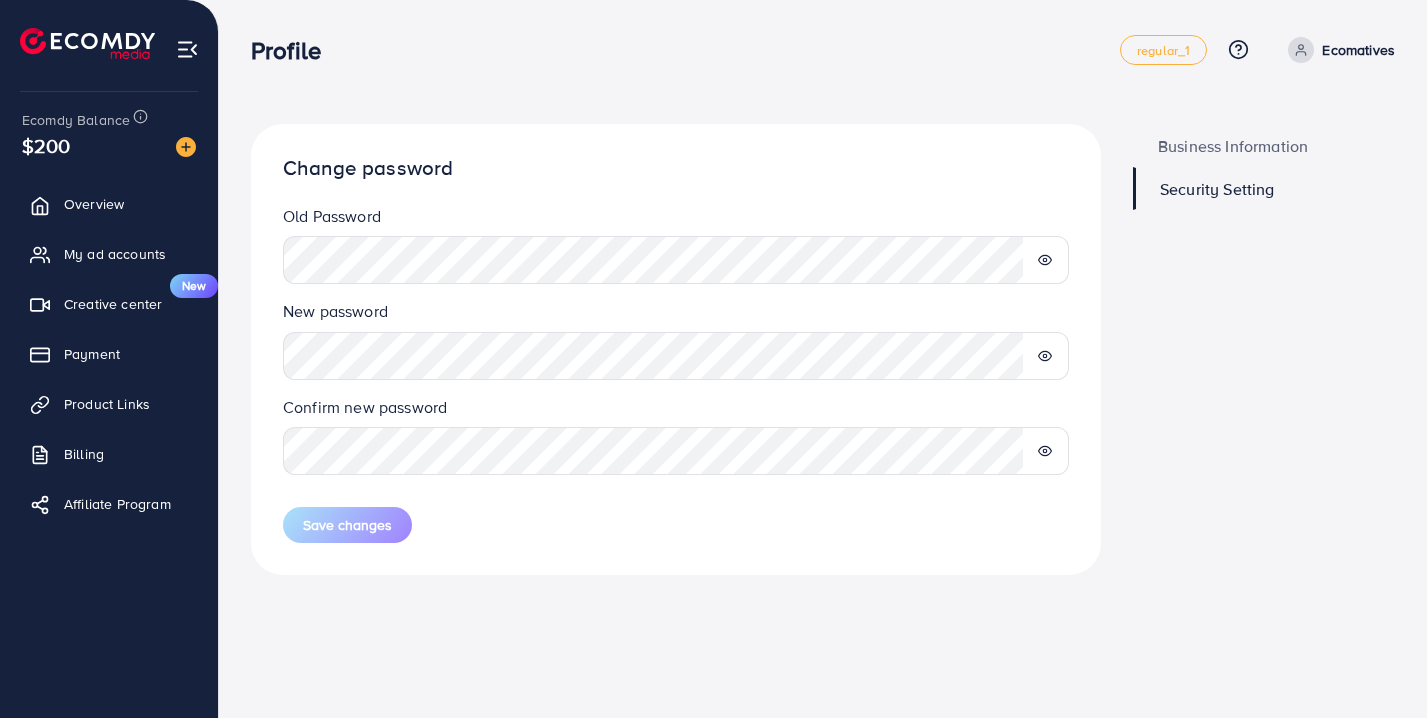 click on "Business Information" at bounding box center (1264, 145) 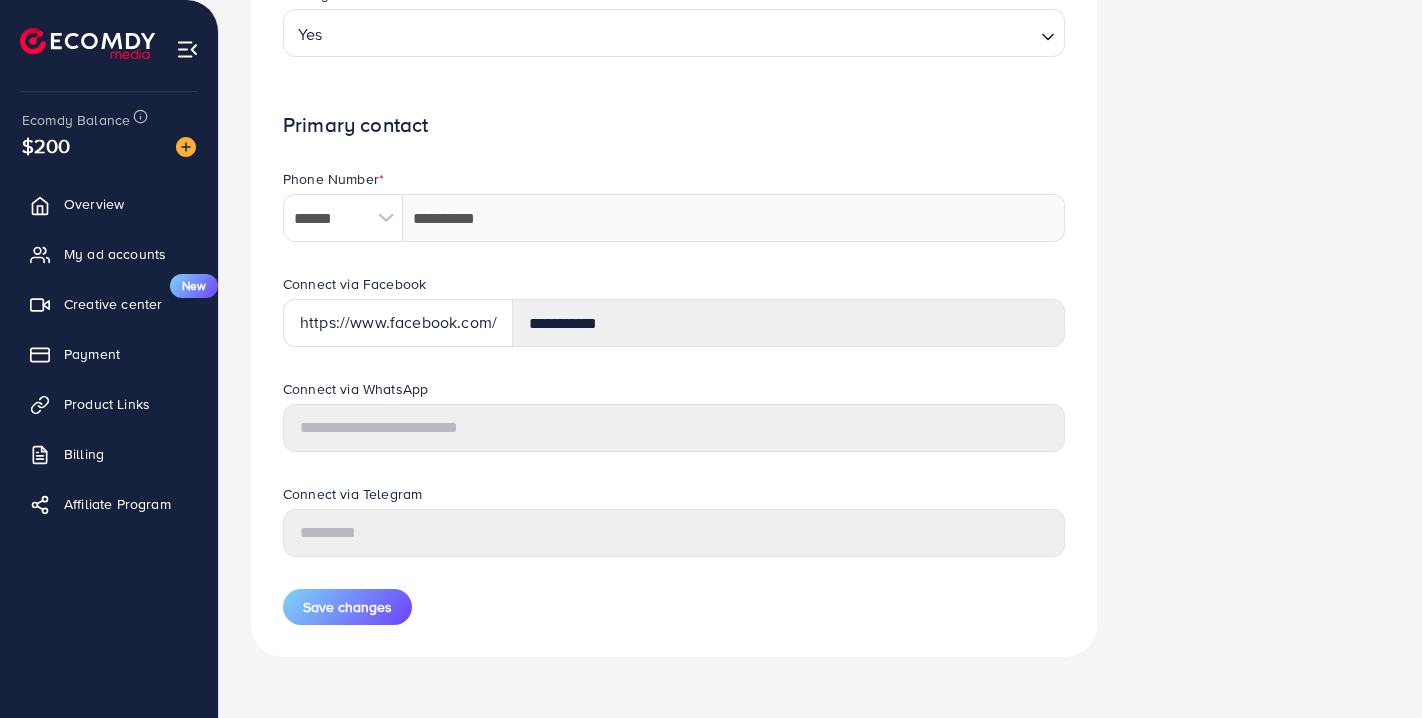 scroll, scrollTop: 861, scrollLeft: 0, axis: vertical 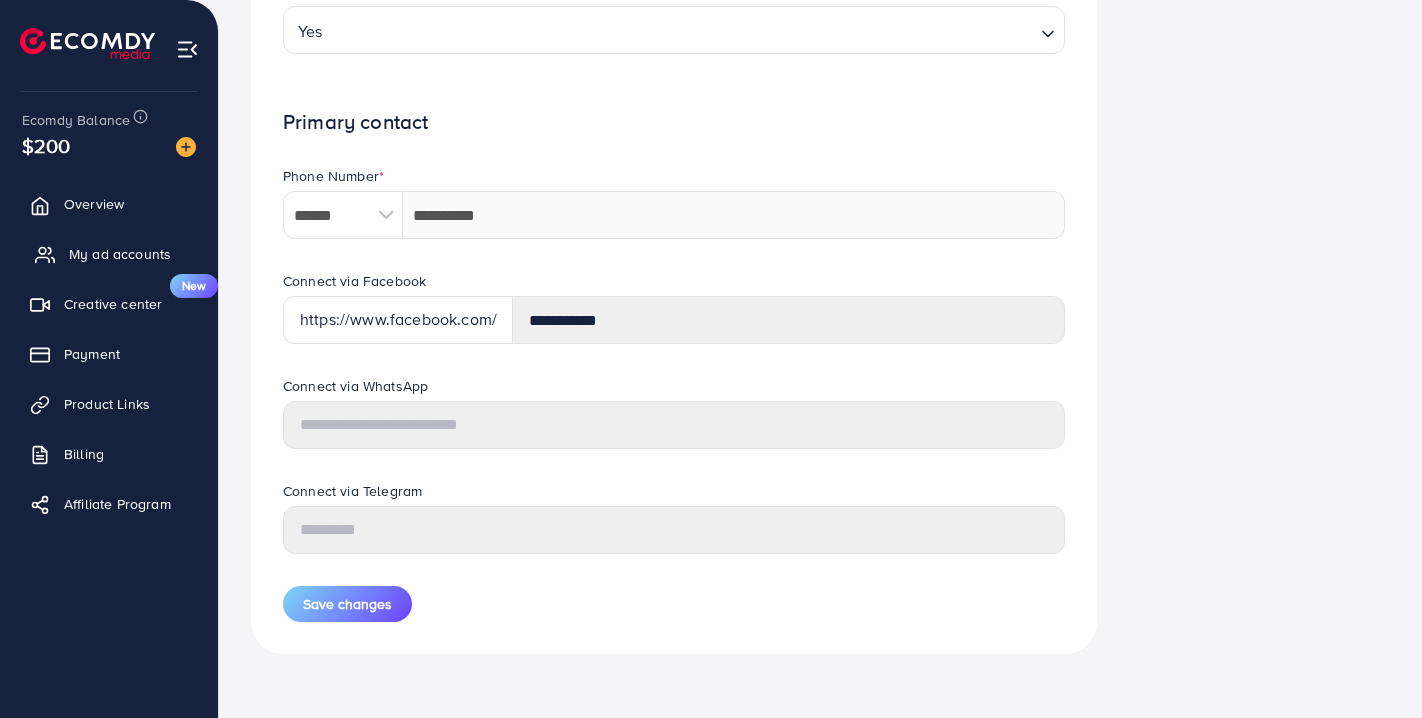 click on "My ad accounts" at bounding box center (120, 254) 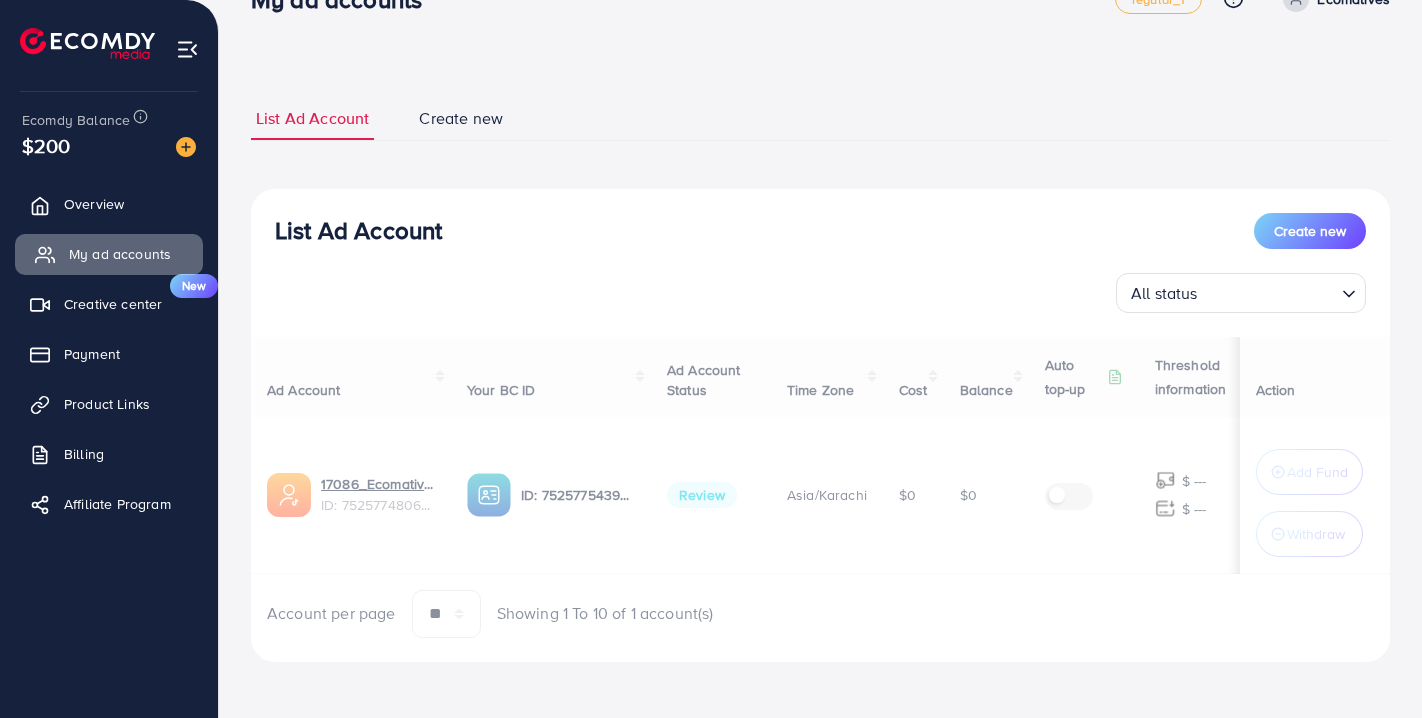 scroll, scrollTop: 0, scrollLeft: 0, axis: both 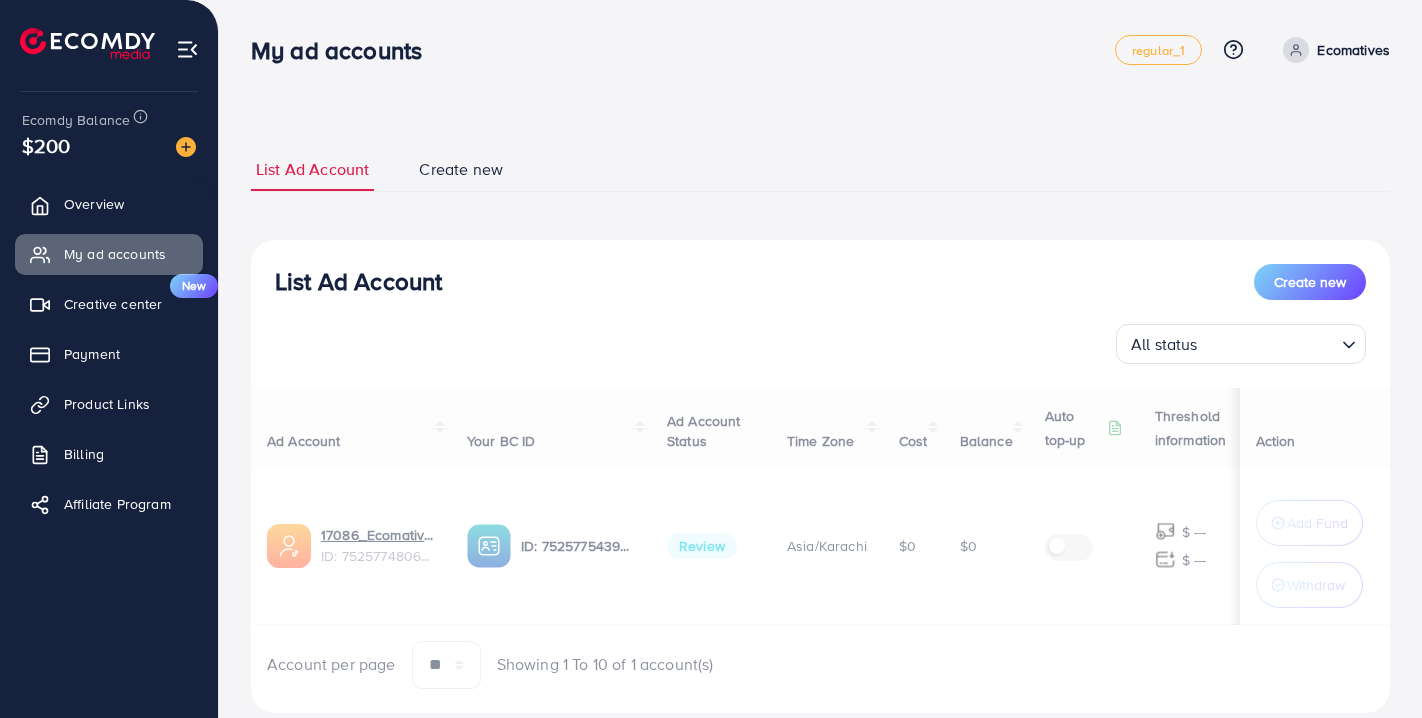select 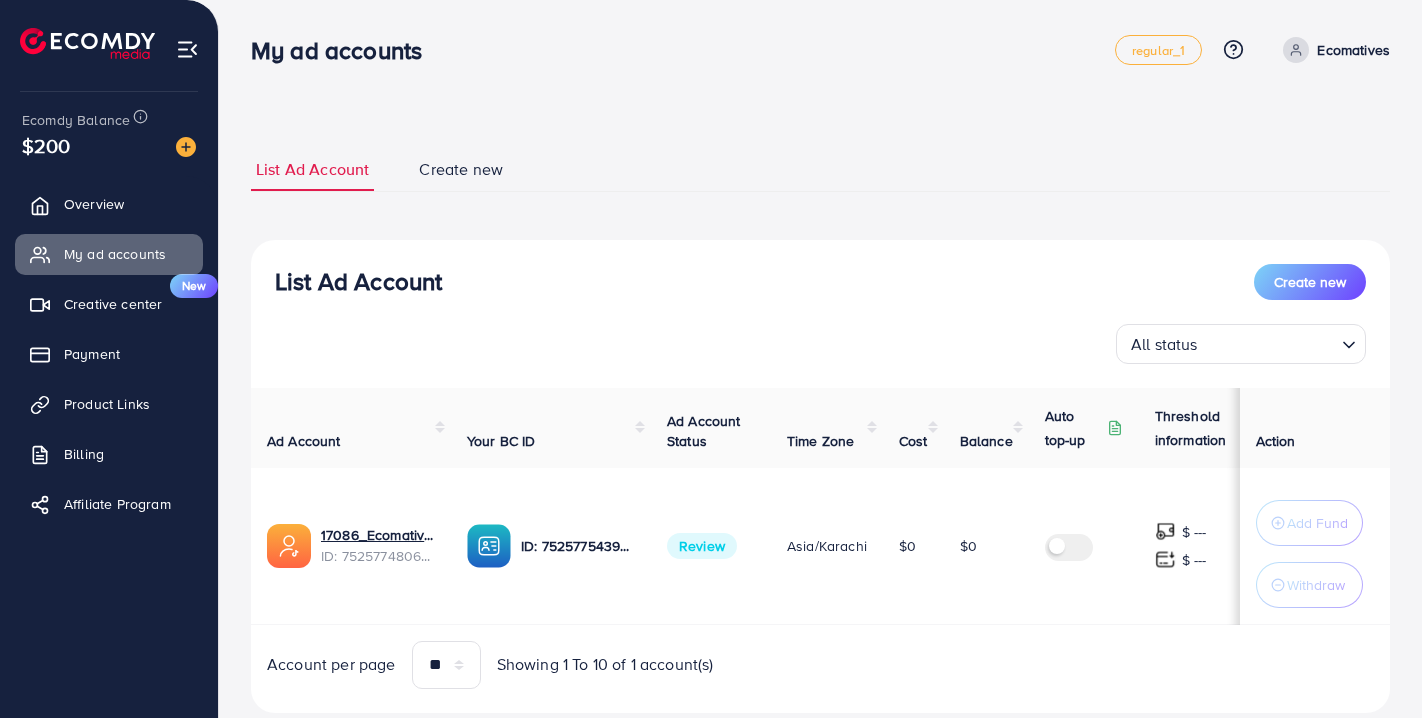 click on "List Ad Account   Create new
All status
Loading..." at bounding box center [820, 314] 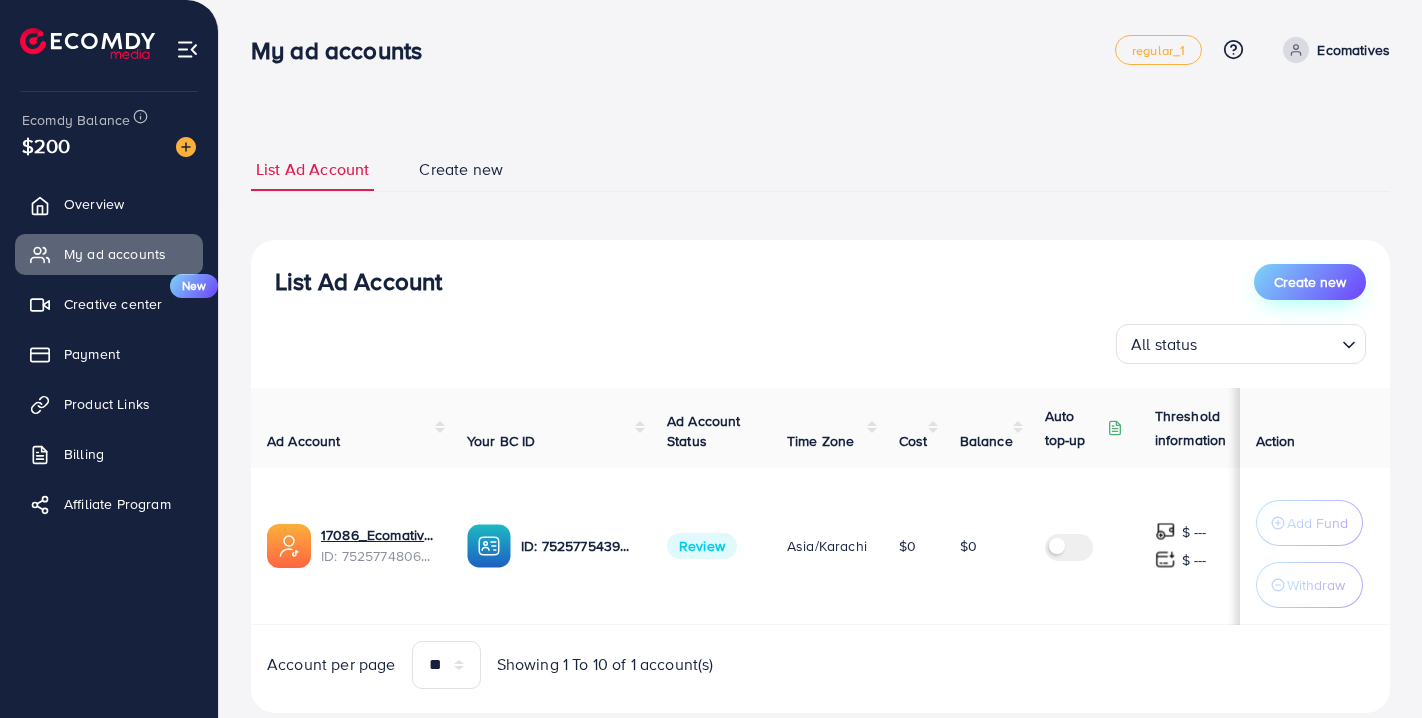 click on "Create new" at bounding box center (1310, 282) 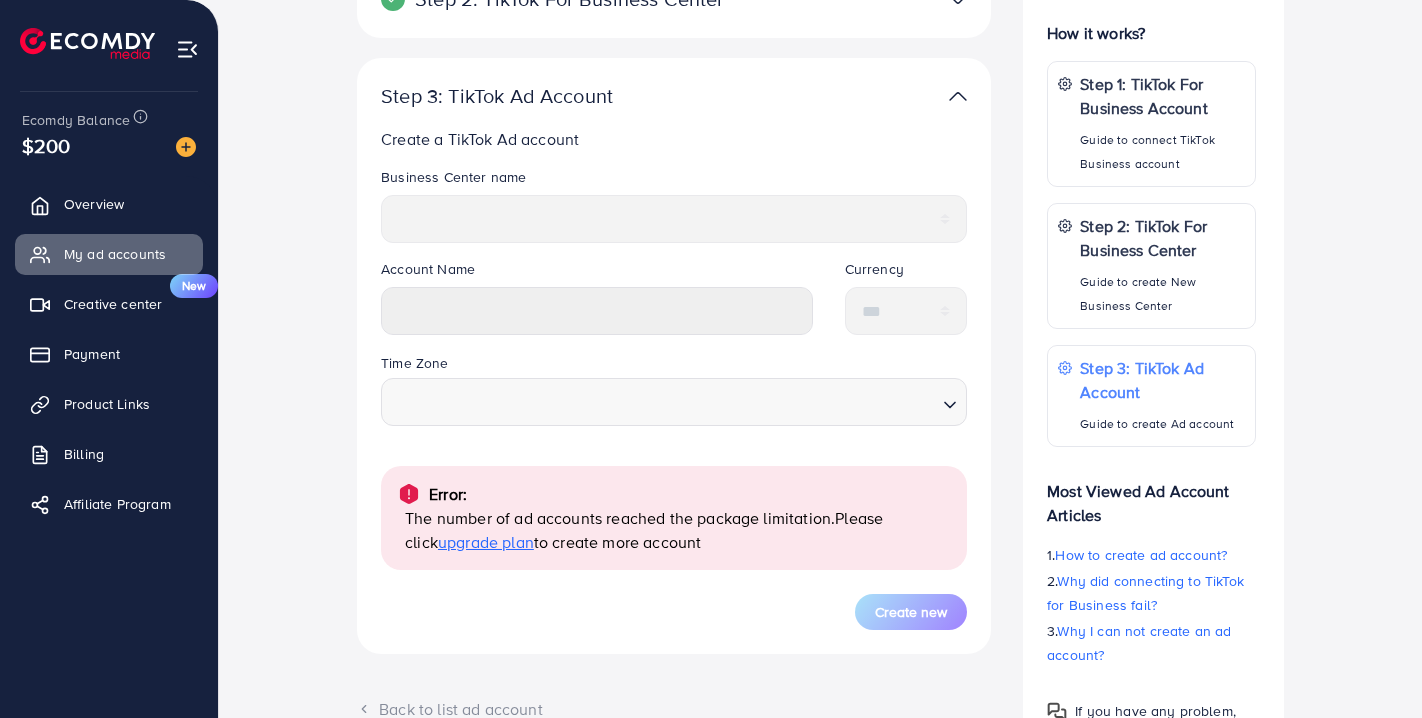 scroll, scrollTop: 399, scrollLeft: 0, axis: vertical 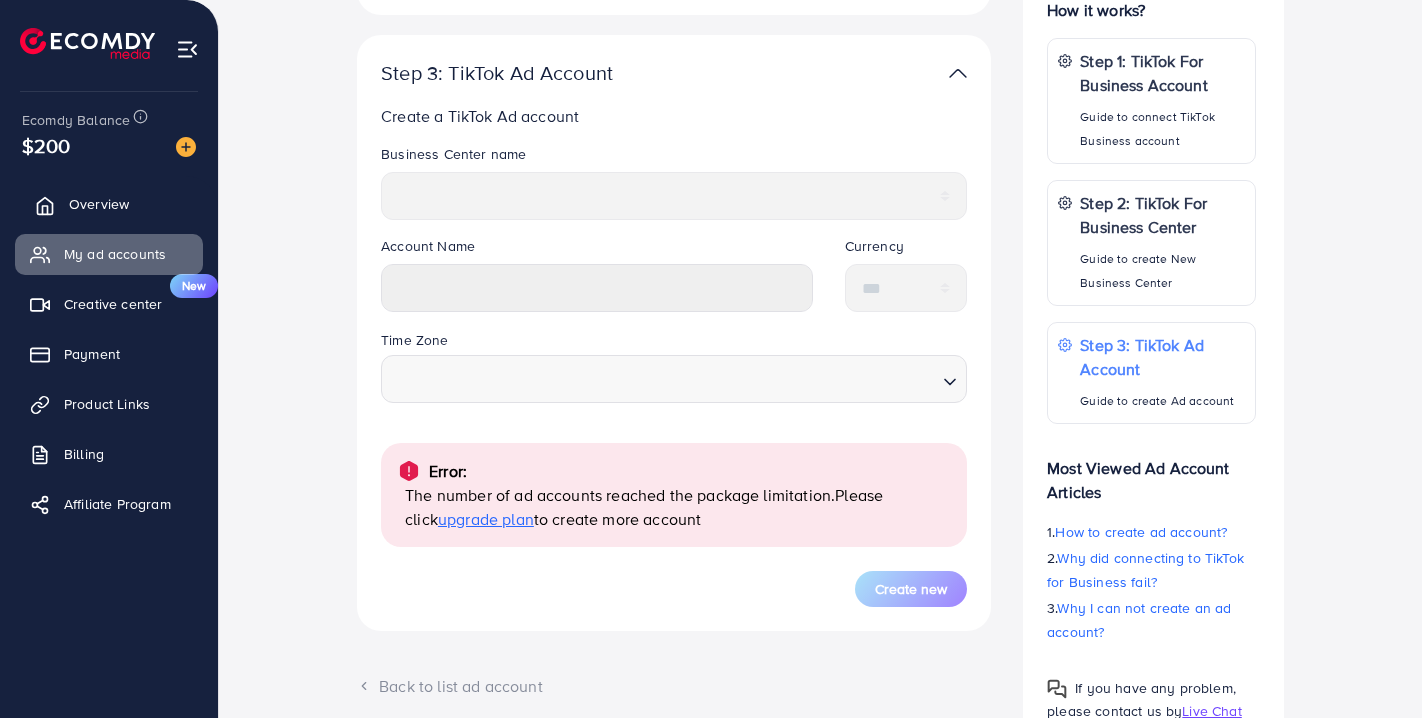 click on "Overview" at bounding box center [99, 204] 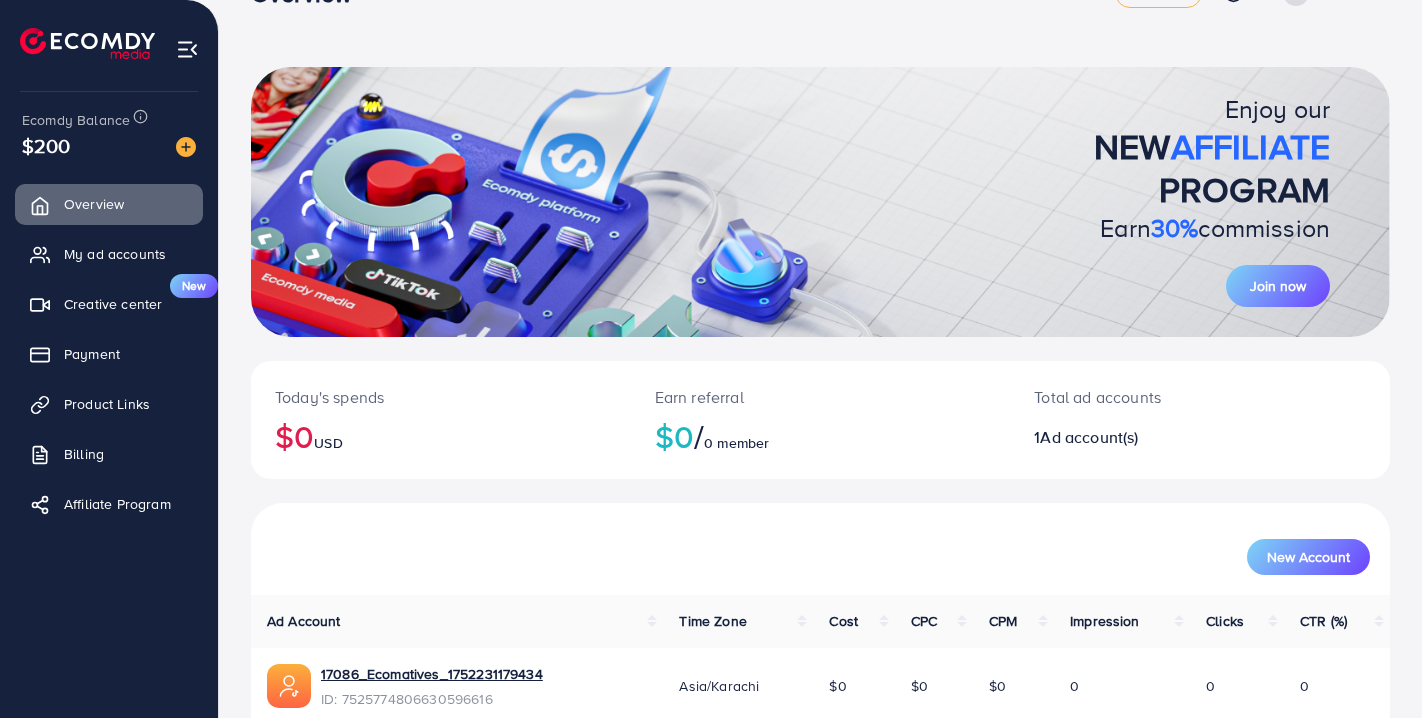 scroll, scrollTop: 149, scrollLeft: 0, axis: vertical 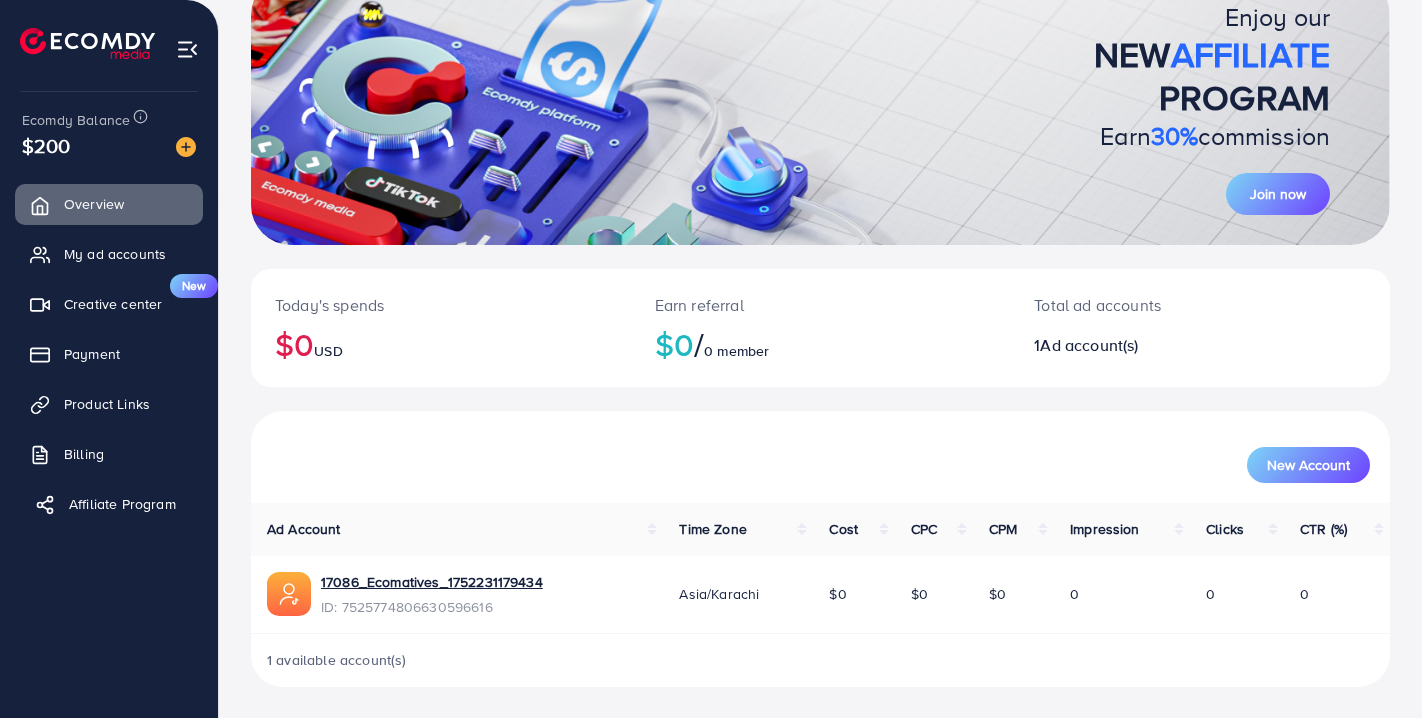 click on "Affiliate Program" at bounding box center (122, 504) 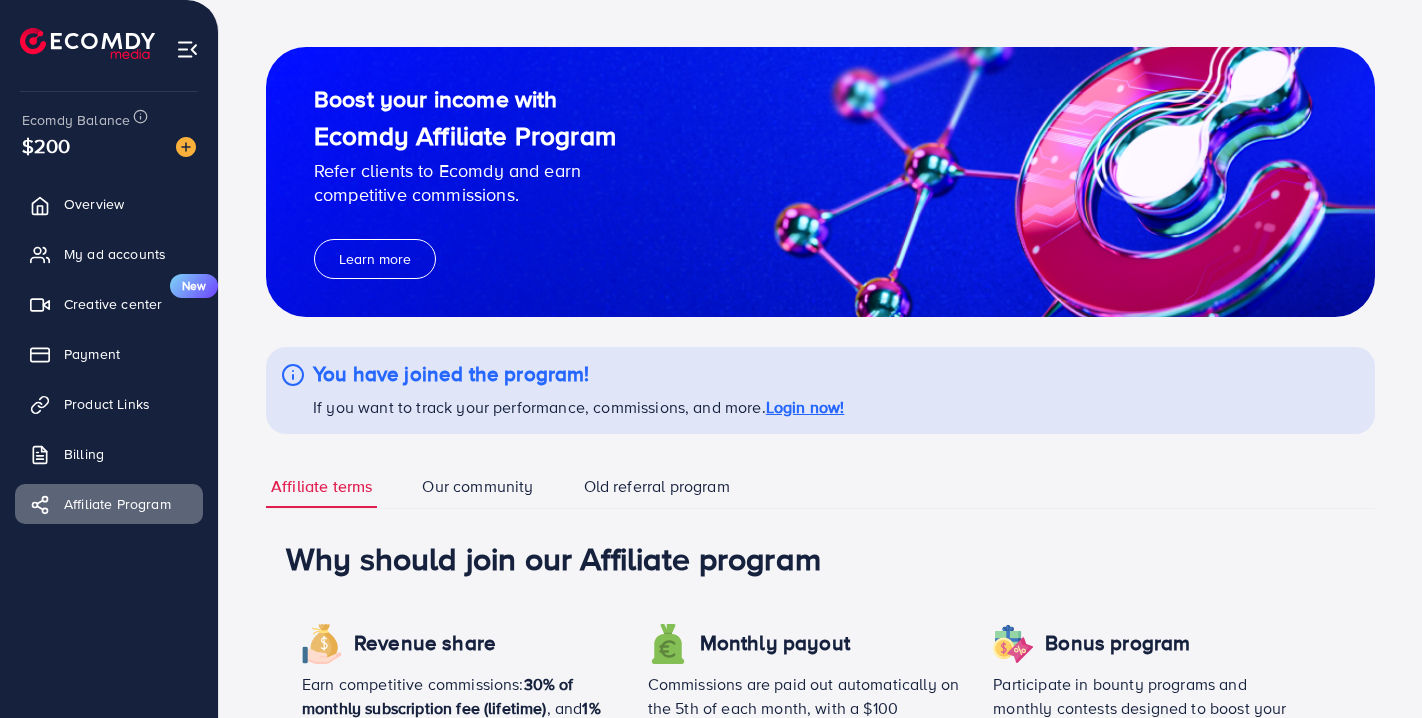 scroll, scrollTop: 249, scrollLeft: 0, axis: vertical 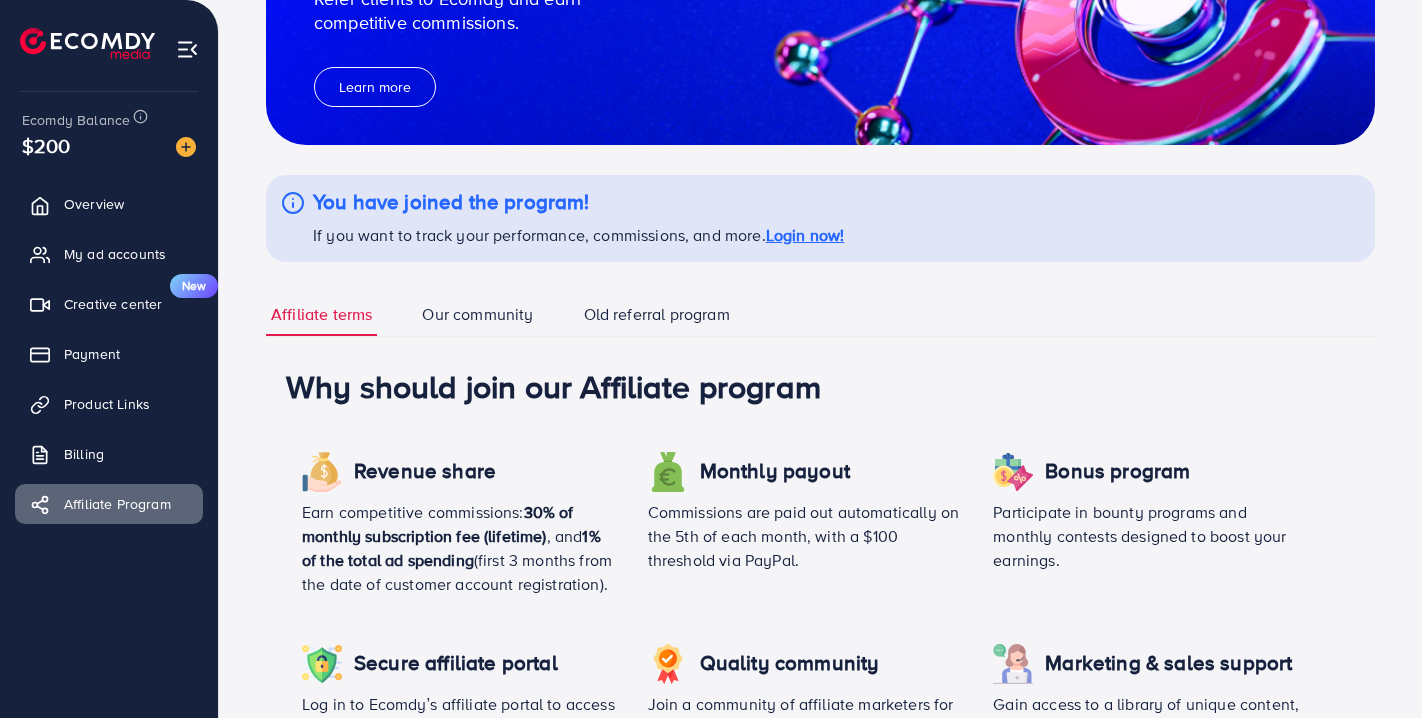 click on "Old referral program" at bounding box center [657, 315] 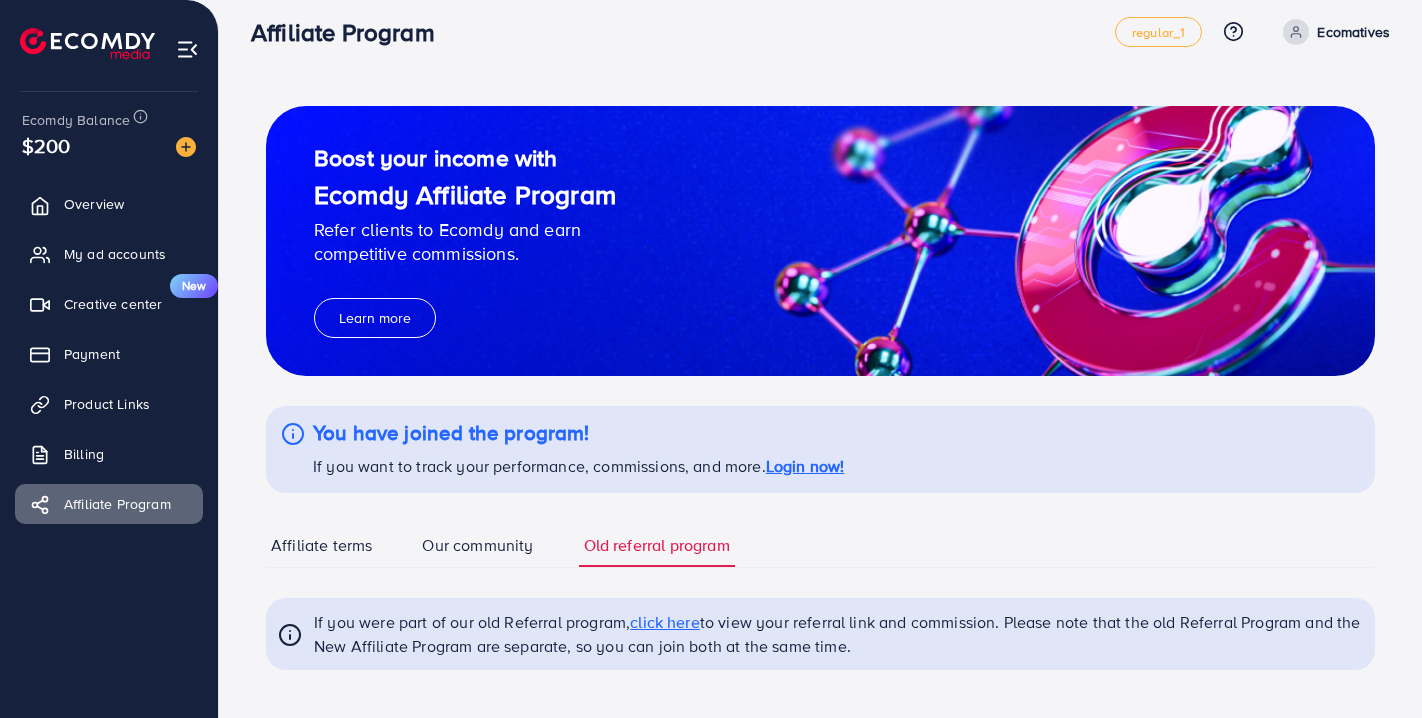click at bounding box center (187, 46) 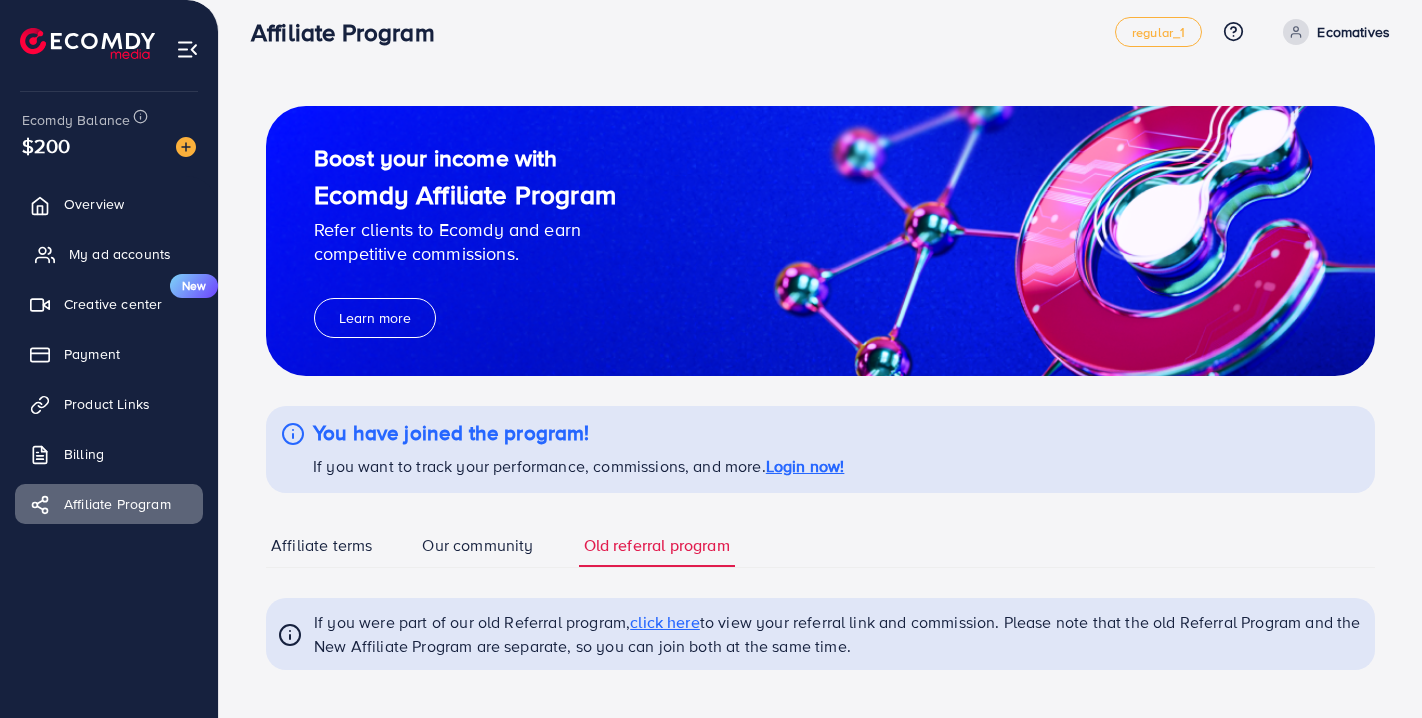 click on "My ad accounts" at bounding box center [109, 254] 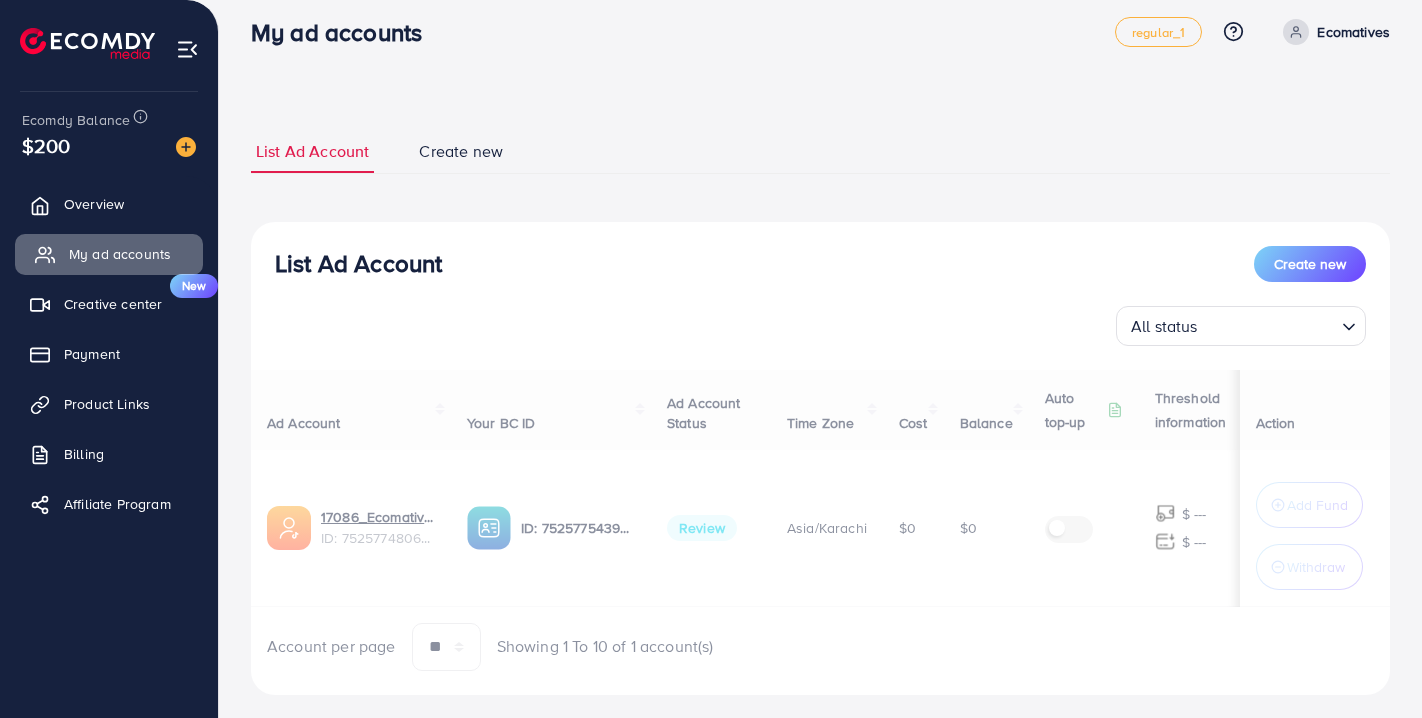 scroll, scrollTop: 0, scrollLeft: 0, axis: both 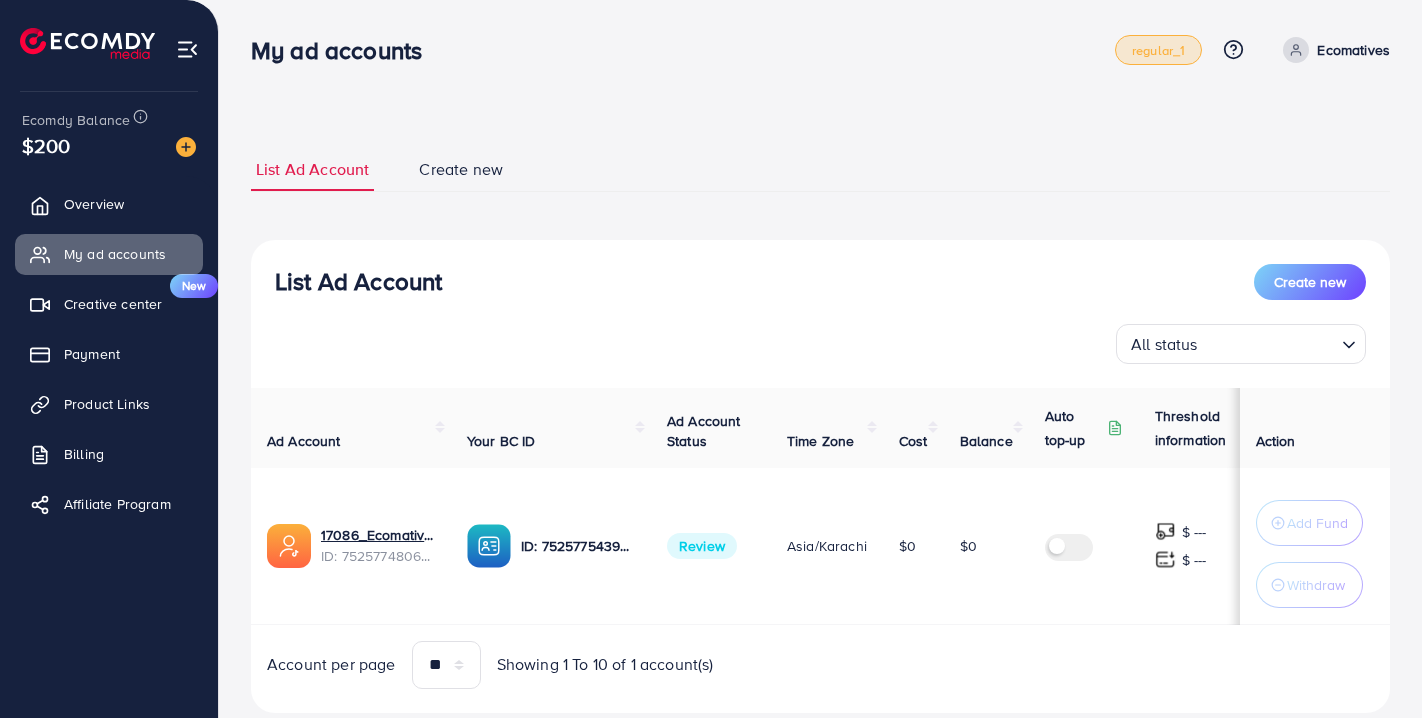 click on "regular_1" at bounding box center [1158, 50] 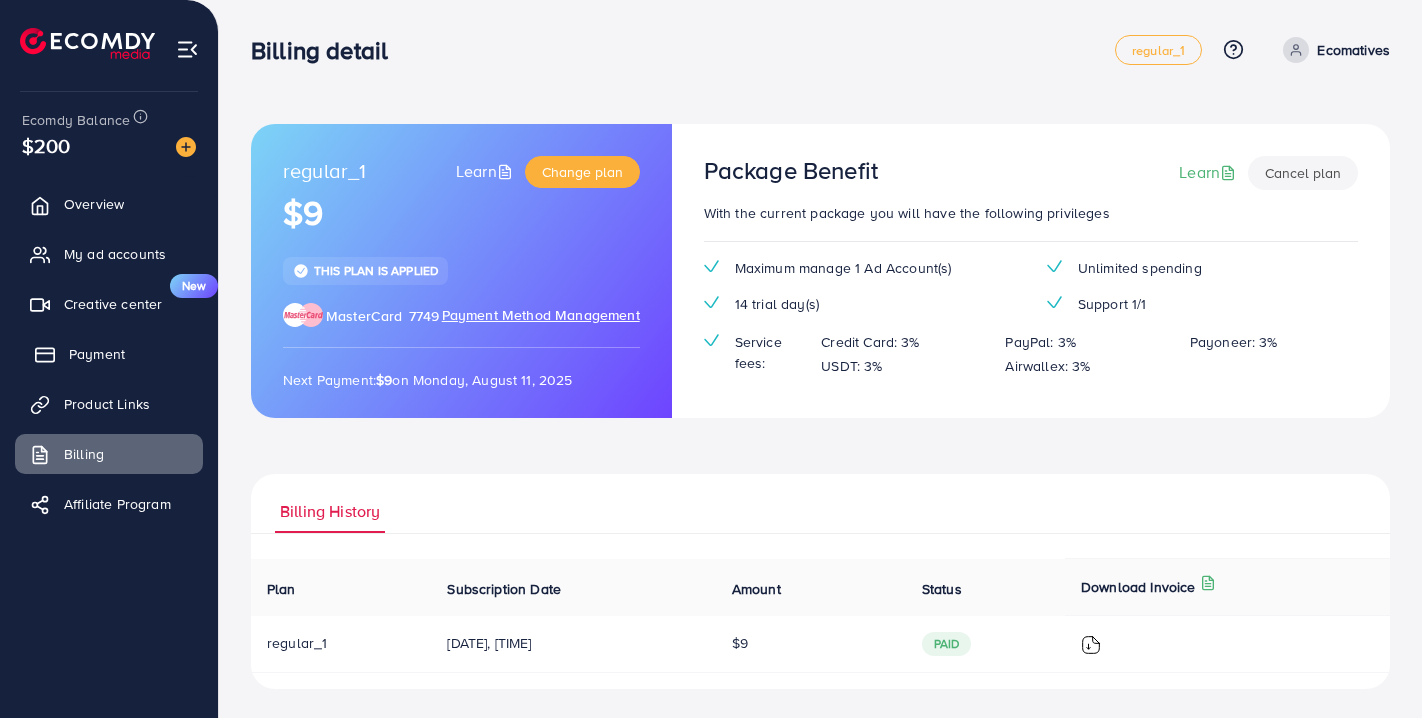 click on "Payment" at bounding box center (109, 354) 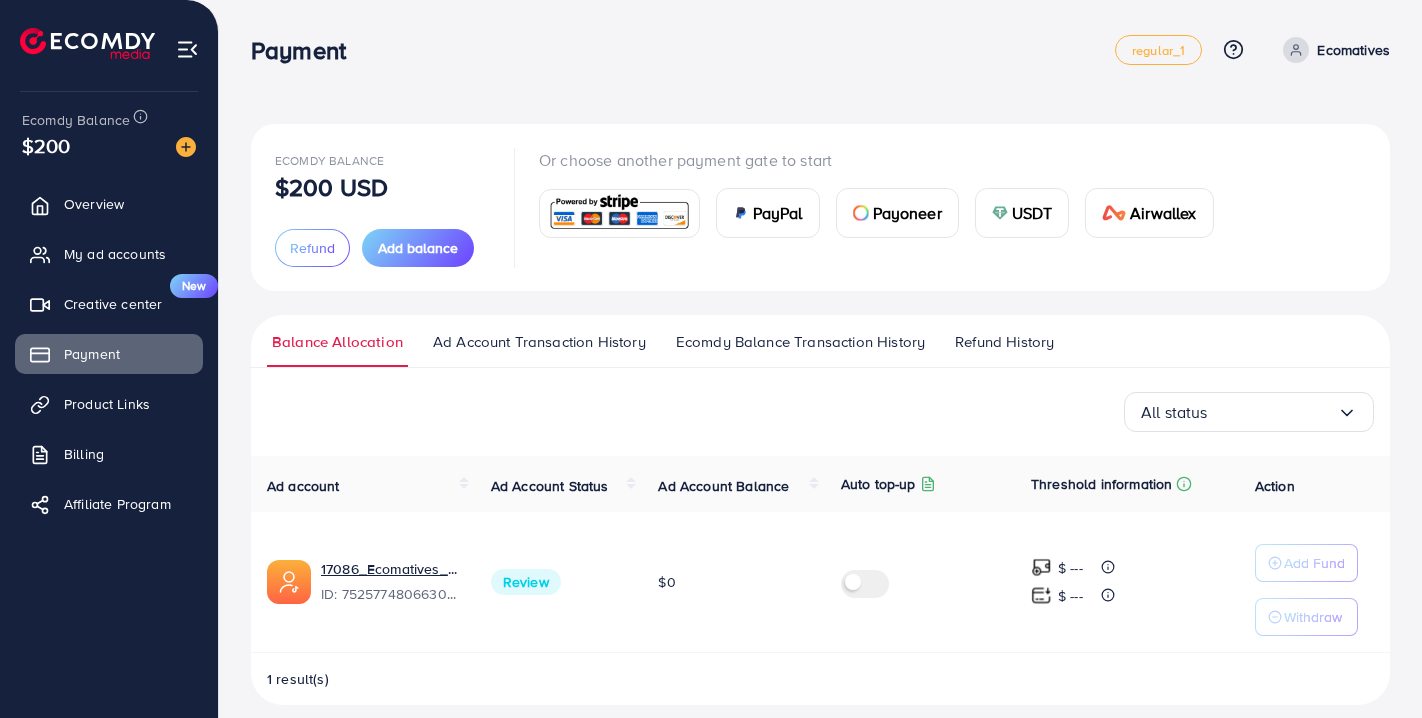 click on "Ad Account Transaction History" at bounding box center (539, 342) 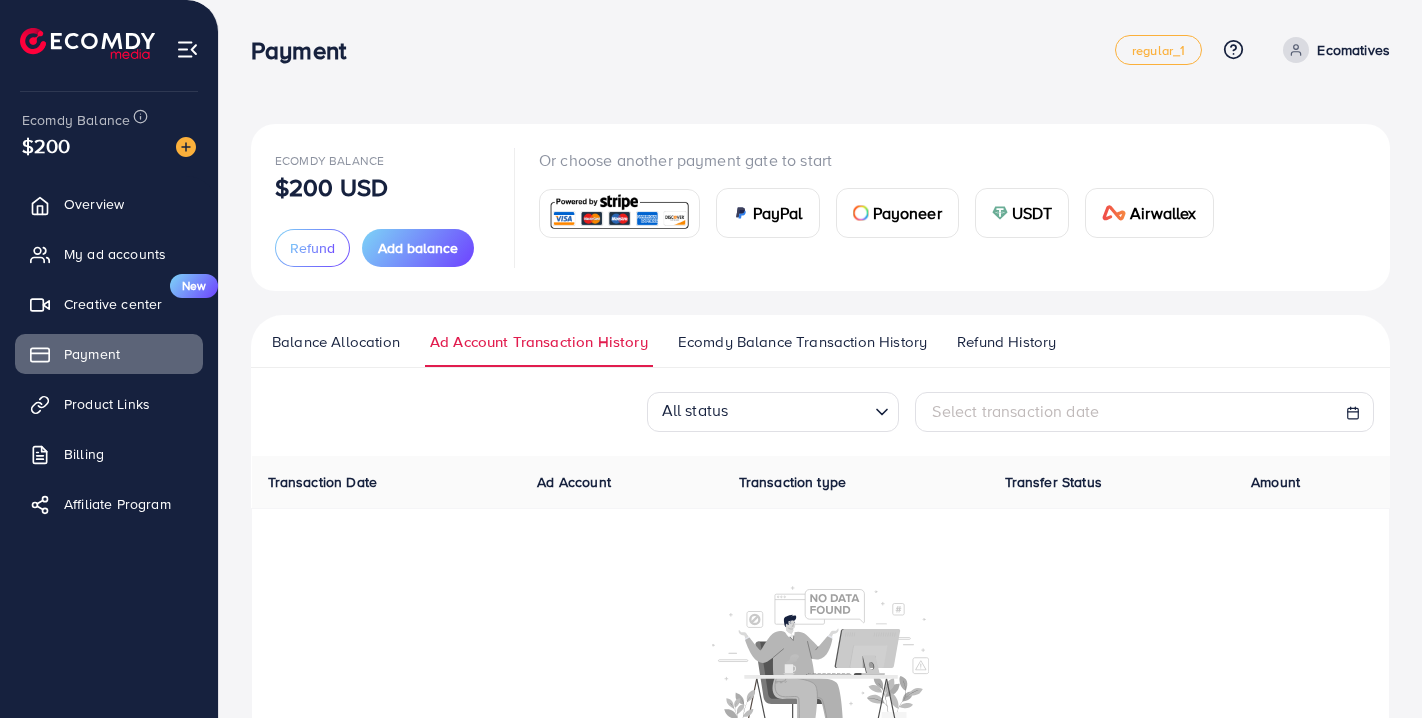 click on "Ecomdy Balance Transaction History" at bounding box center (802, 342) 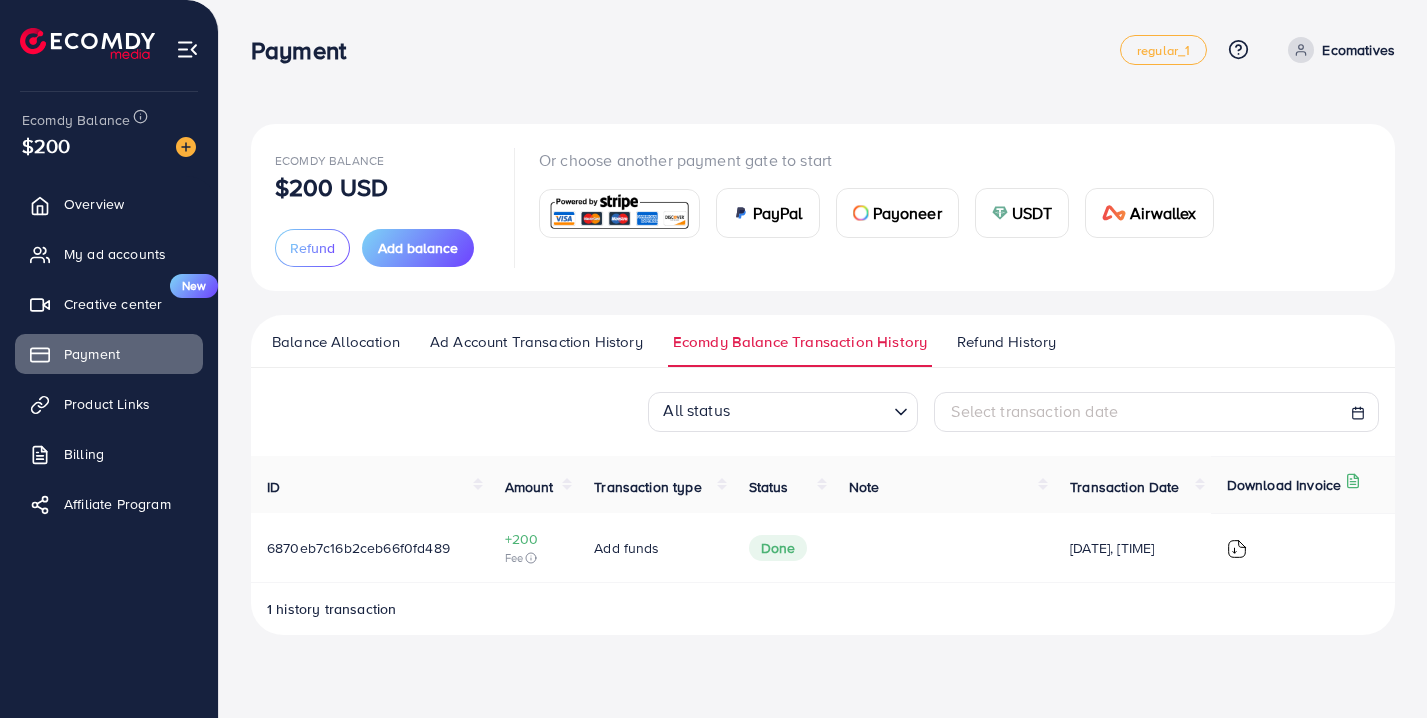 click on "Balance Allocation  Ad Account Transaction History   Ecomdy Balance Transaction History  Refund History" at bounding box center (823, 341) 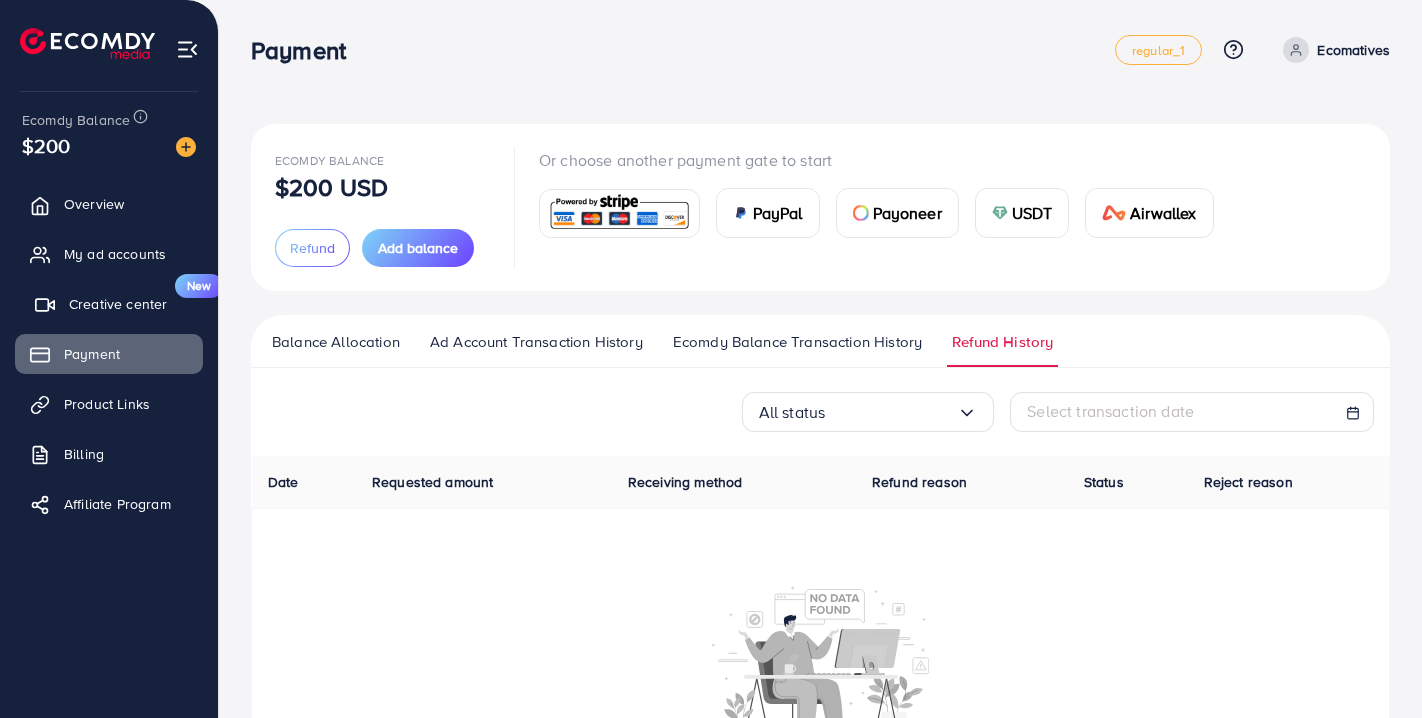 click on "Creative center" at bounding box center [118, 304] 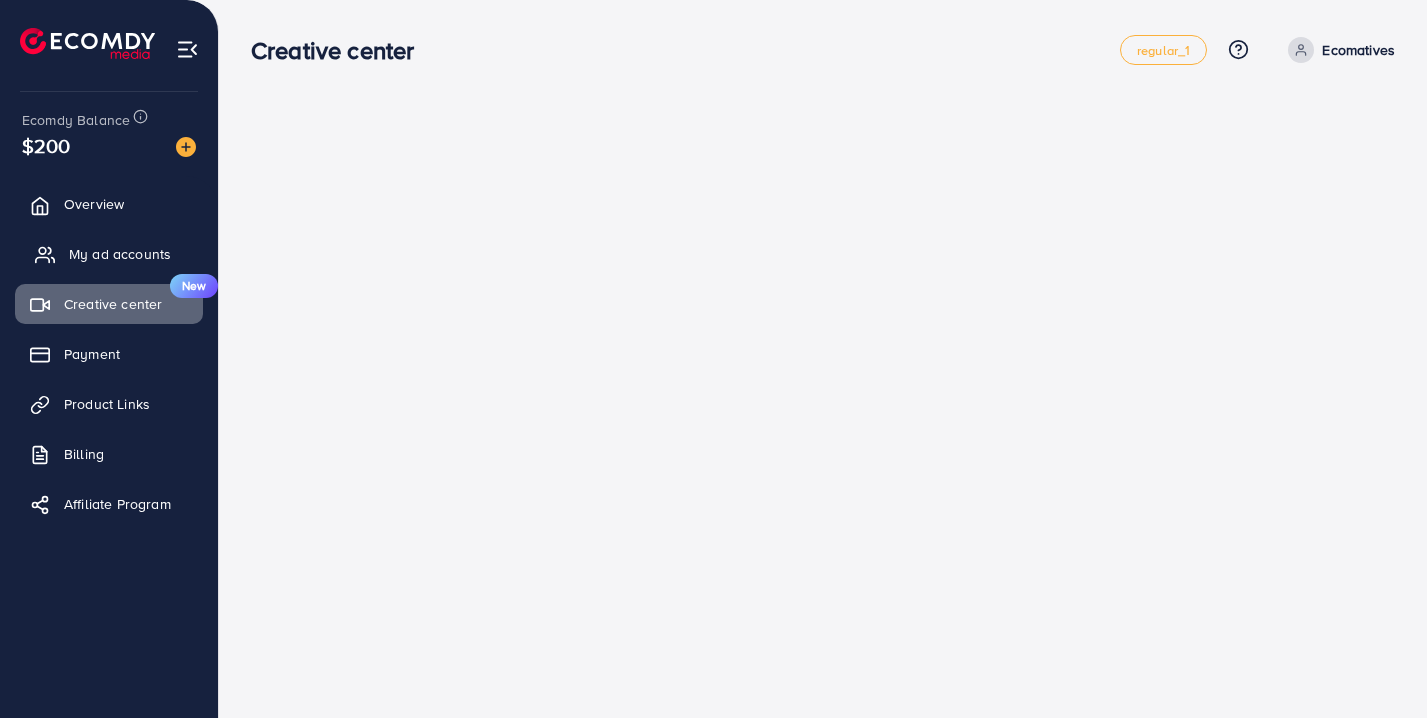 click on "My ad accounts" at bounding box center [109, 254] 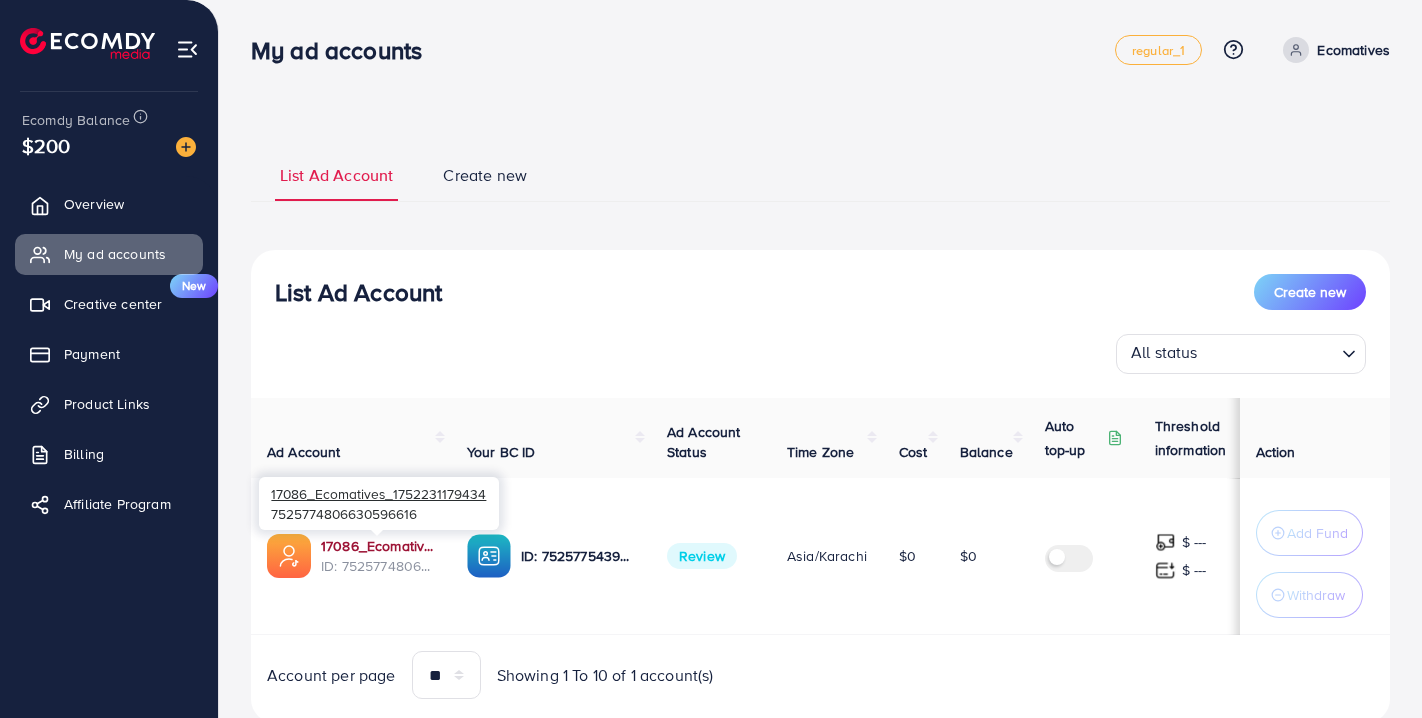 click on "17086_Ecomatives_1752231179434" at bounding box center (378, 546) 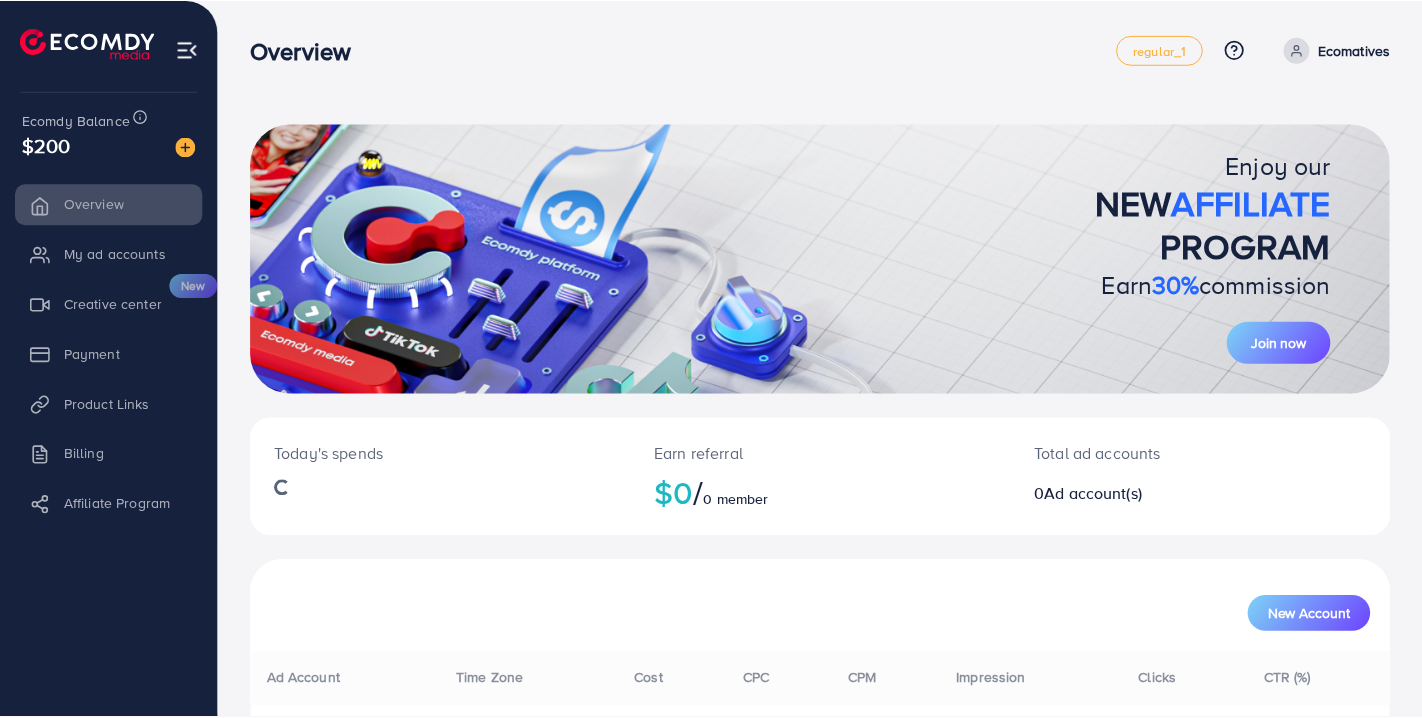 scroll, scrollTop: 0, scrollLeft: 0, axis: both 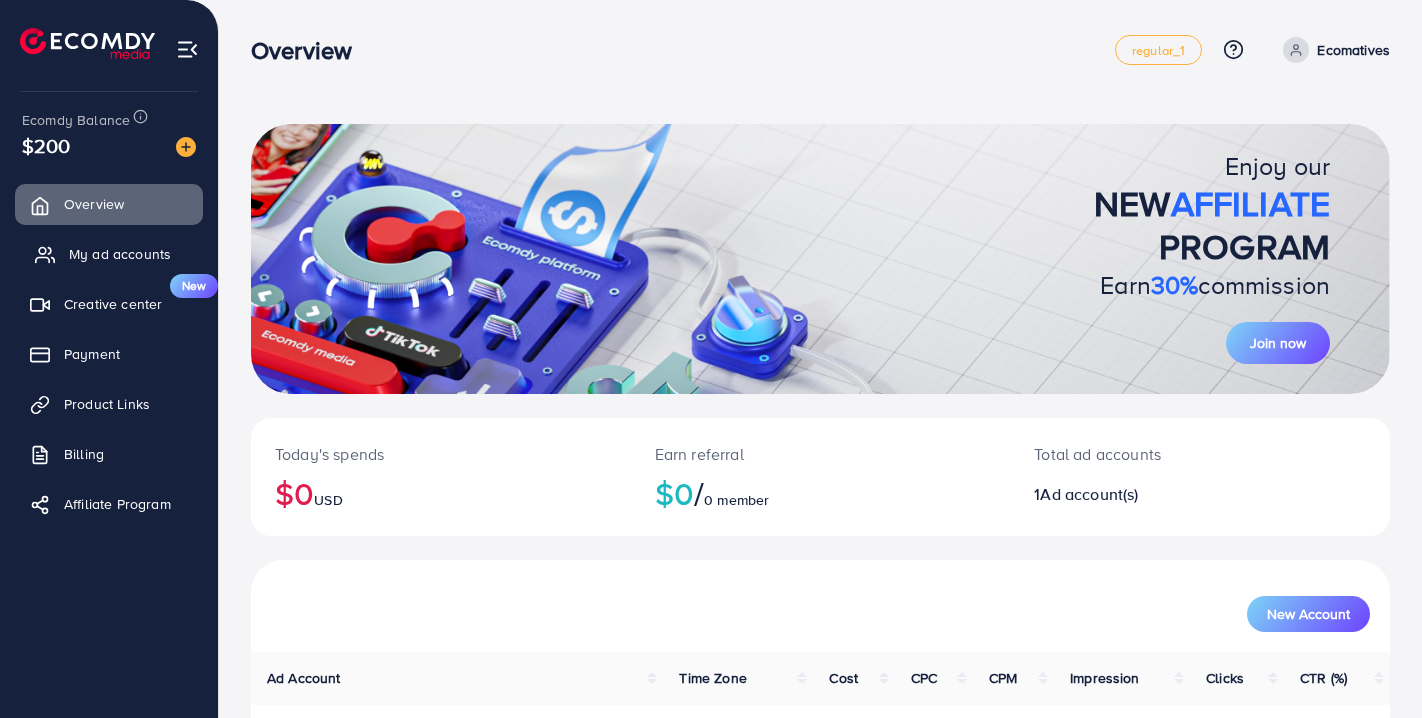 click on "My ad accounts" at bounding box center (109, 254) 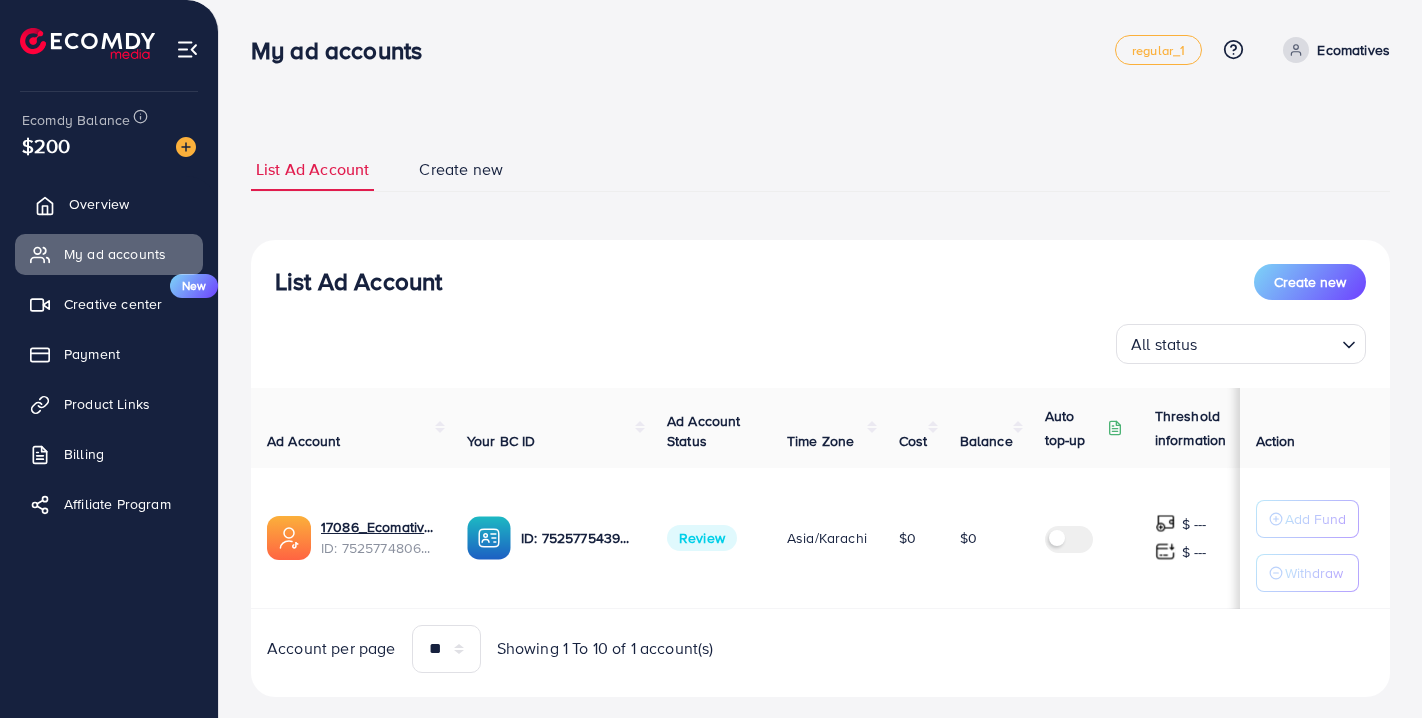click on "Overview" at bounding box center (99, 204) 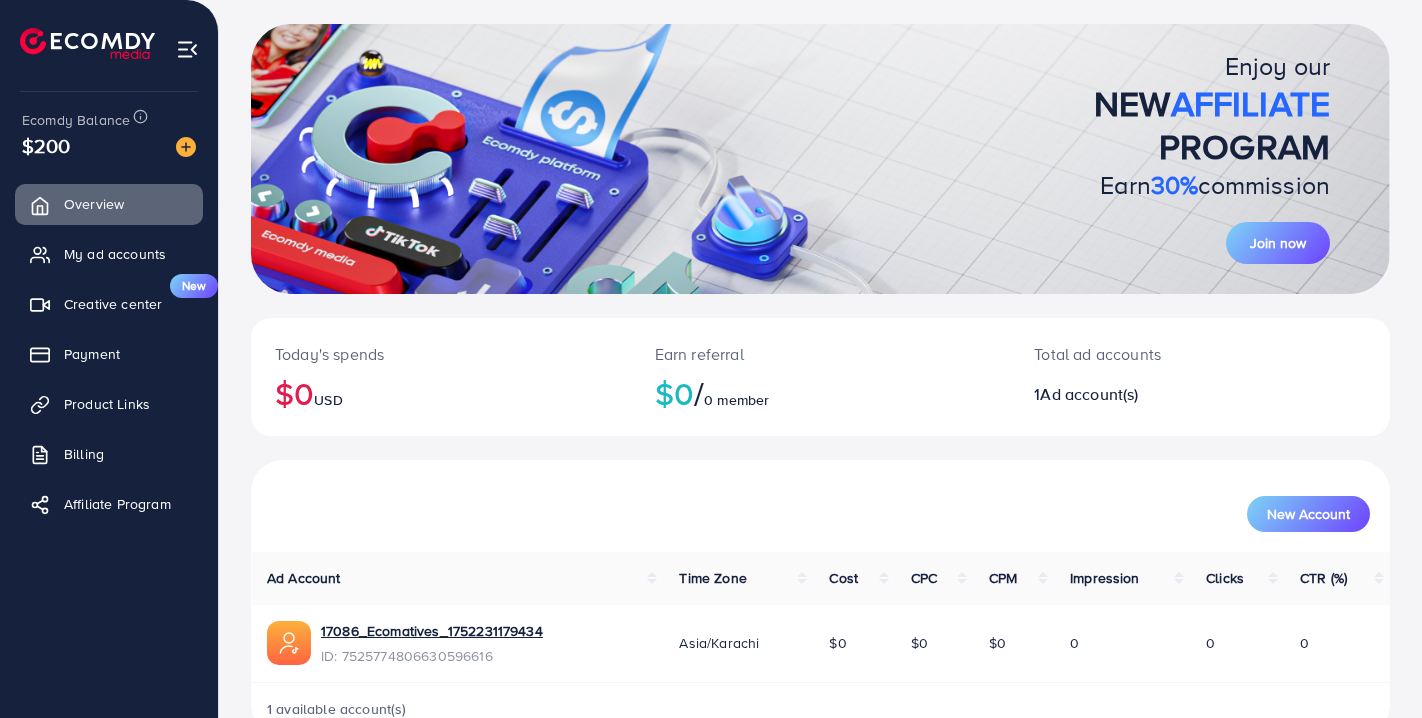 scroll, scrollTop: 149, scrollLeft: 0, axis: vertical 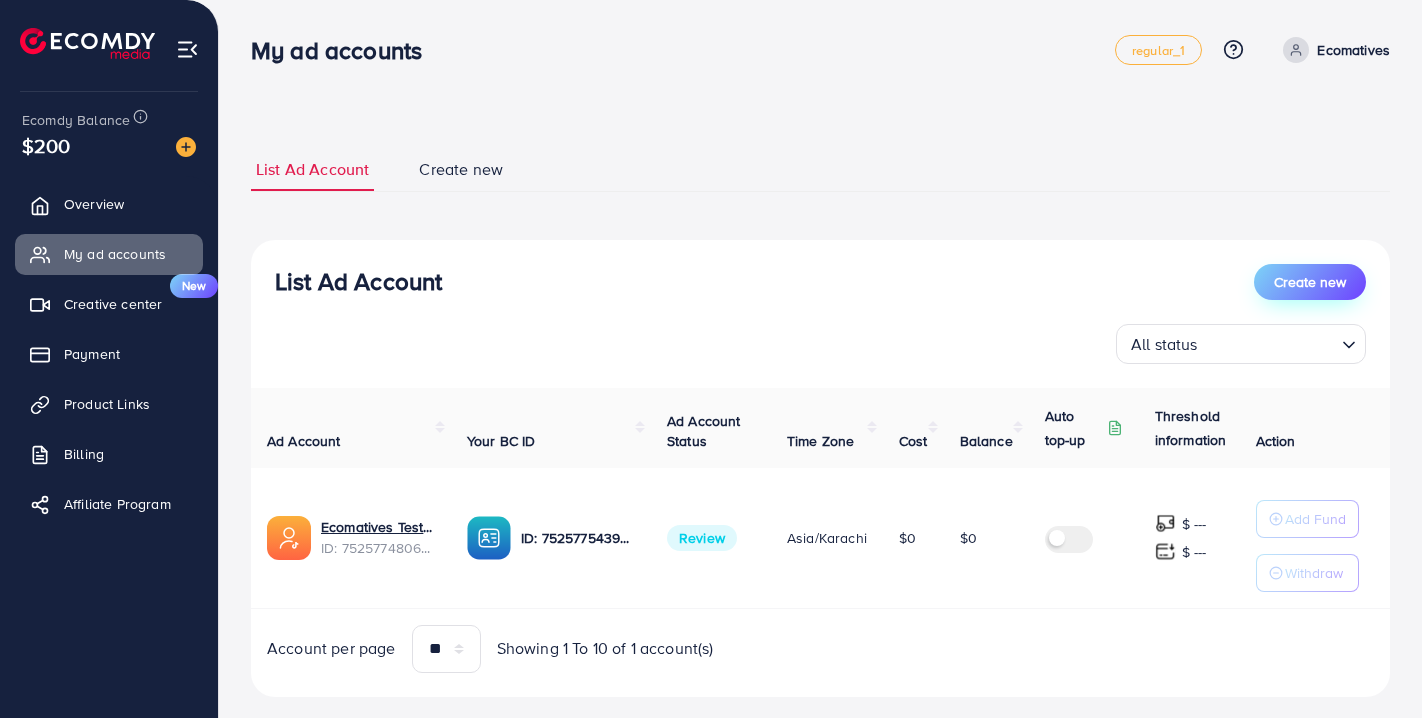 click on "Create new" at bounding box center [1310, 282] 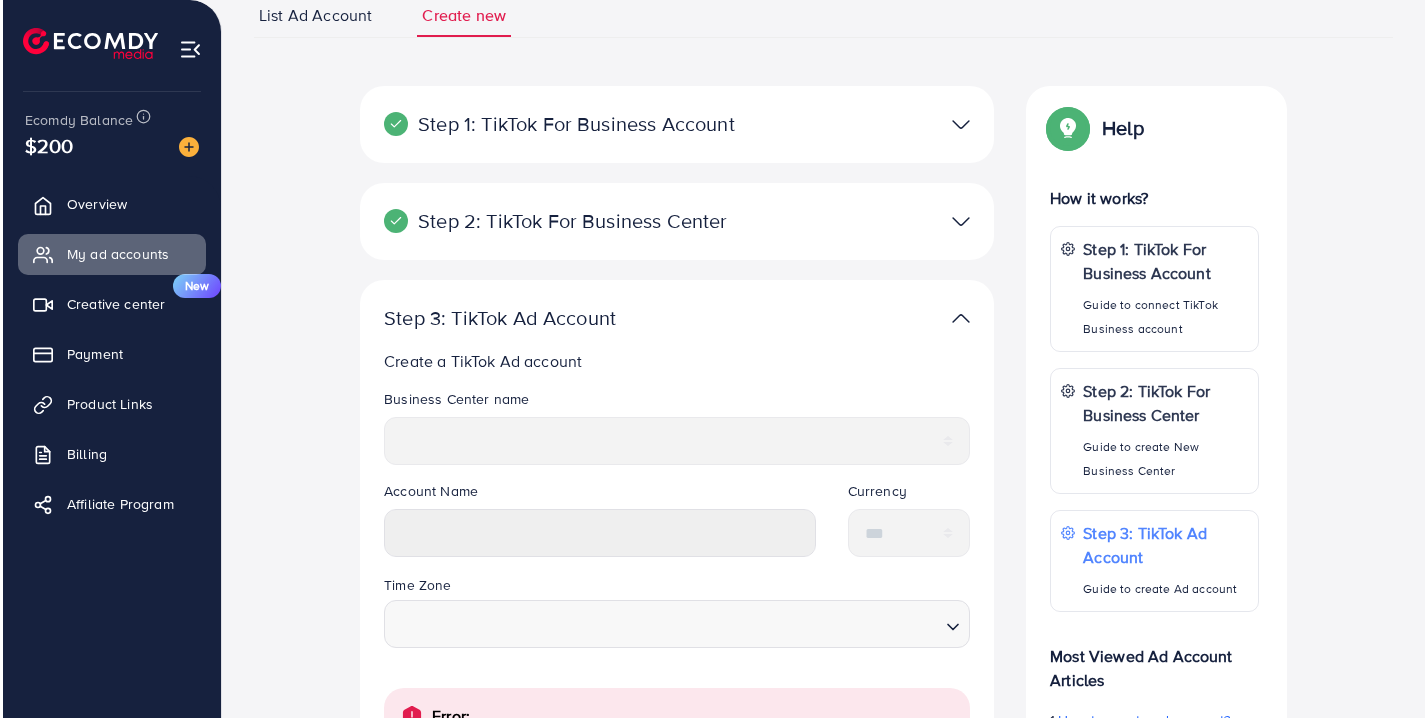 scroll, scrollTop: 214, scrollLeft: 0, axis: vertical 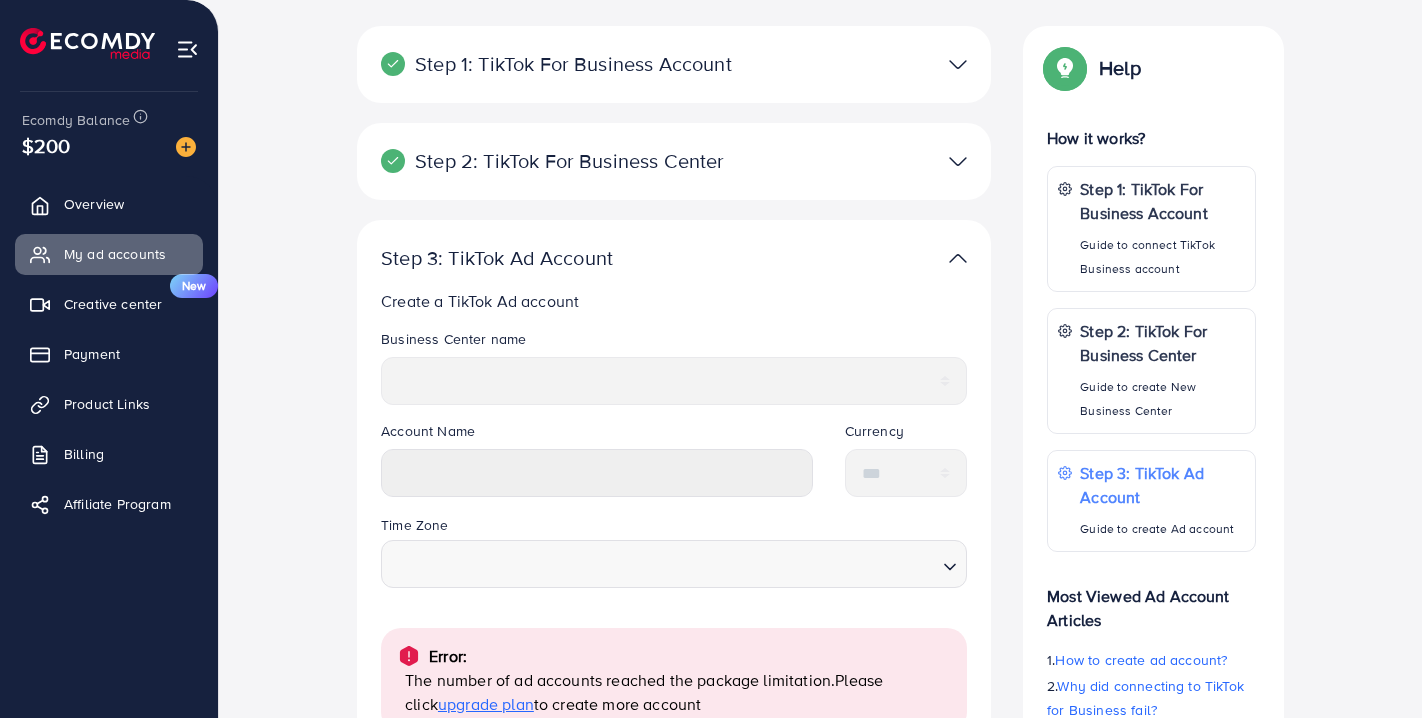 click on "Currency" at bounding box center [906, 435] 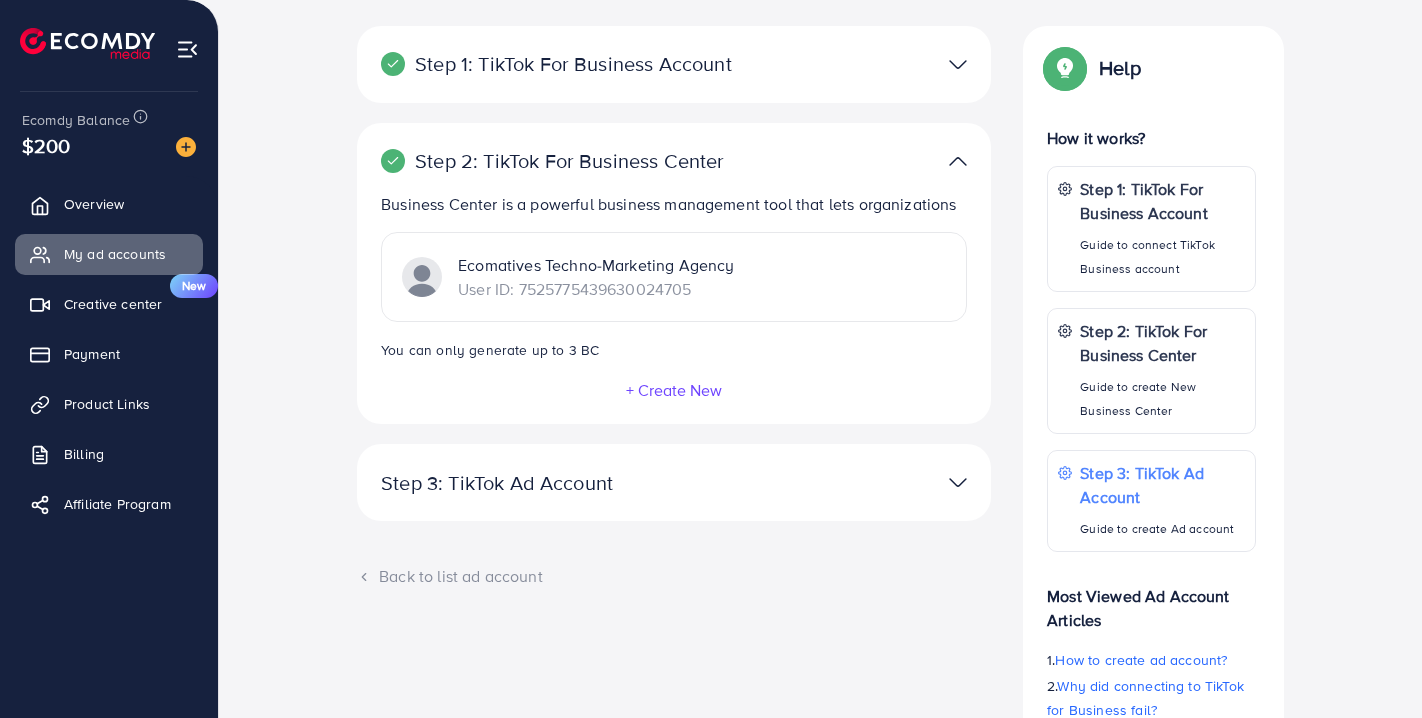 click on "+ Create New" at bounding box center (674, 390) 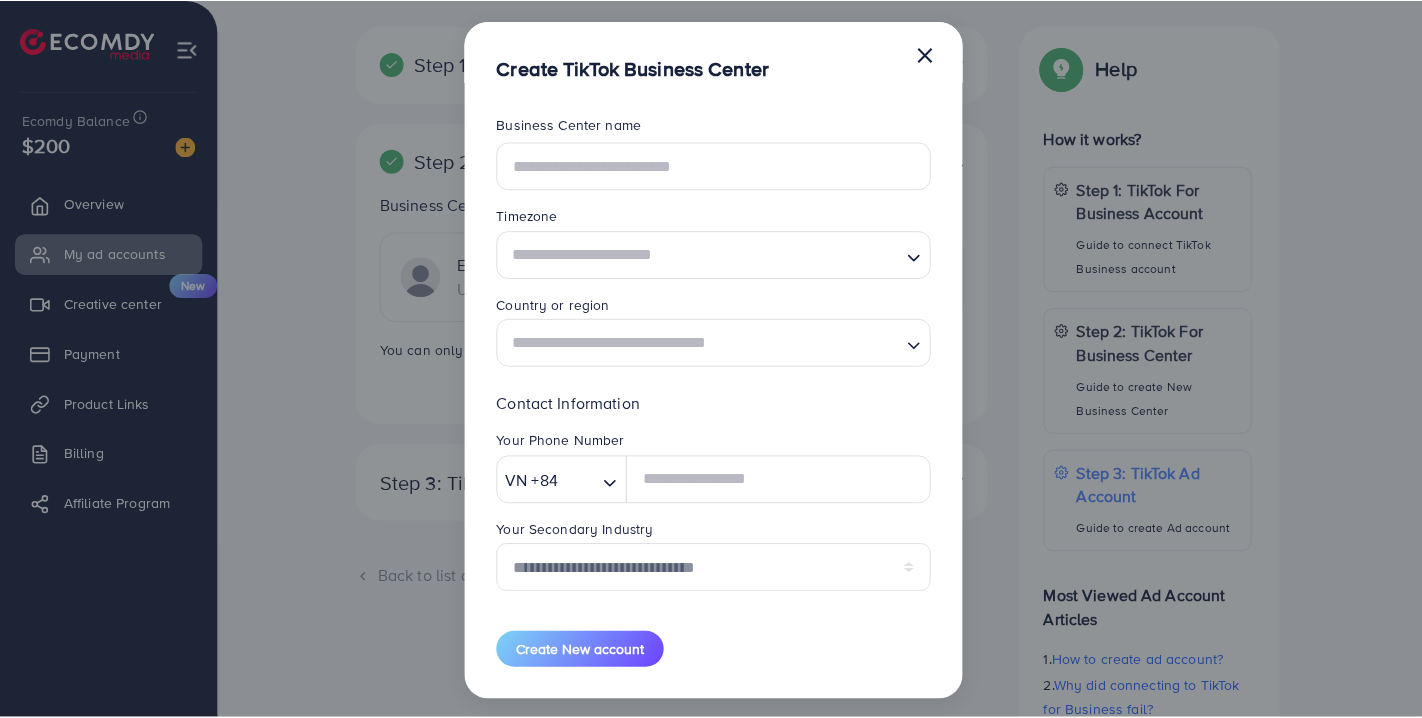 scroll, scrollTop: 17, scrollLeft: 0, axis: vertical 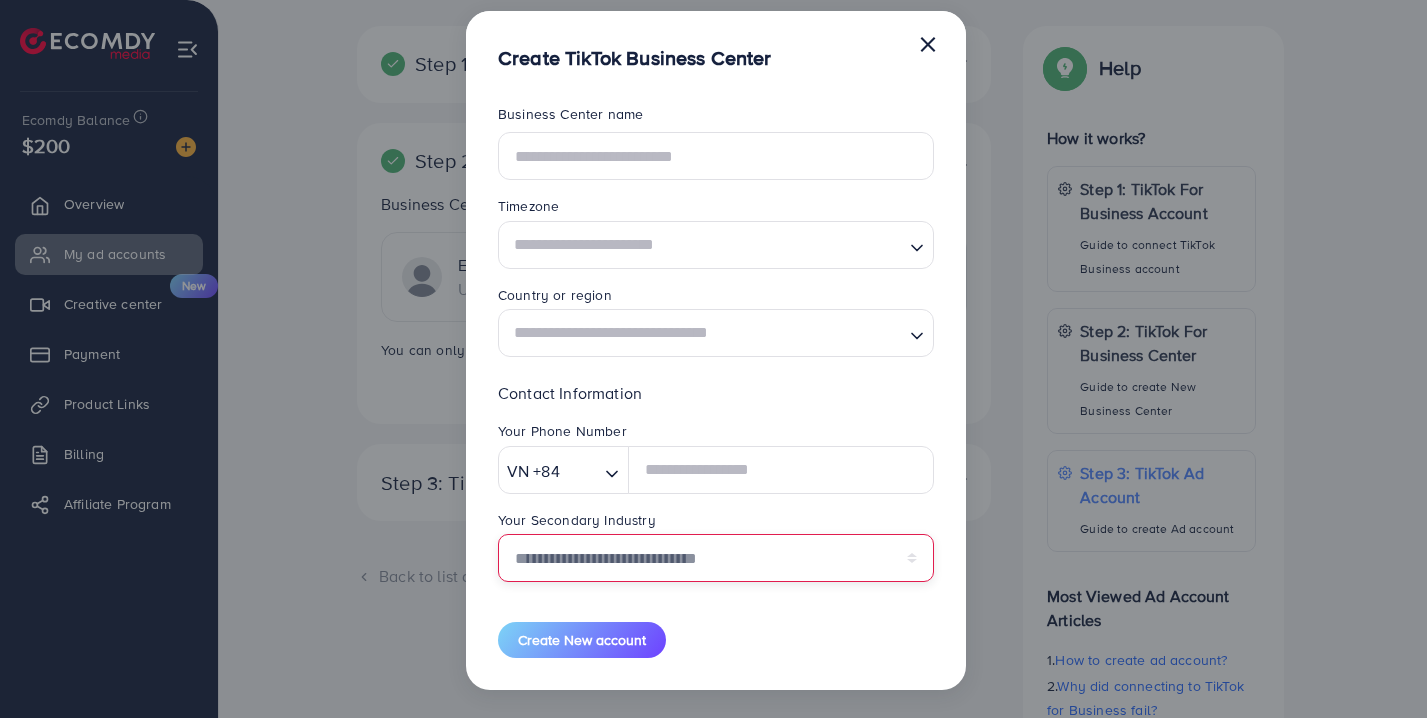 click on "**********" at bounding box center [716, 558] 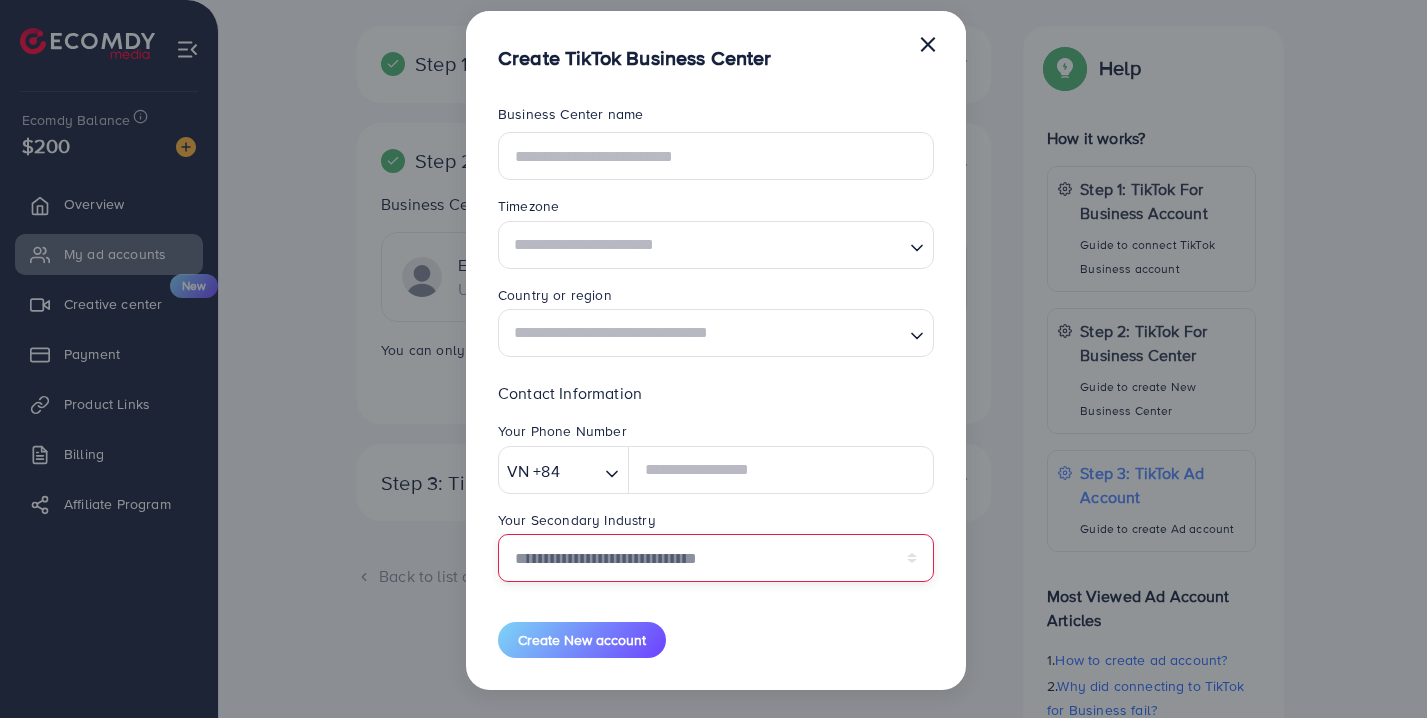 select on "******" 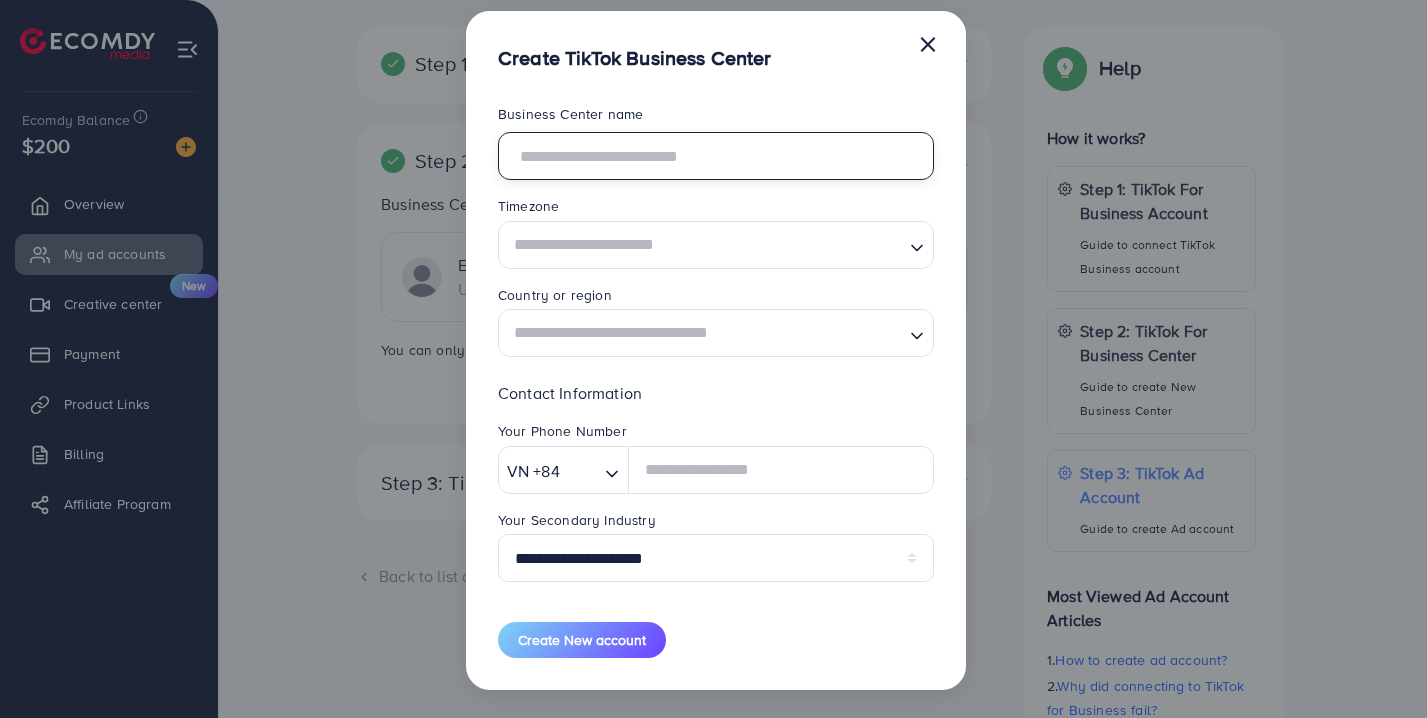 click at bounding box center [716, 156] 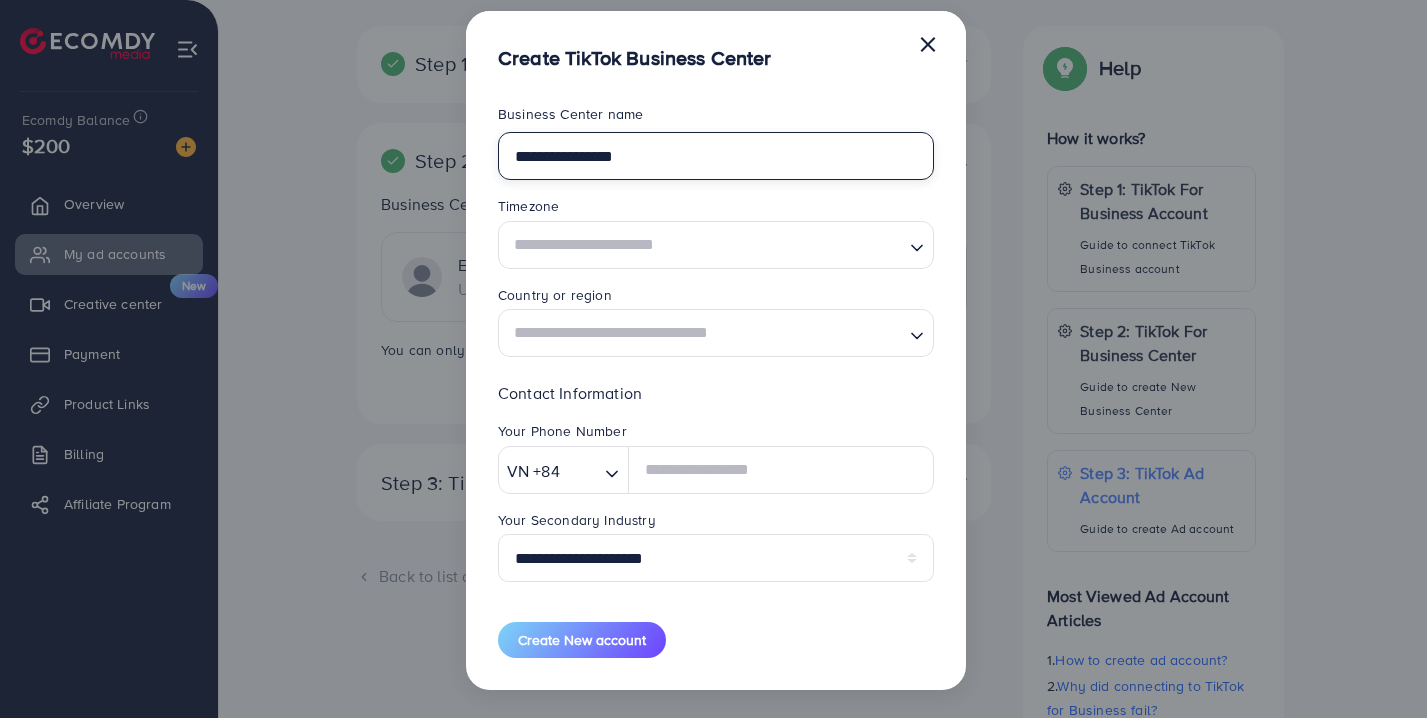 type on "**********" 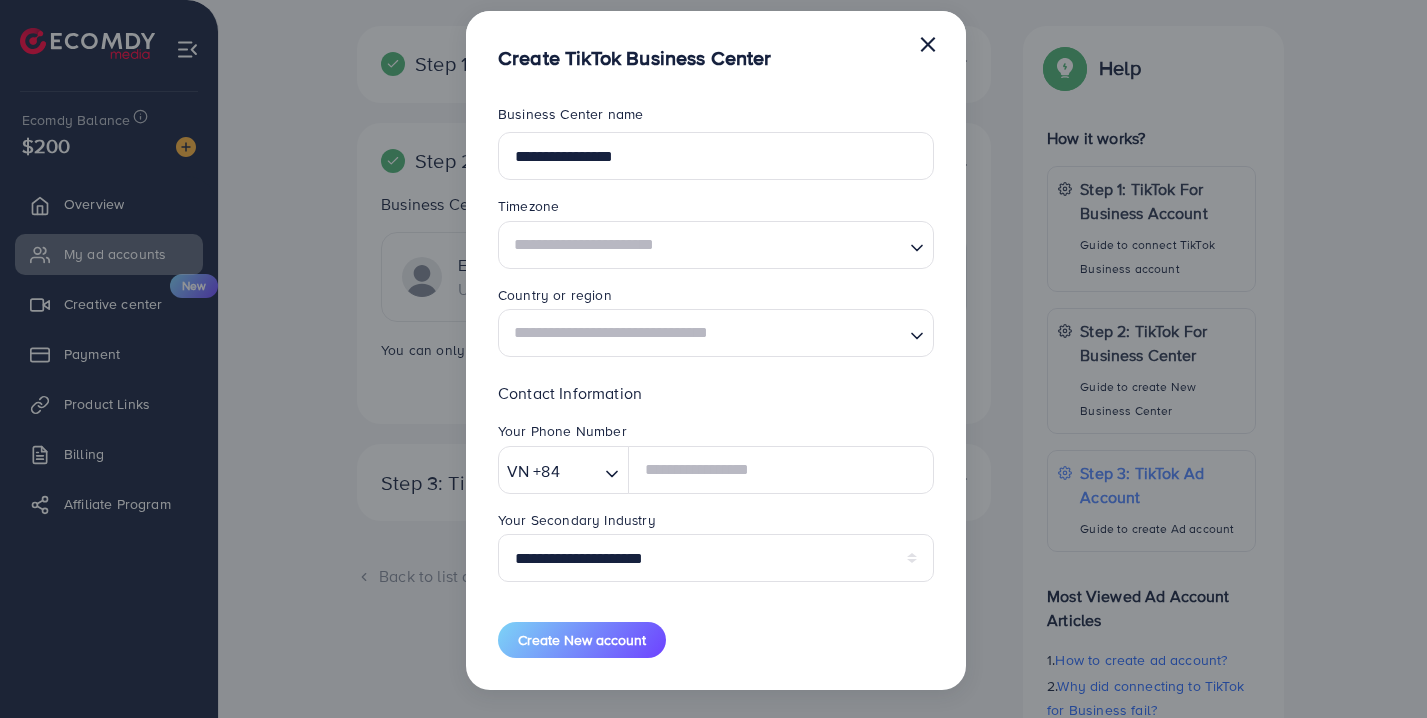 click at bounding box center [704, 244] 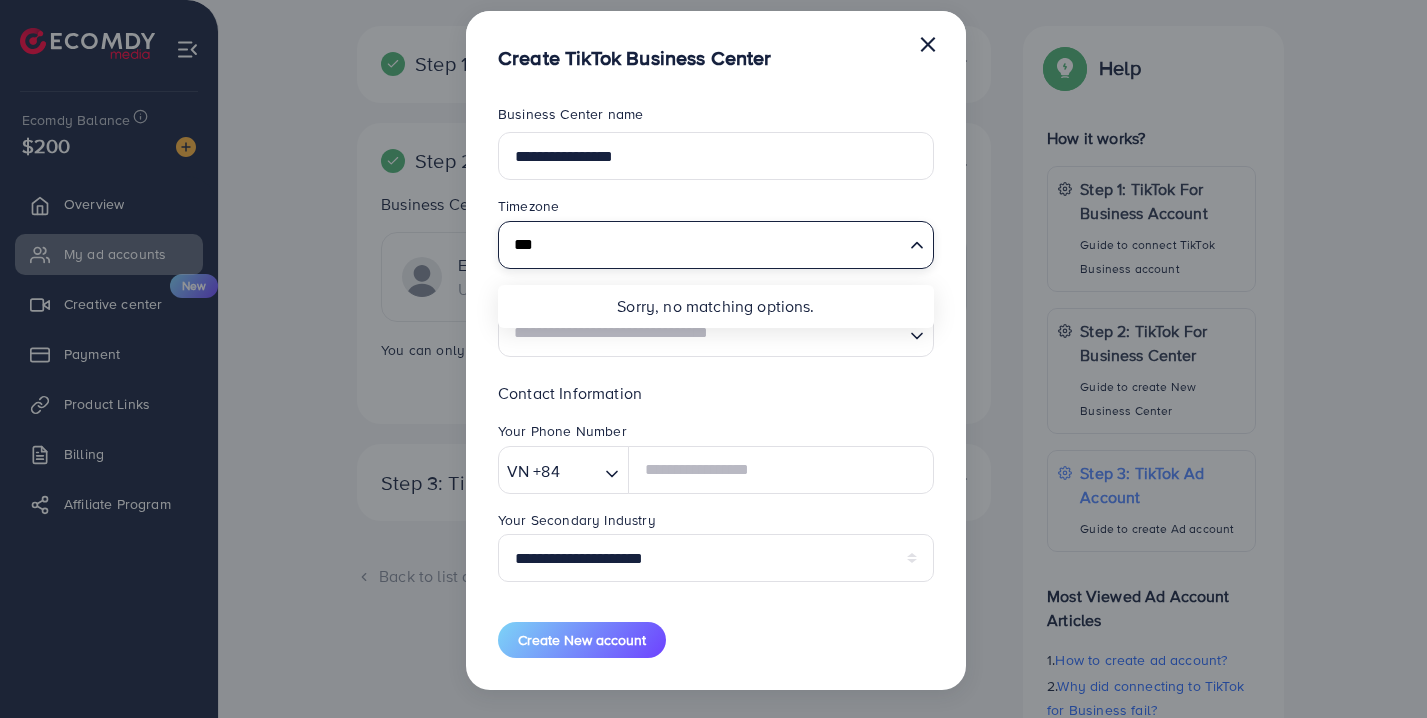 type on "***" 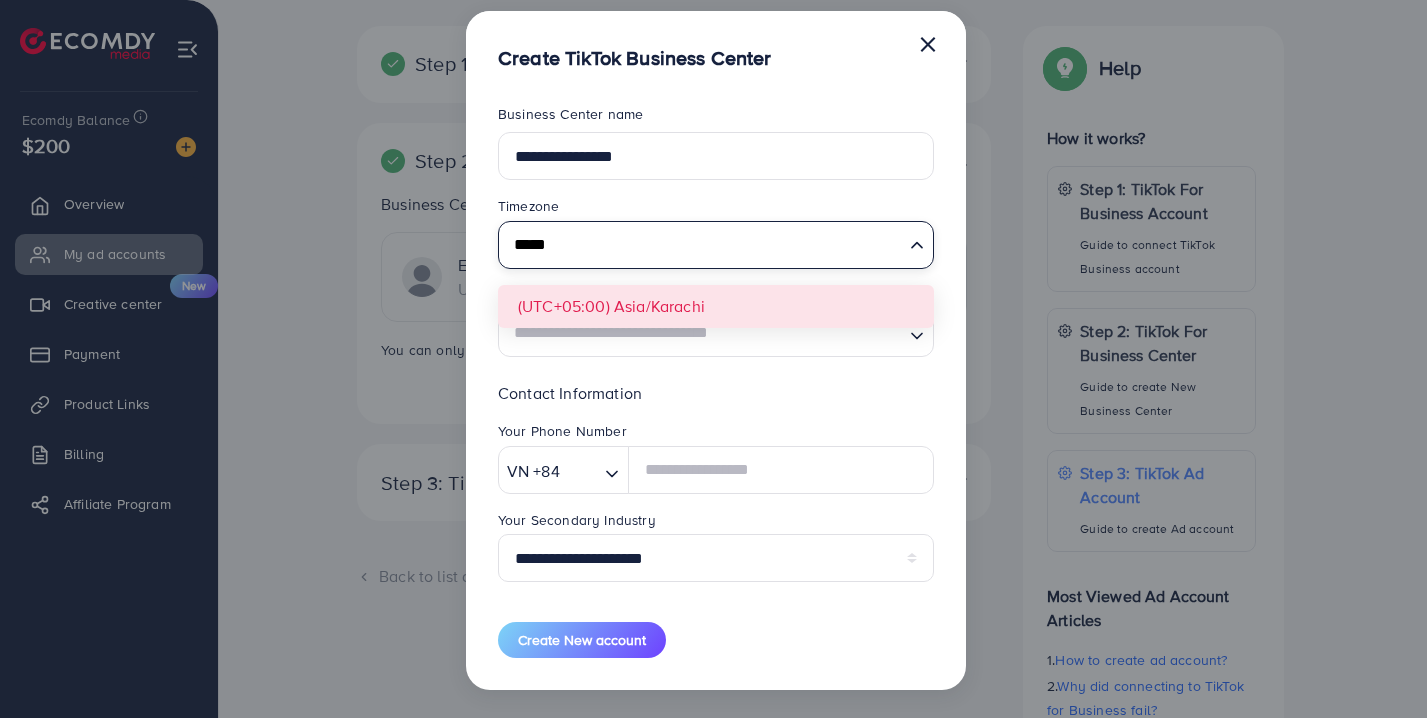 type on "*****" 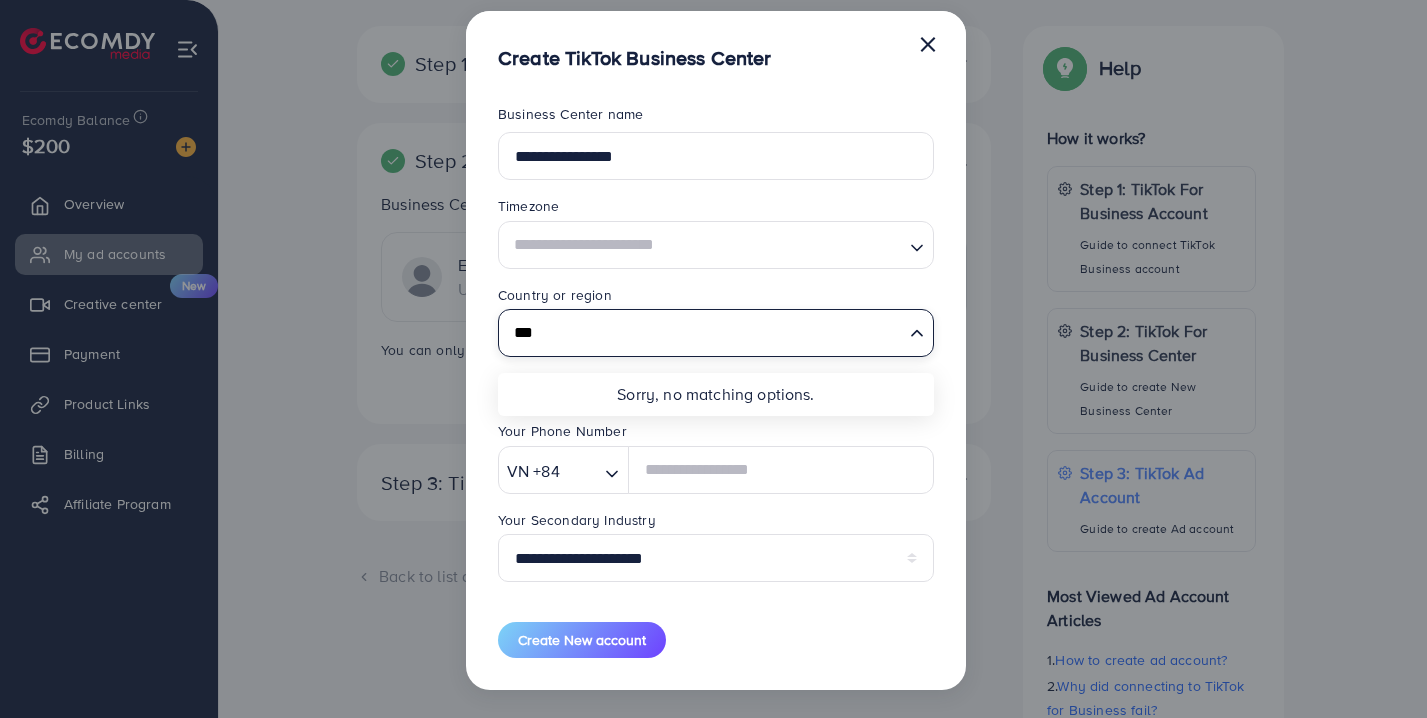 type on "***" 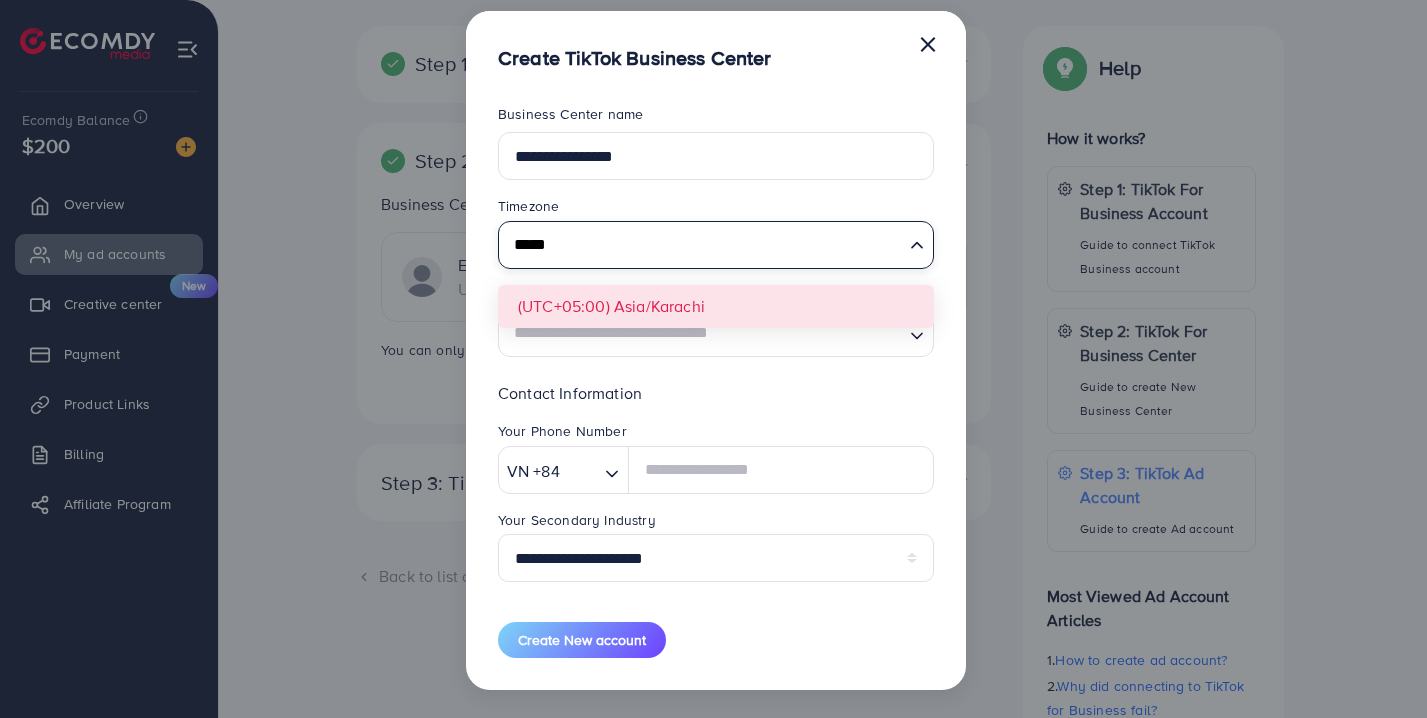 type on "*****" 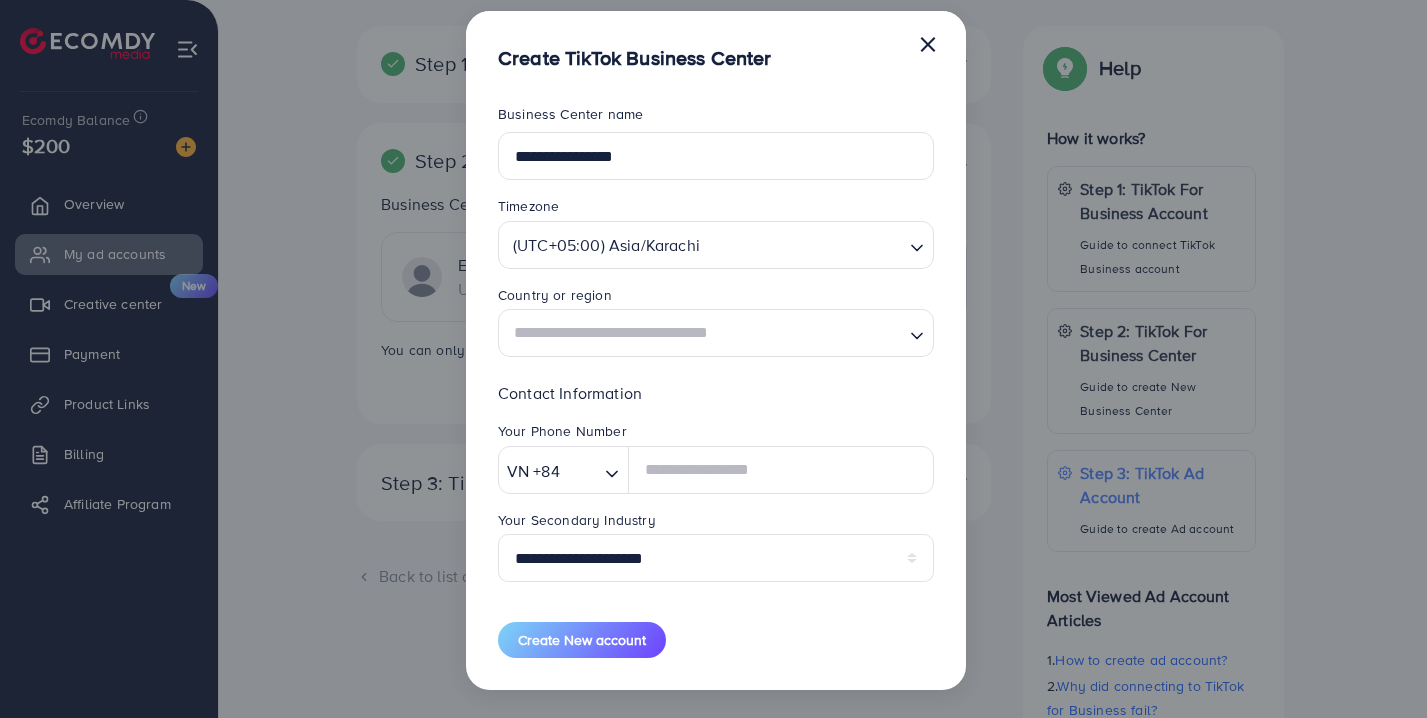 click at bounding box center (704, 333) 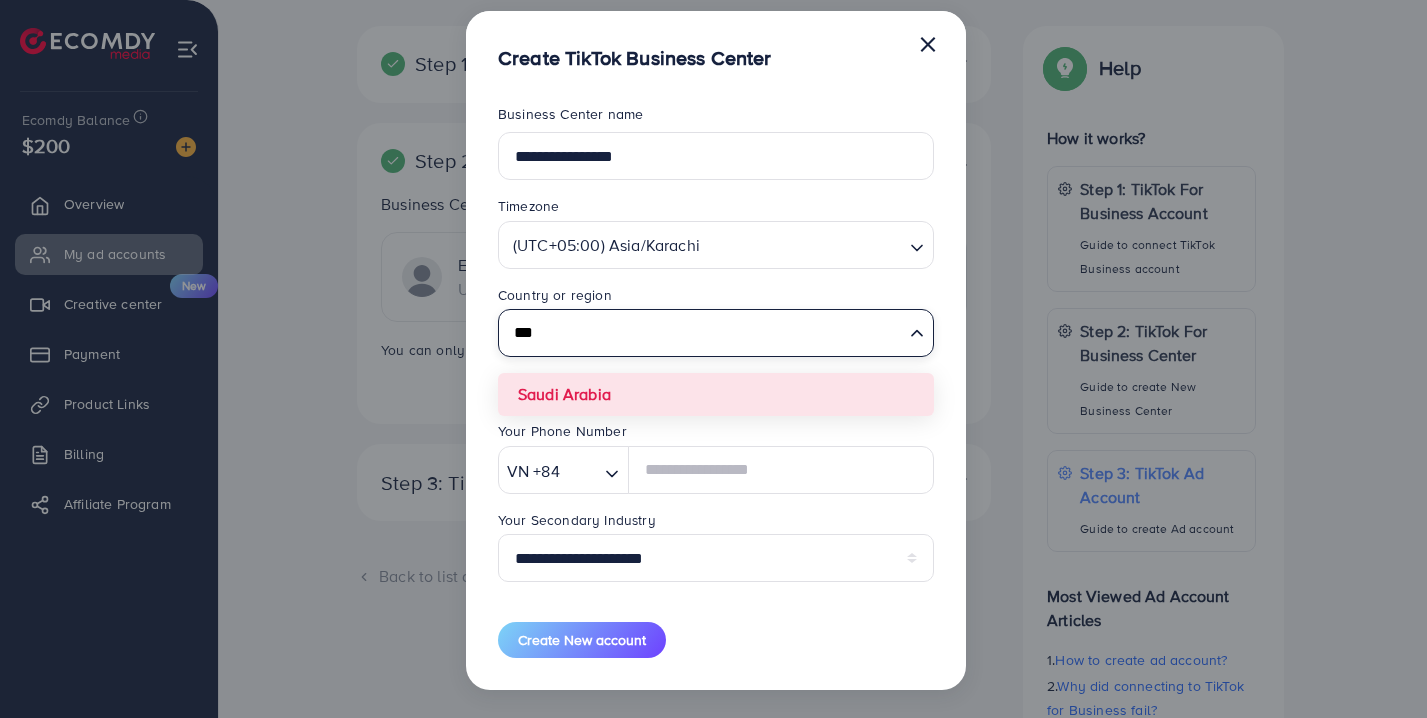 type on "***" 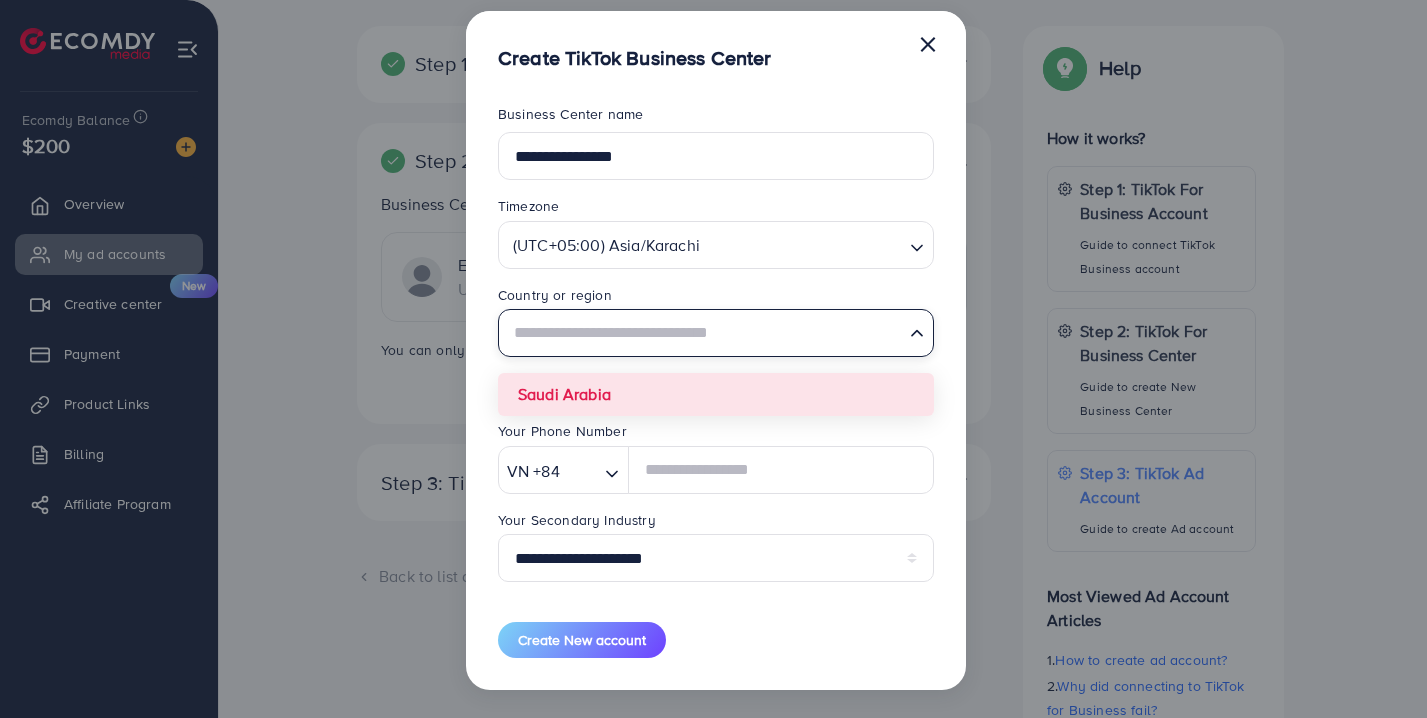 click on "**********" at bounding box center (716, 381) 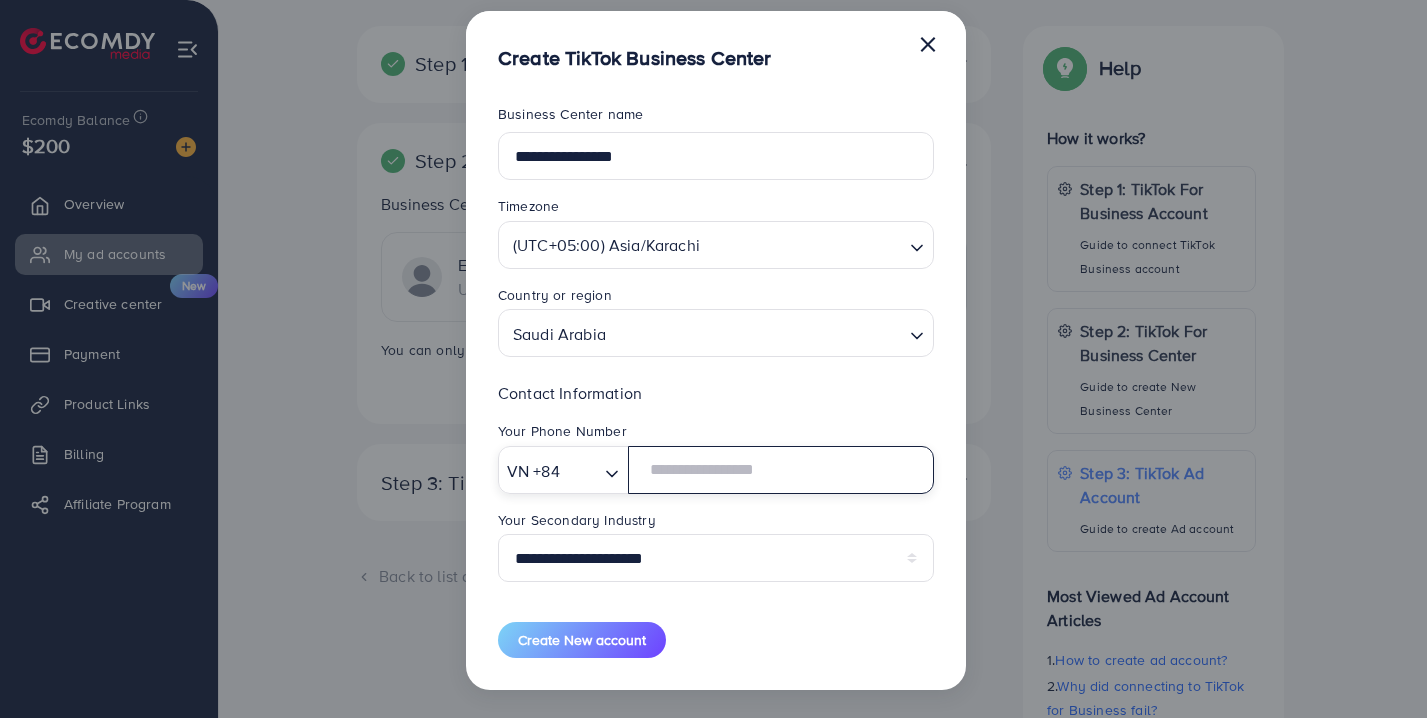 click at bounding box center (781, 470) 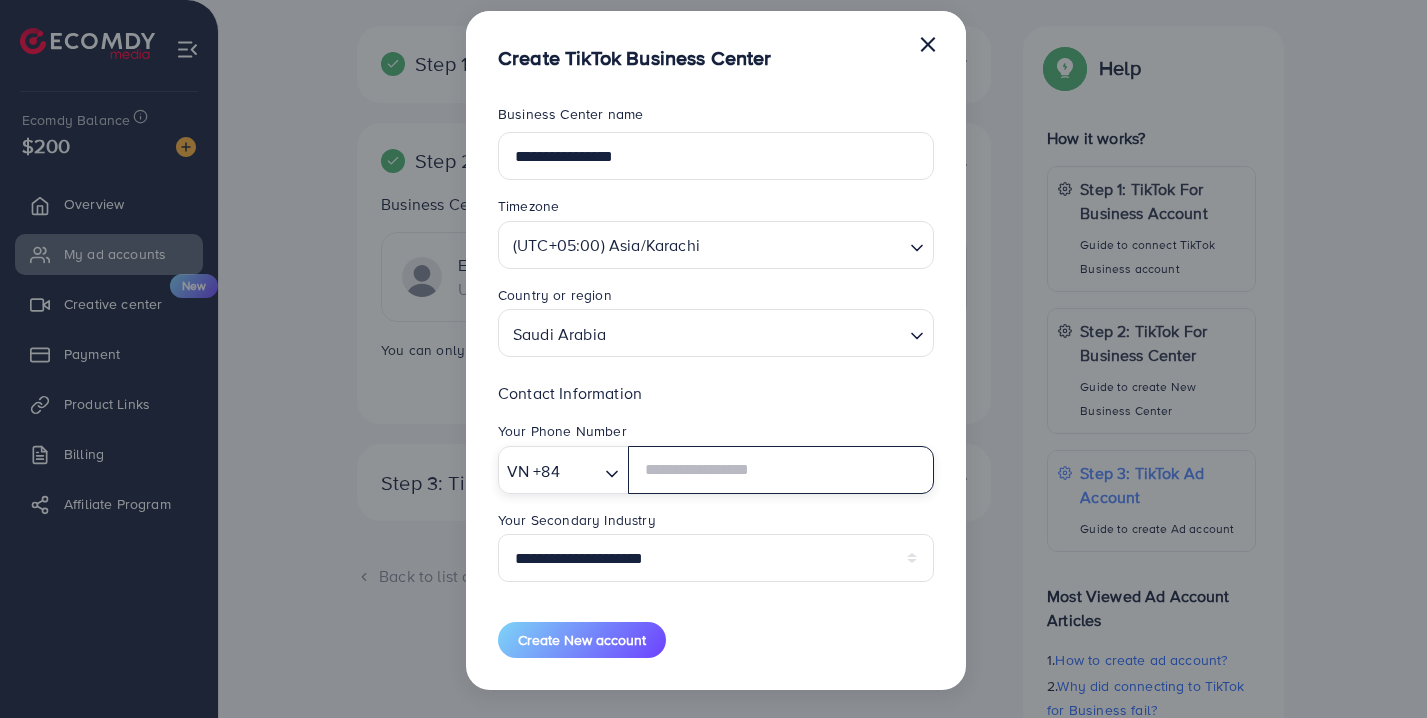 click on "Loading..." at bounding box center [613, 469] 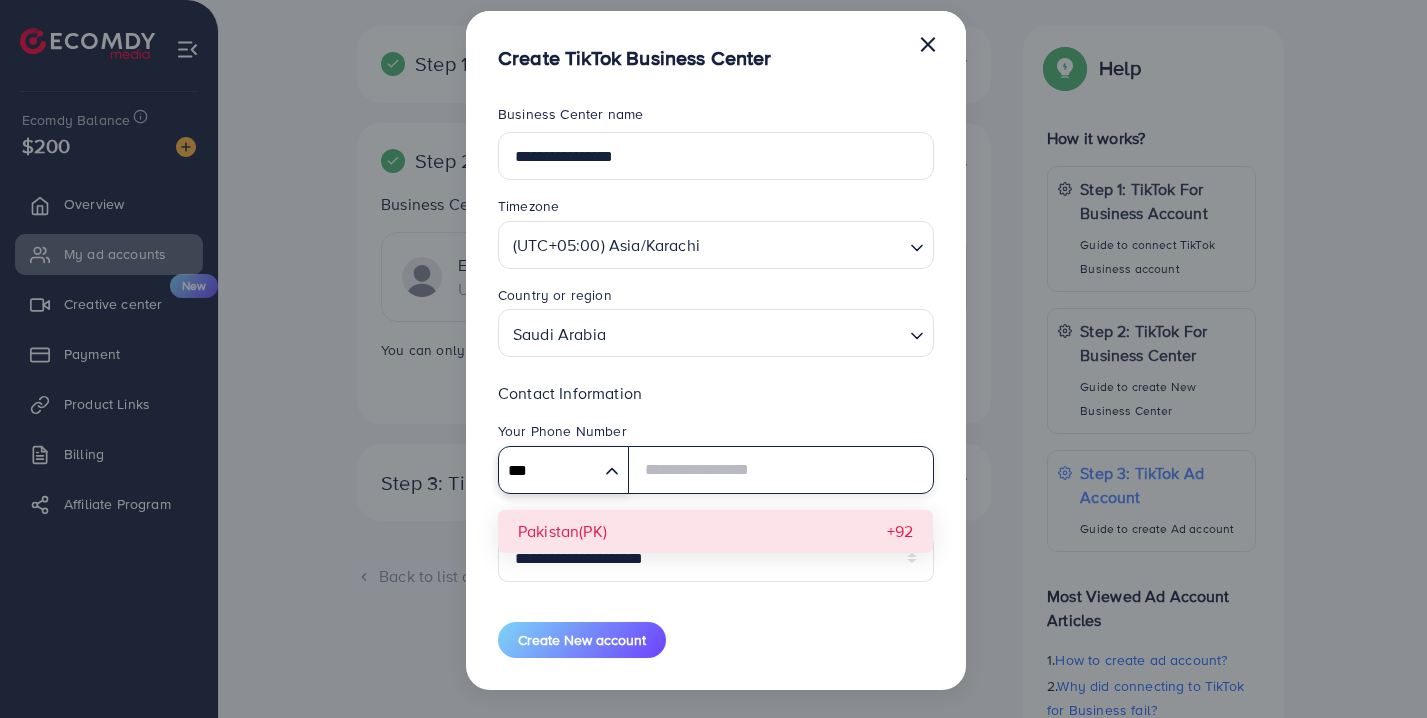 type on "***" 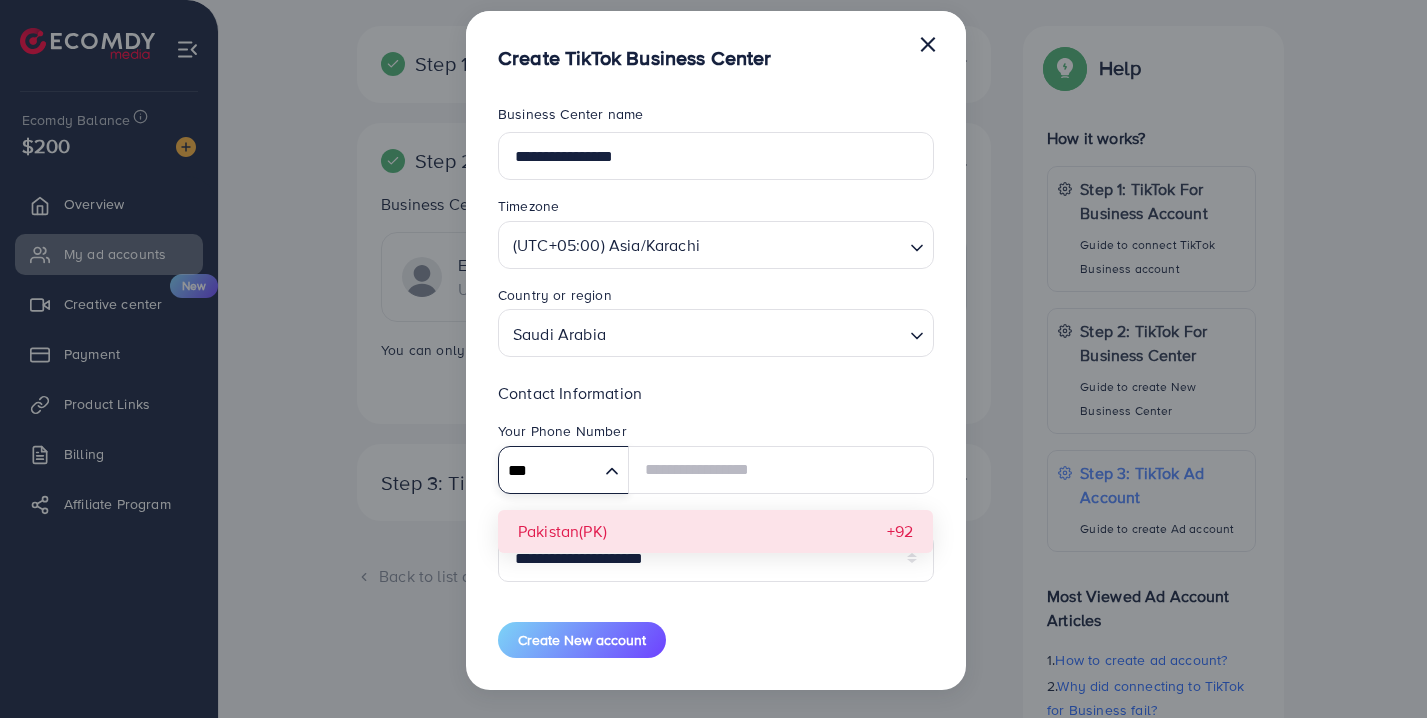 type 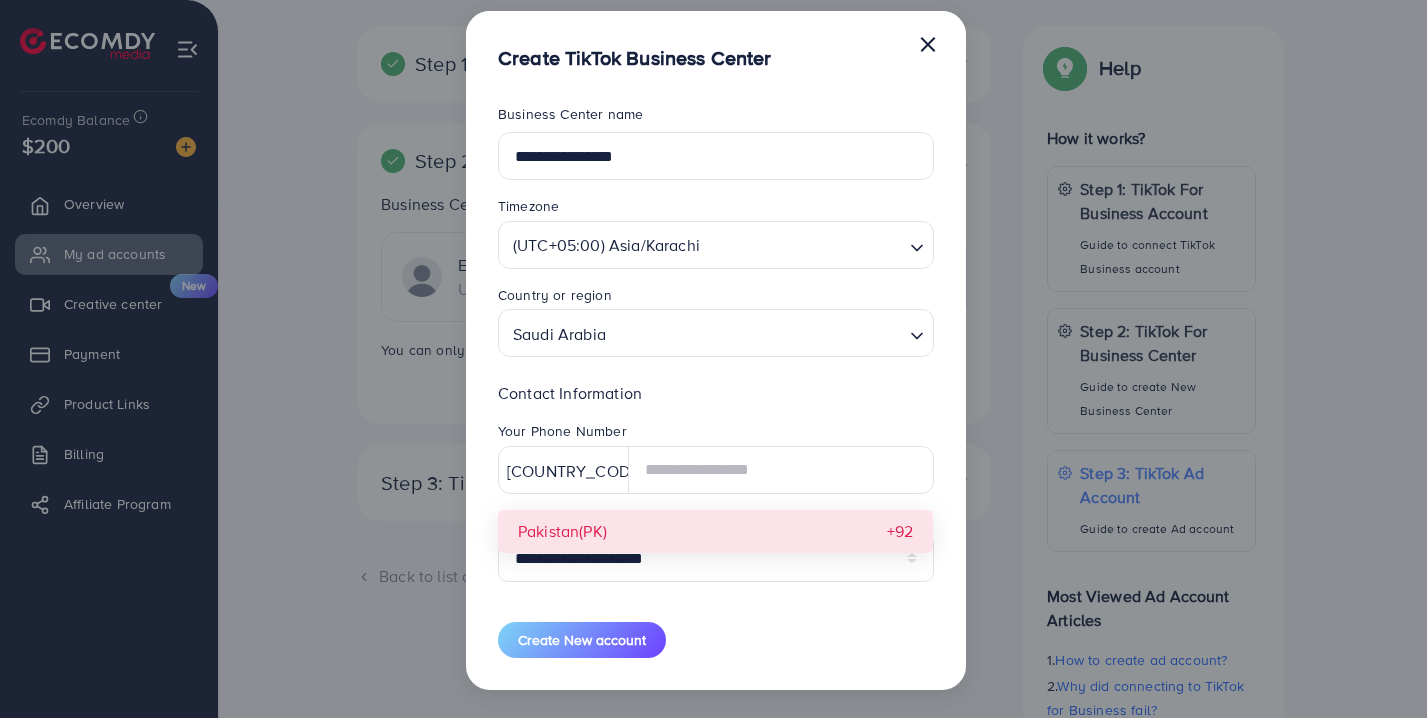 click on "**********" at bounding box center (716, 489) 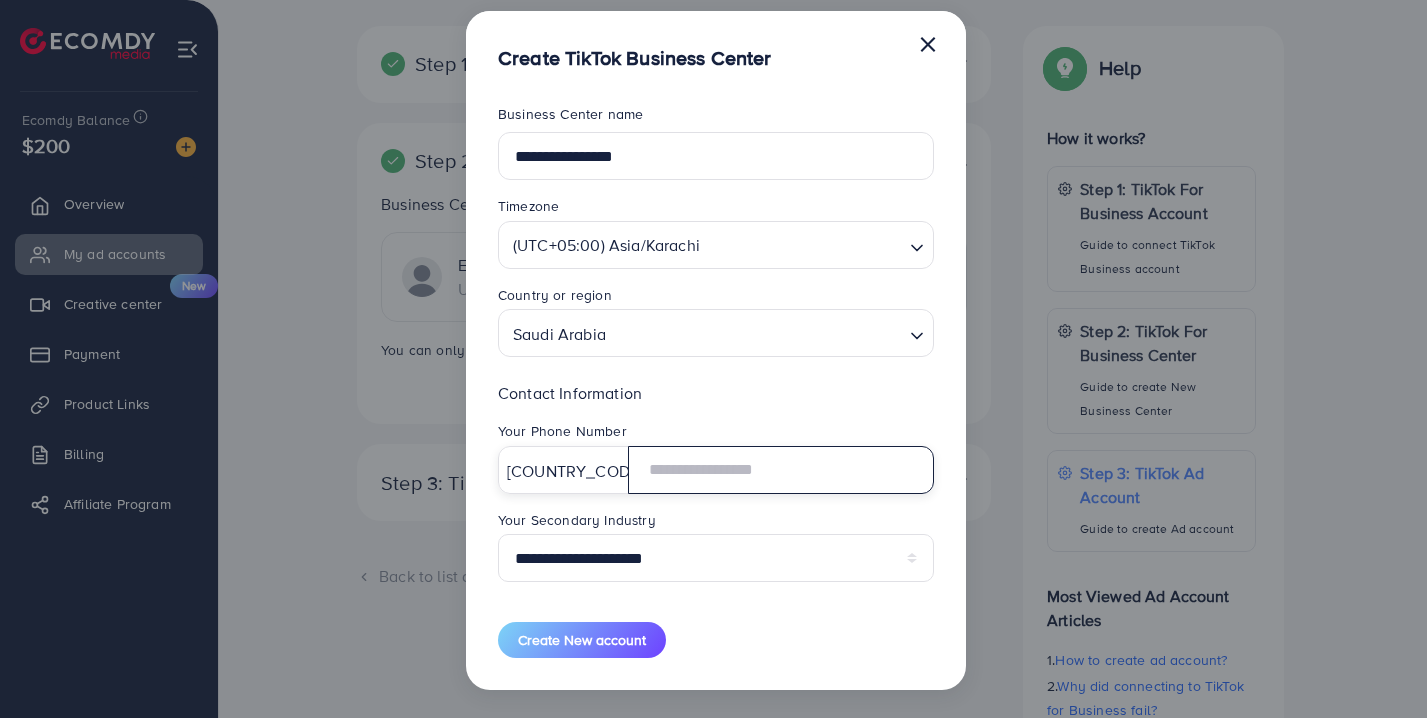 click at bounding box center [781, 470] 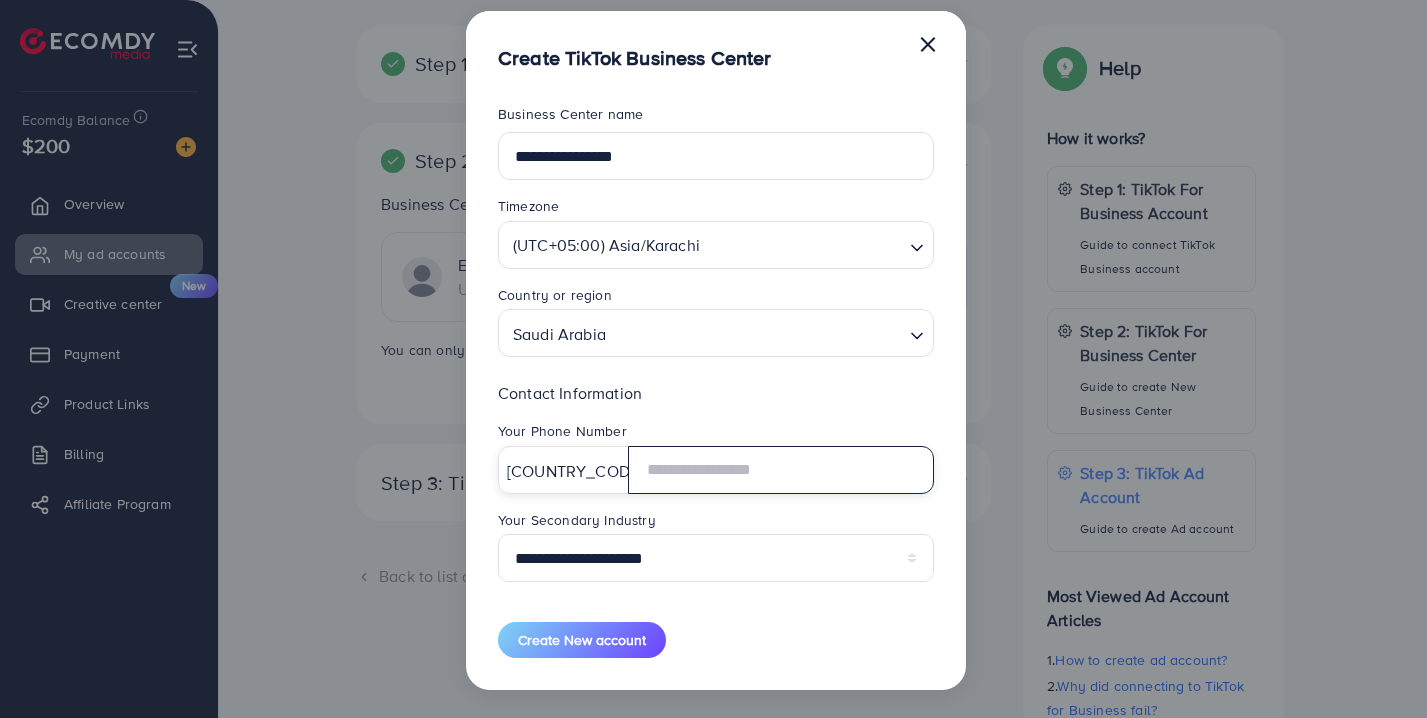 click at bounding box center [781, 470] 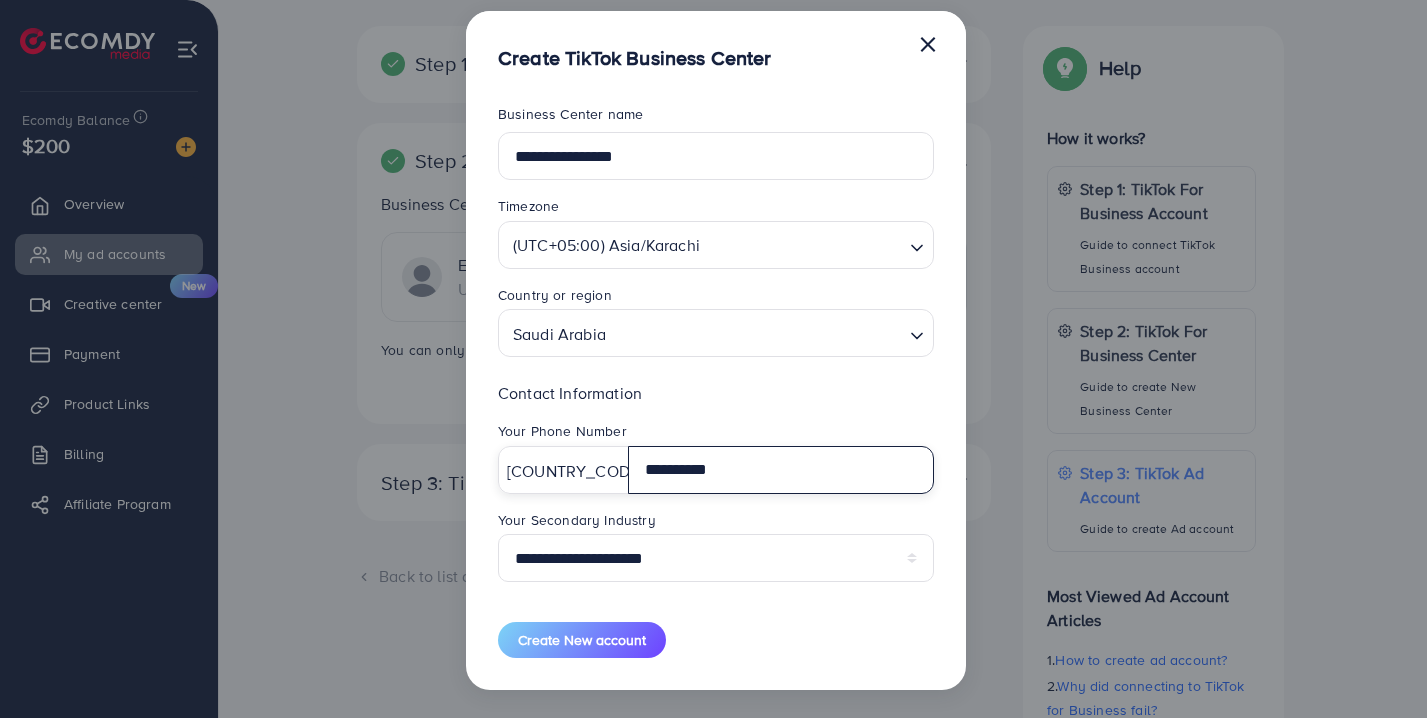 type on "**********" 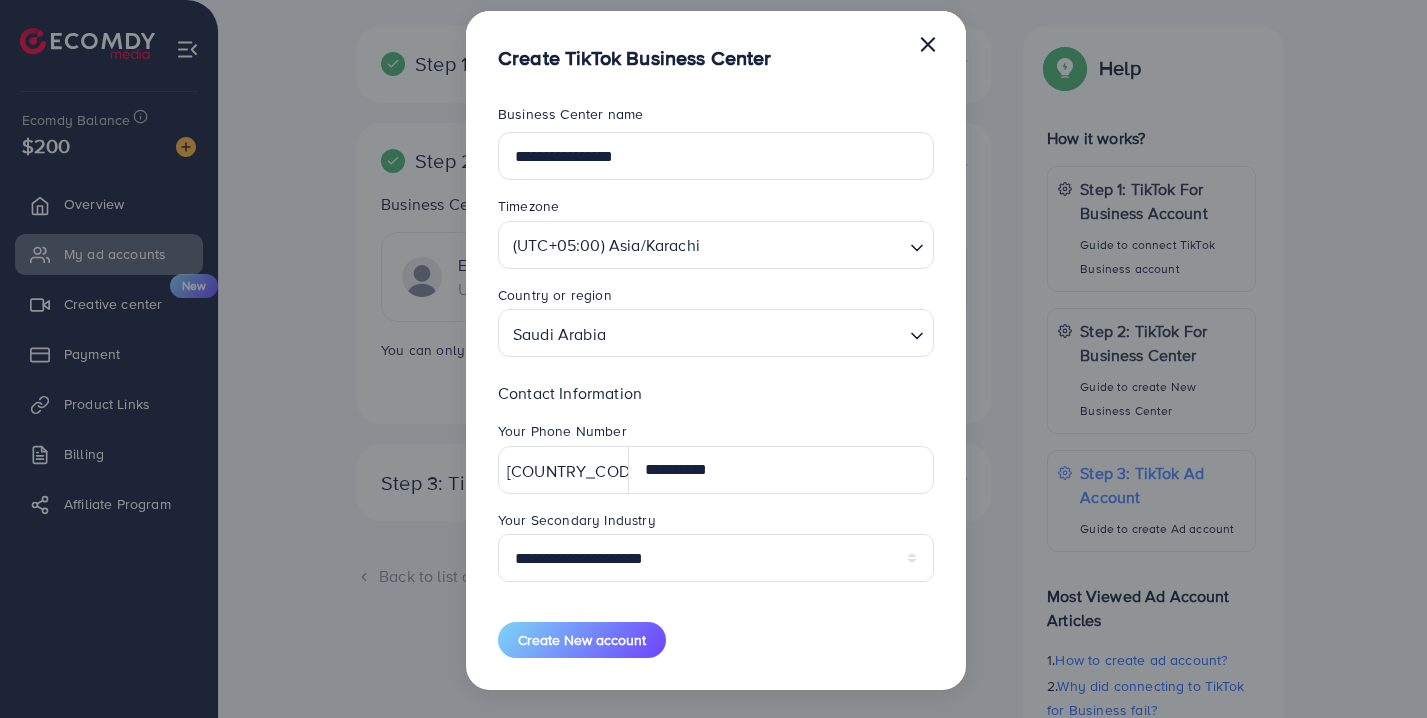 click on "**********" at bounding box center [716, 381] 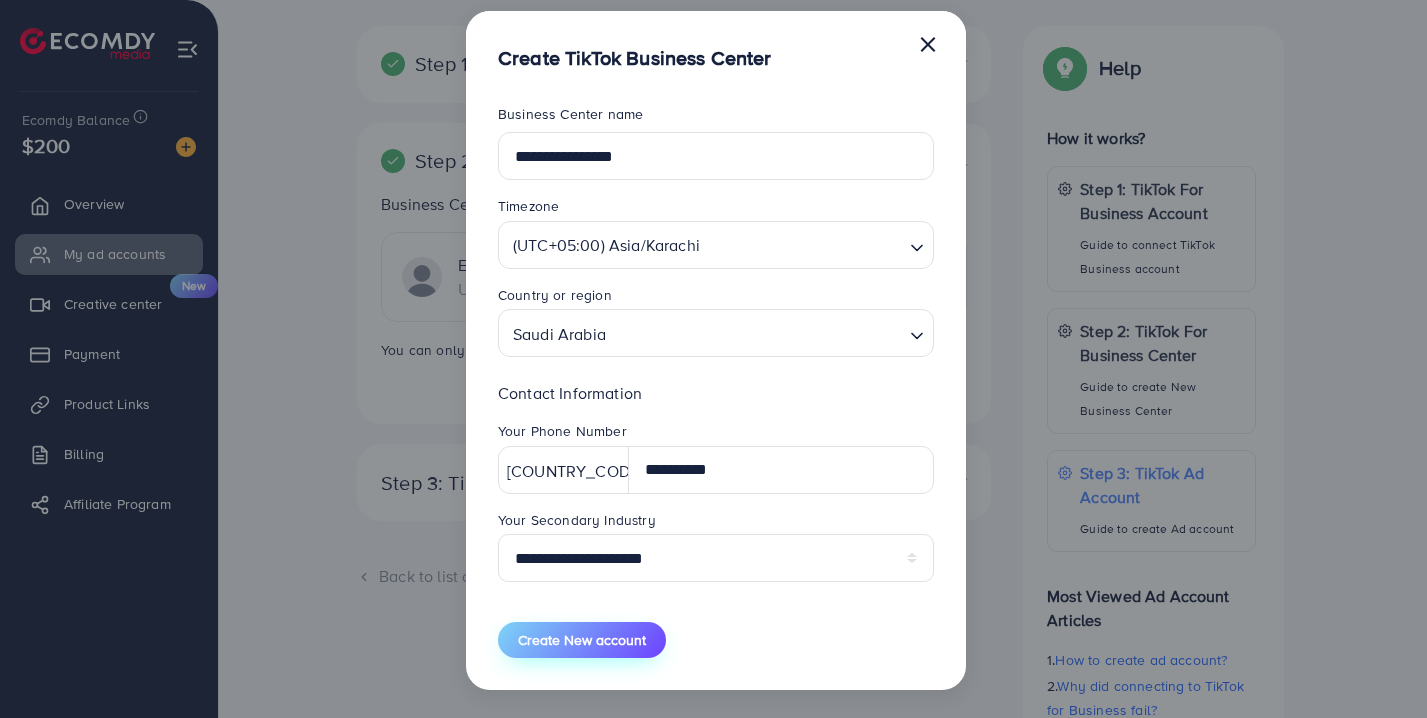 click on "Create New account" at bounding box center (582, 640) 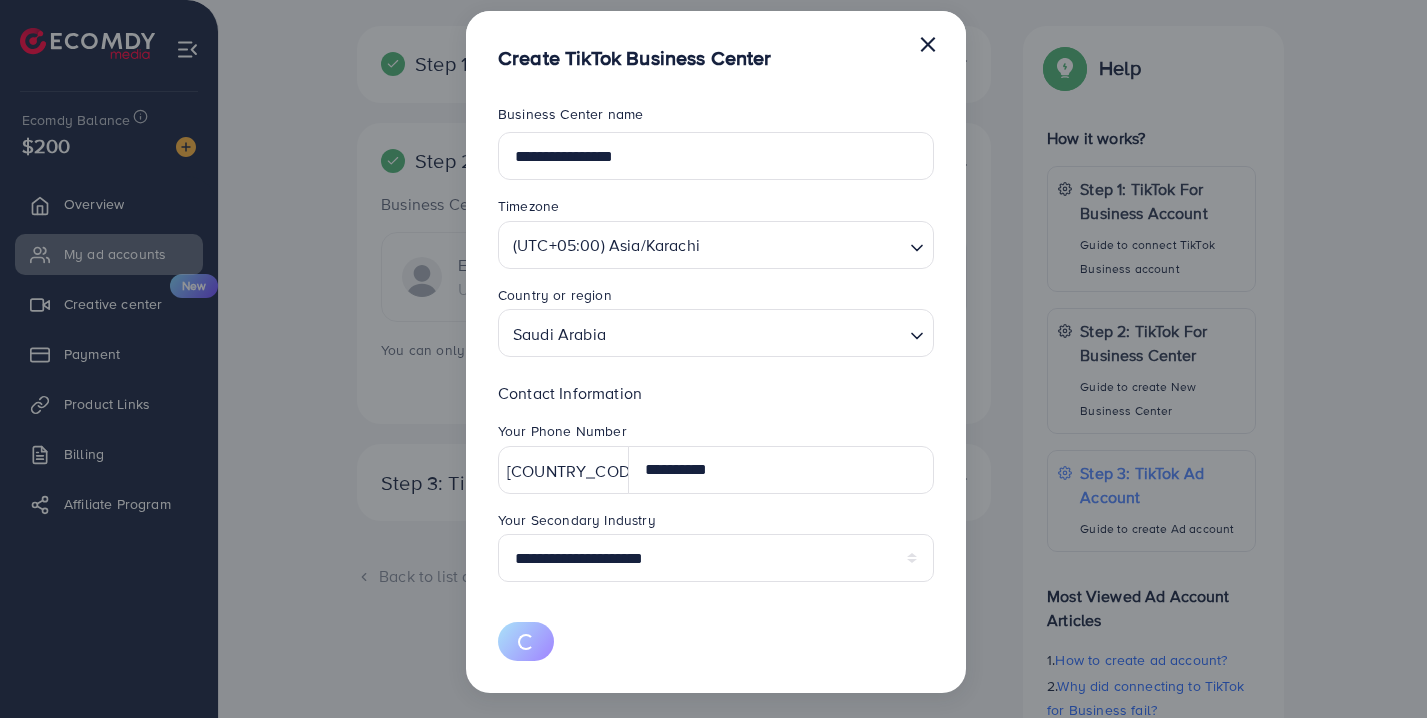 type 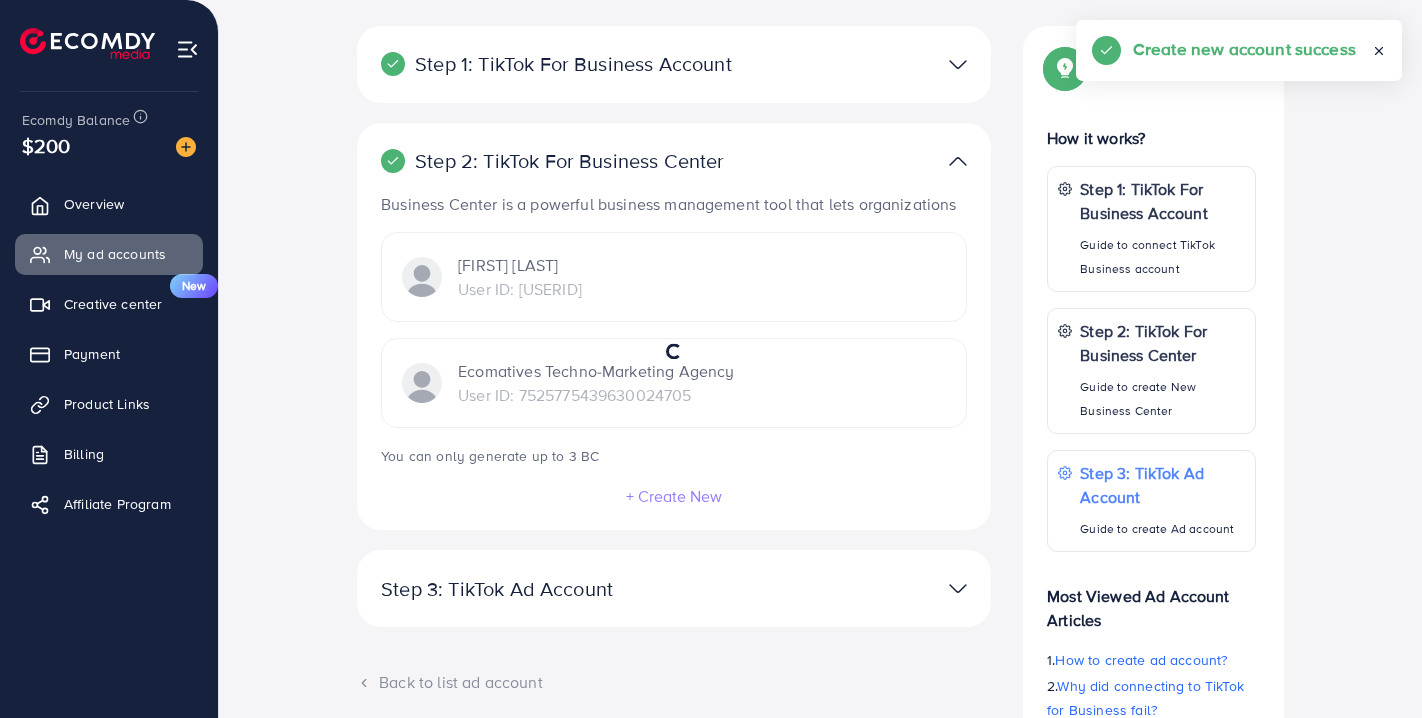 select 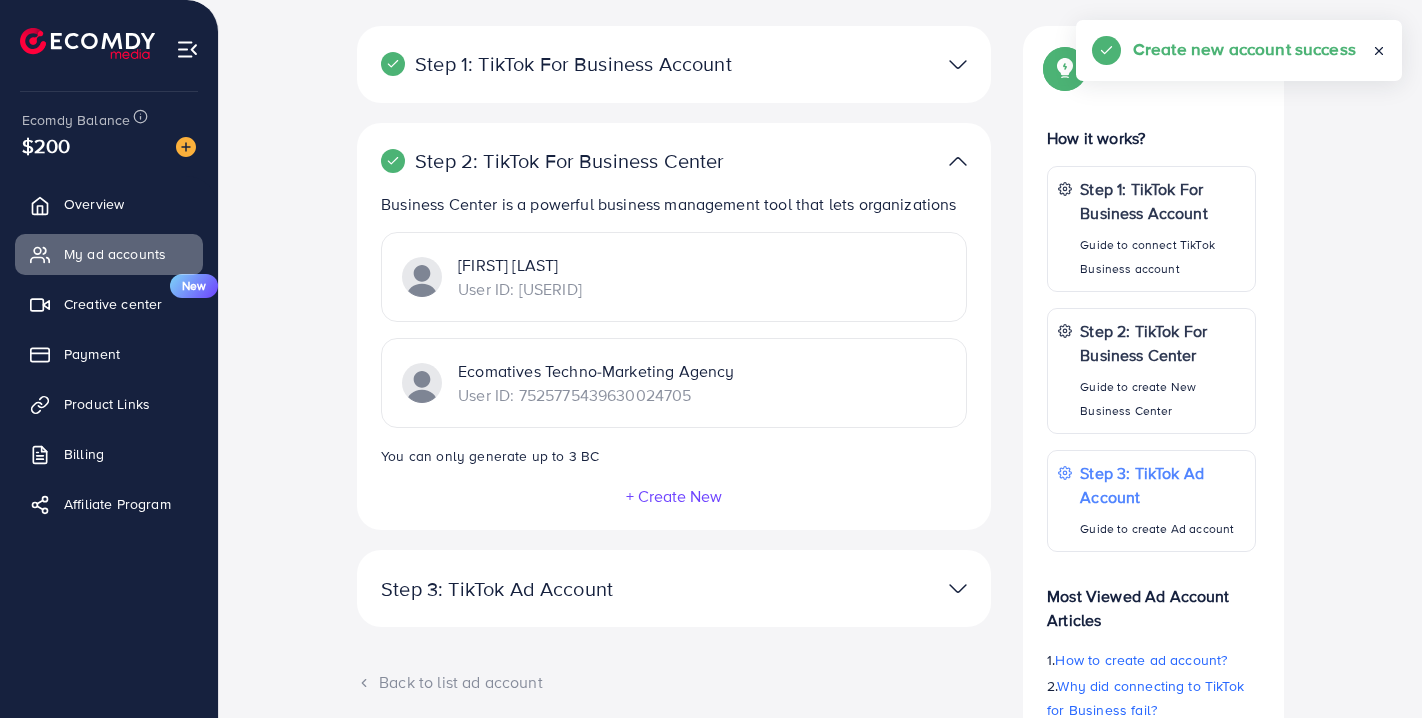 click on "User ID: [USERID]" at bounding box center [520, 289] 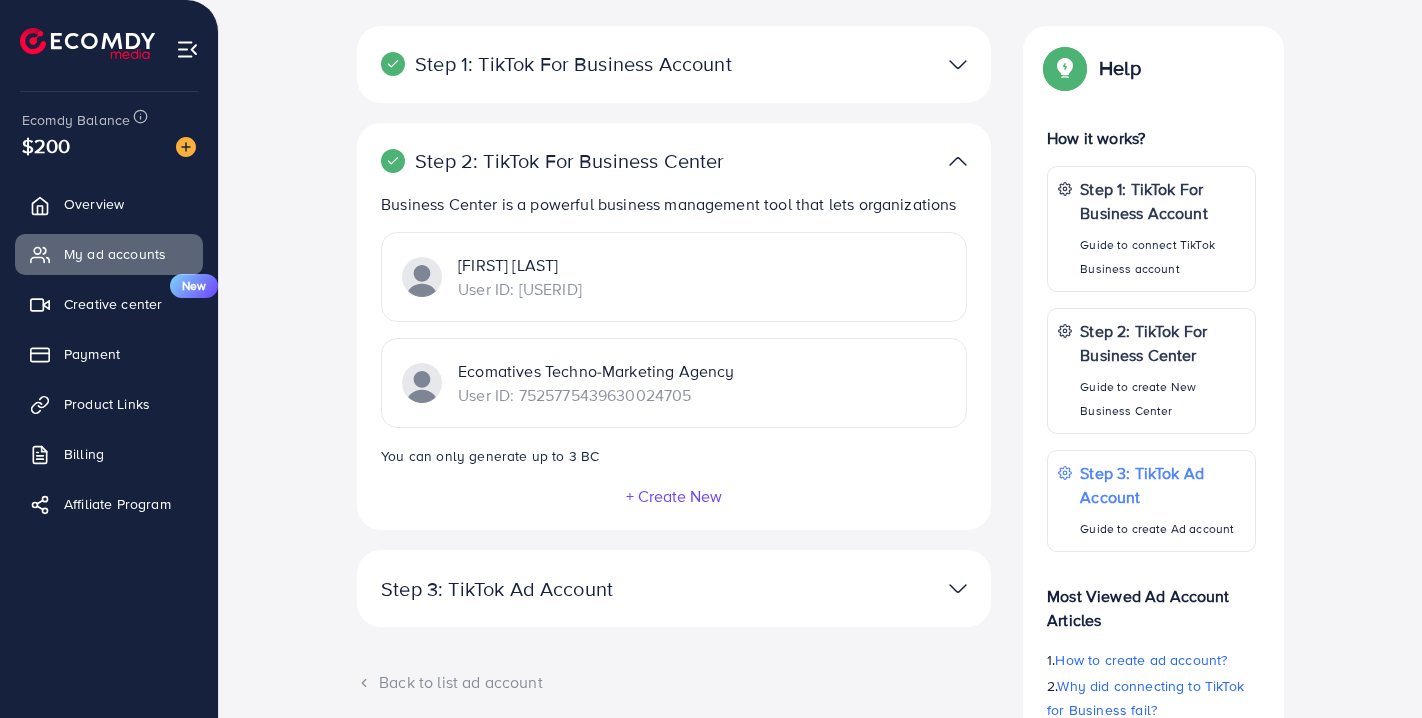 click on "Step 3: TikTok Ad Account" at bounding box center [571, 589] 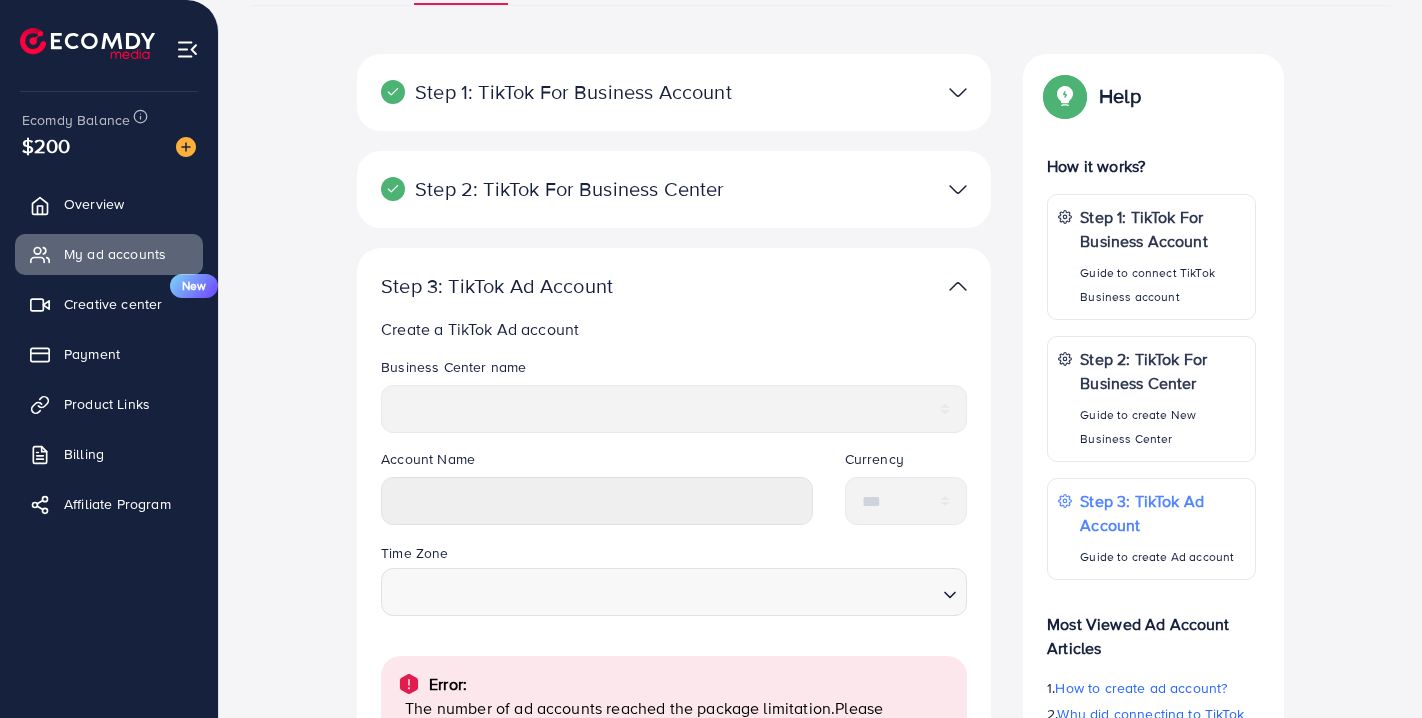 scroll, scrollTop: 160, scrollLeft: 0, axis: vertical 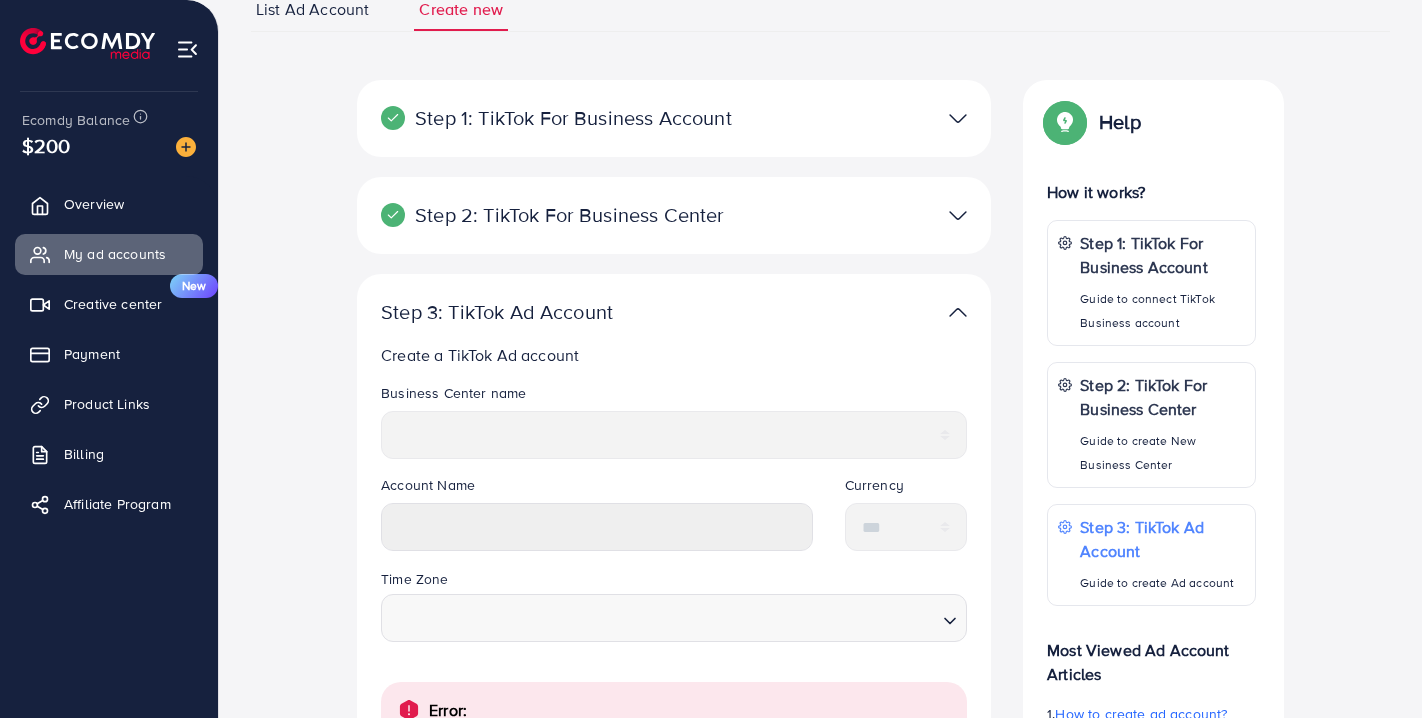 click on "Step 2: TikTok For Business Center" at bounding box center [571, 215] 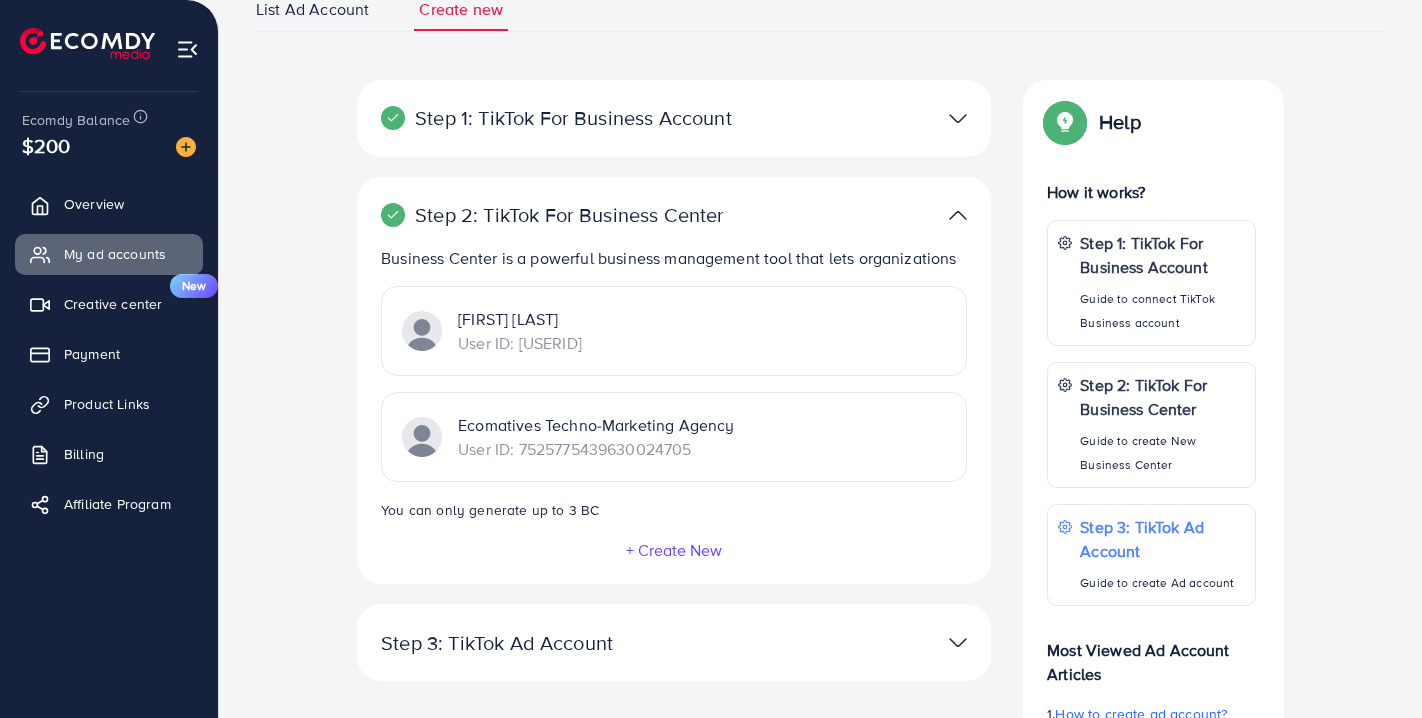 click on "Step 1: TikTok For Business Account" at bounding box center [571, 118] 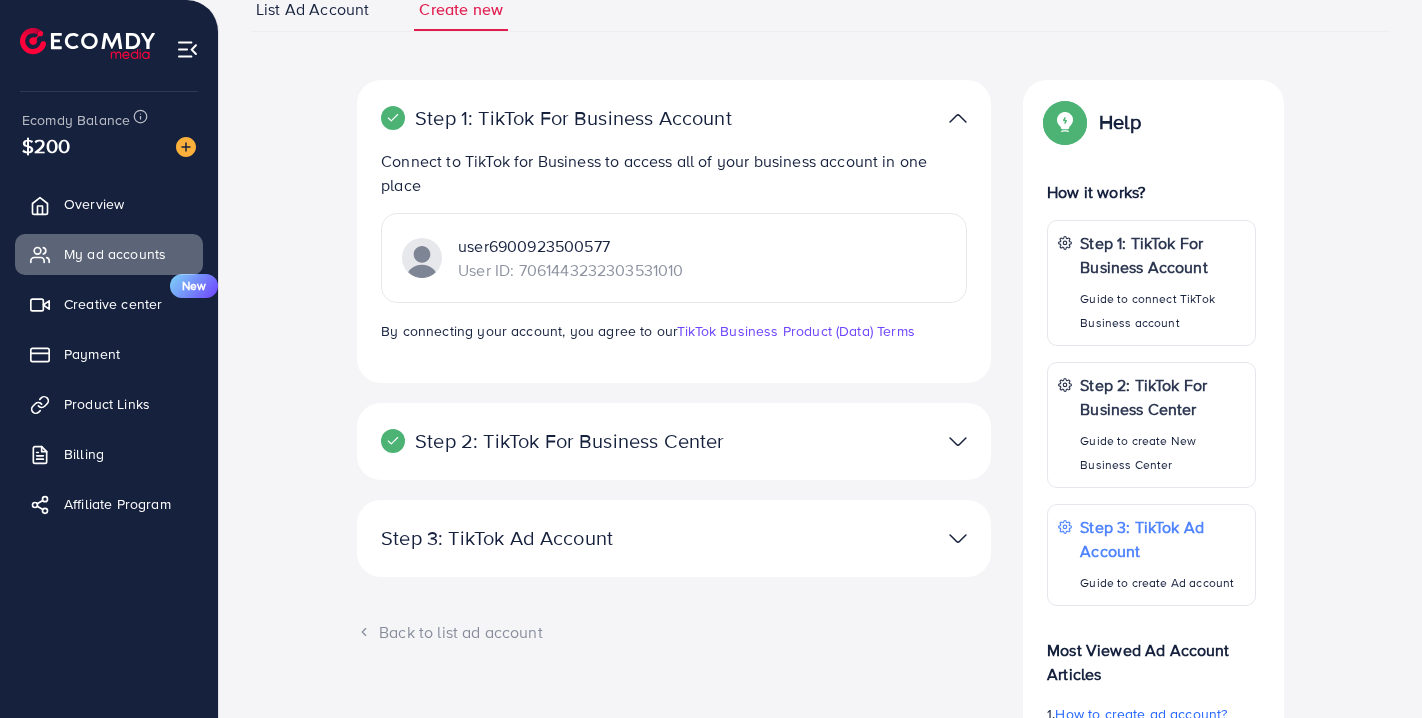 click on "Step 1: TikTok For Business Account" at bounding box center [571, 118] 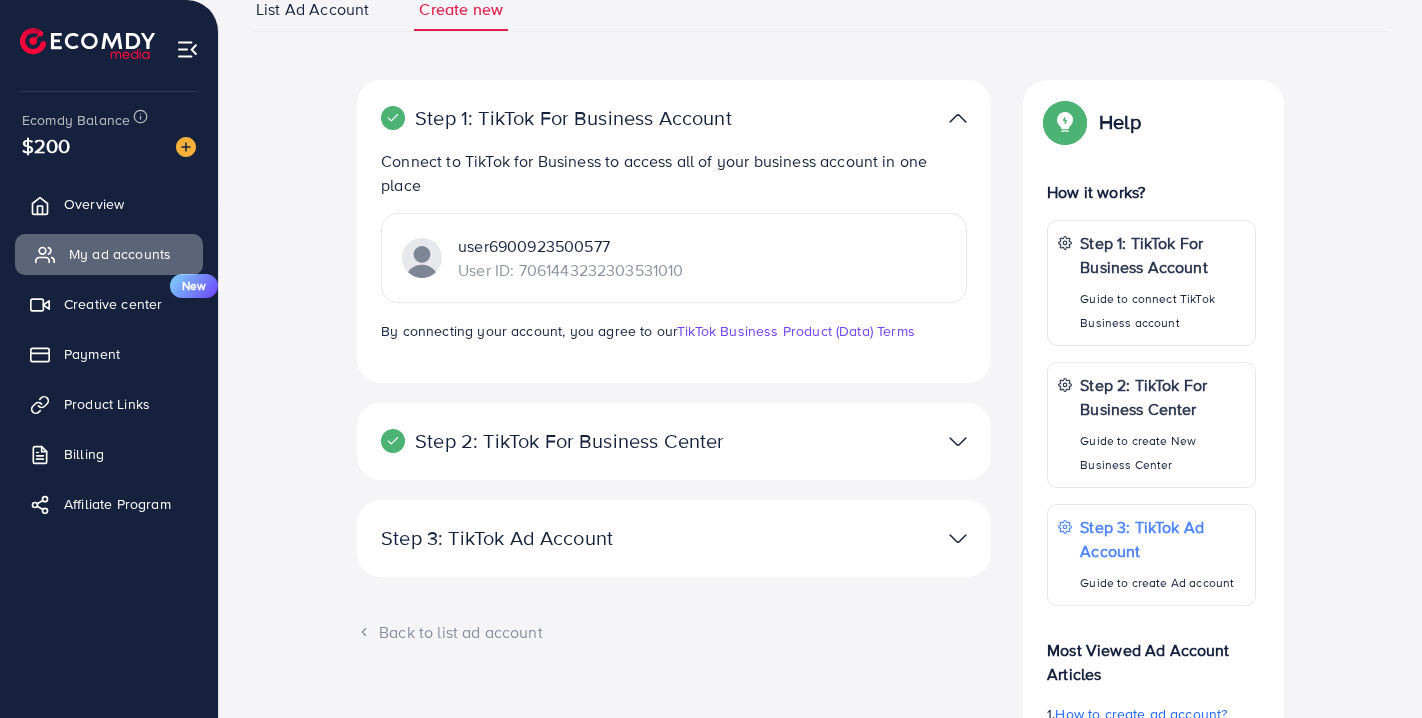 click on "My ad accounts" at bounding box center [109, 254] 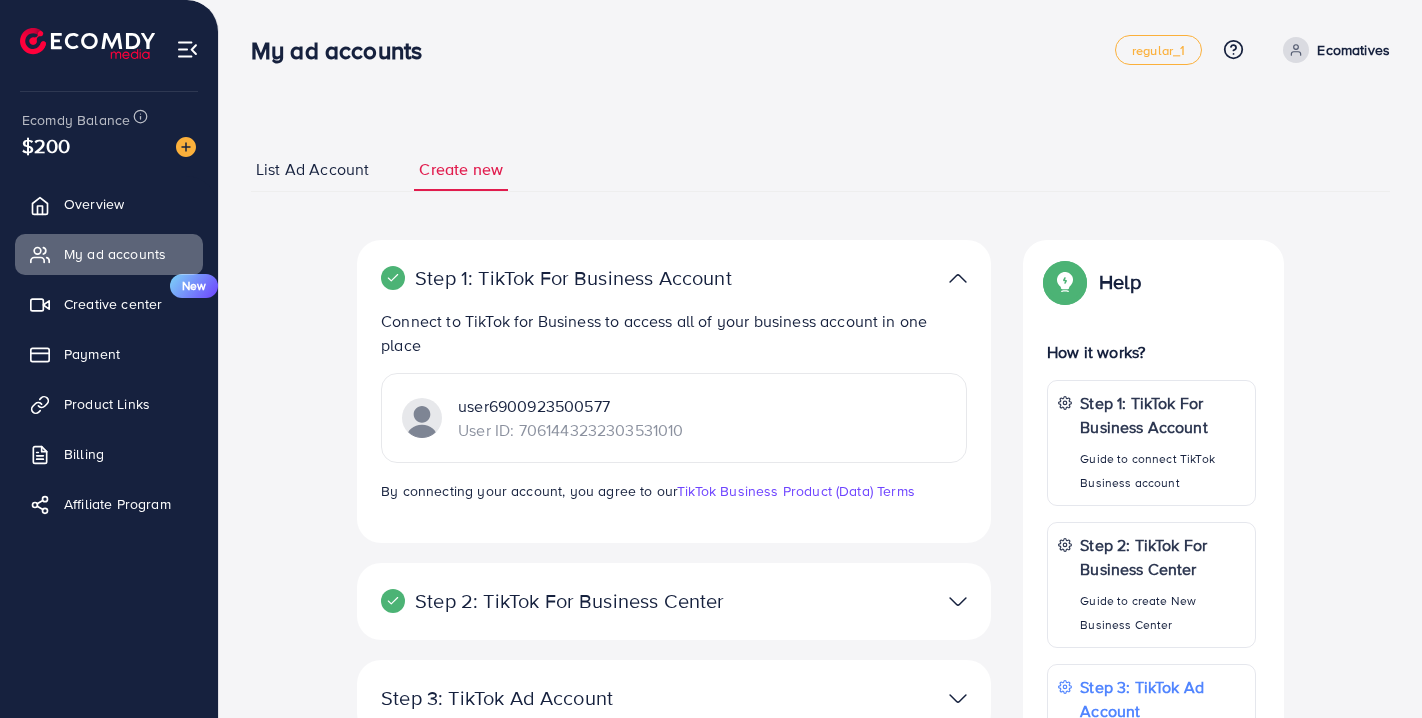 click on "List Ad Account" at bounding box center [312, 169] 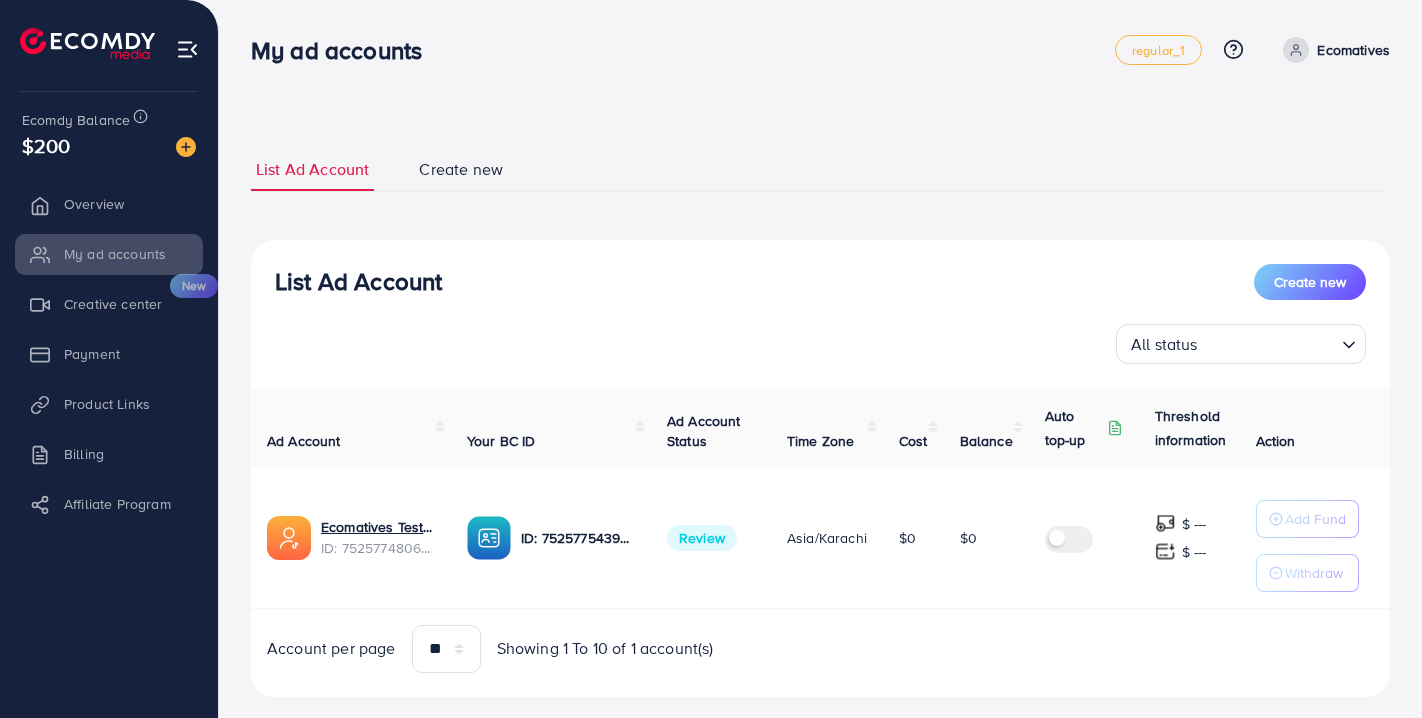 scroll, scrollTop: 0, scrollLeft: 0, axis: both 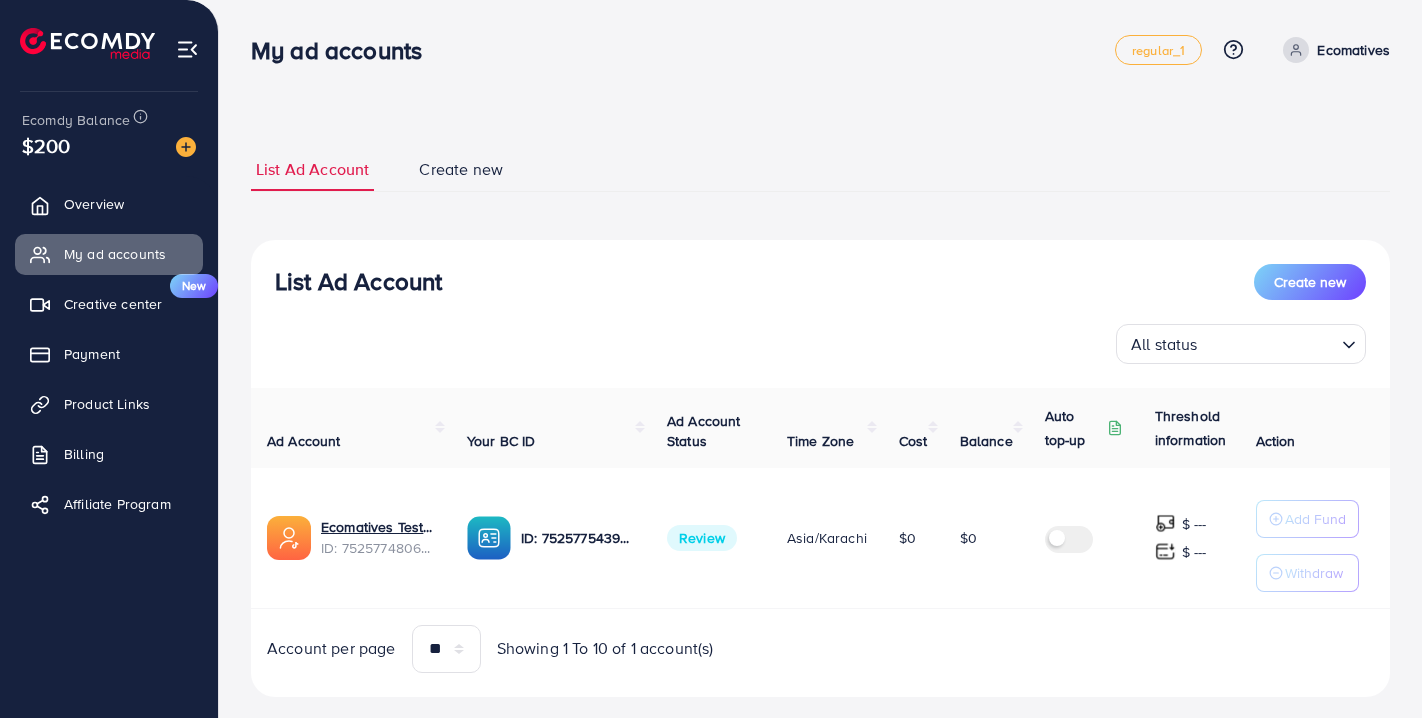 click on "Create new" at bounding box center [461, 169] 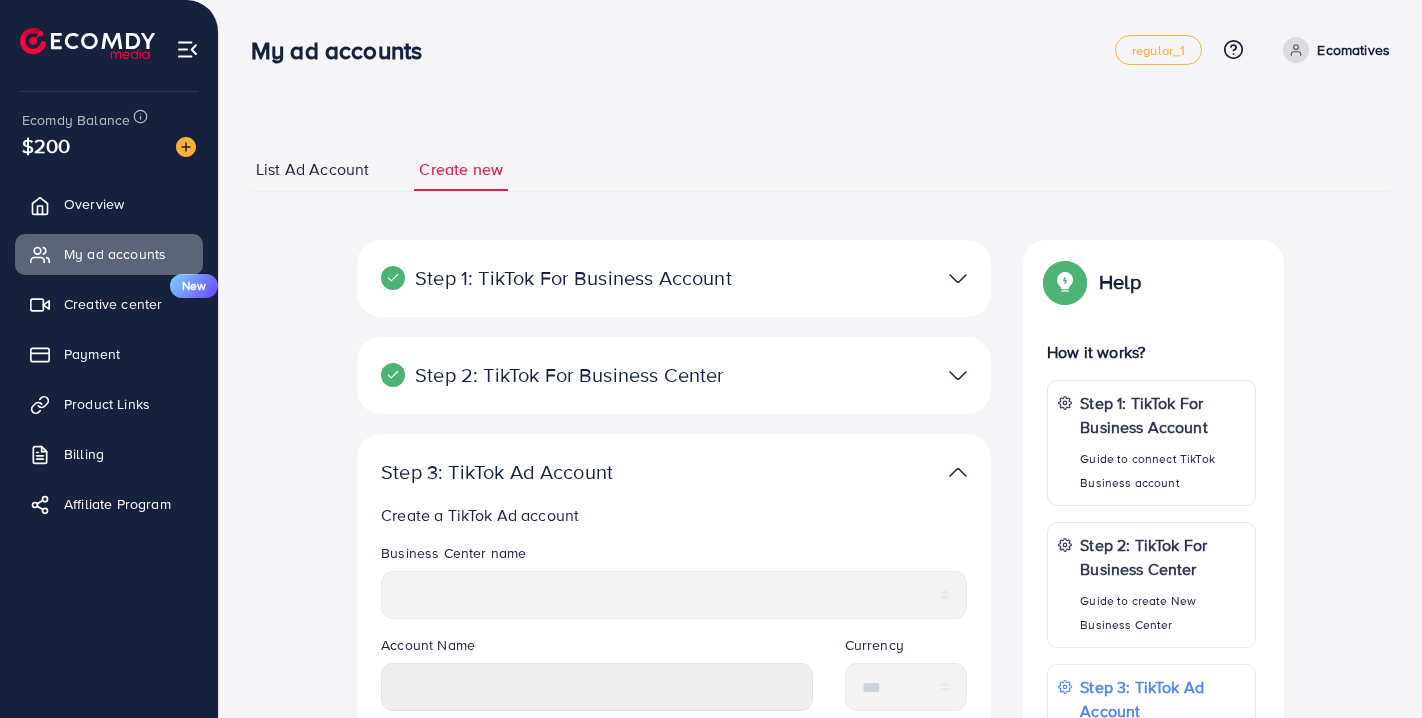 click on "Step 2: TikTok For Business Center" at bounding box center (571, 375) 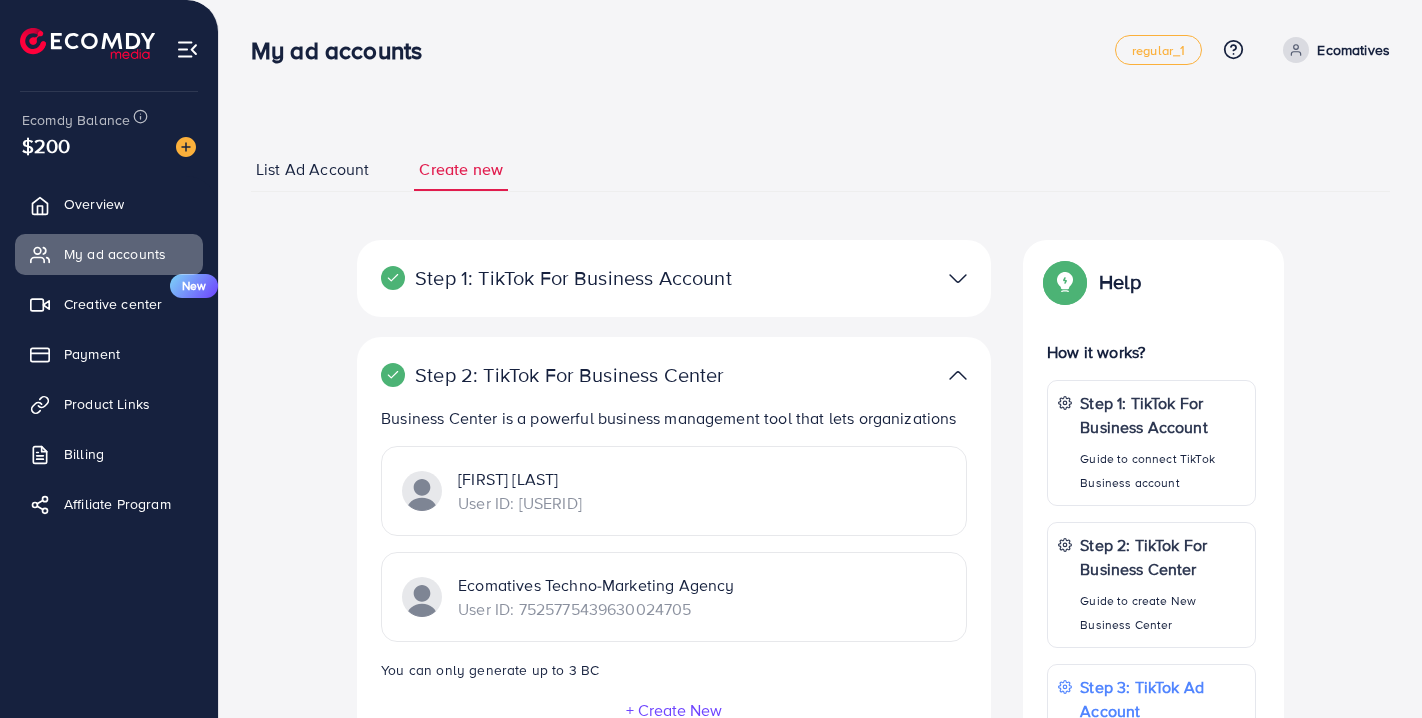 click on "[FIRST] [LAST]   User ID: [USERID]" at bounding box center (674, 491) 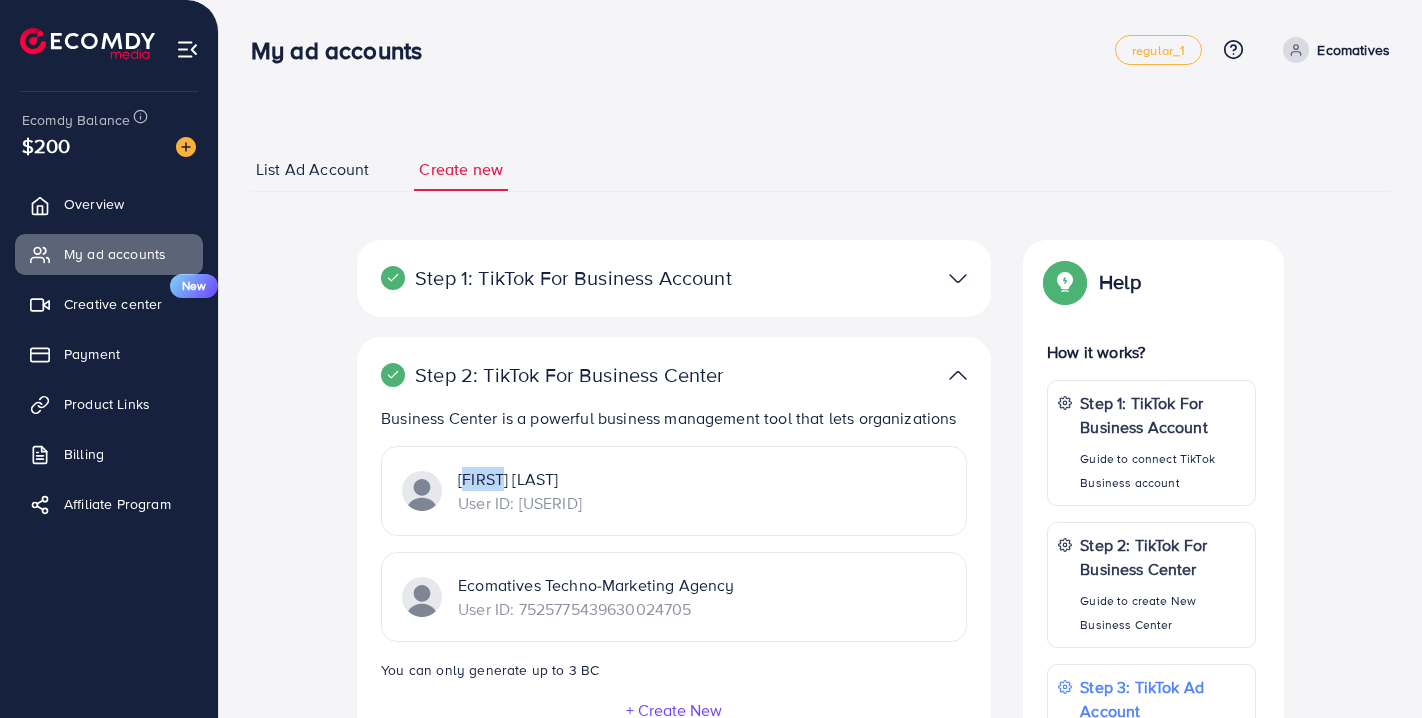 click on "[FIRST] [LAST]   User ID: [USERID]" at bounding box center (674, 491) 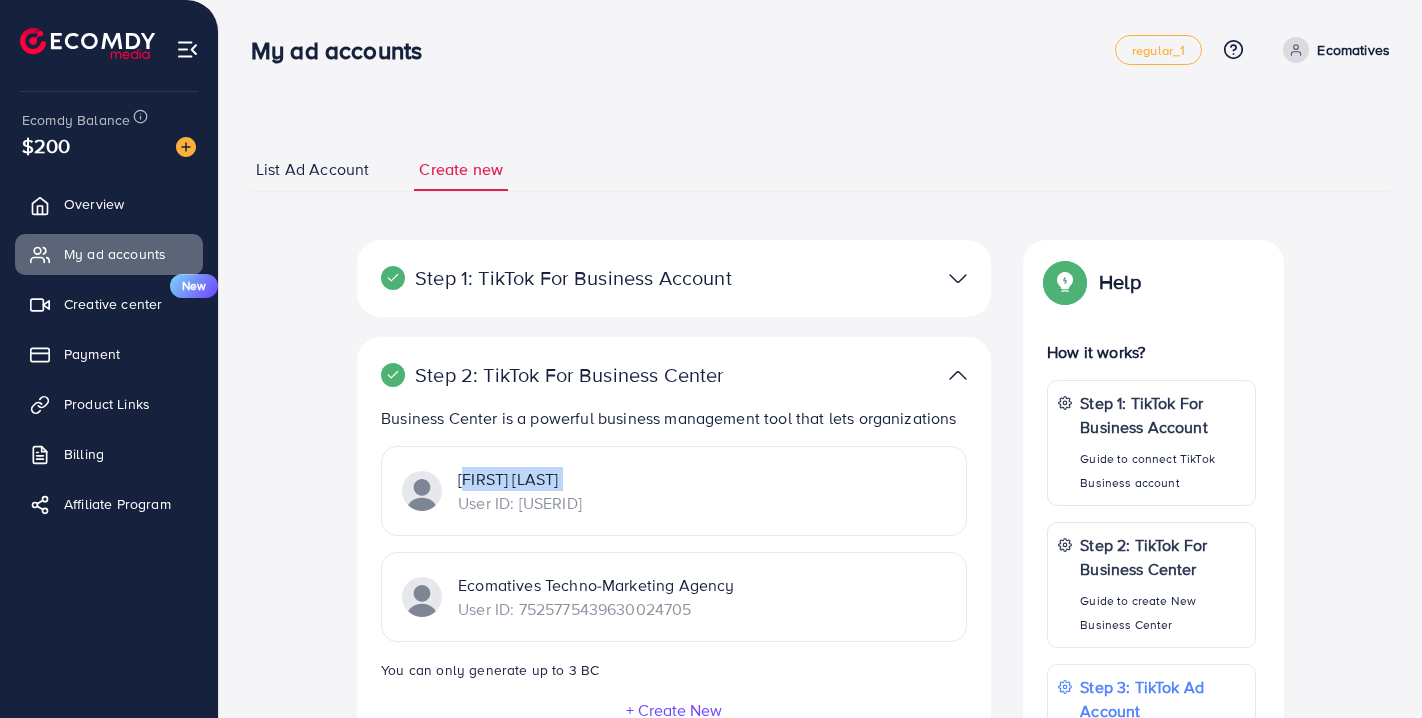 click on "Business Center is a powerful business management tool that lets organizations" at bounding box center (674, 418) 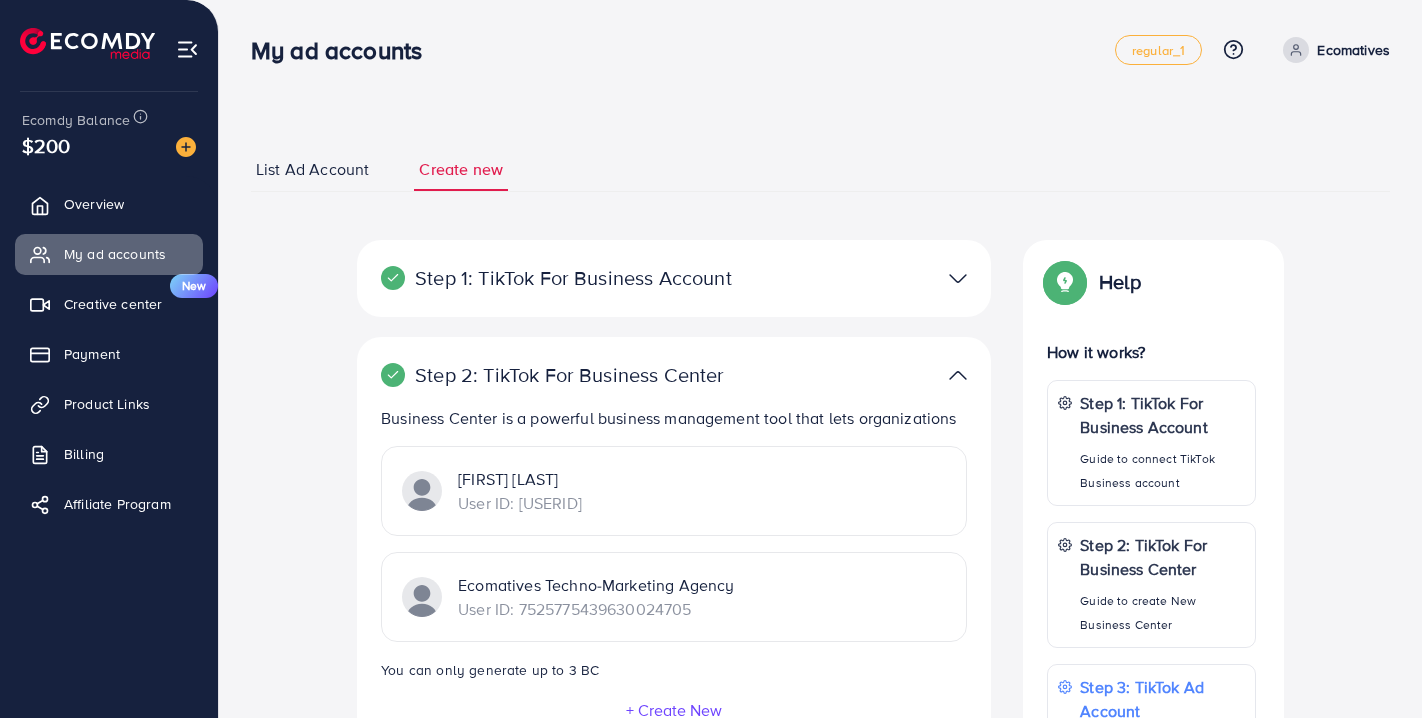 click on "**********" at bounding box center [820, 664] 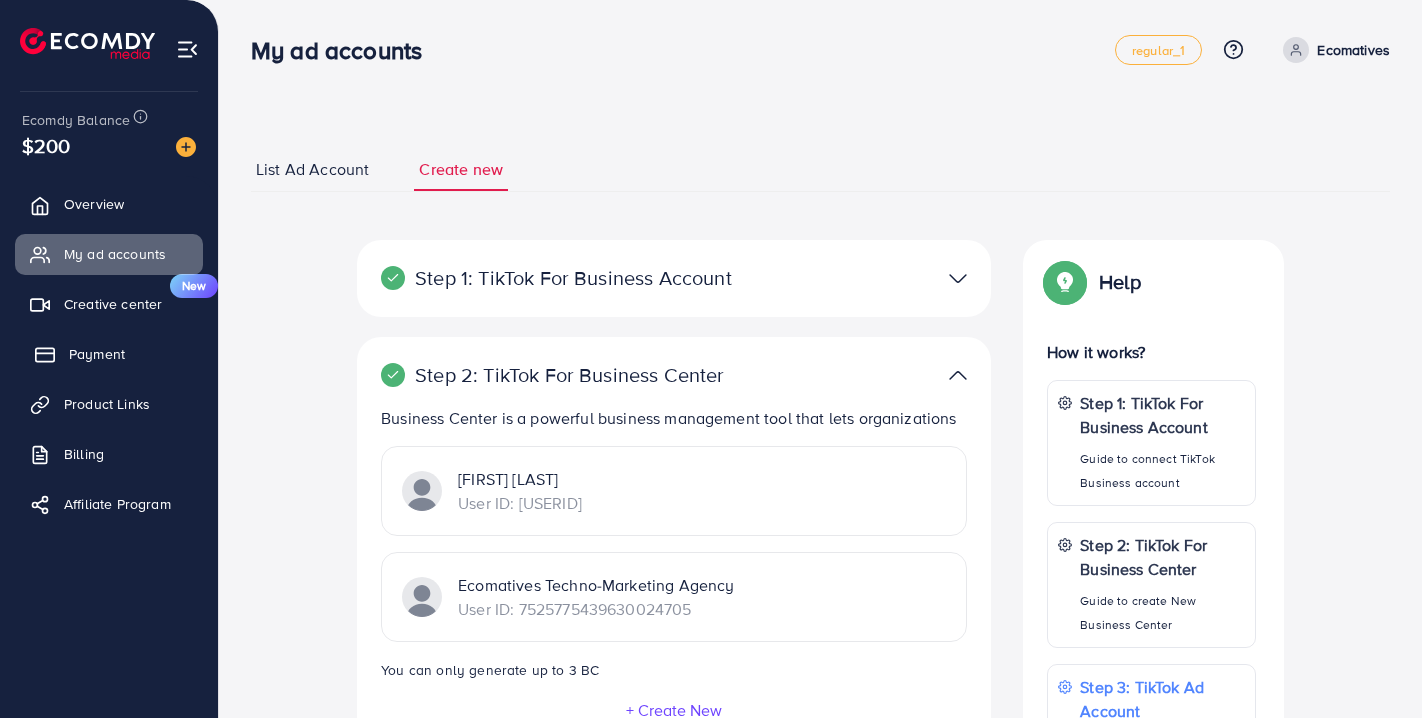 click on "Payment" at bounding box center [97, 354] 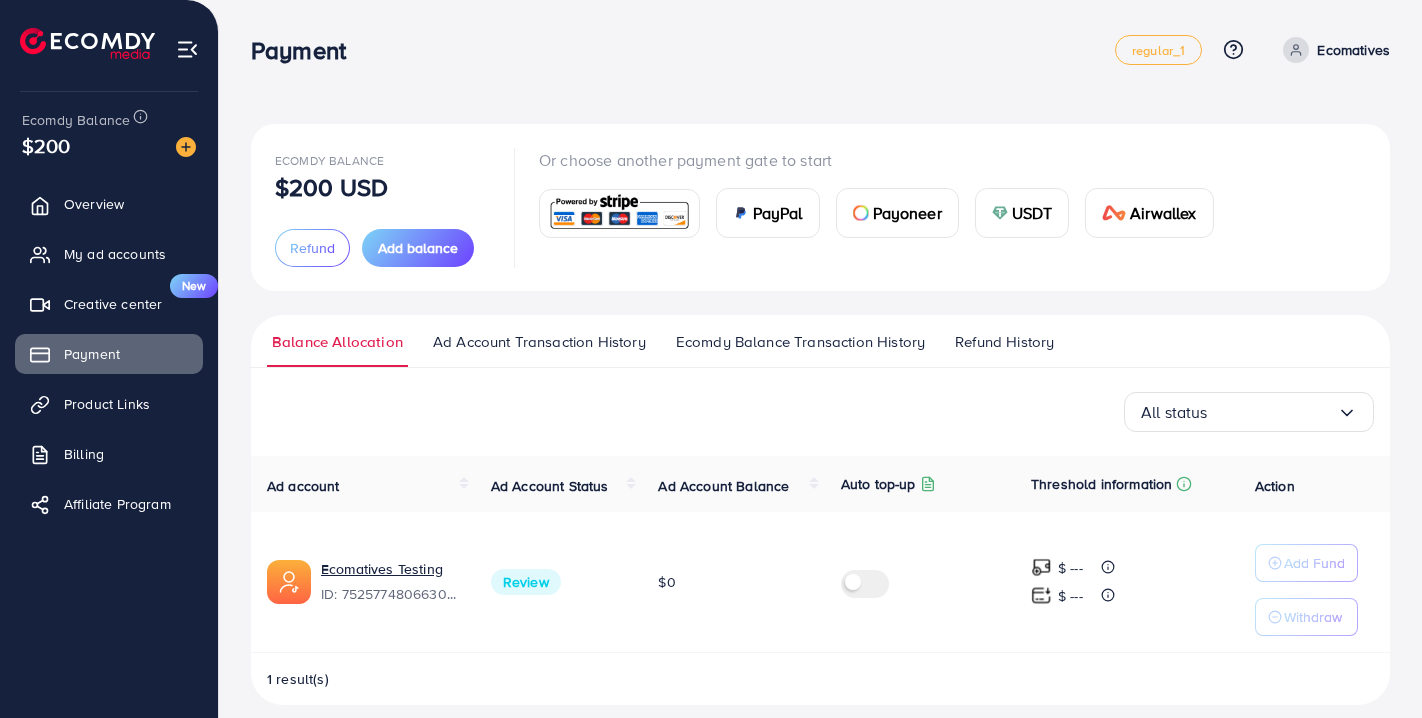click on "Threshold information" at bounding box center [1127, 484] 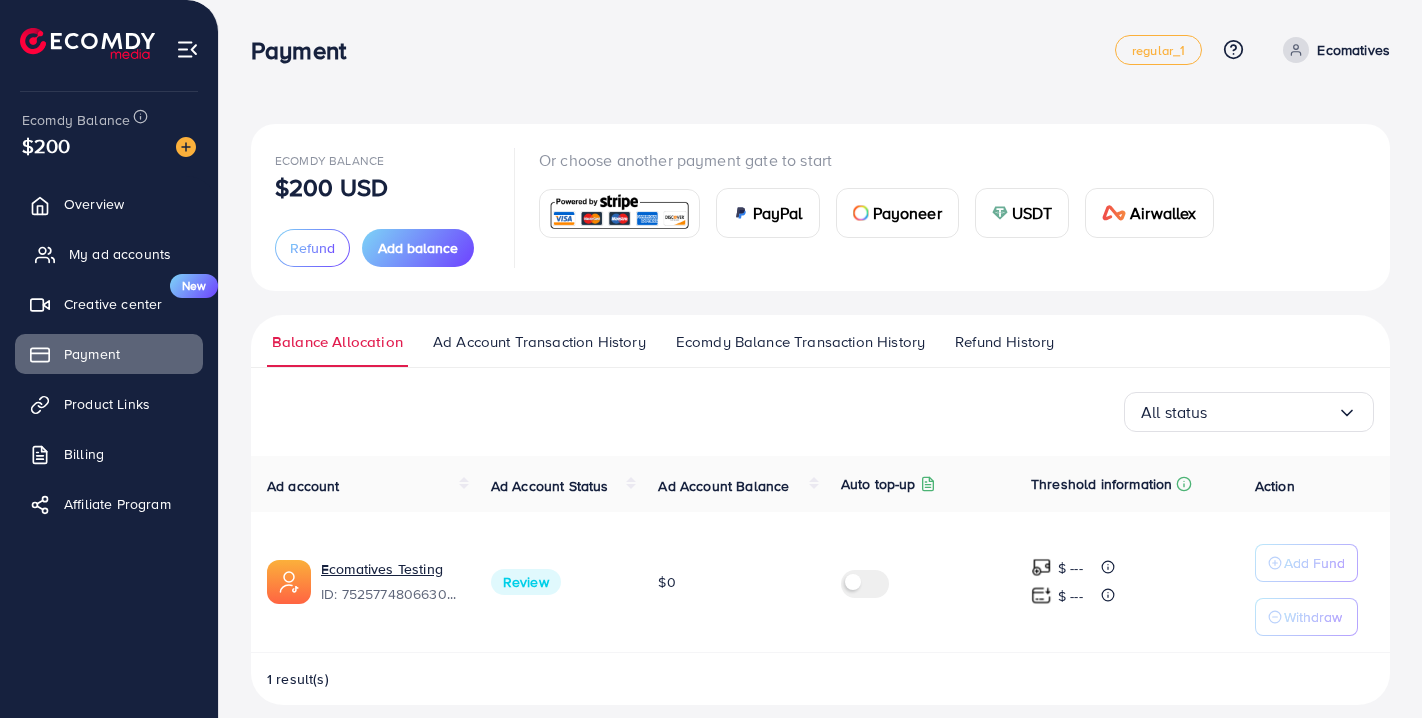 click on "My ad accounts" at bounding box center (120, 254) 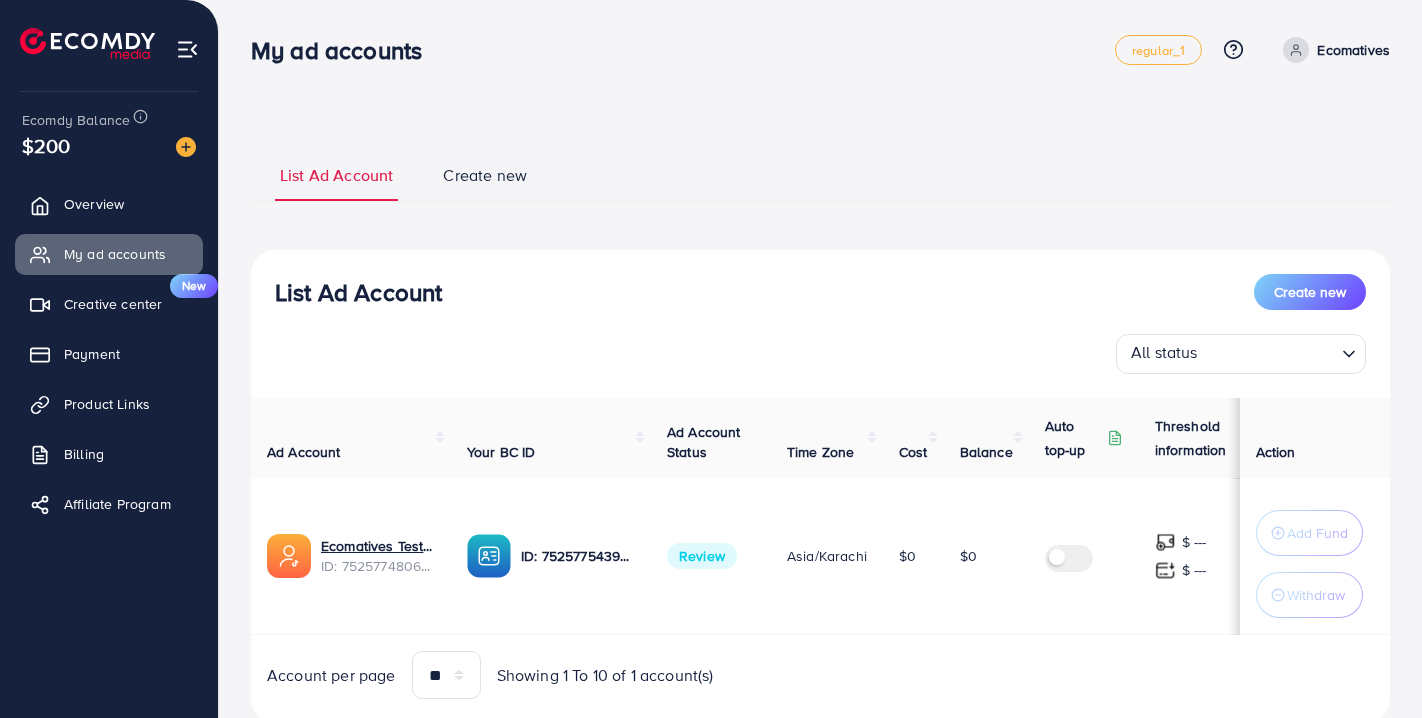 select 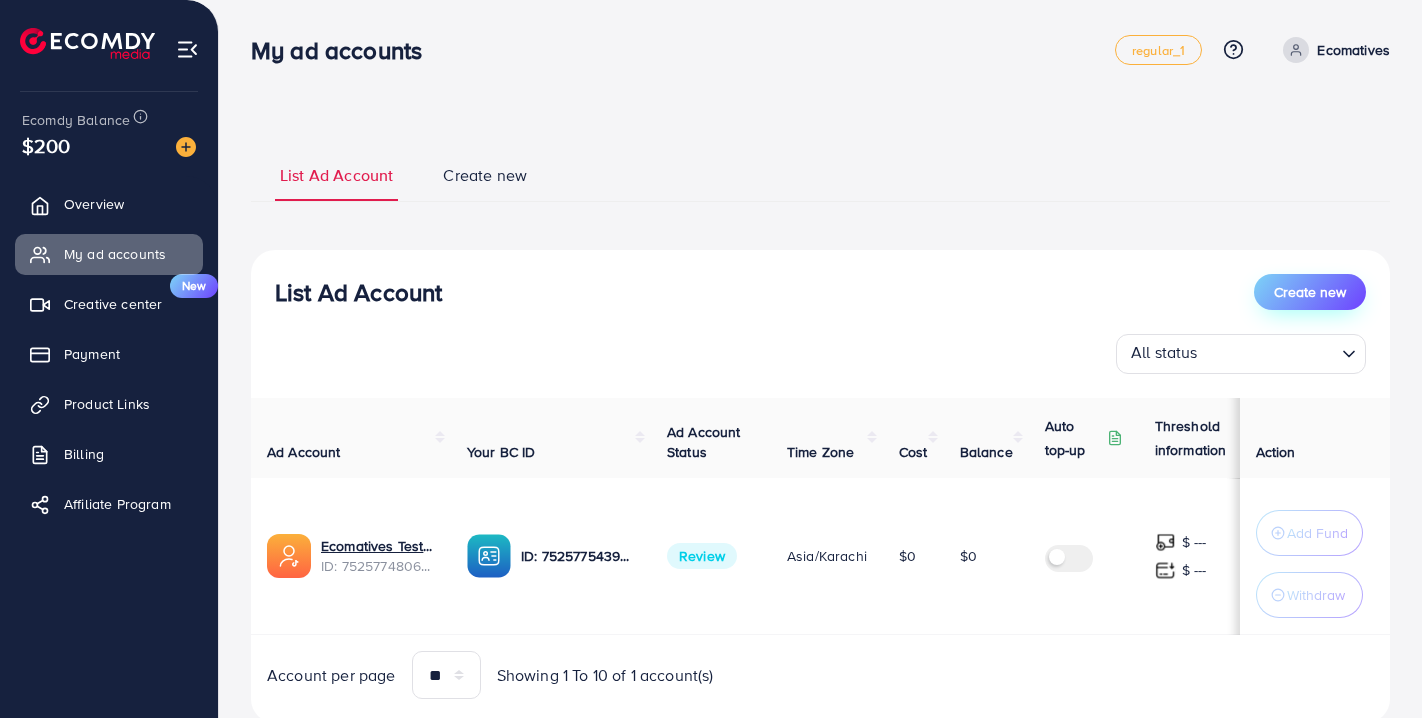 click on "Create new" at bounding box center (1310, 292) 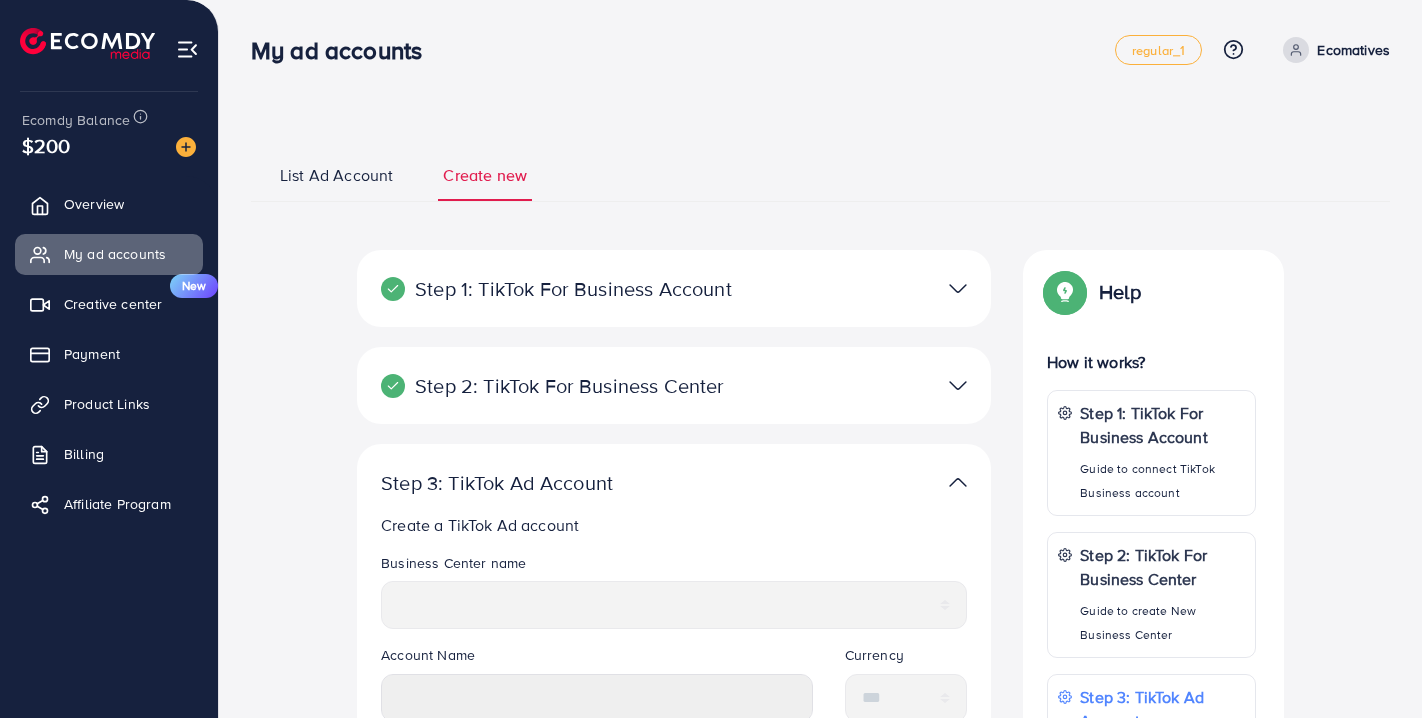 click at bounding box center [880, 385] 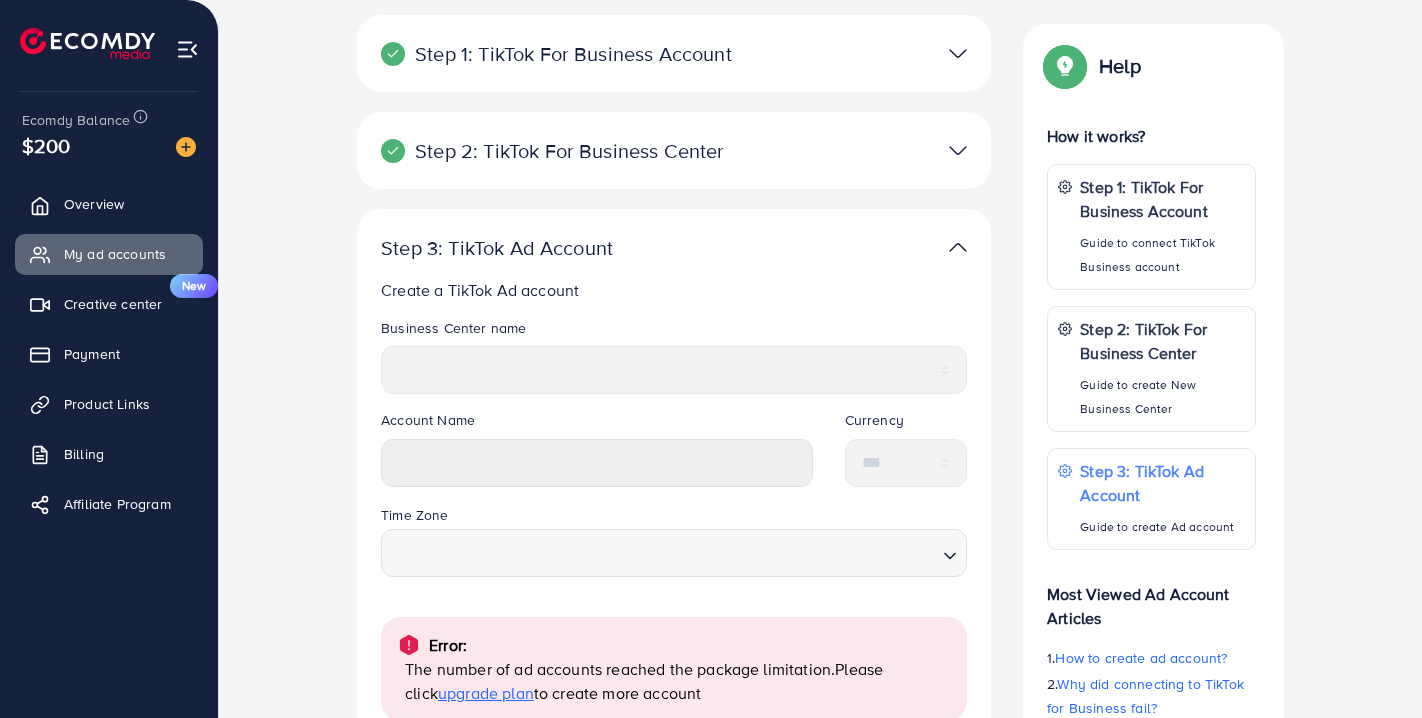scroll, scrollTop: 0, scrollLeft: 0, axis: both 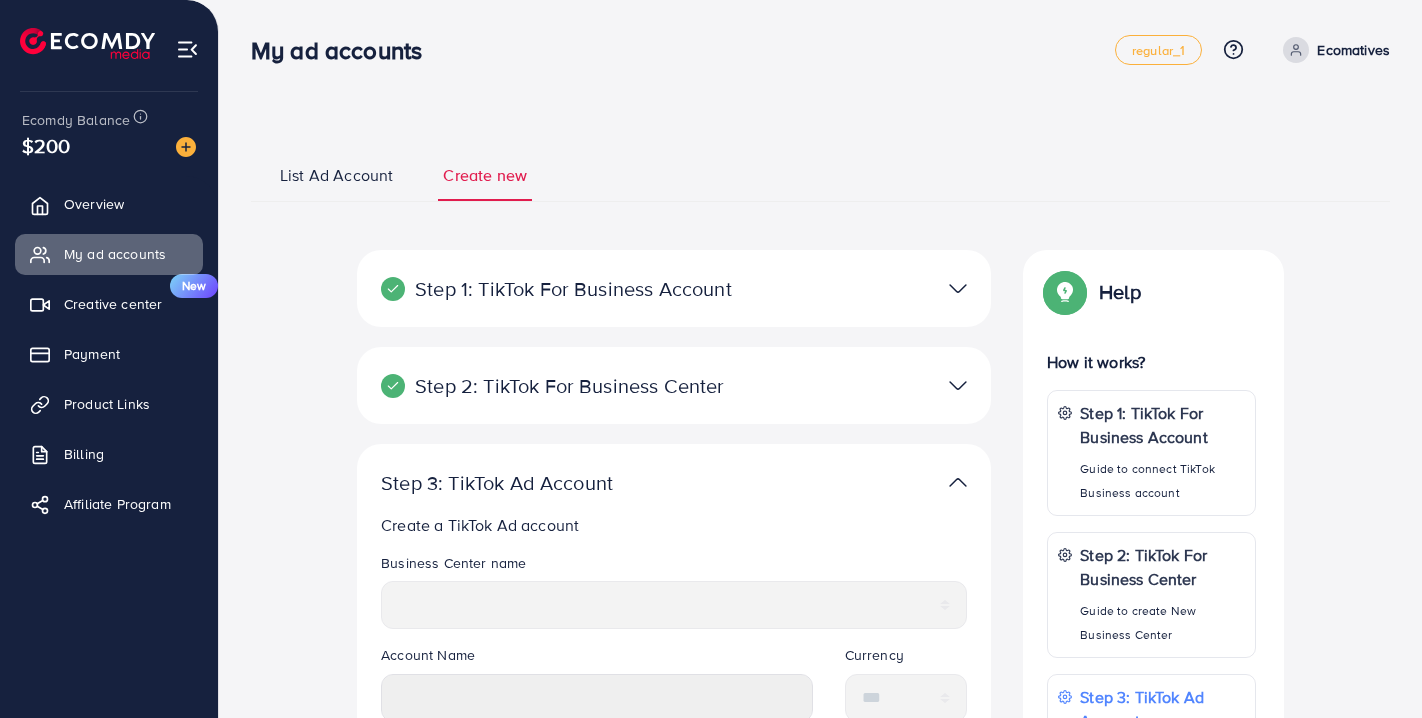click on "Step 1: TikTok For Business Account   Connect to TikTok for Business to access all of your business account in one place   [USERNAME]   User ID: [USERID]   By connecting your account, you agree to our   TikTok Business Product (Data) Terms" at bounding box center (674, 288) 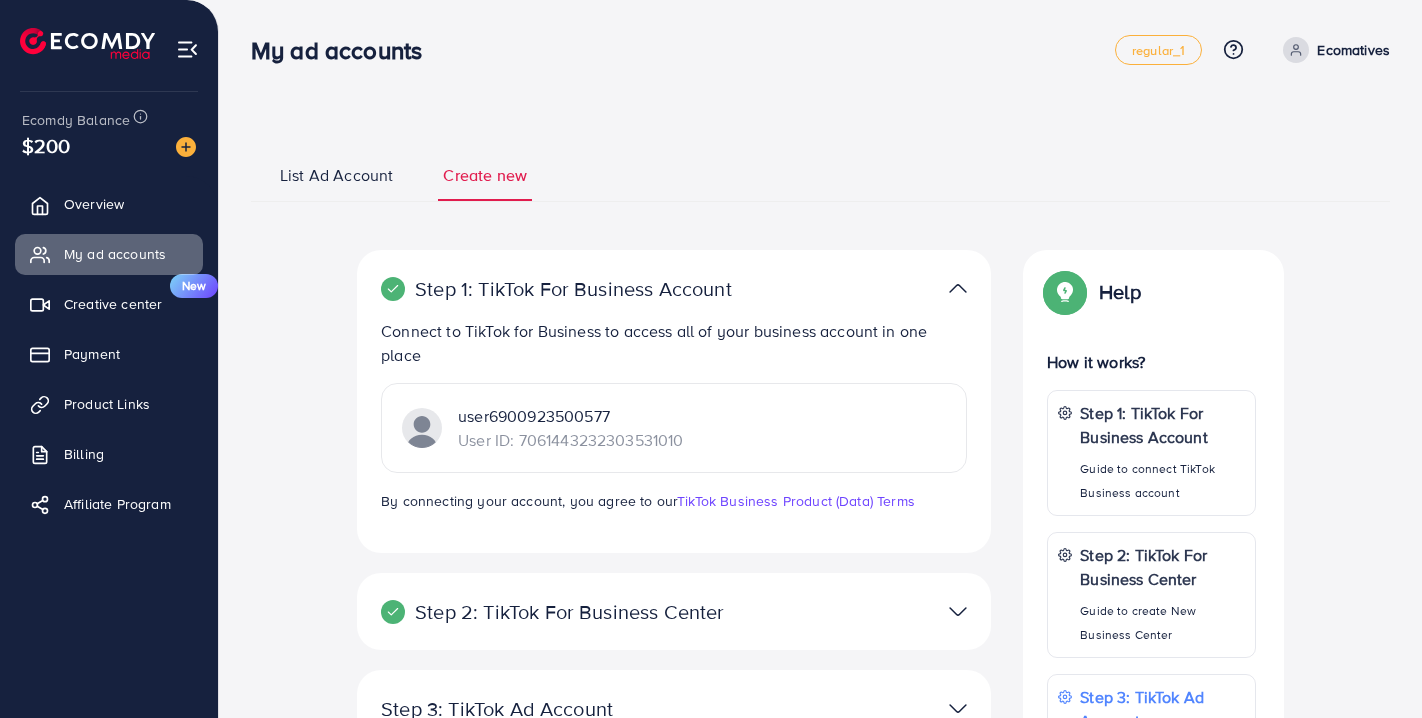 click at bounding box center (958, 611) 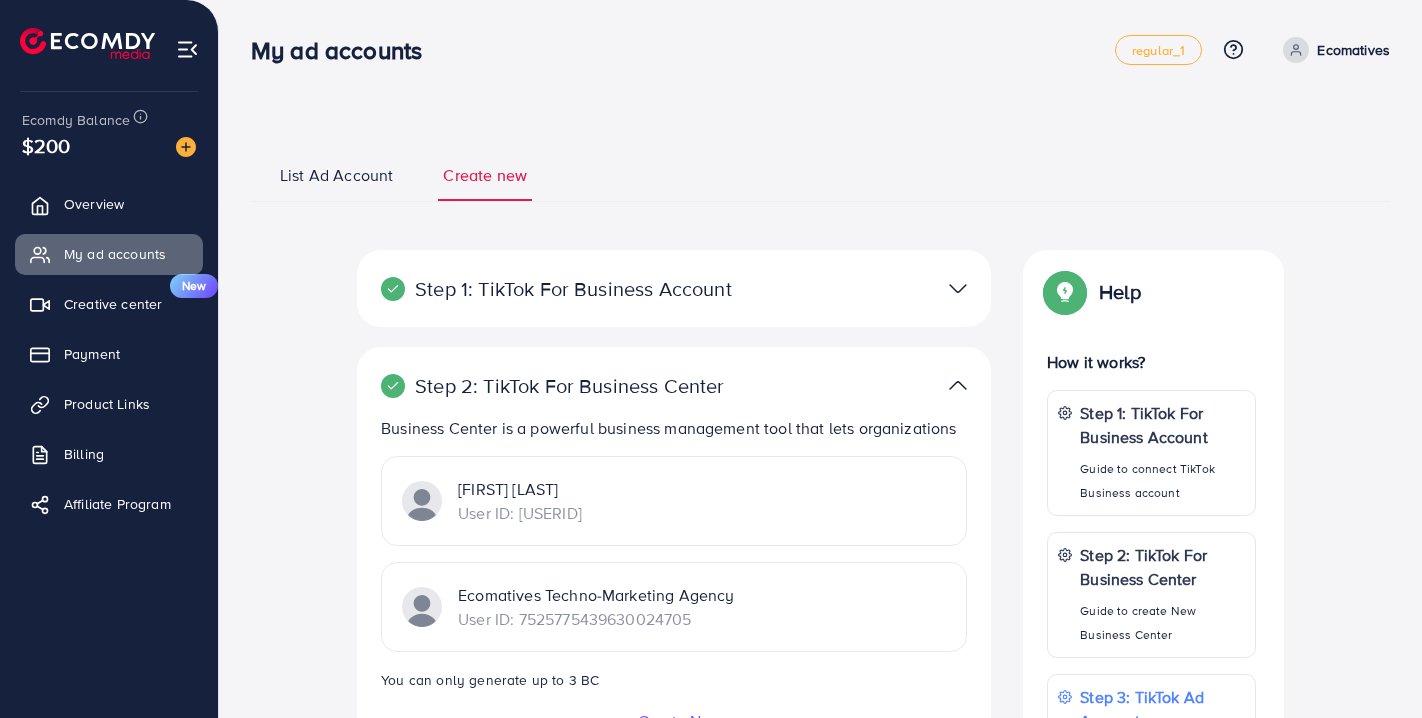 click on "[COMPANY]   User ID: [USERID]" at bounding box center [674, 607] 